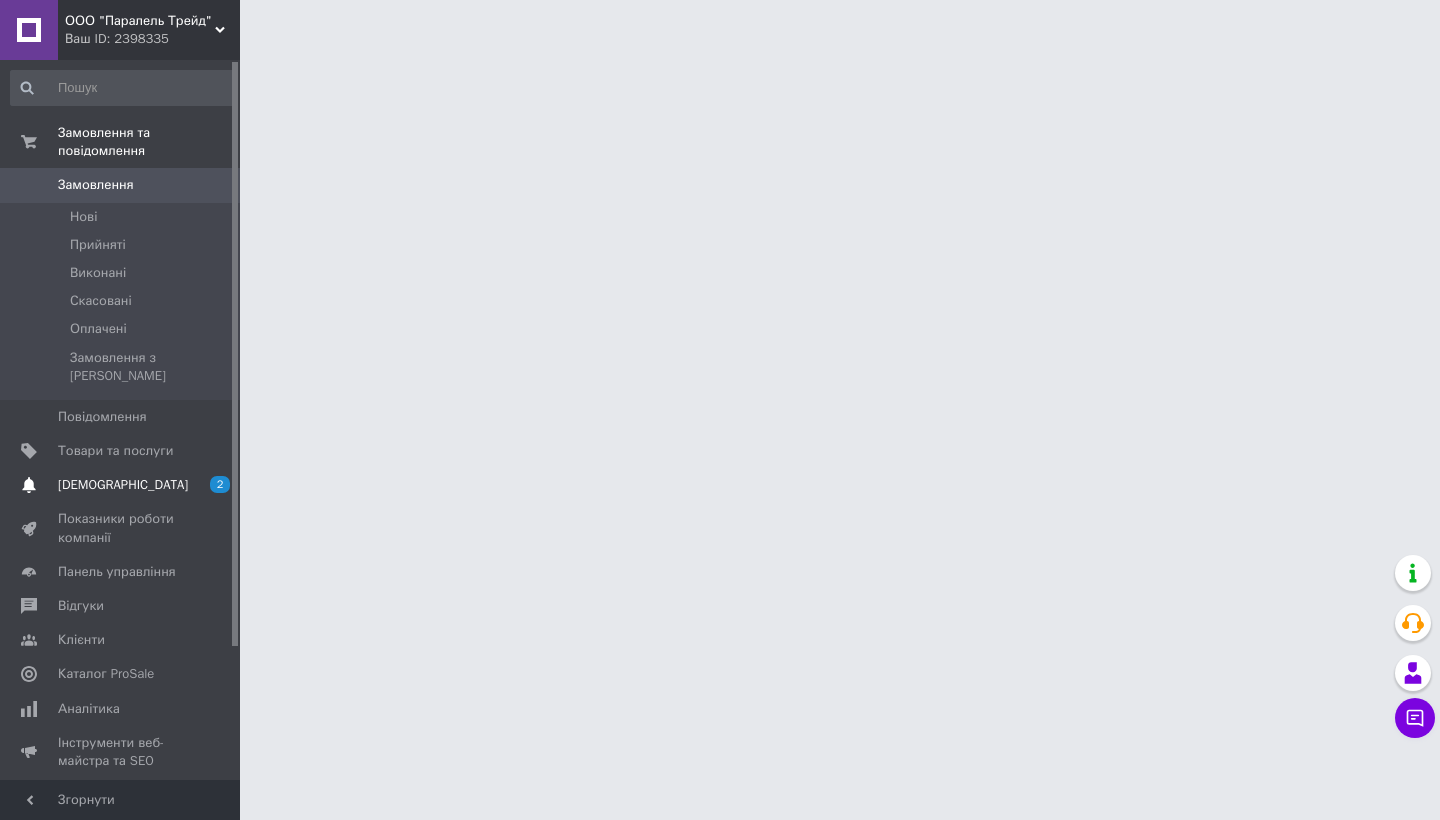 scroll, scrollTop: 0, scrollLeft: 0, axis: both 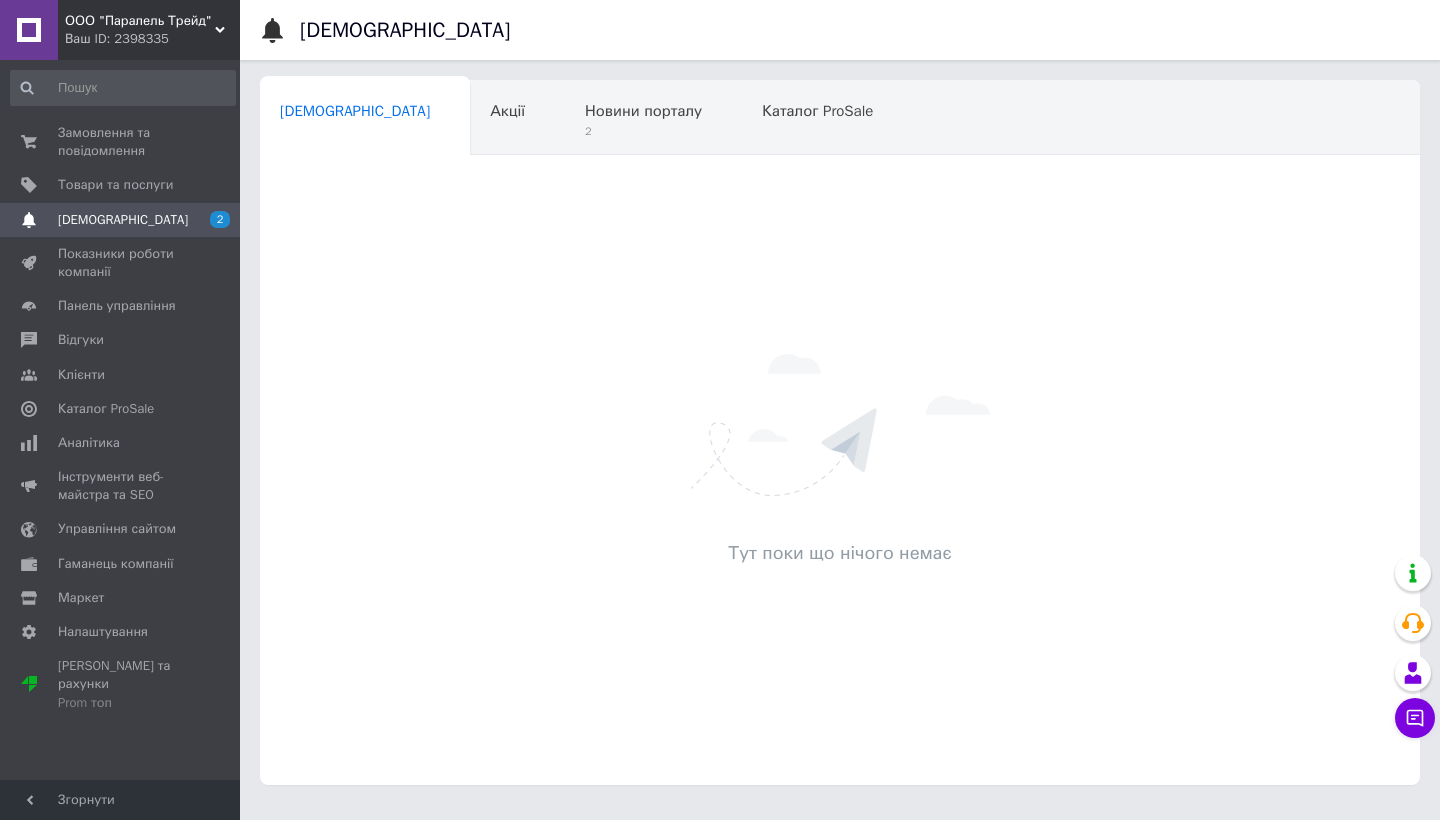 click on "2 0" at bounding box center (212, 220) 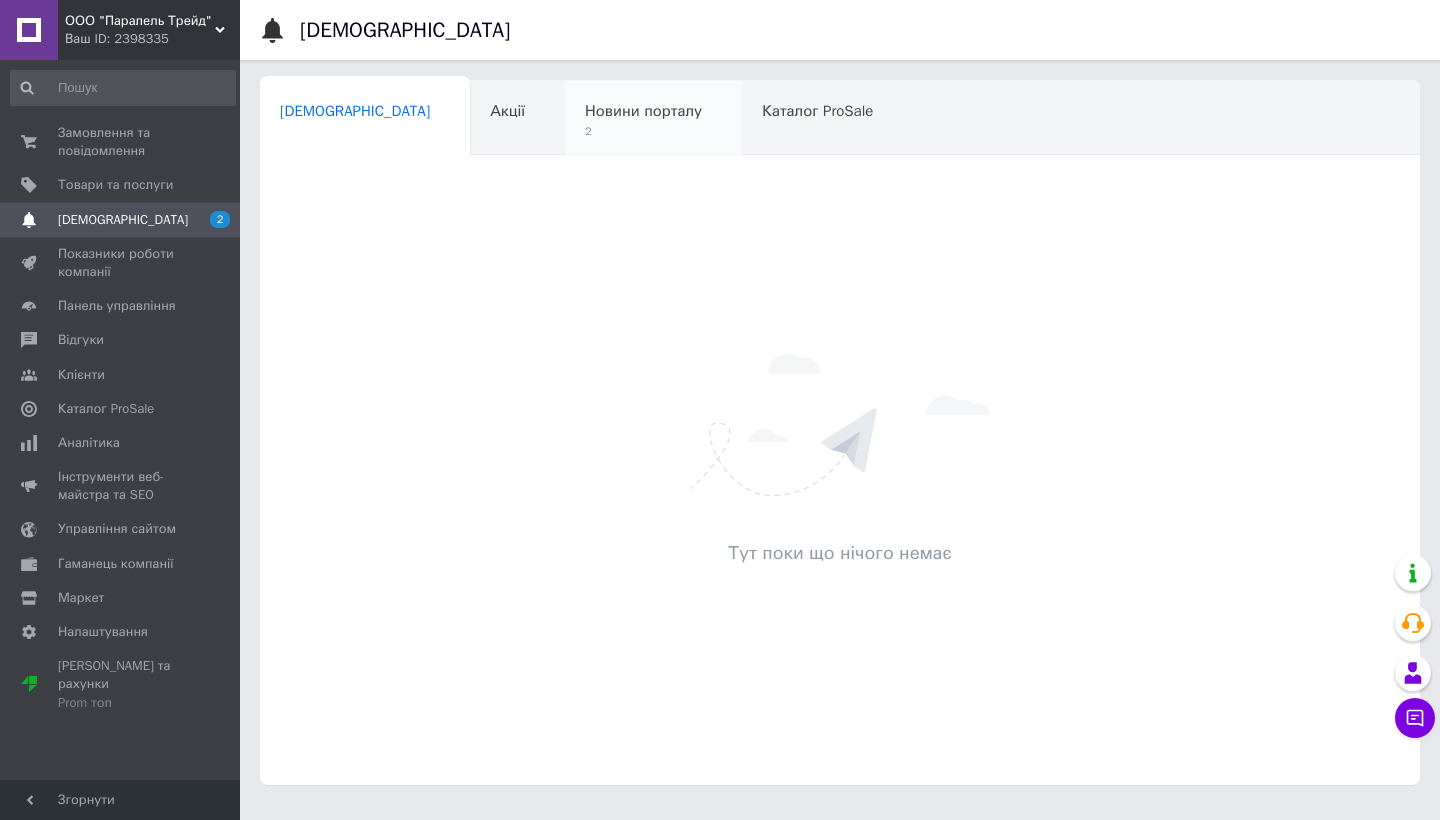 click on "2" at bounding box center (643, 131) 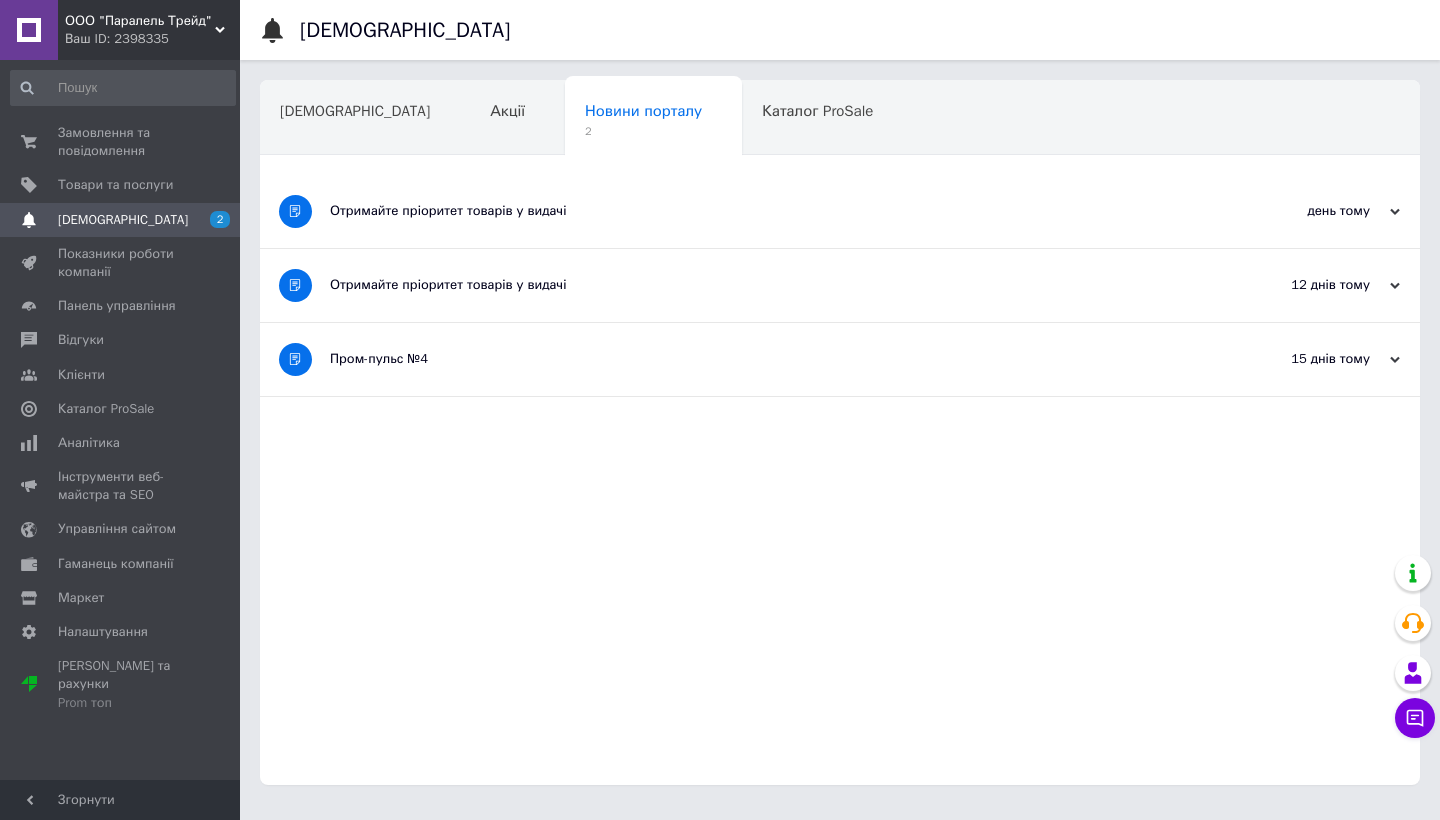 click on "Отримайте пріоритет товарів у видачі" at bounding box center [765, 211] 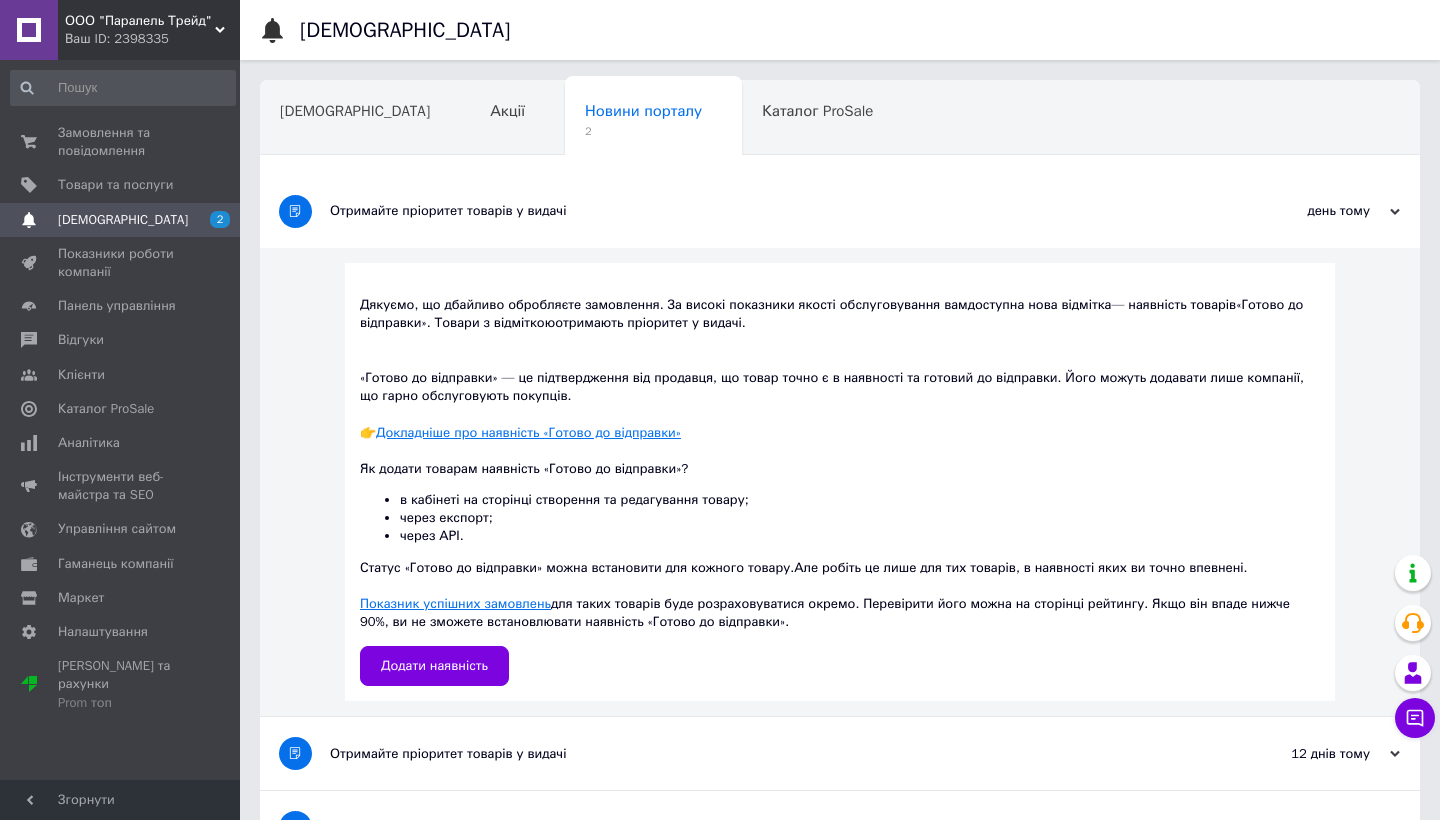 scroll, scrollTop: 62, scrollLeft: 0, axis: vertical 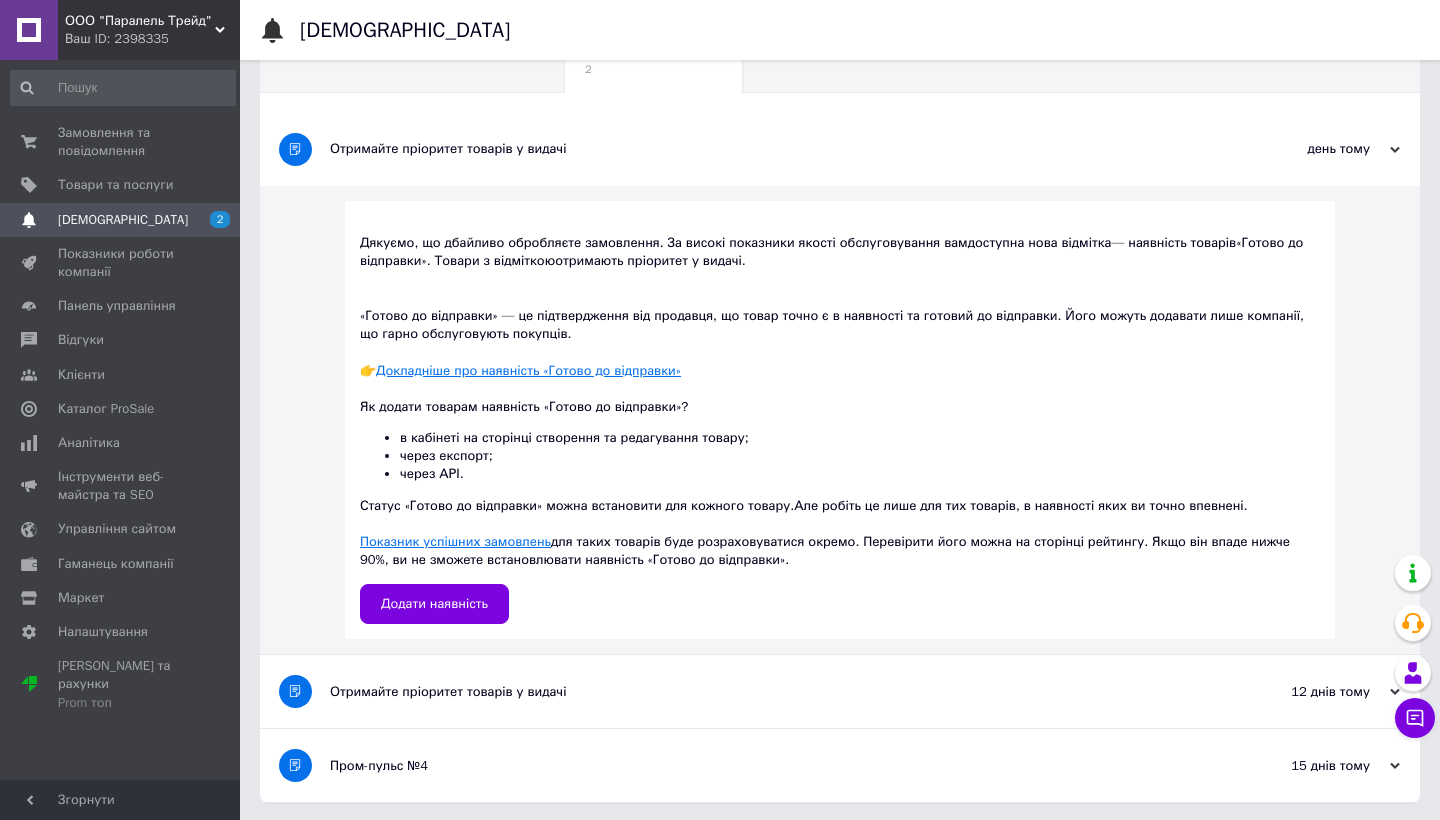 click on "Отримайте пріоритет товарів у видачі" at bounding box center [765, 692] 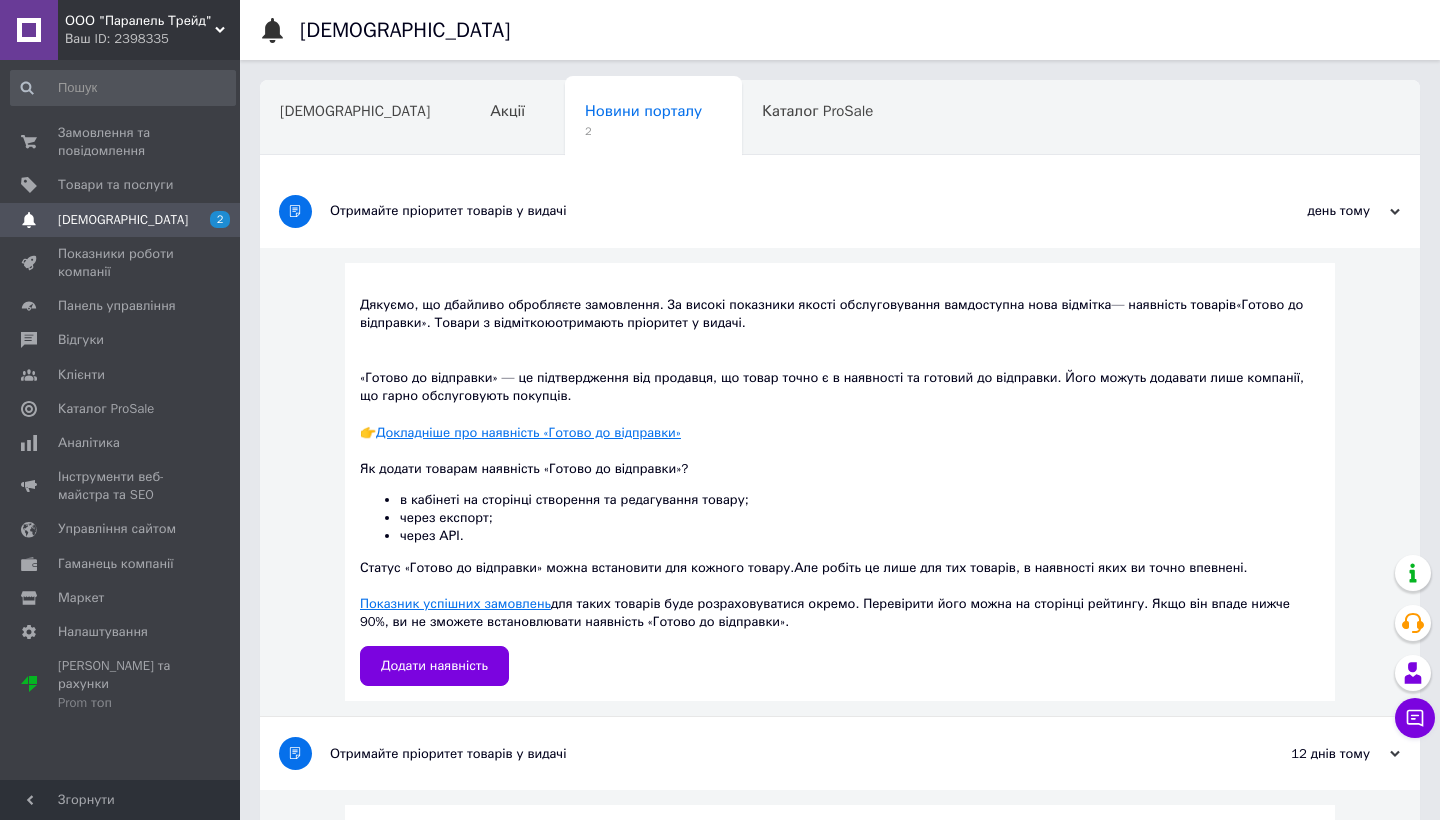 scroll, scrollTop: 0, scrollLeft: 0, axis: both 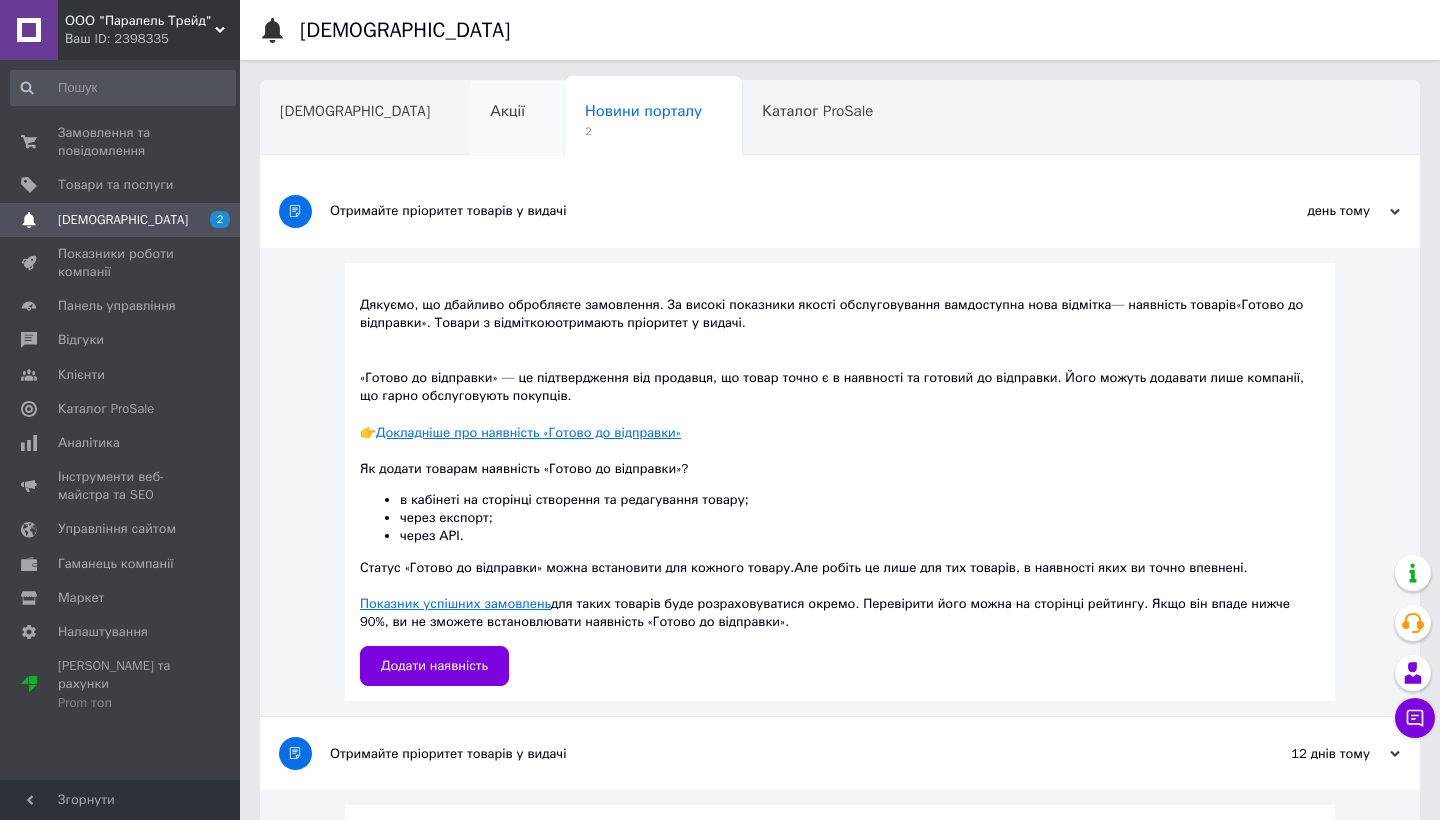 click on "Акції" at bounding box center (517, 119) 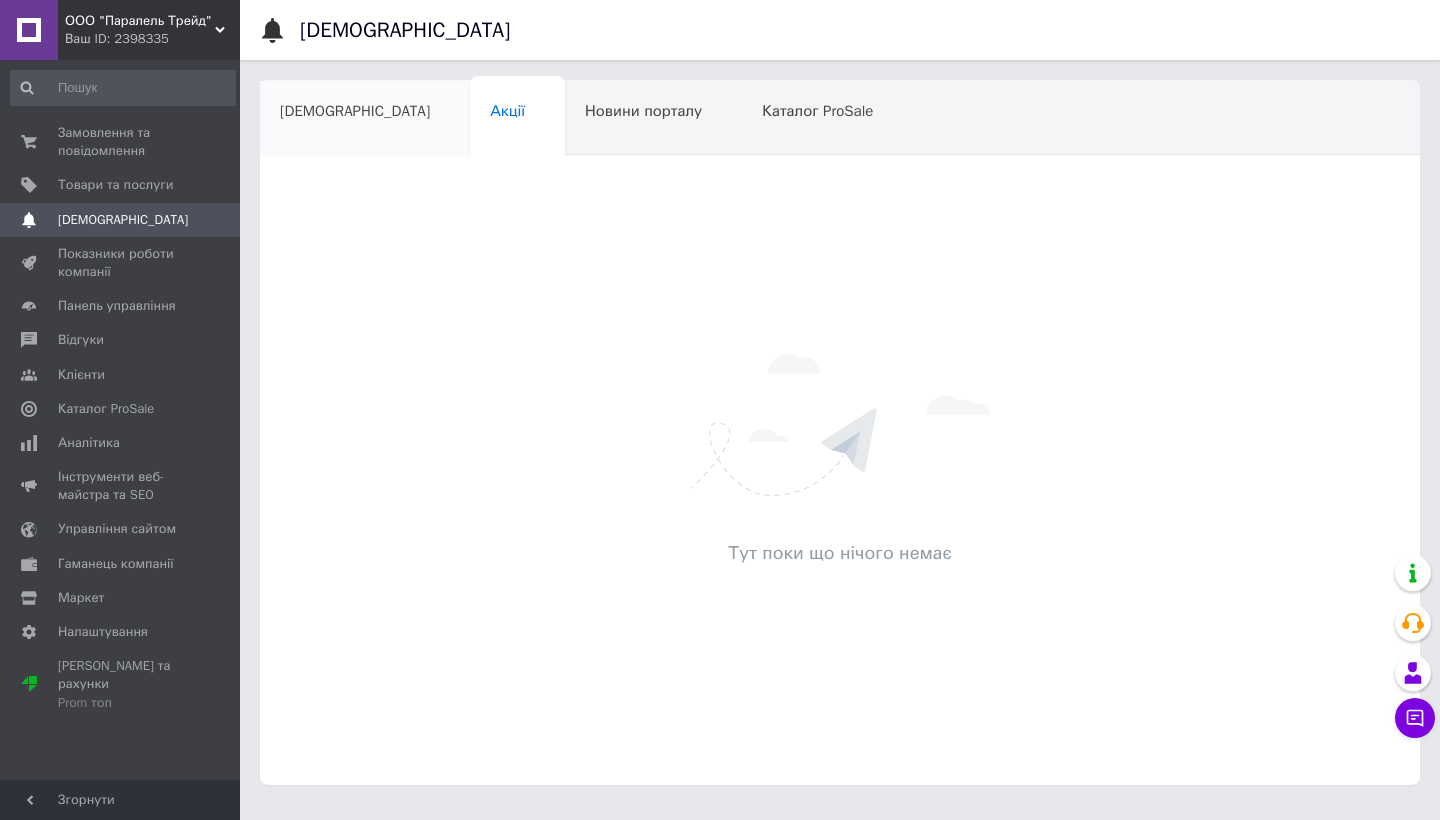 click on "[DEMOGRAPHIC_DATA]" at bounding box center (365, 119) 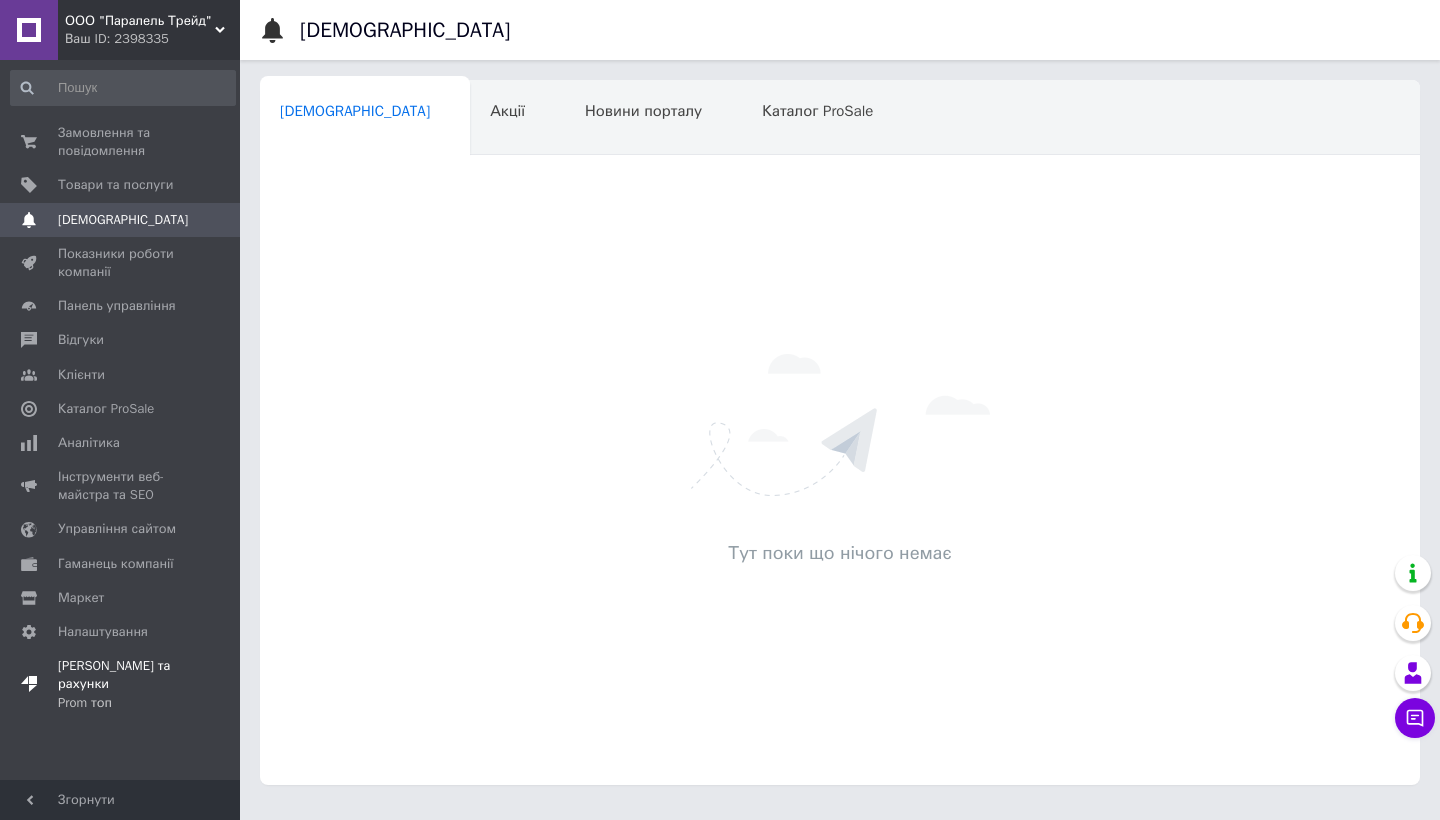 click on "Prom топ" at bounding box center [121, 703] 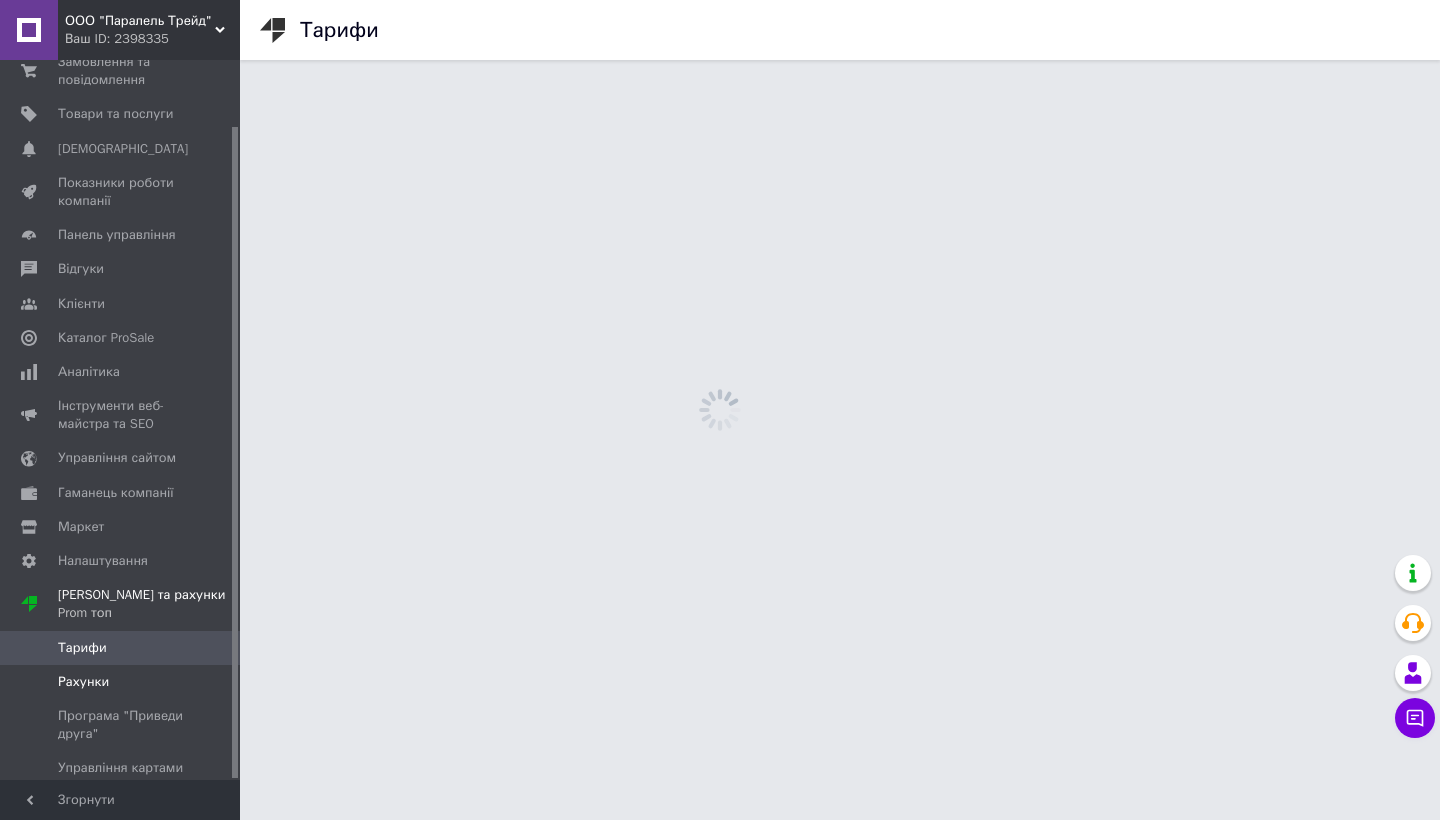 scroll, scrollTop: 72, scrollLeft: 0, axis: vertical 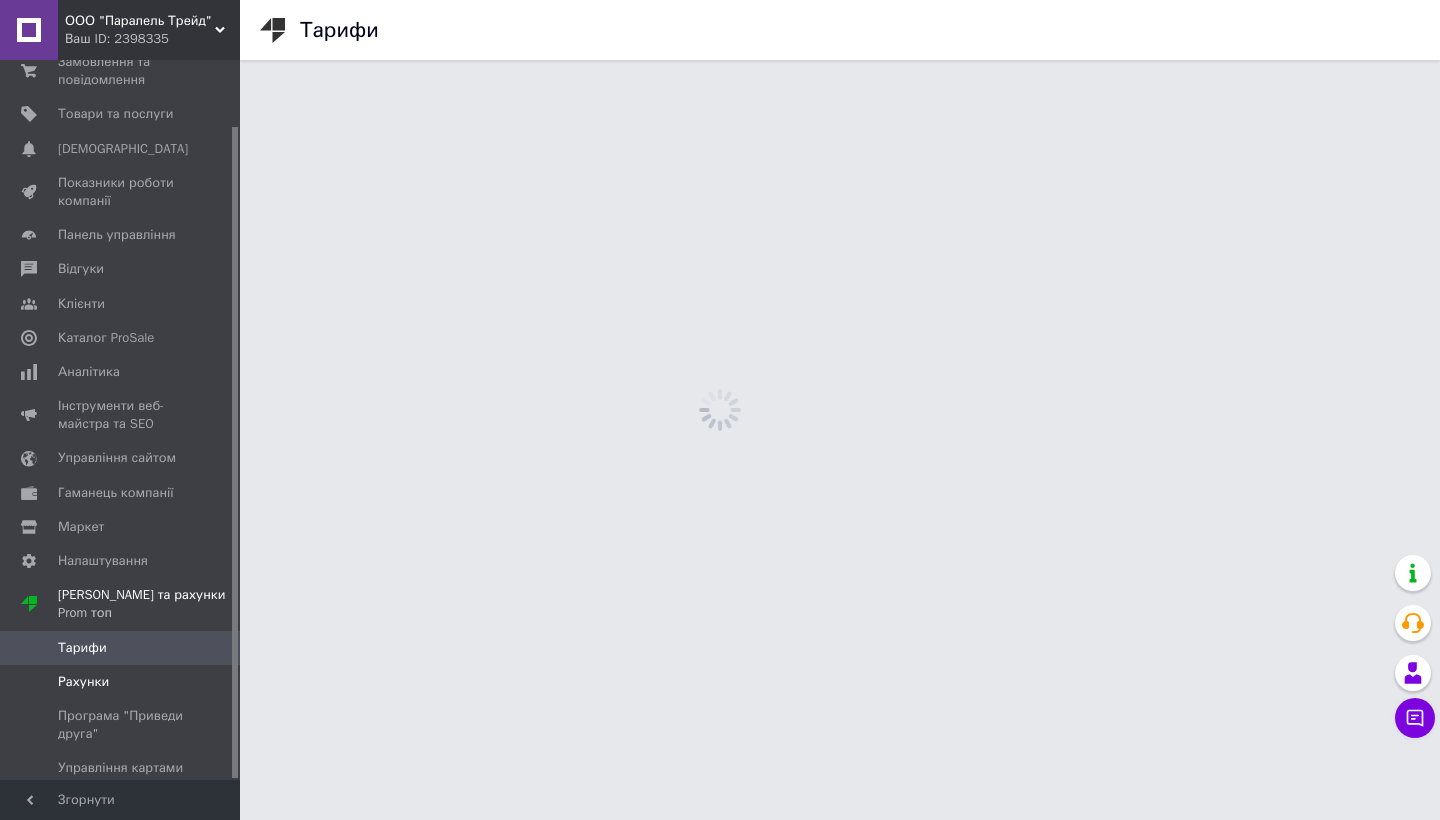 click on "Рахунки" at bounding box center (83, 682) 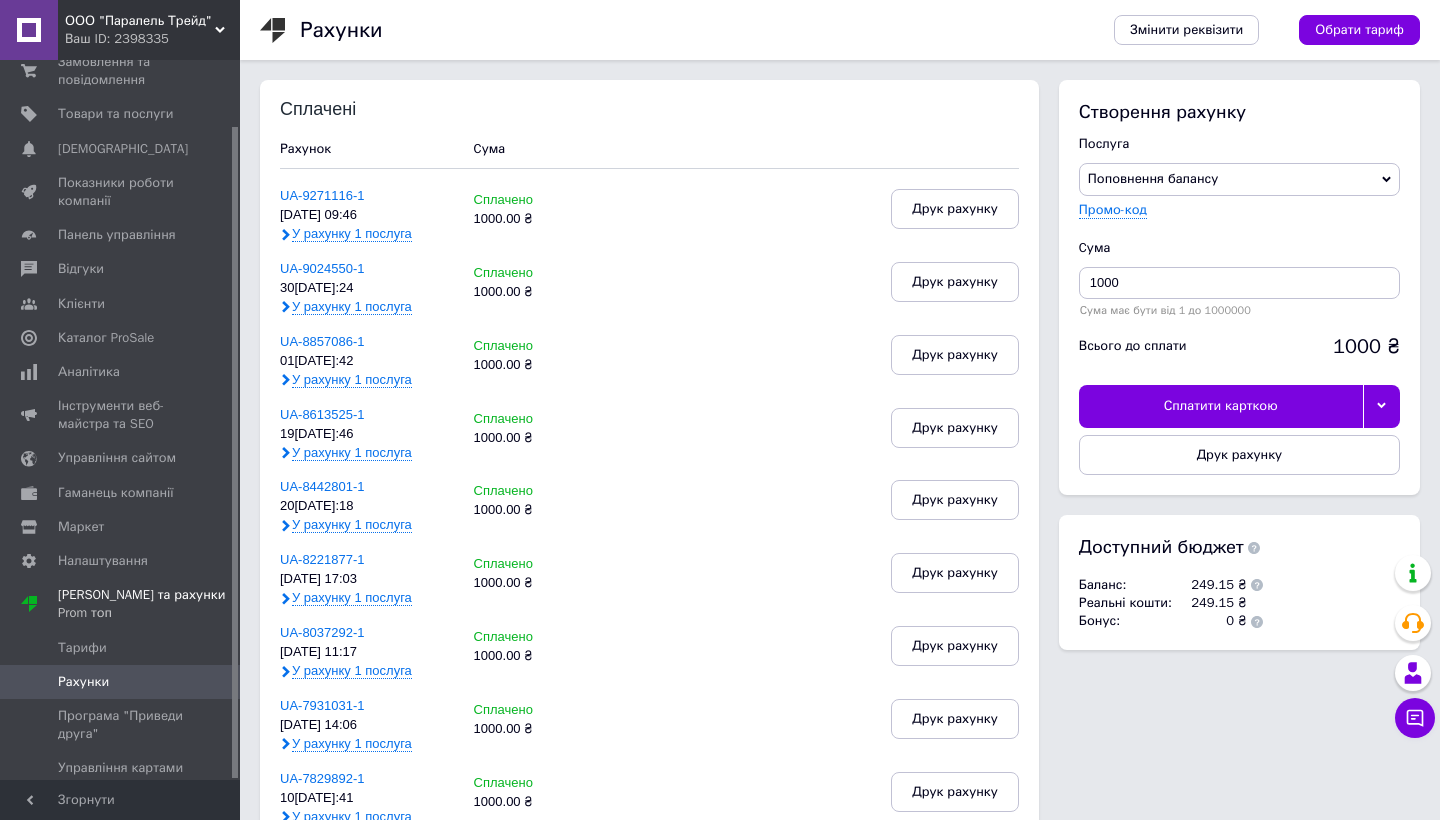 scroll, scrollTop: 0, scrollLeft: 0, axis: both 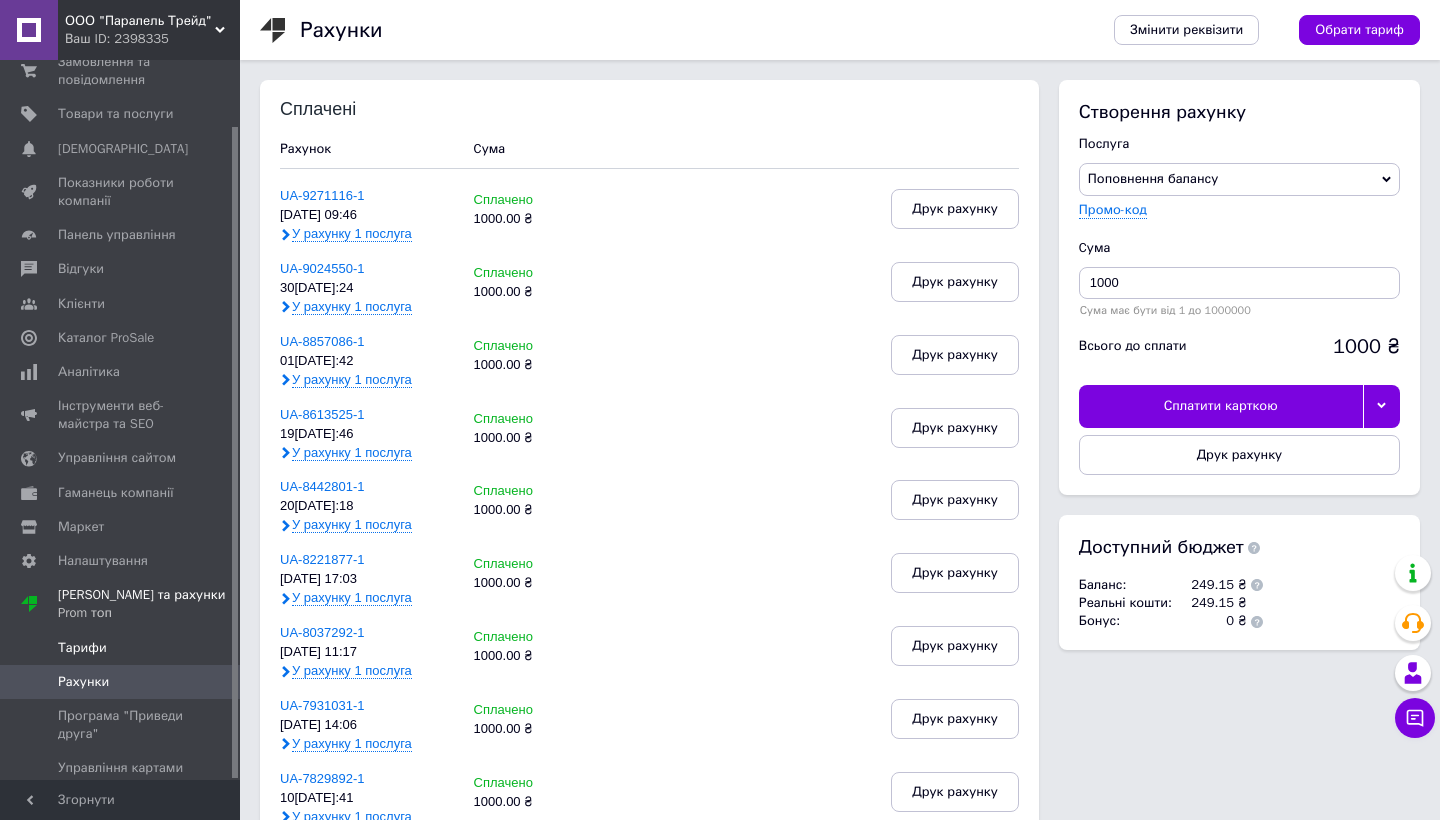 click on "Тарифи" at bounding box center [82, 648] 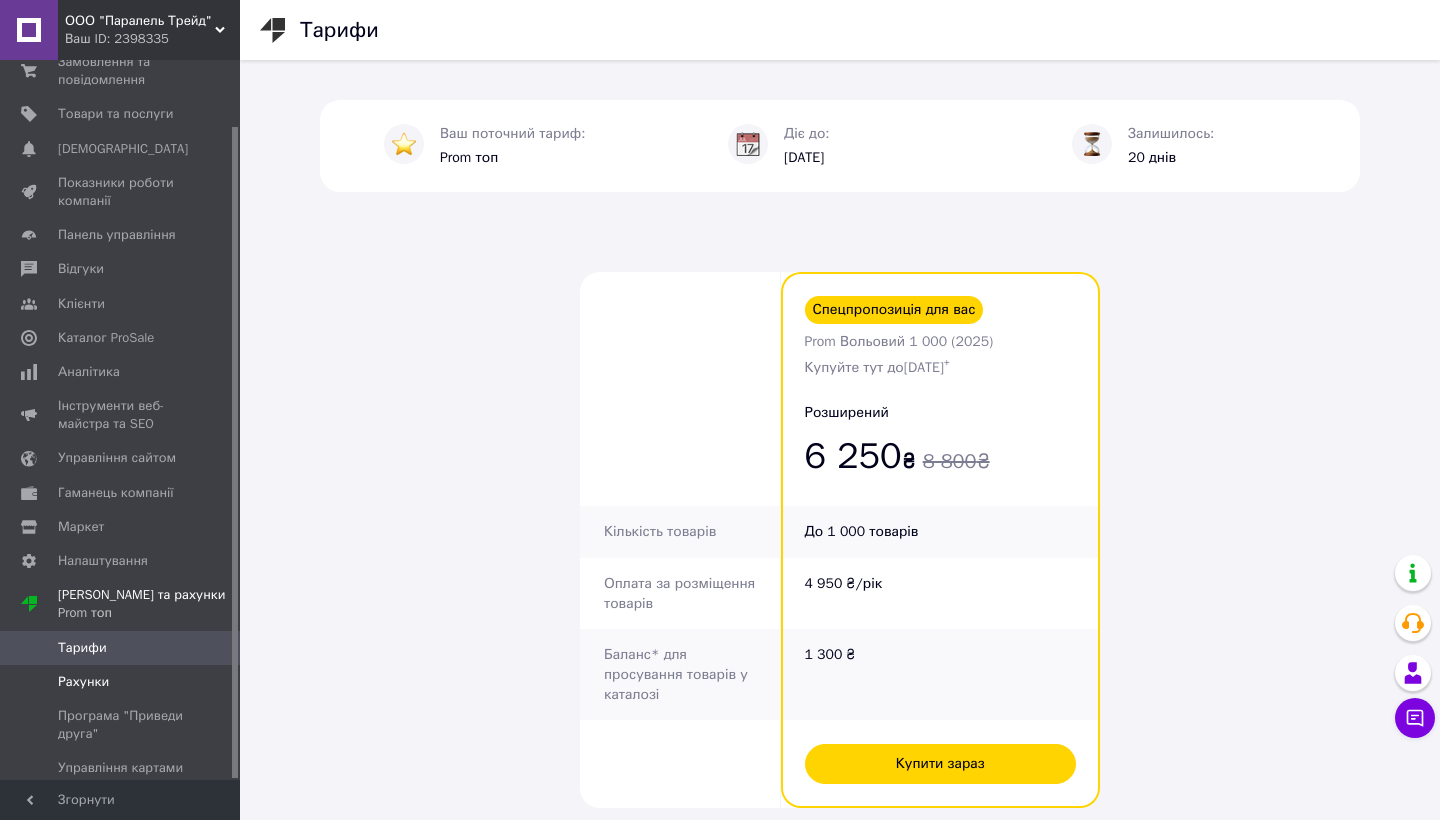 click on "Рахунки" at bounding box center (121, 682) 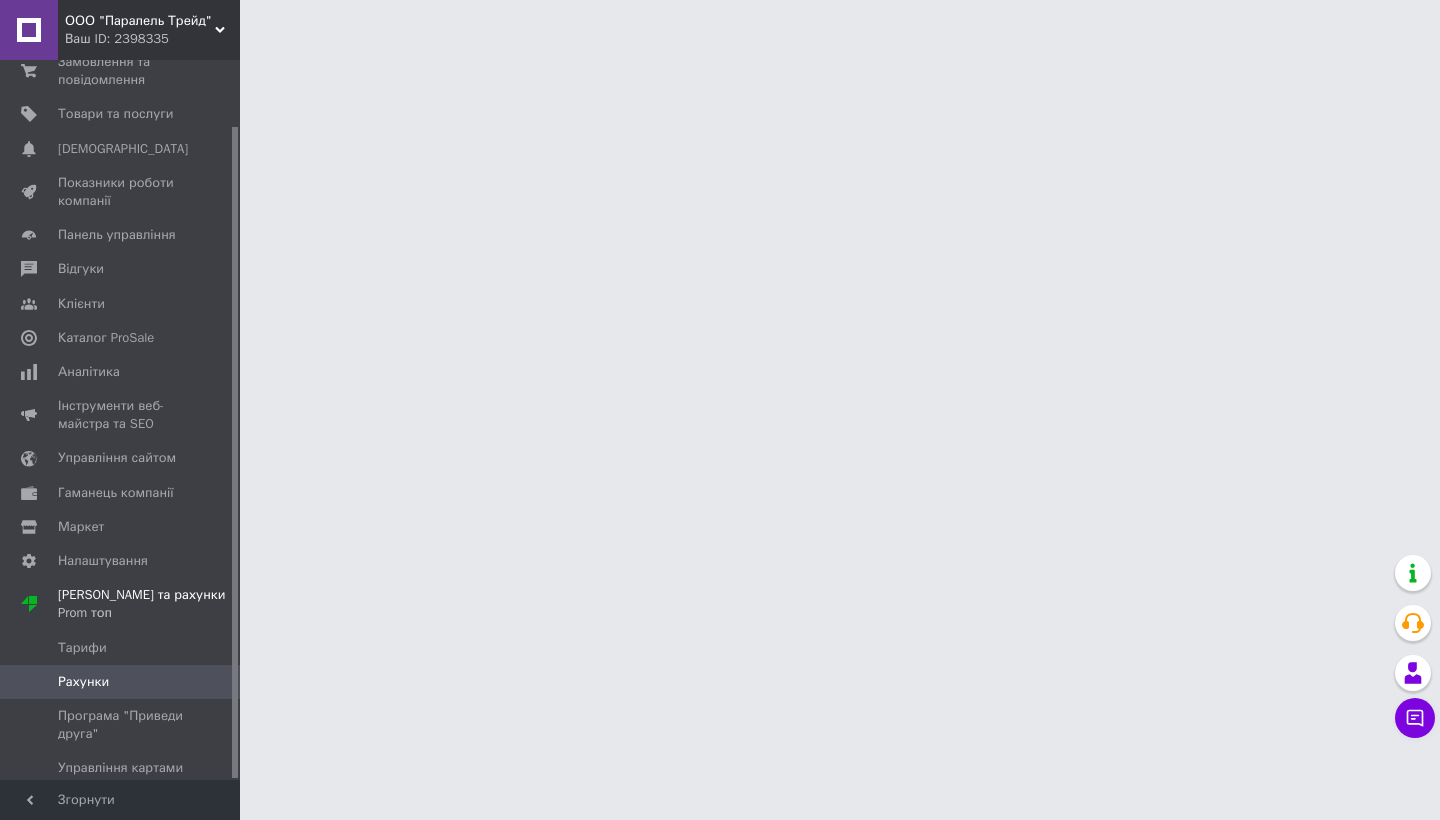 scroll, scrollTop: 0, scrollLeft: 0, axis: both 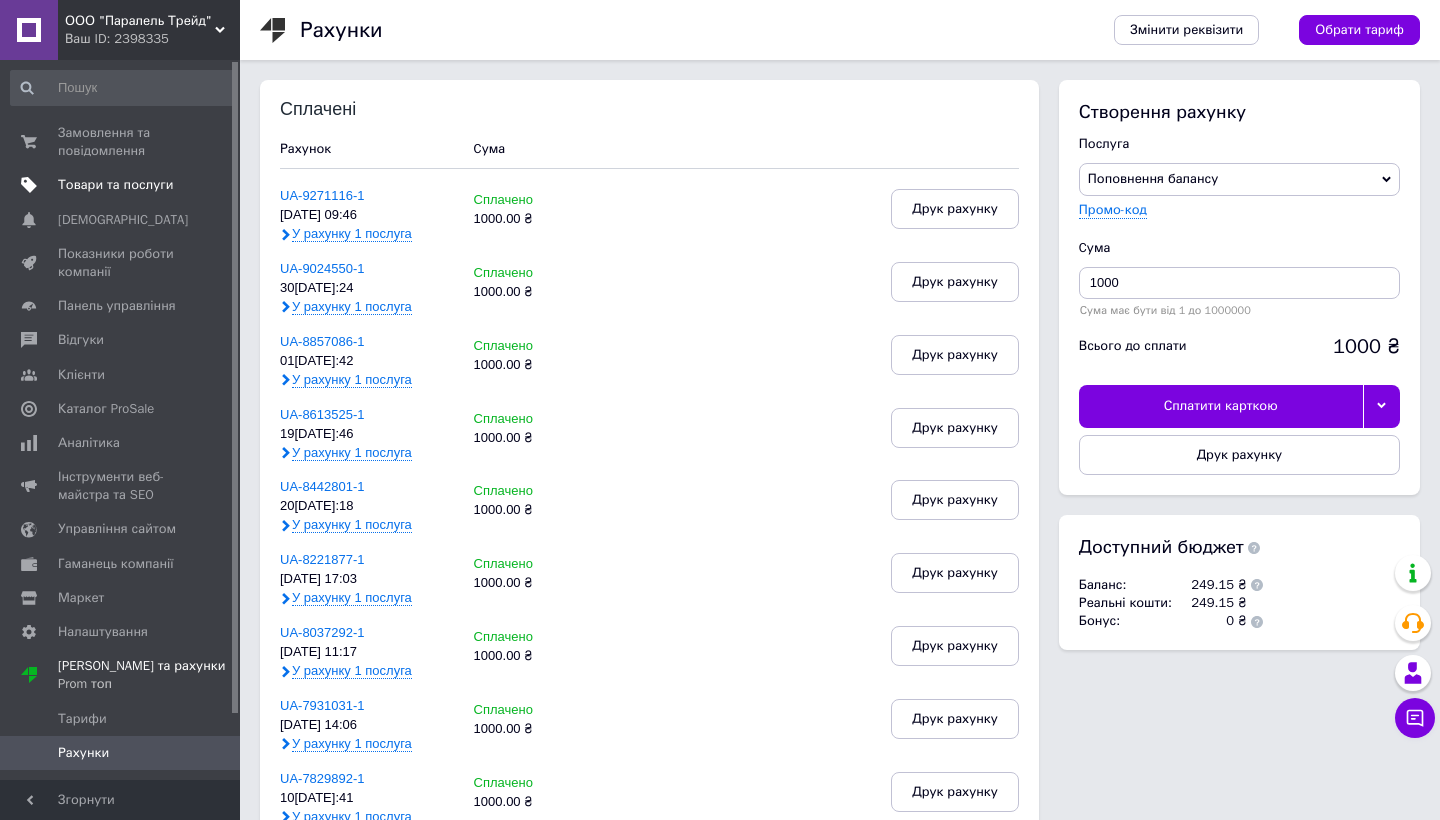 click on "Товари та послуги" at bounding box center [115, 185] 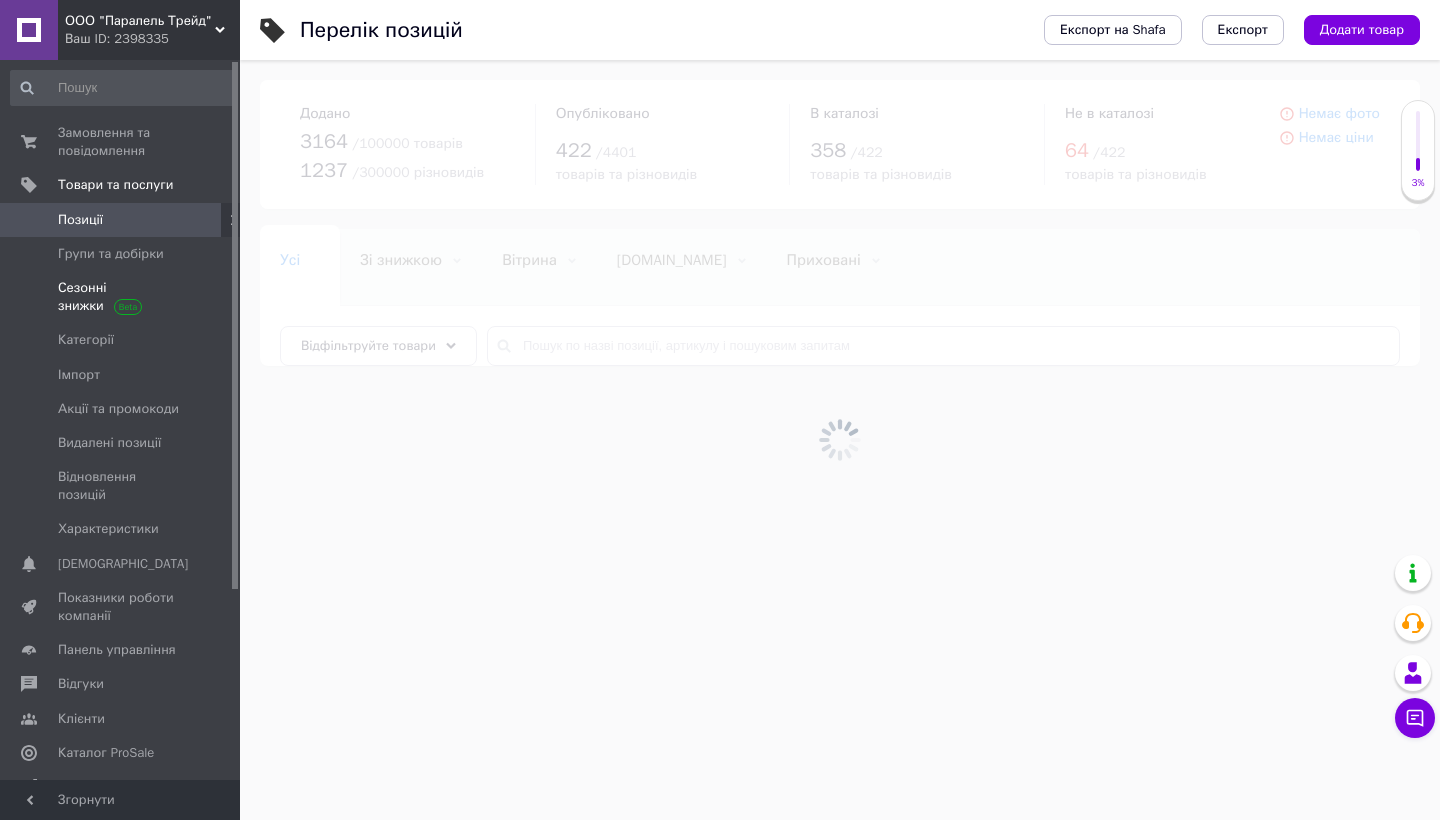 click on "Сезонні знижки" at bounding box center (121, 297) 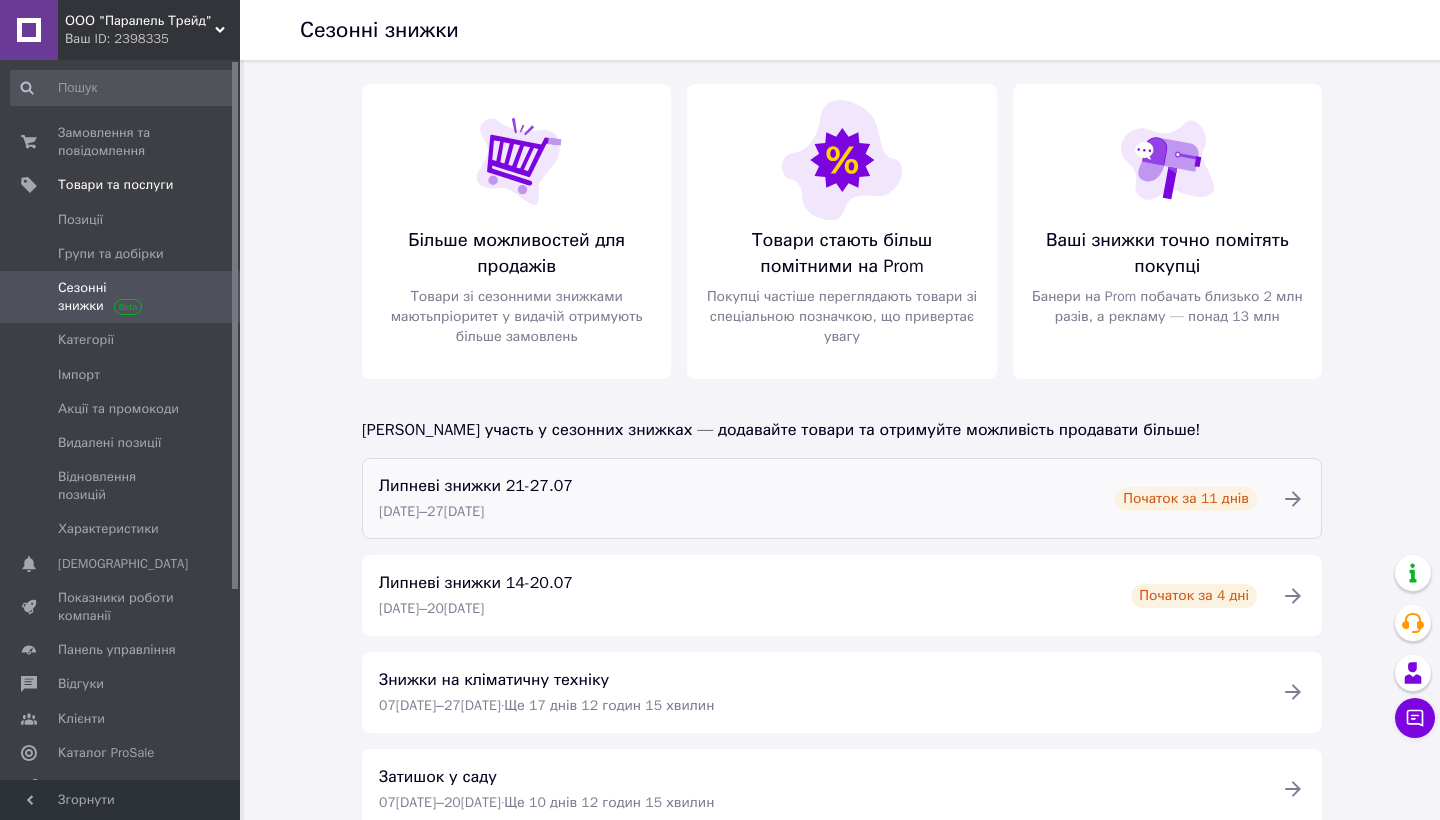 click 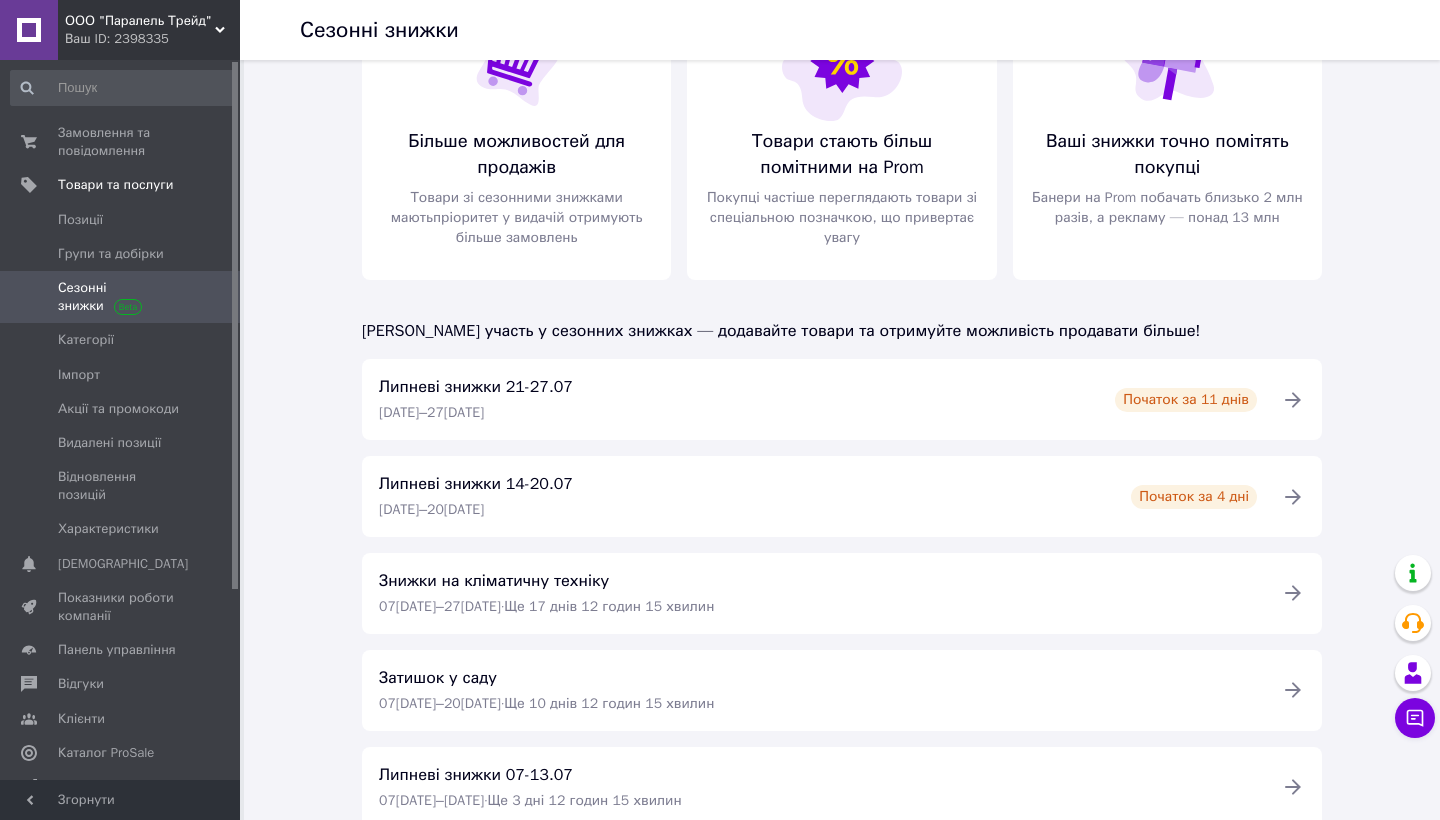 scroll, scrollTop: 136, scrollLeft: 0, axis: vertical 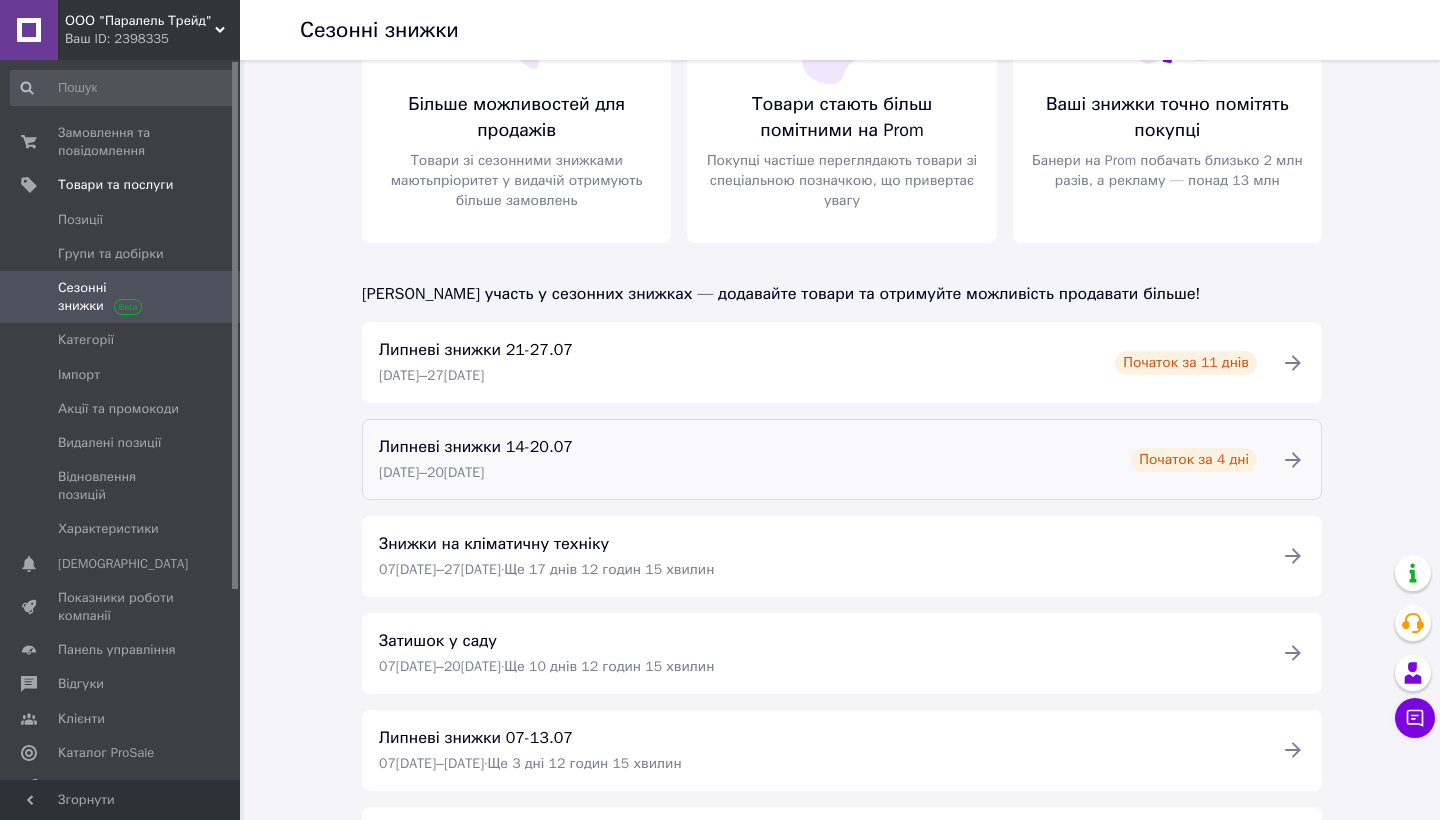 click 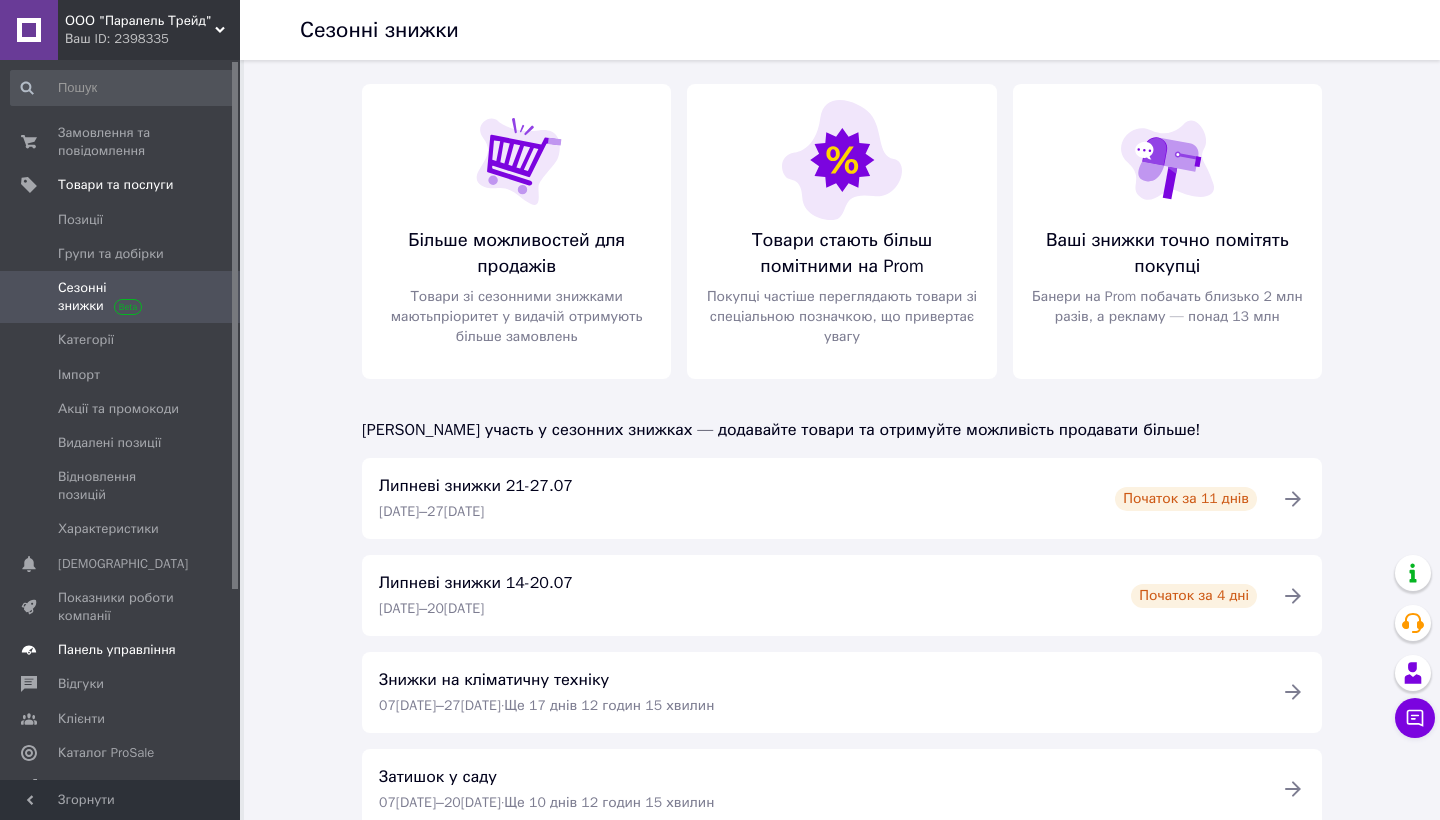 scroll, scrollTop: 0, scrollLeft: 0, axis: both 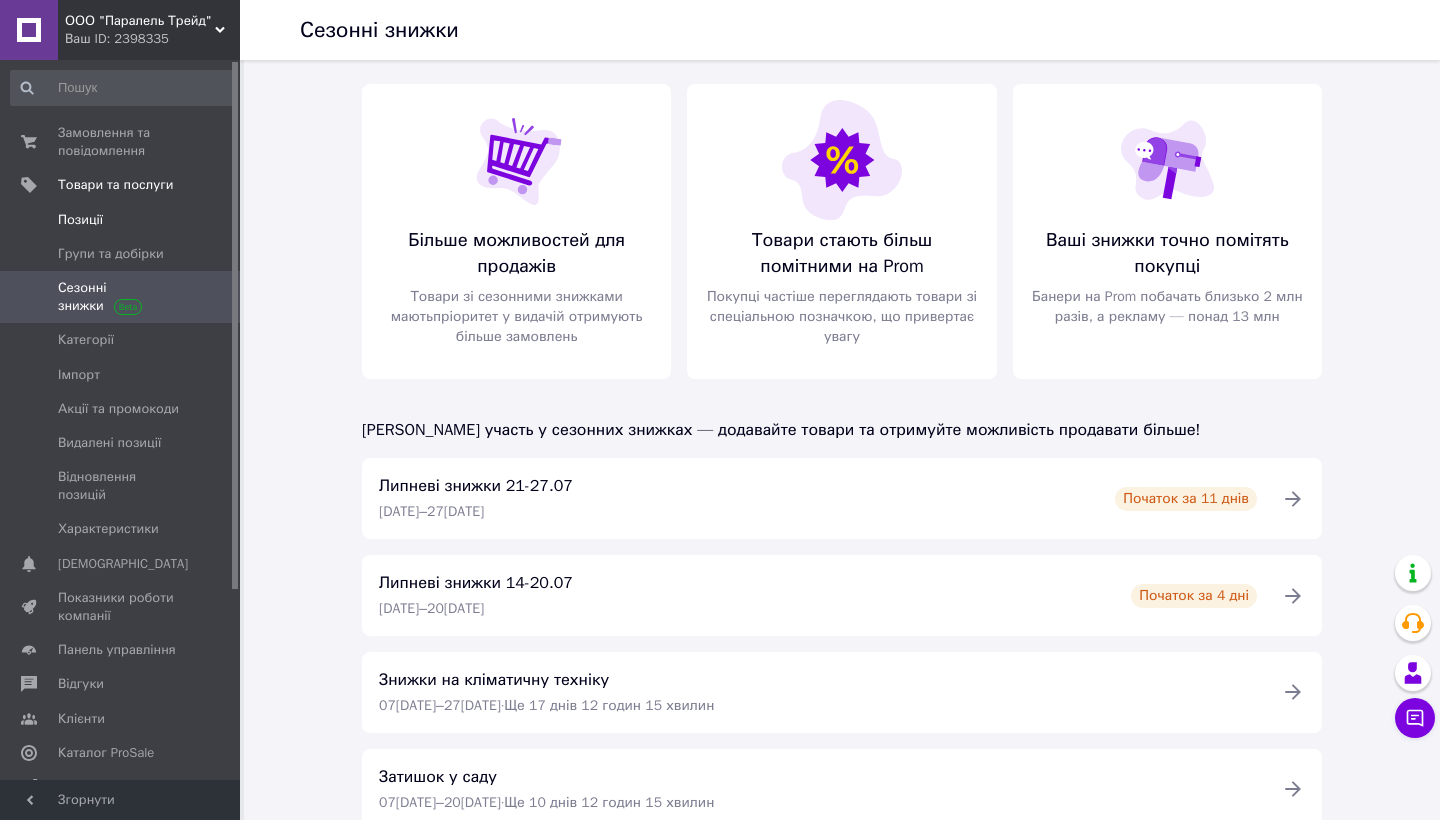 click on "Позиції" at bounding box center [121, 220] 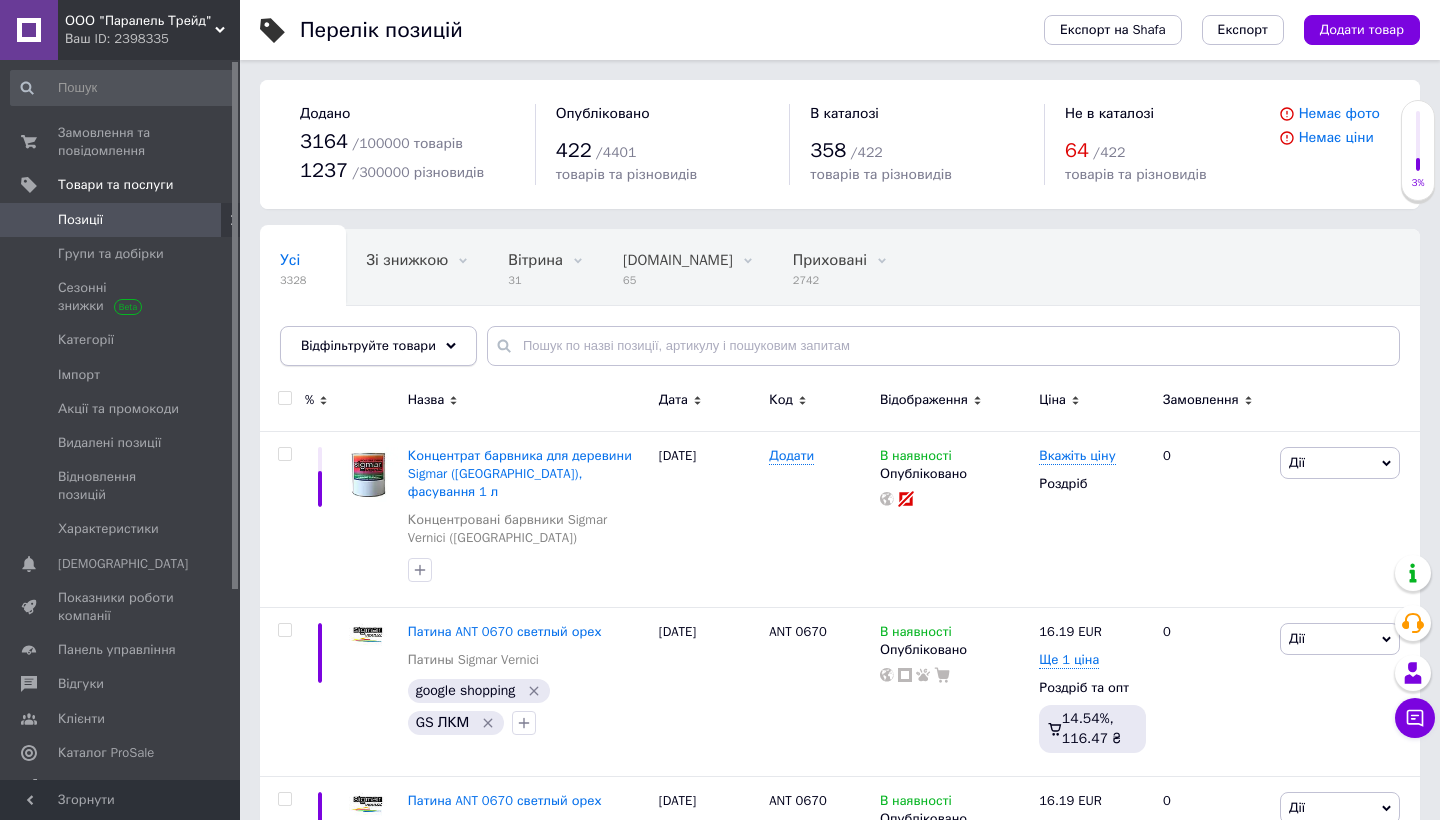 click on "Відфільтруйте товари" at bounding box center (378, 346) 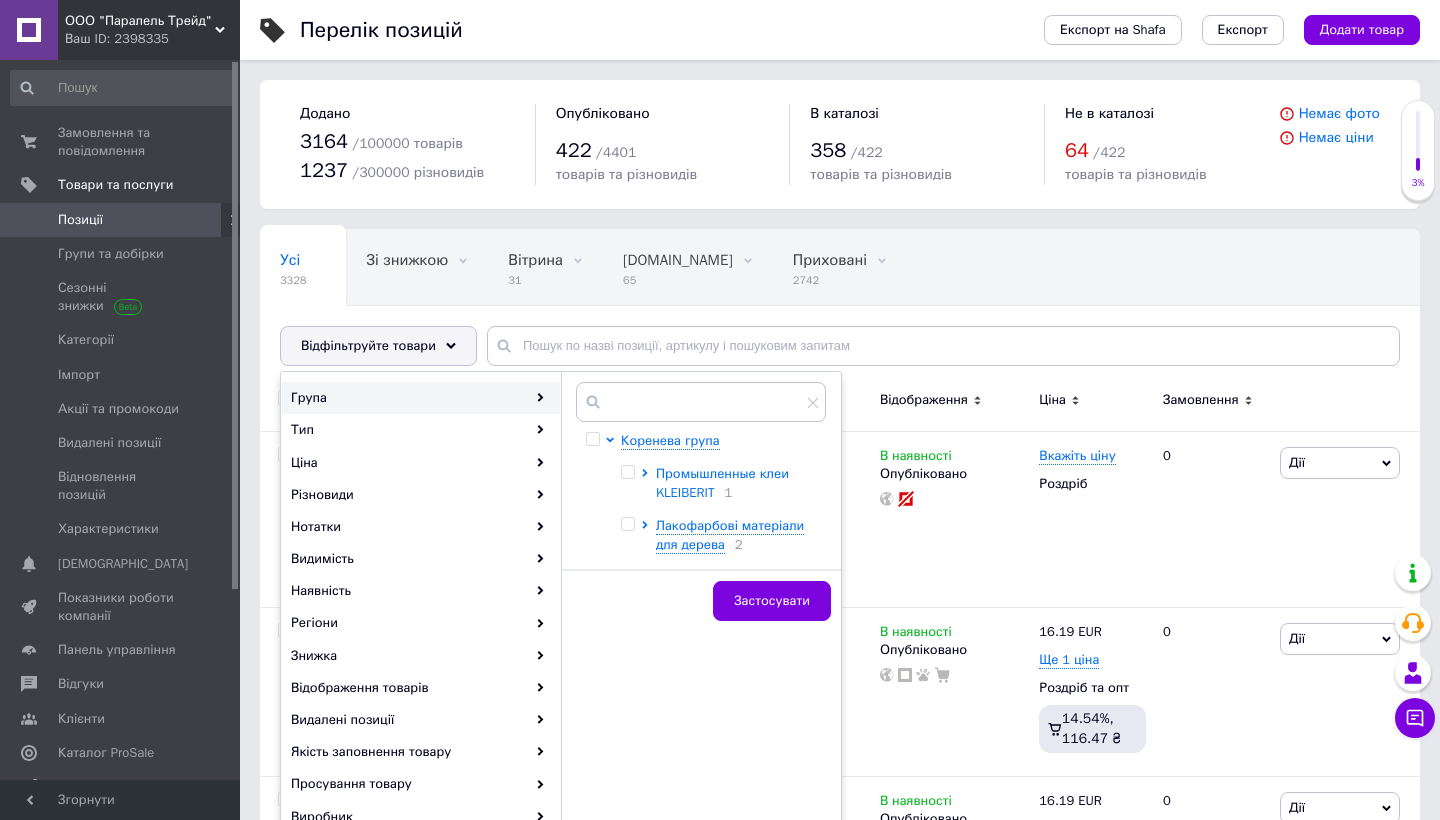 click on "Промышленные клеи KLEIBERIT" at bounding box center (722, 482) 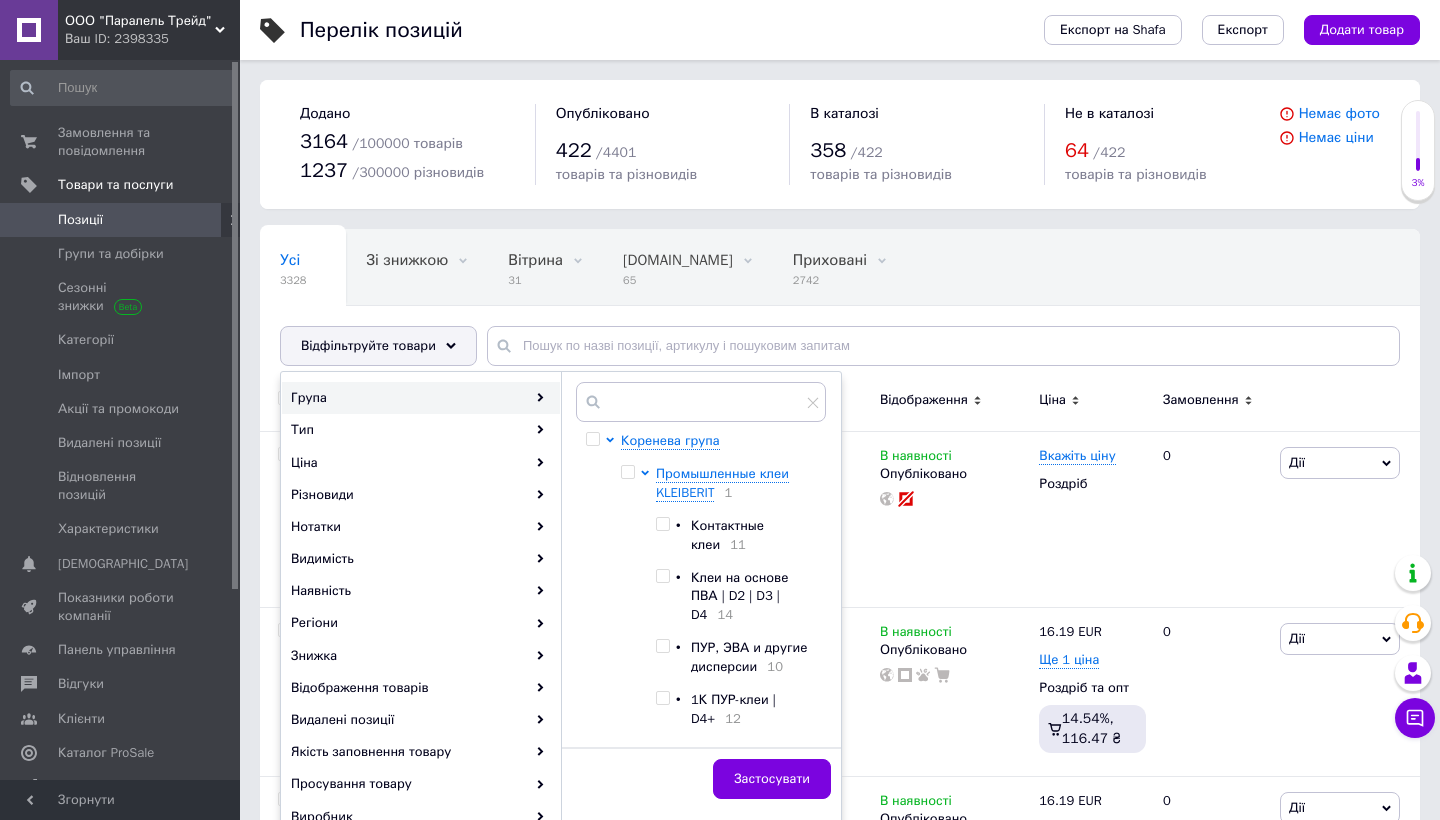 click at bounding box center [662, 524] 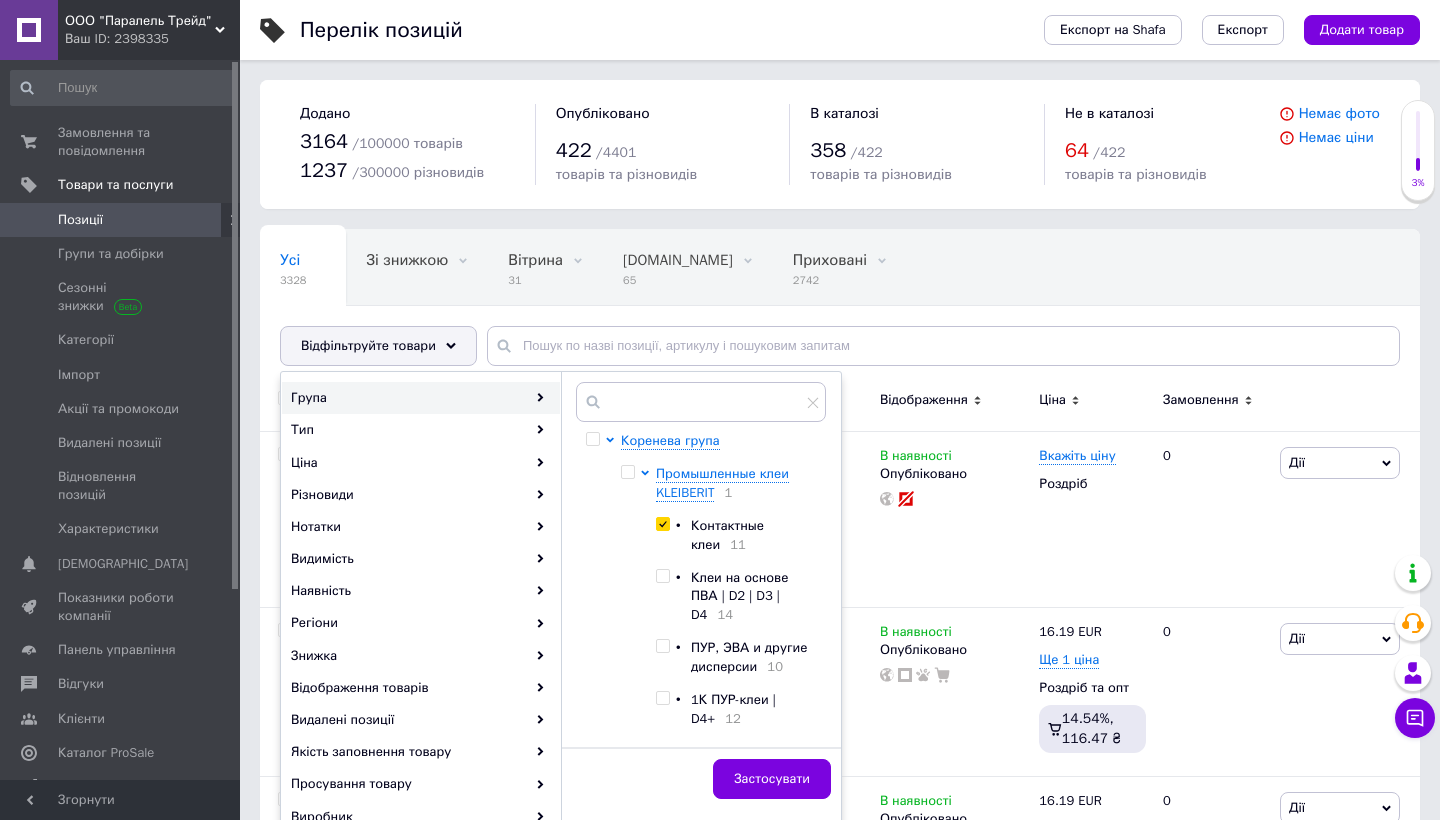 checkbox on "true" 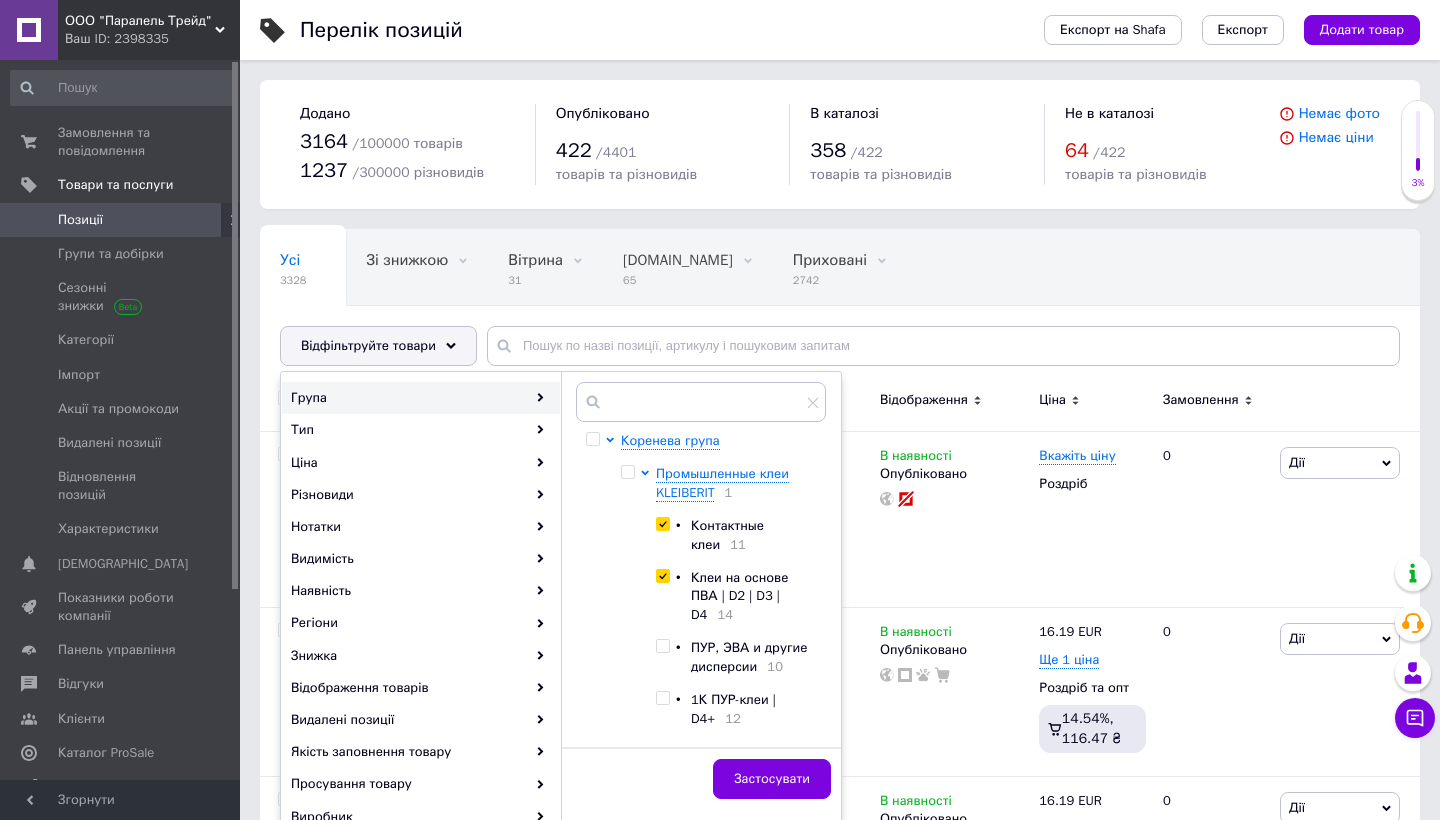 checkbox on "true" 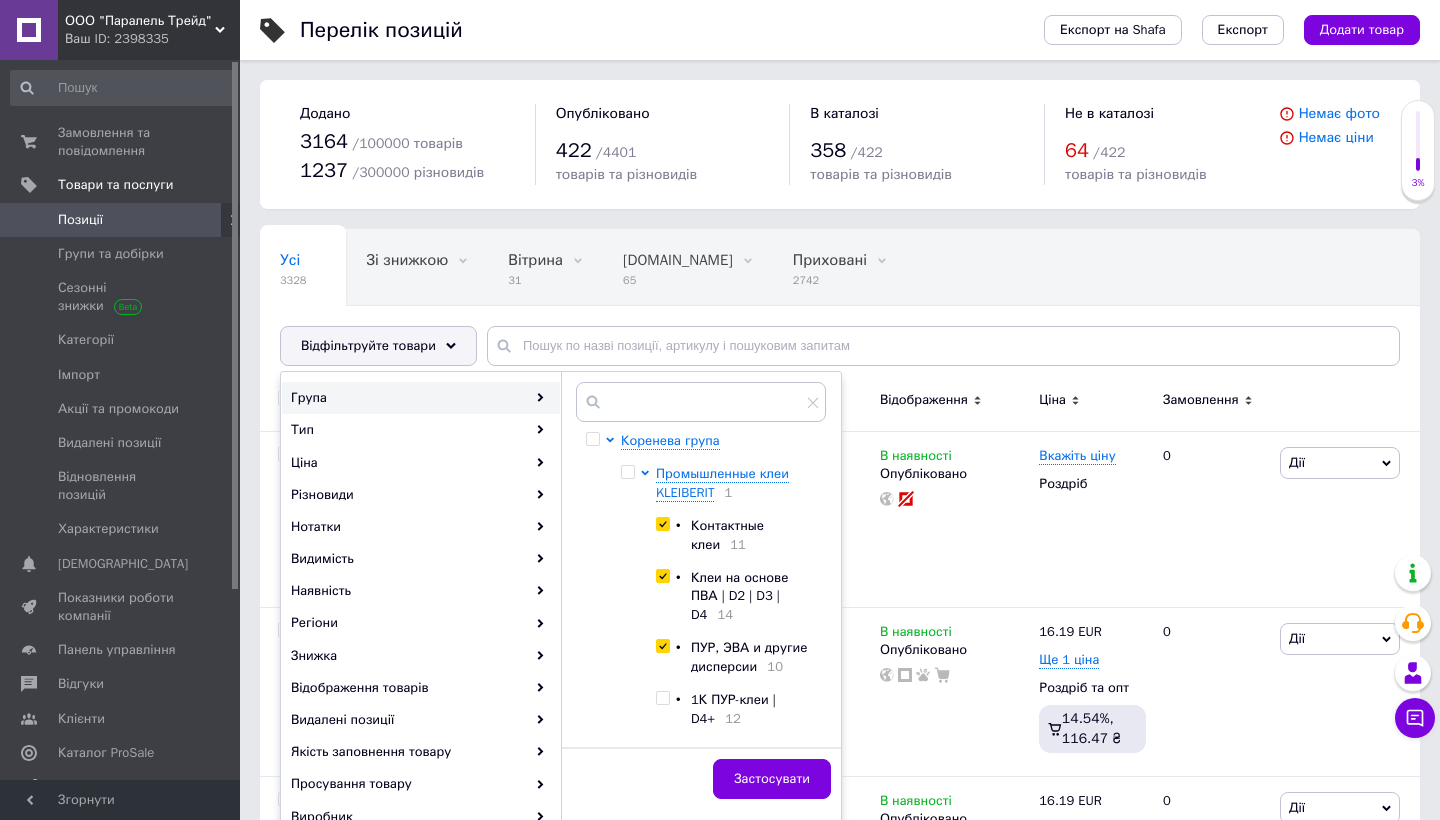 checkbox on "true" 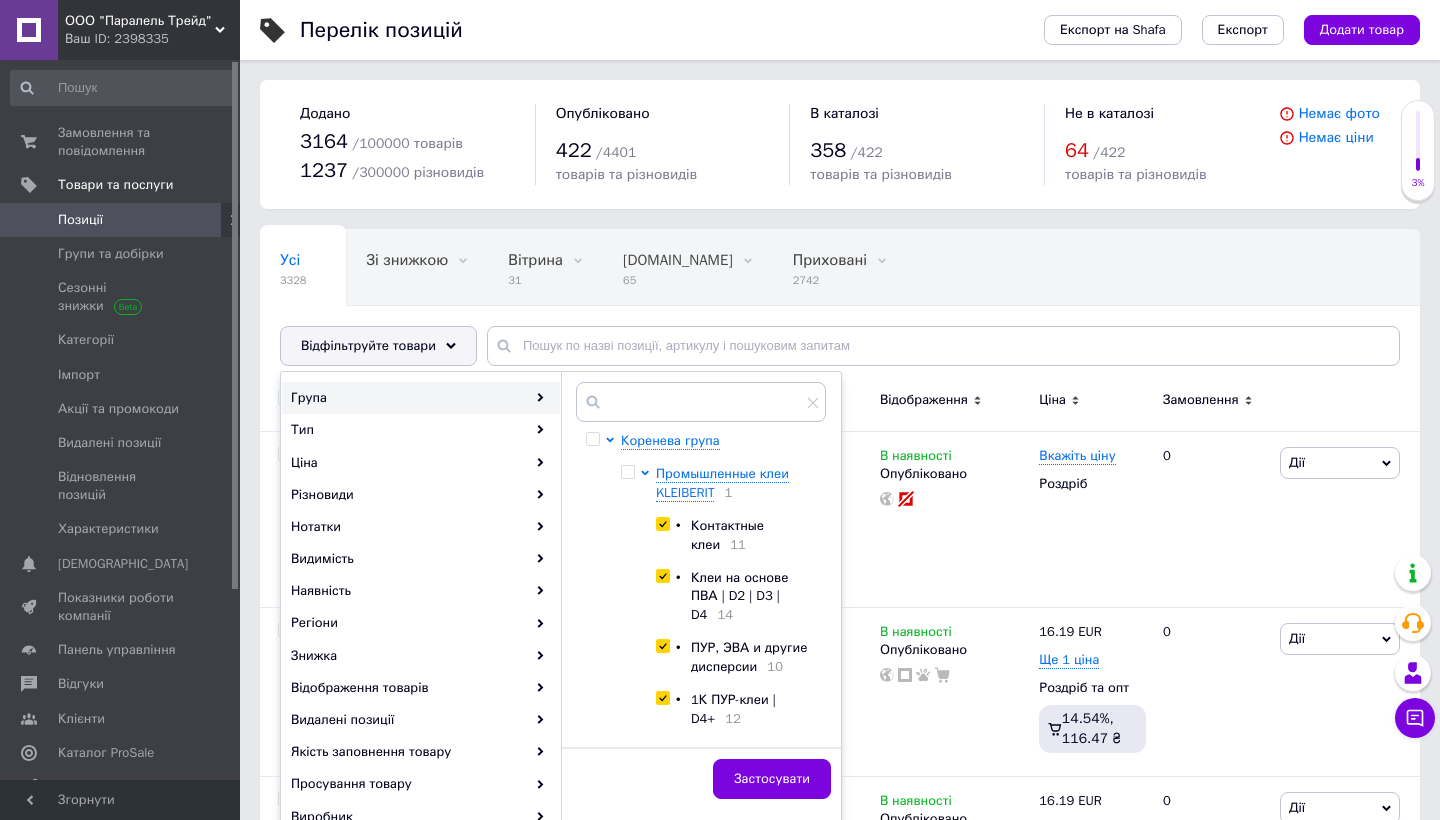 checkbox on "true" 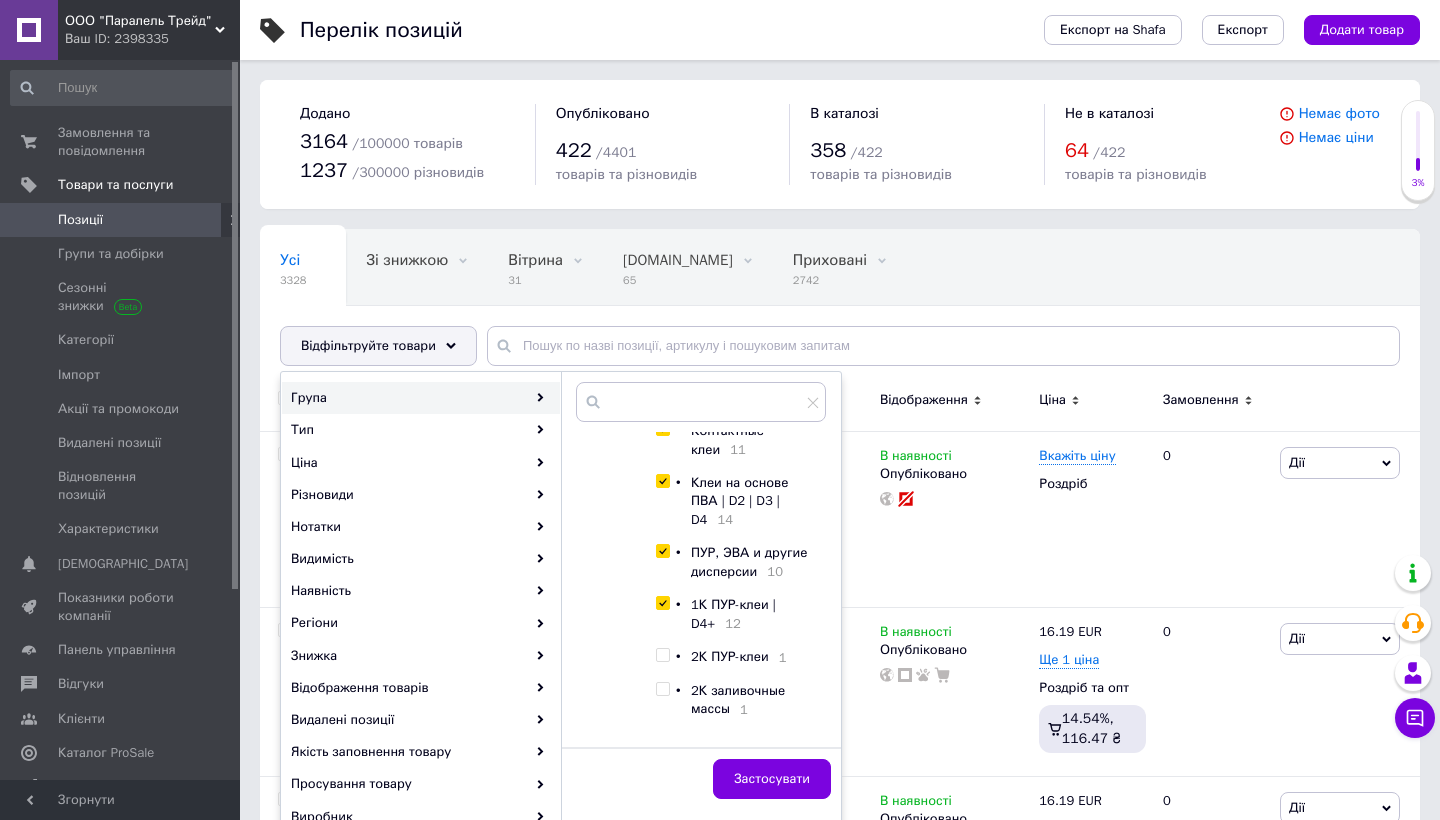 scroll, scrollTop: 122, scrollLeft: 0, axis: vertical 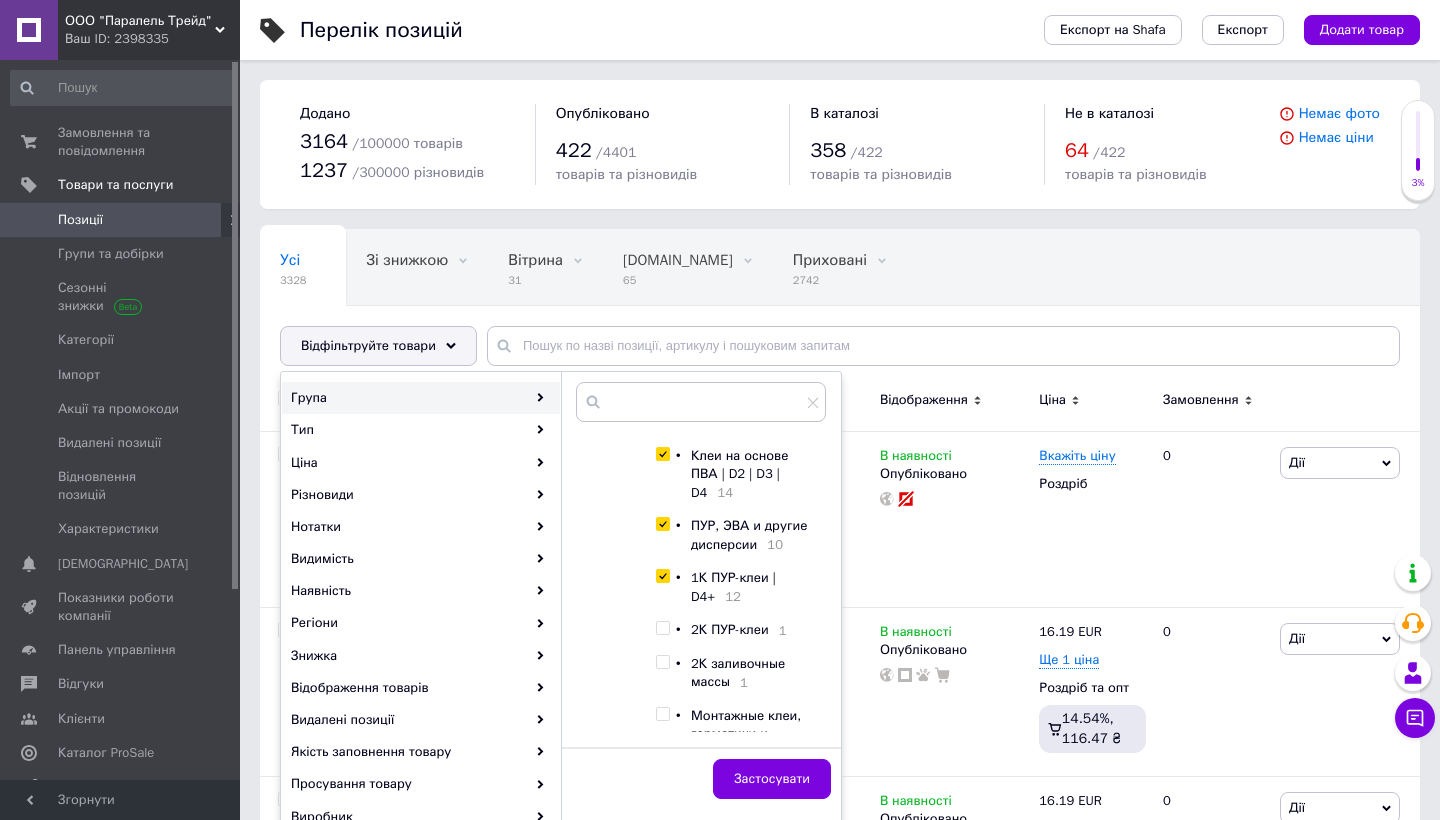 click at bounding box center [662, 628] 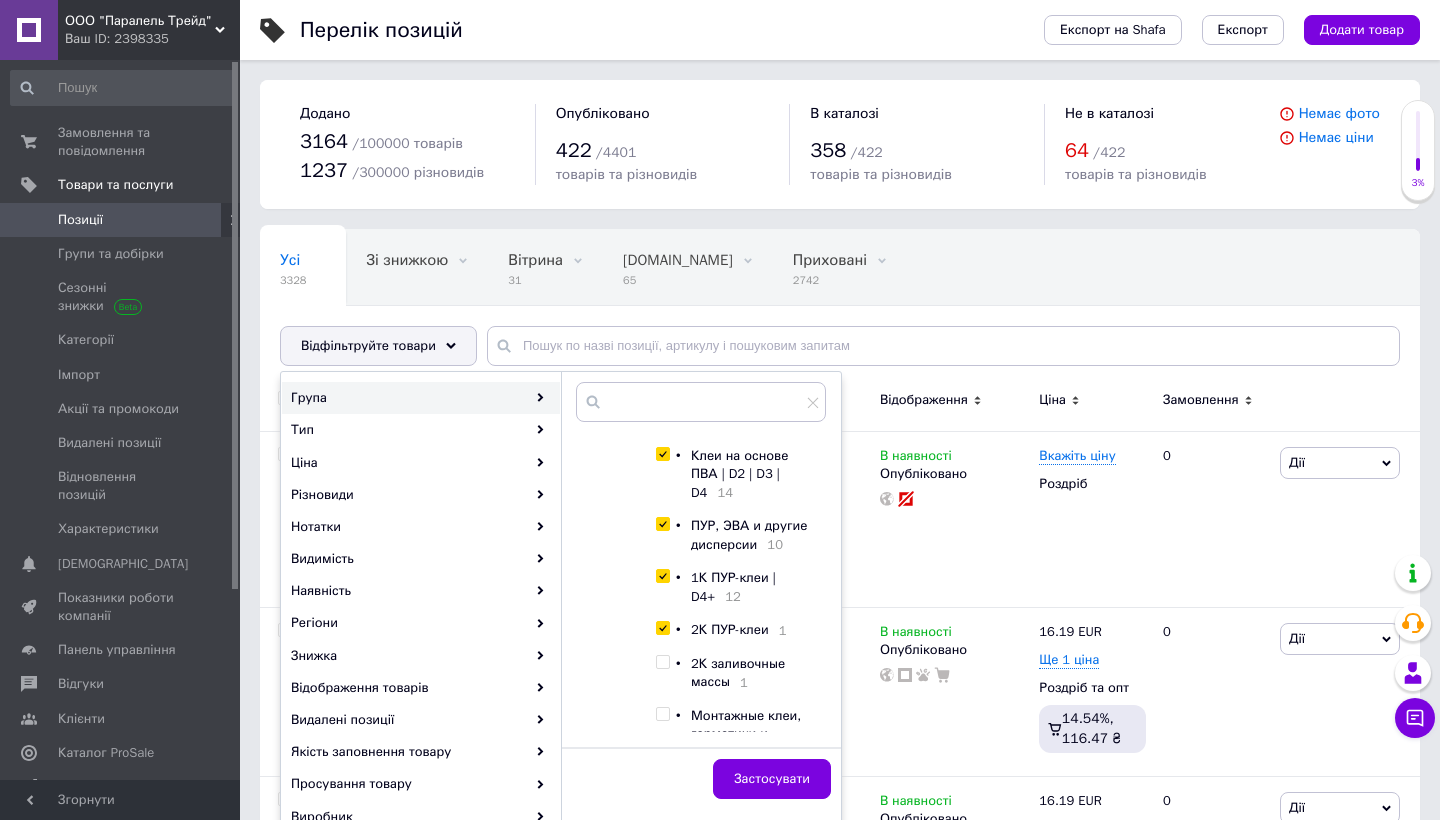 checkbox on "true" 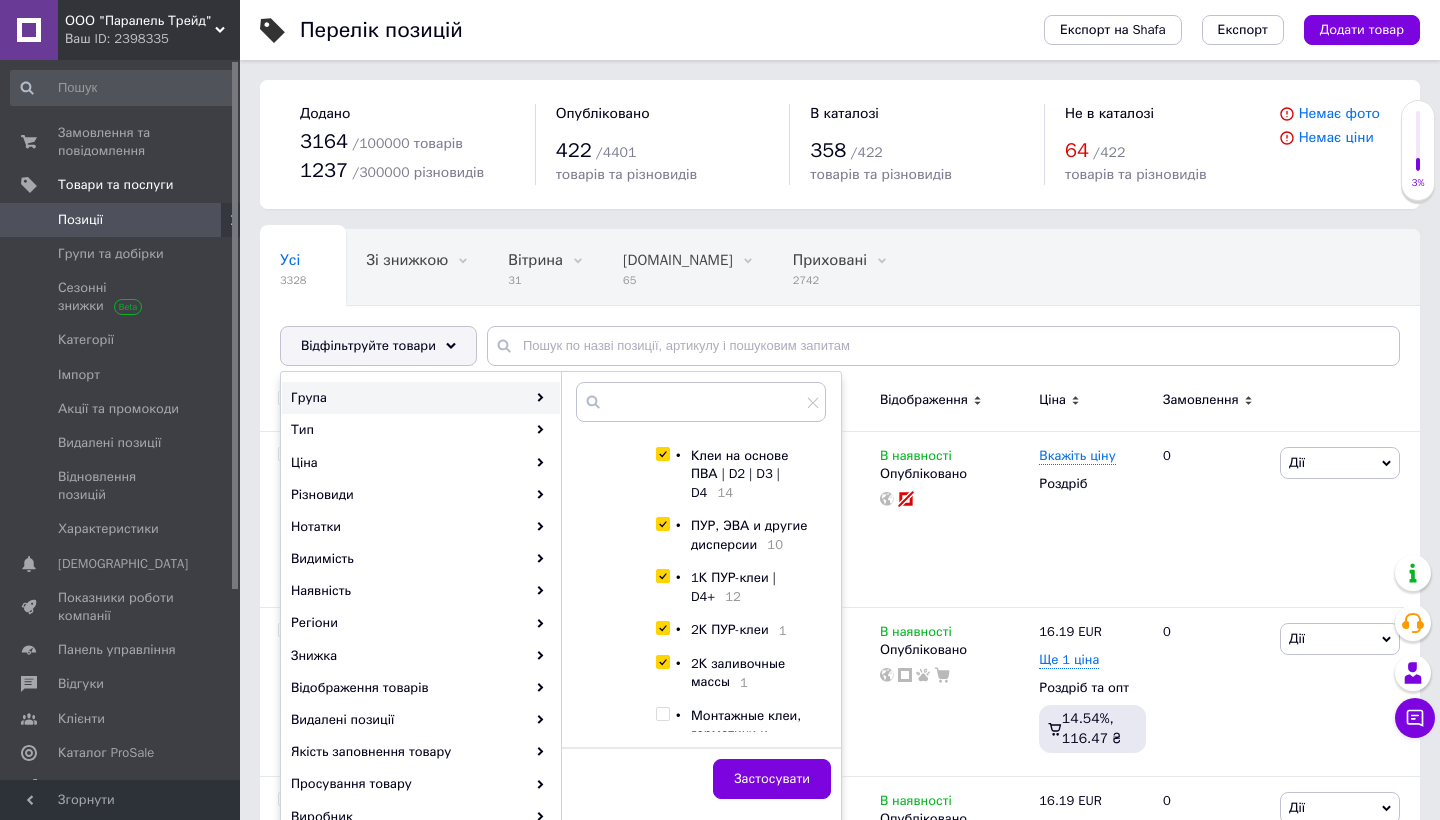 checkbox on "true" 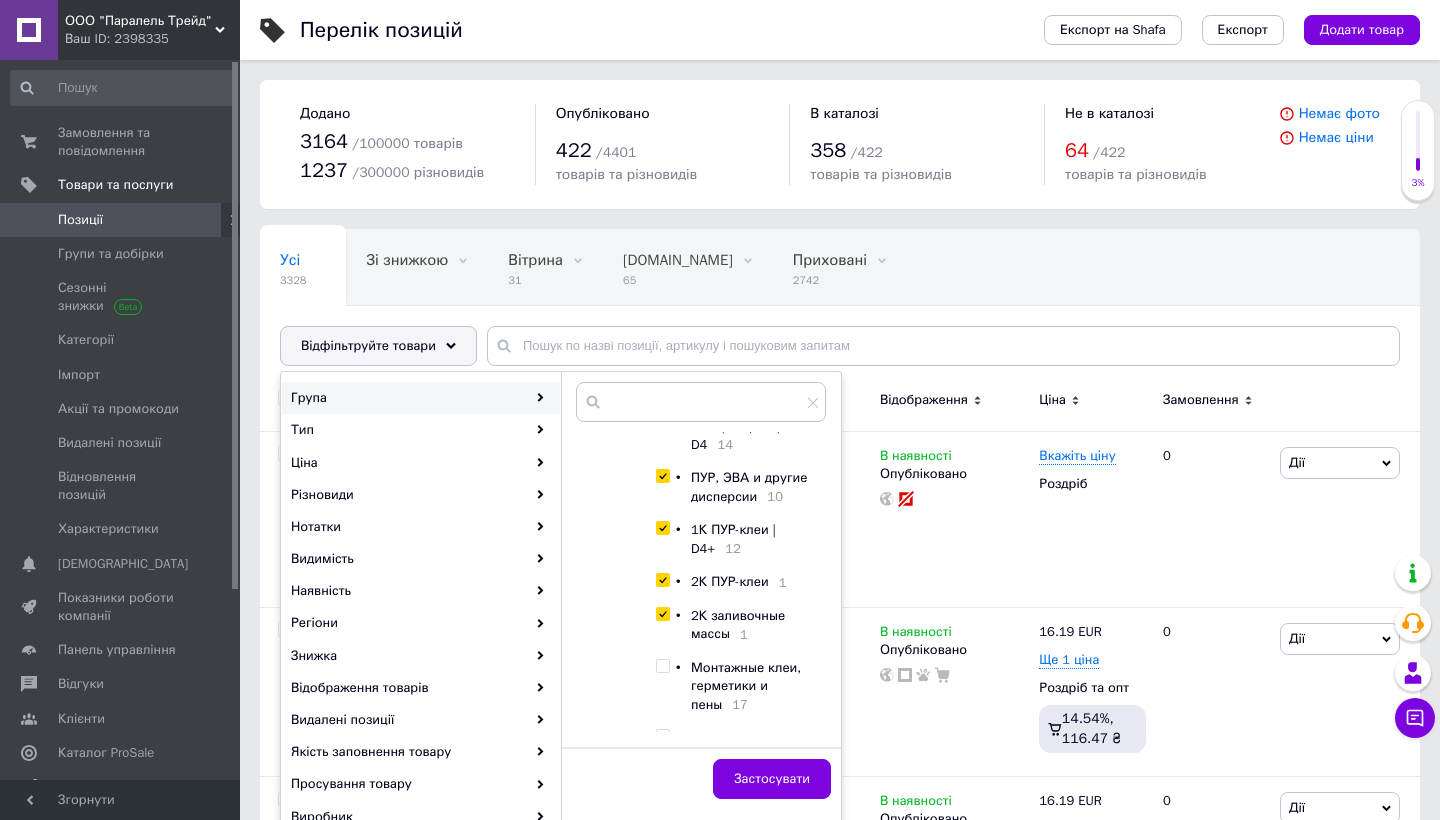 scroll, scrollTop: 189, scrollLeft: 0, axis: vertical 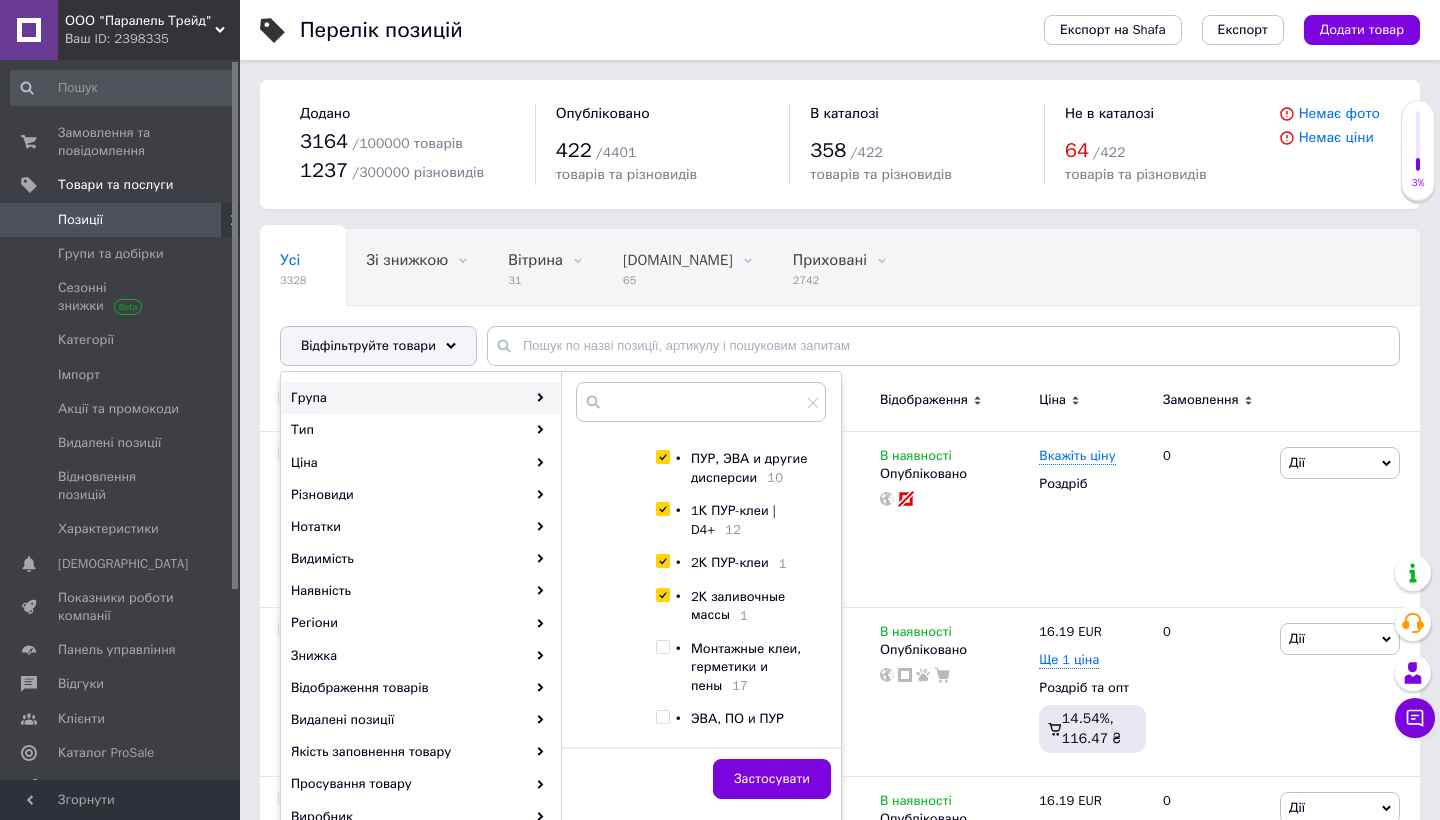 click at bounding box center [666, 667] 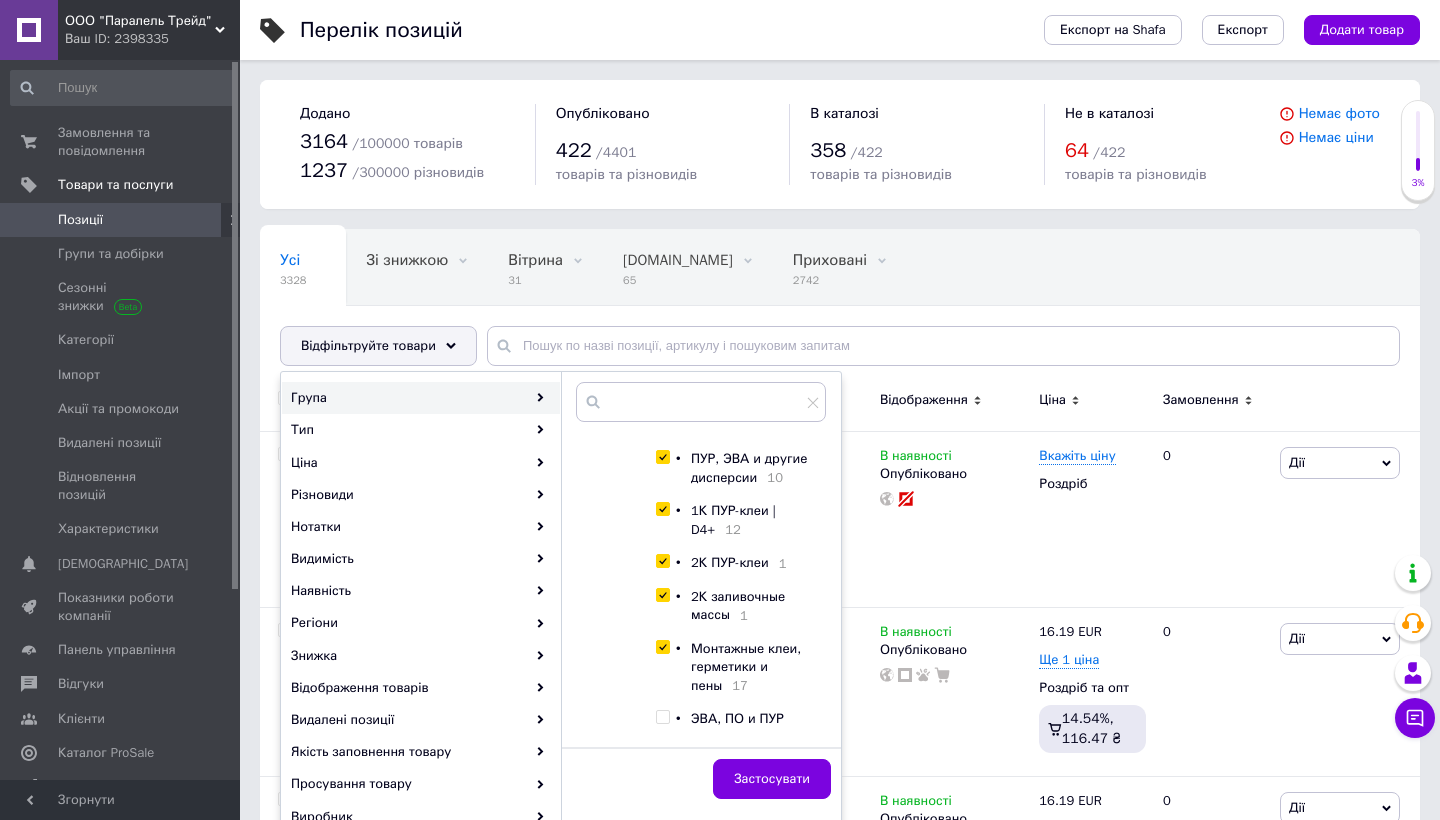 checkbox on "true" 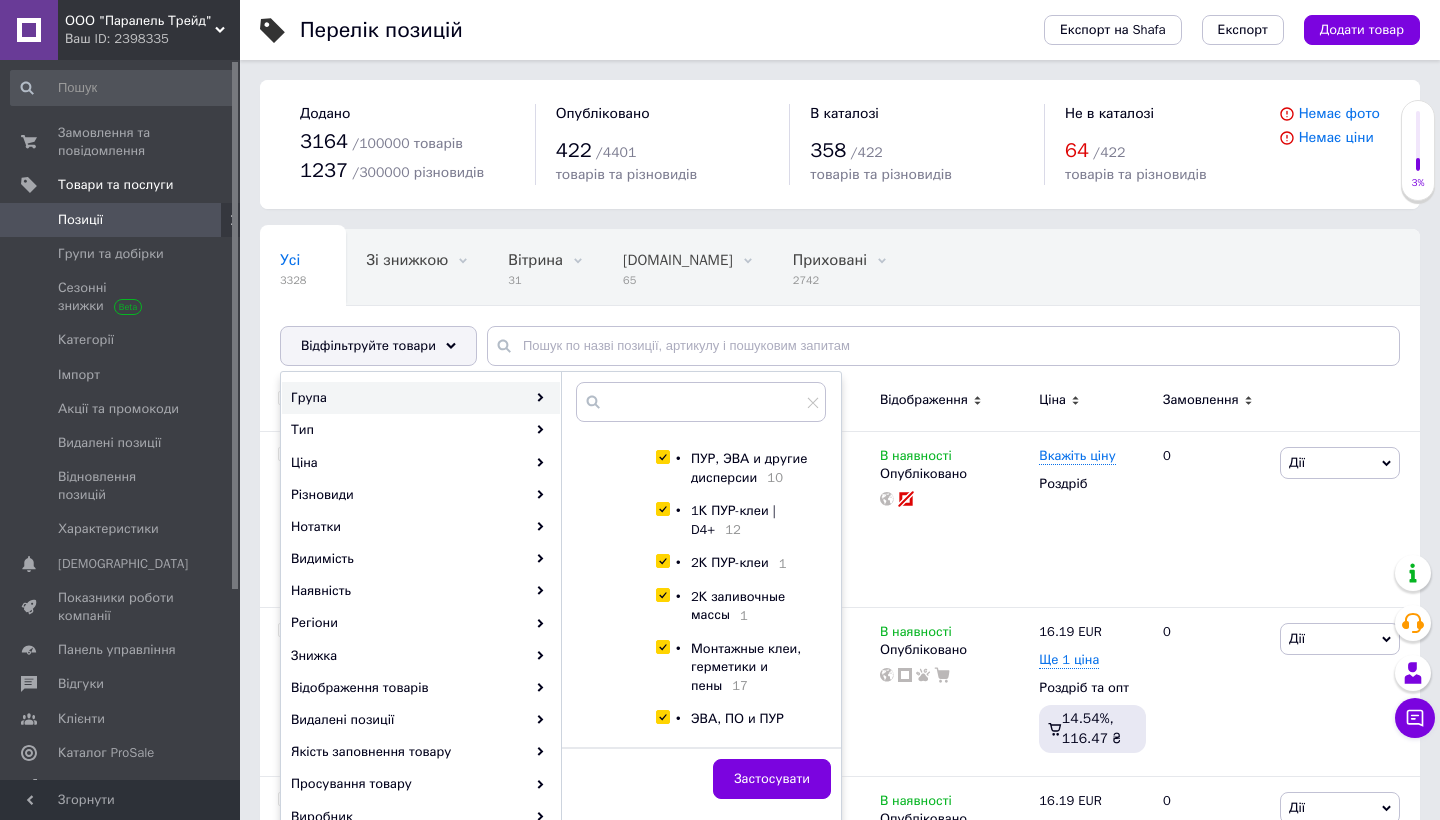 checkbox on "true" 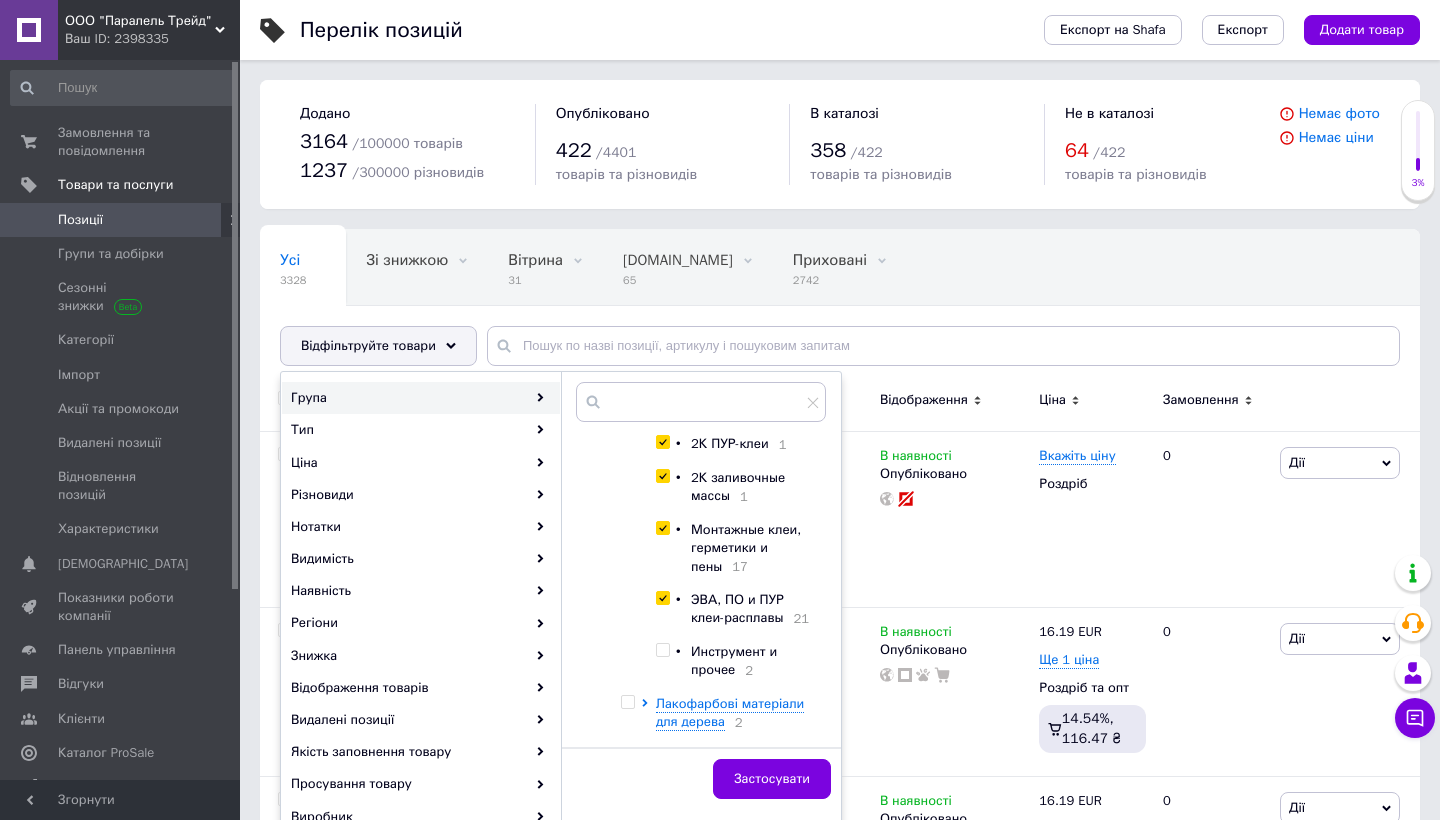 scroll, scrollTop: 337, scrollLeft: 0, axis: vertical 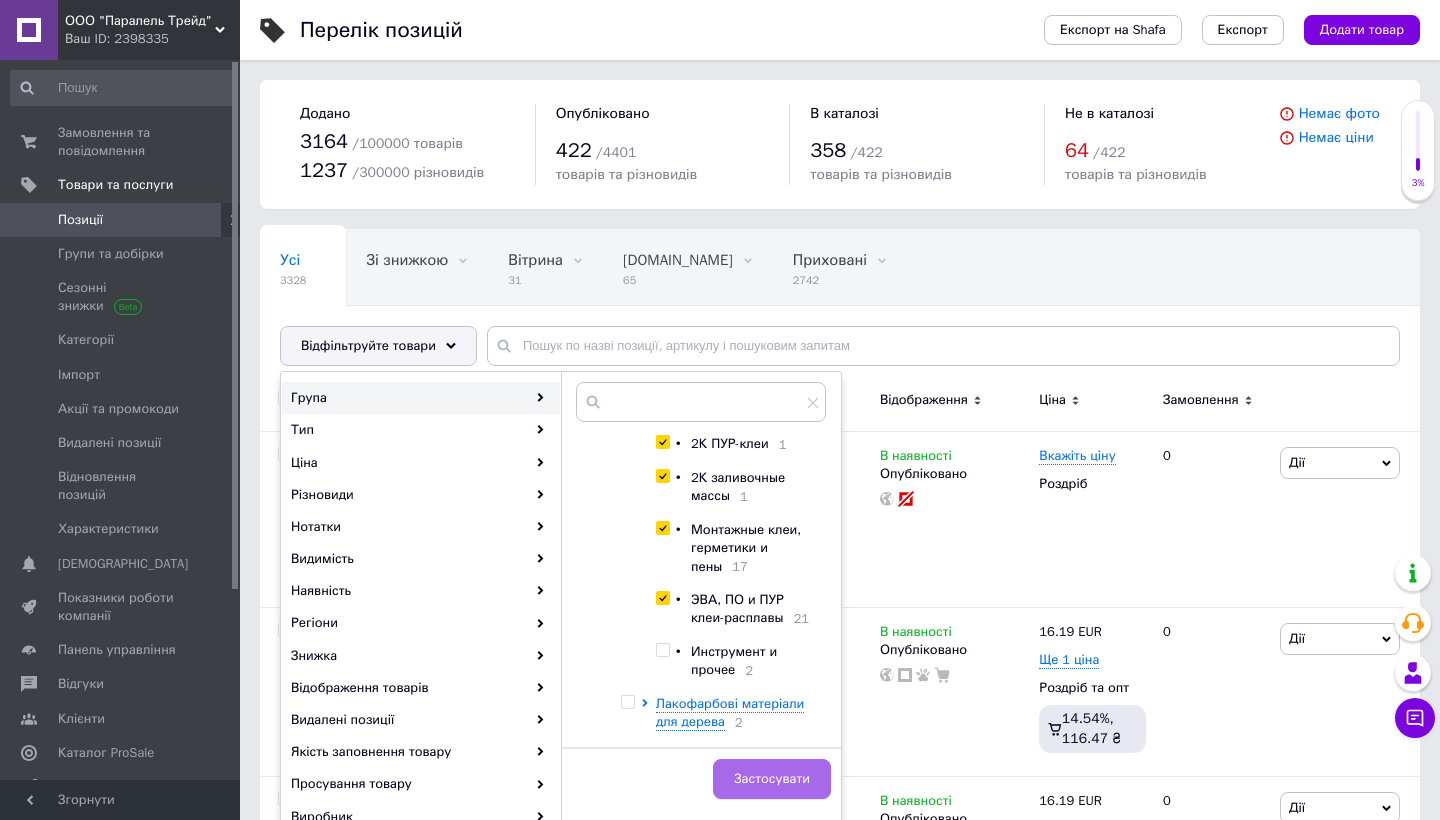 click on "Застосувати" at bounding box center [772, 779] 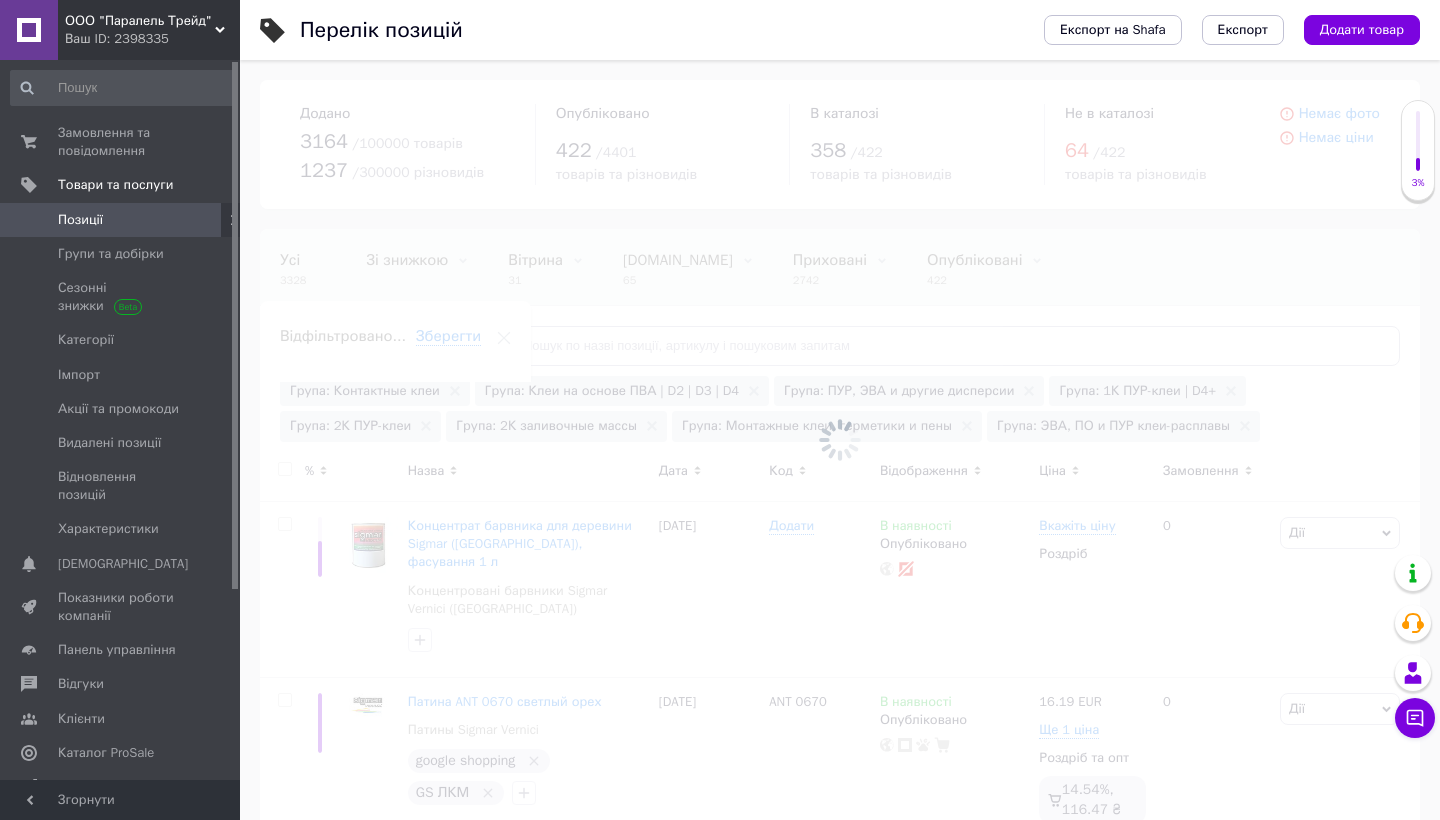 scroll, scrollTop: 0, scrollLeft: 33, axis: horizontal 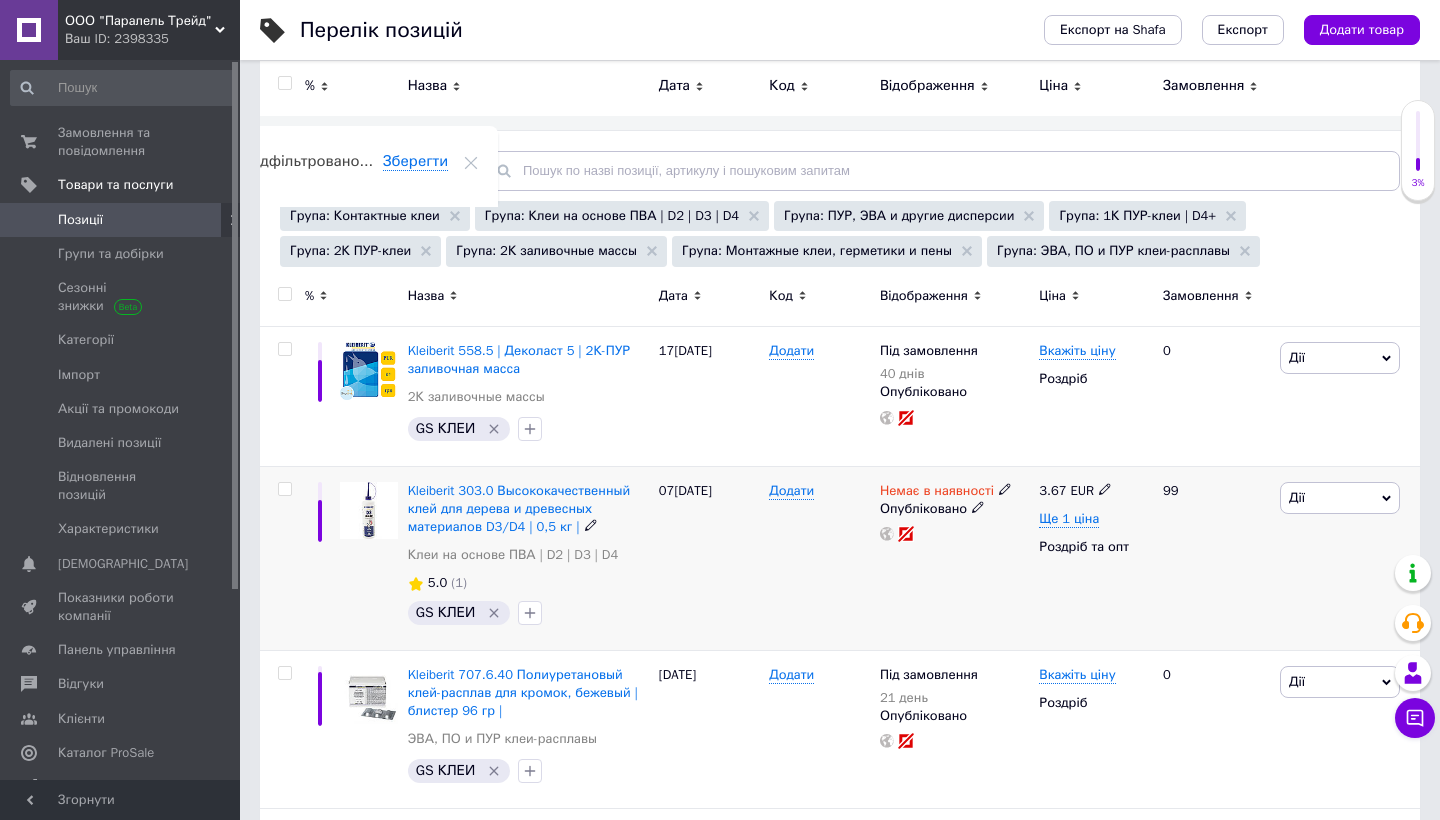 click 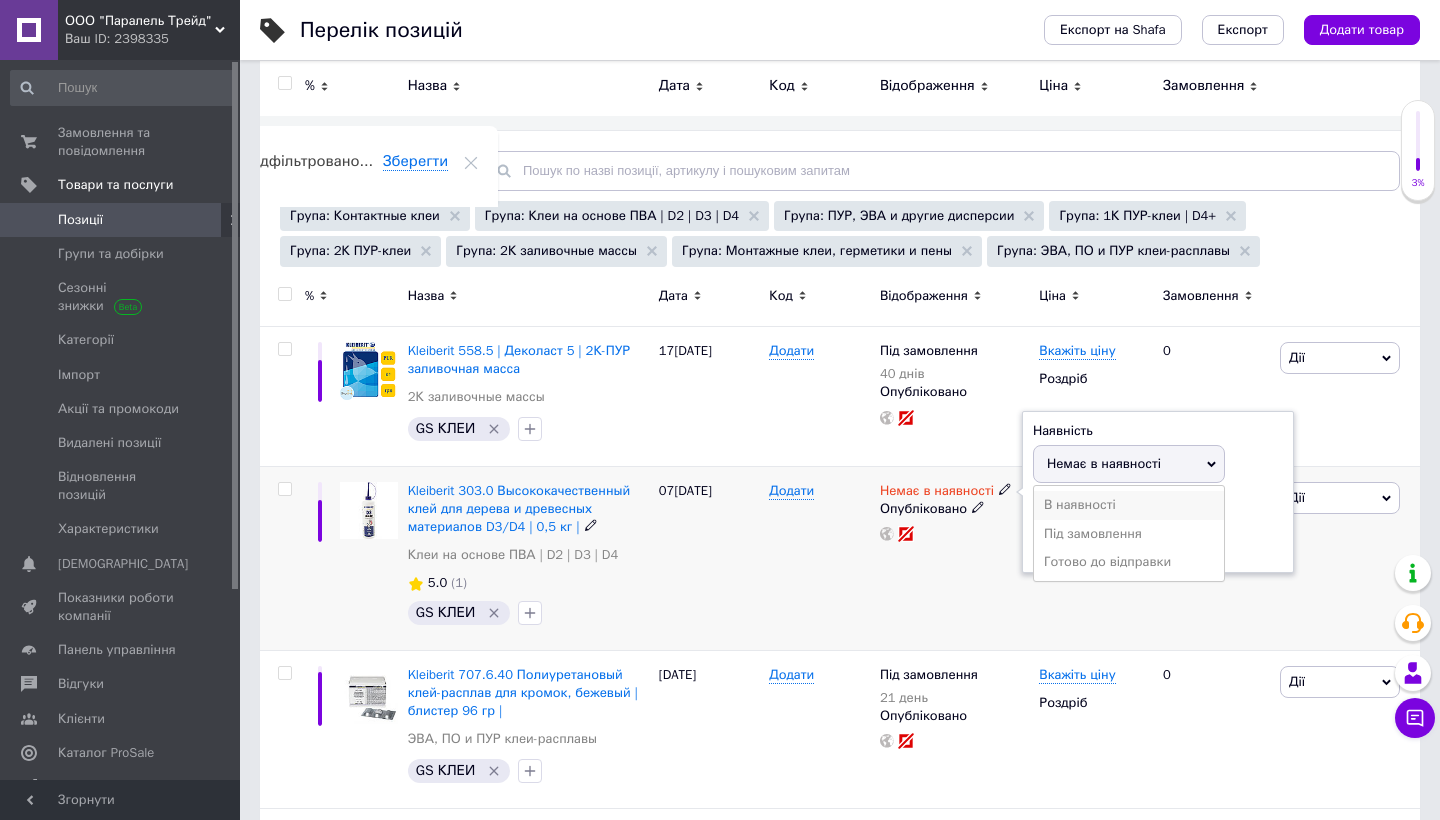 click on "В наявності" at bounding box center [1129, 505] 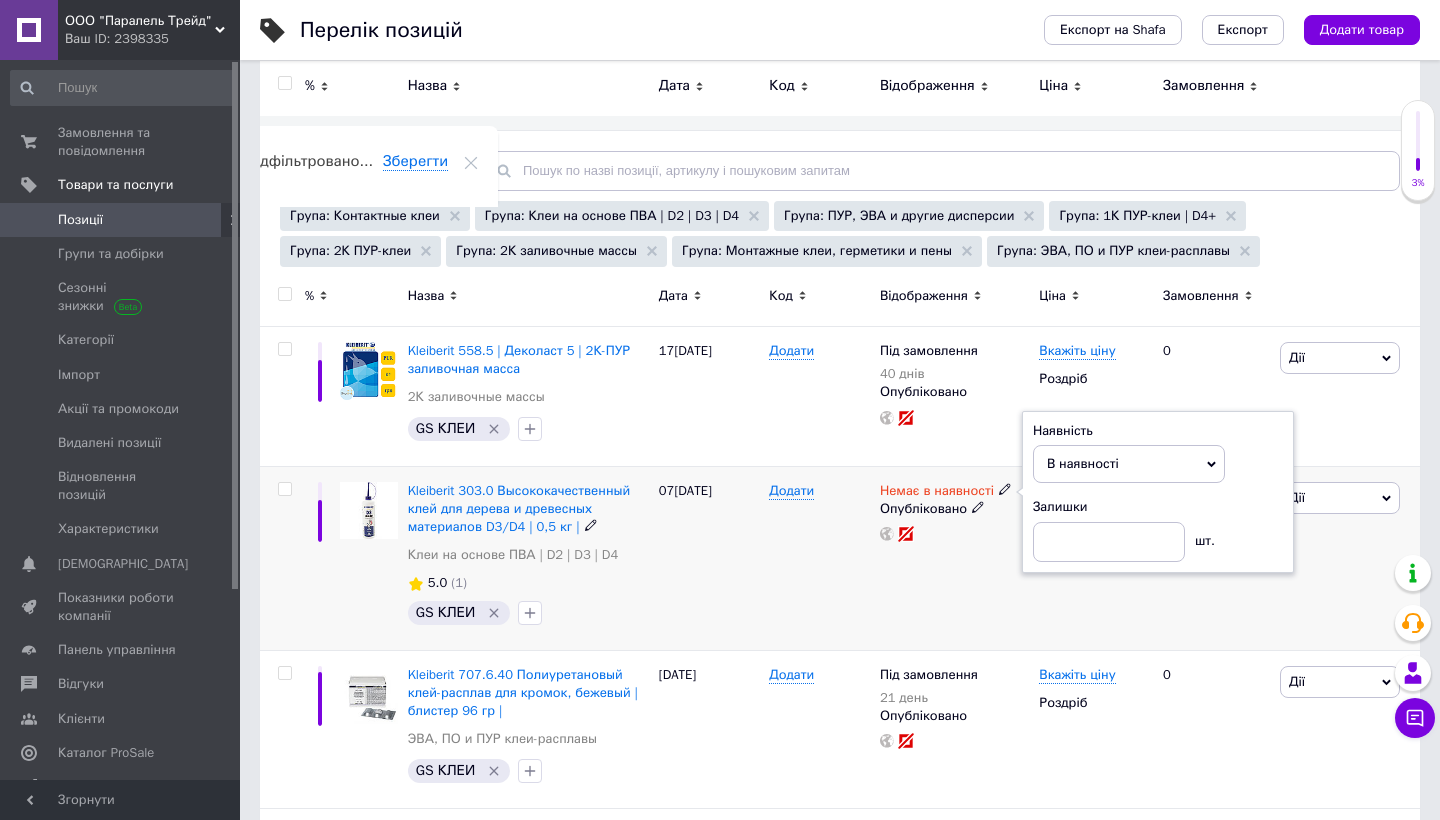 click on "Немає в наявності Наявність В наявності Немає в наявності Під замовлення Готово до відправки Залишки шт. Опубліковано" at bounding box center [954, 558] 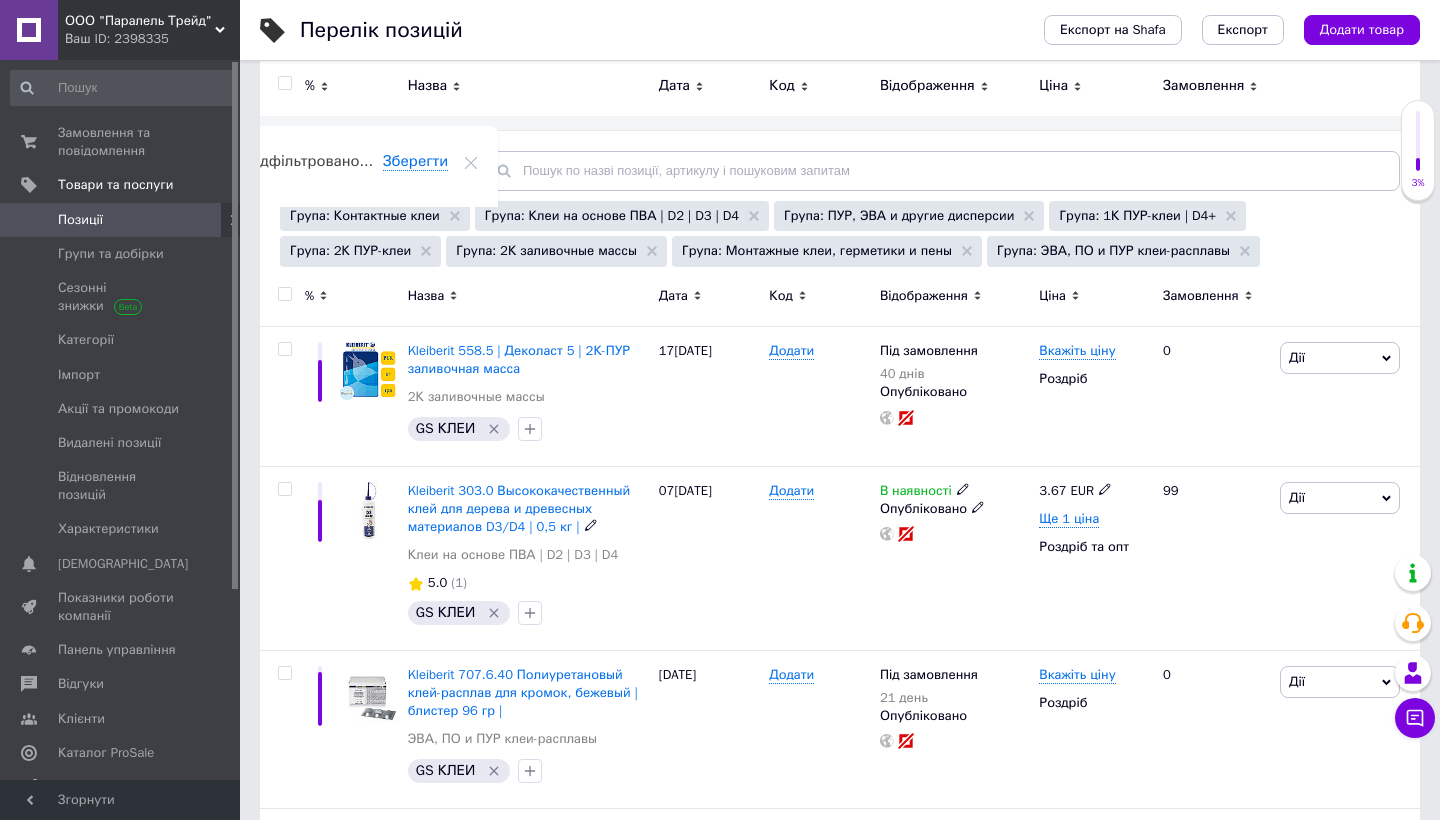 click 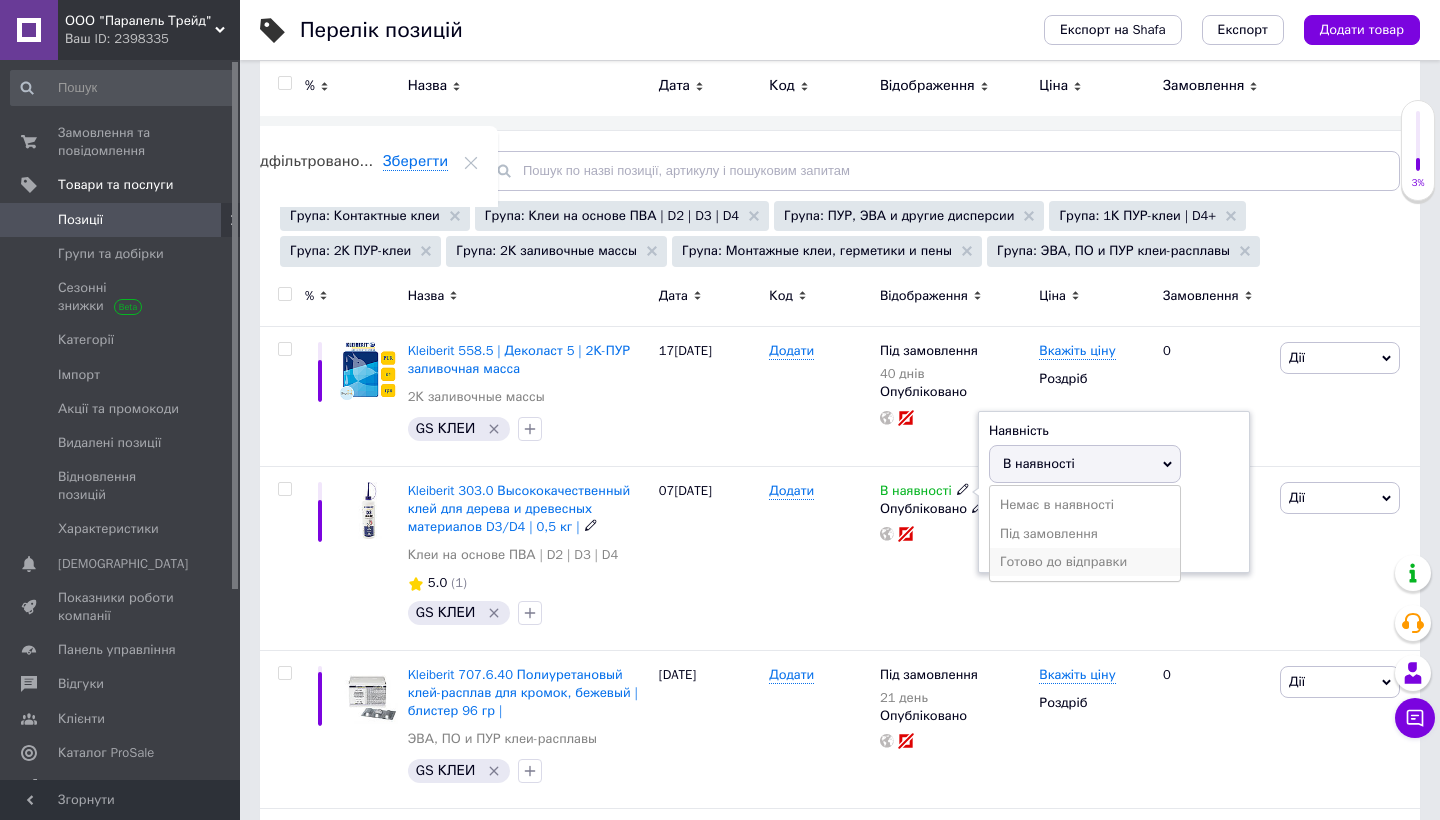 click on "Готово до відправки" at bounding box center (1085, 562) 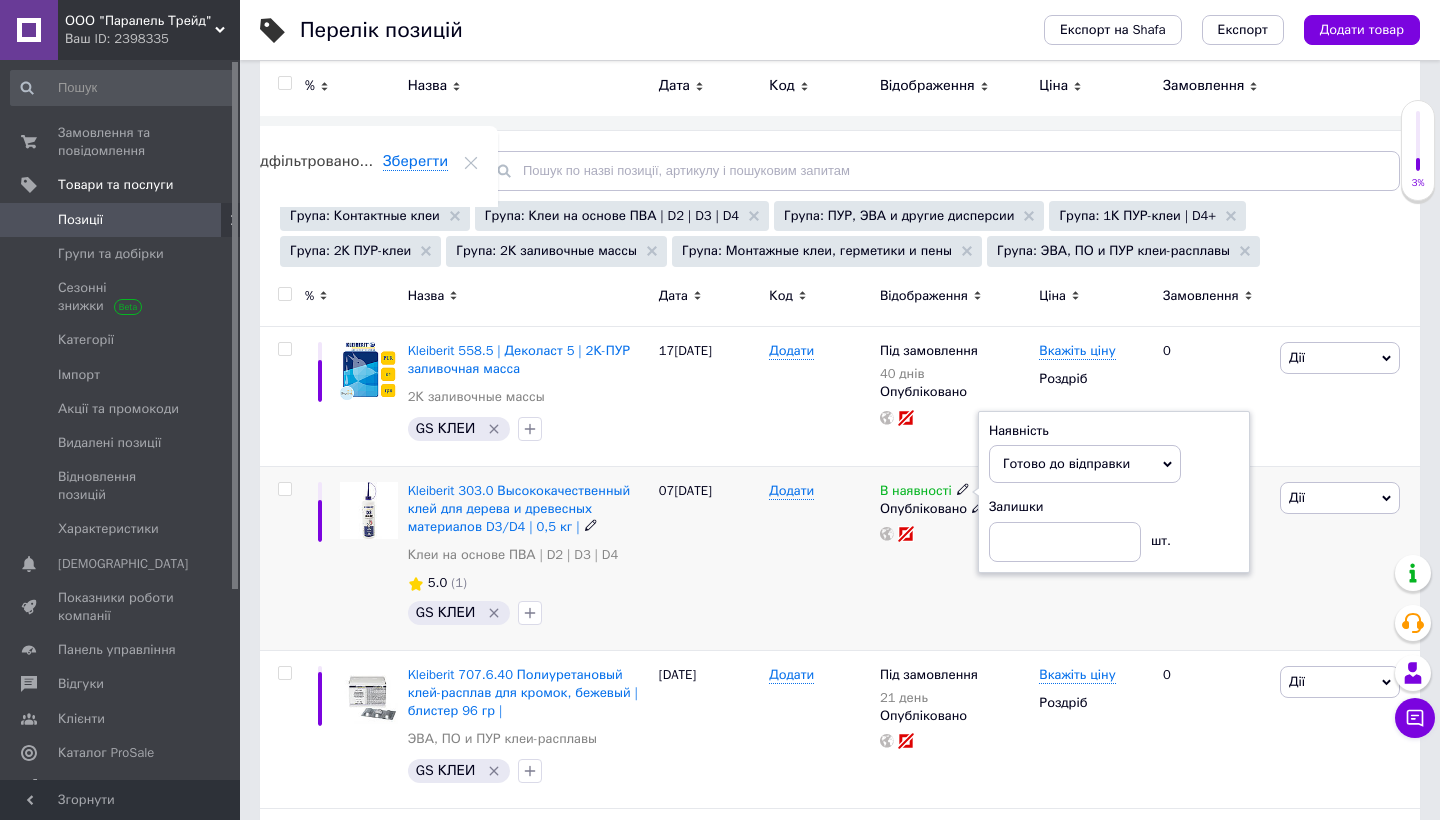 click on "В наявності Наявність [PERSON_NAME] до відправки В наявності Немає в наявності Під замовлення Залишки шт. Опубліковано" at bounding box center (954, 558) 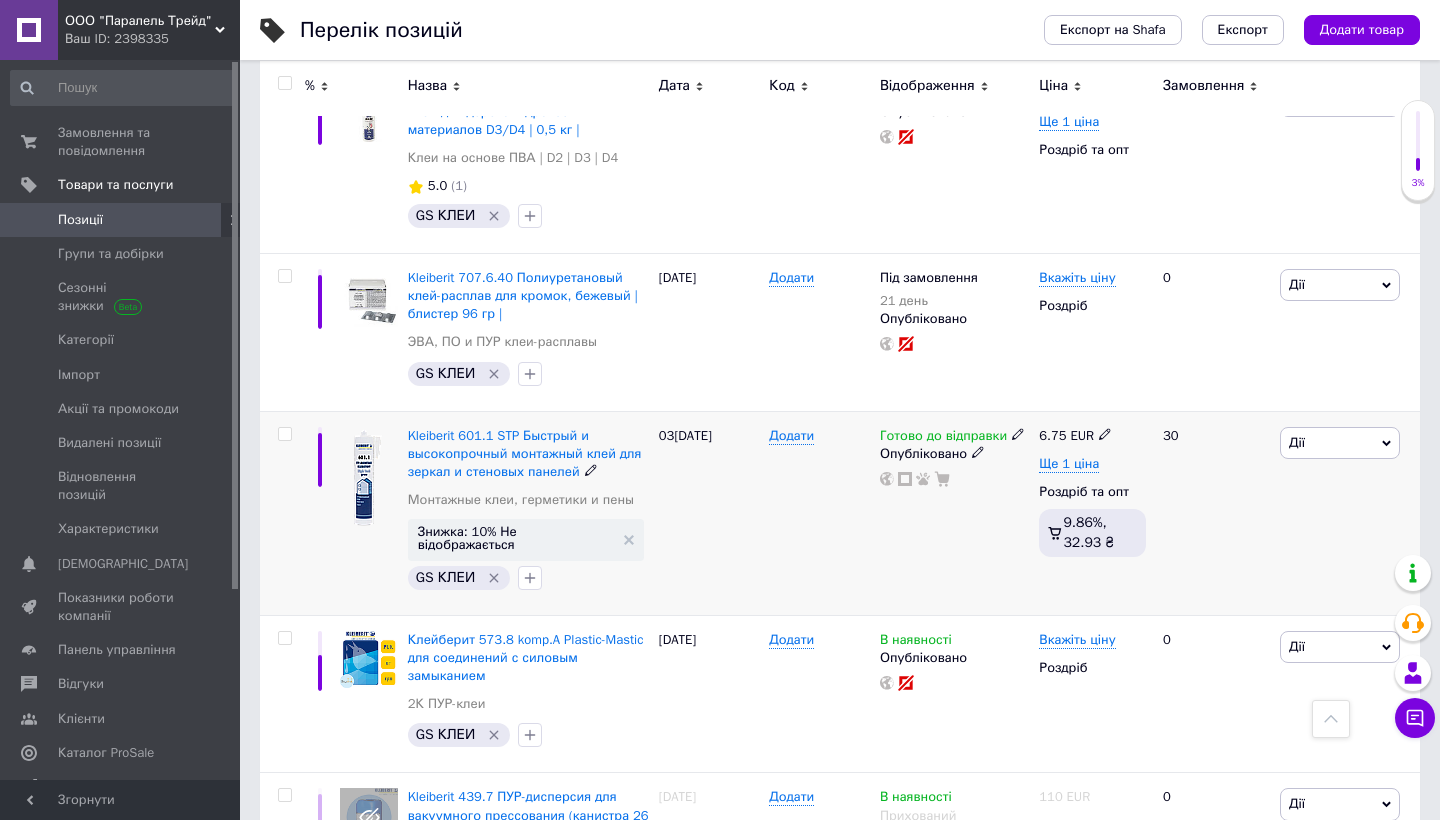 scroll, scrollTop: 607, scrollLeft: 0, axis: vertical 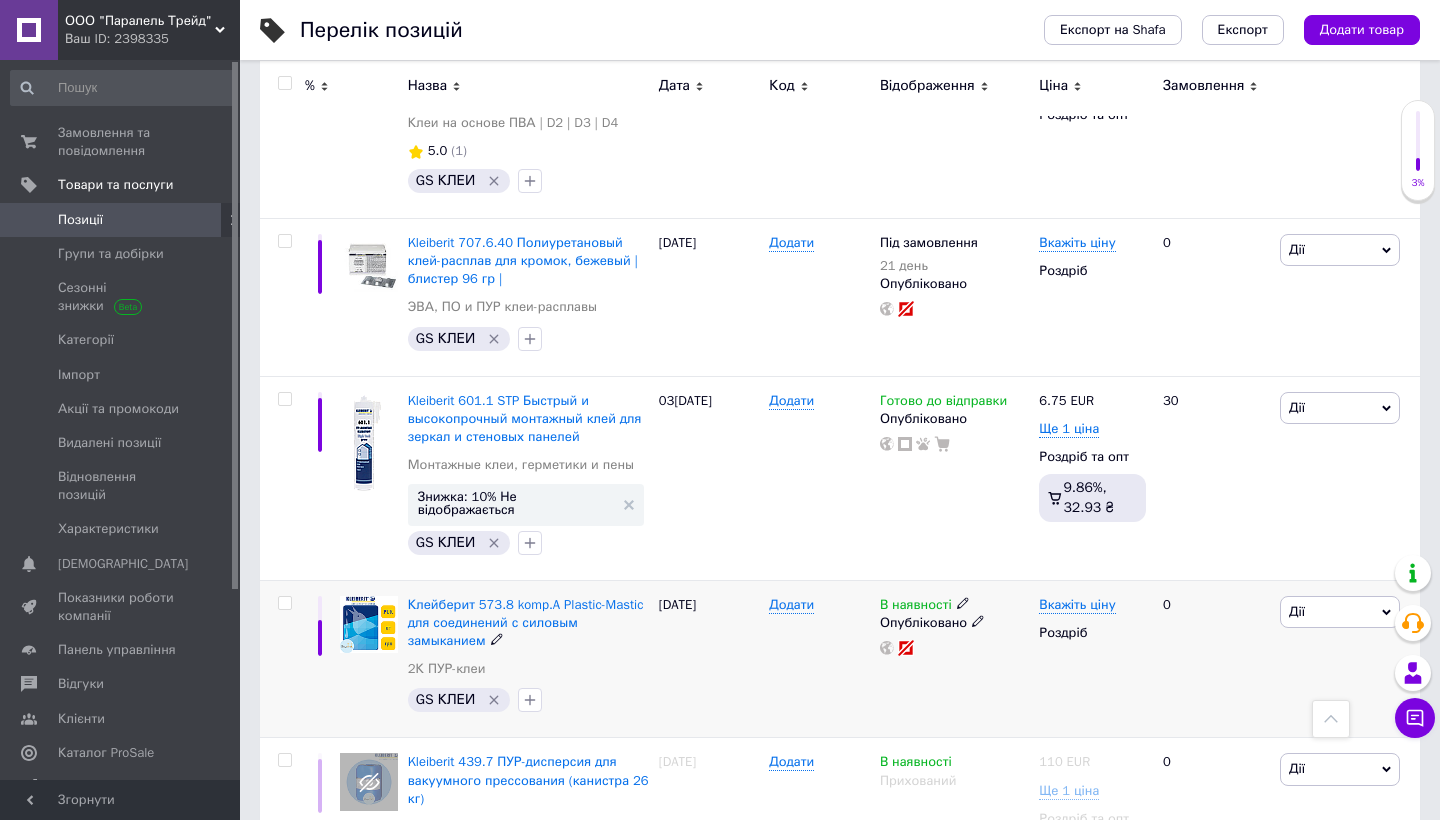 click 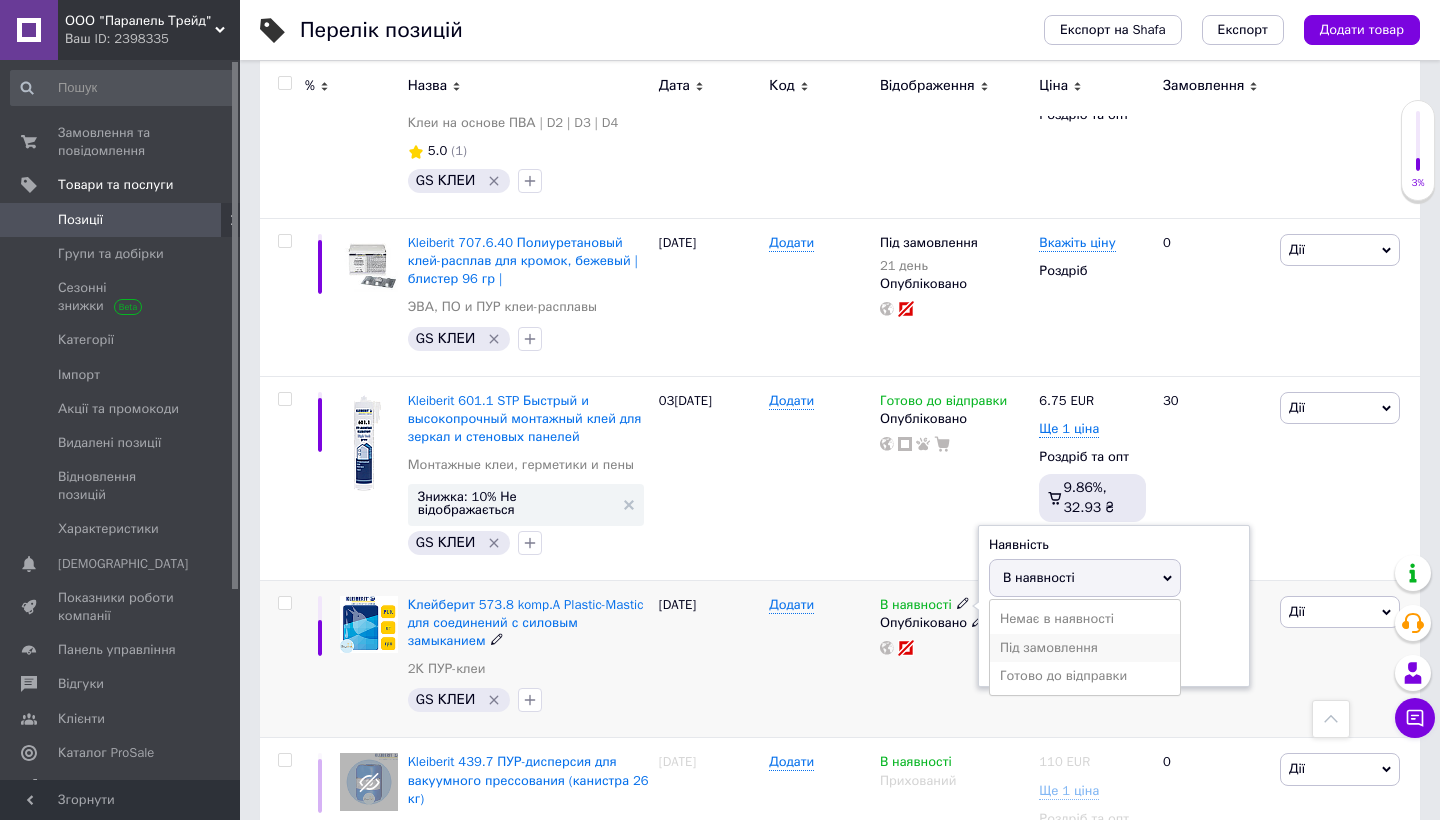 click on "Під замовлення" at bounding box center [1085, 648] 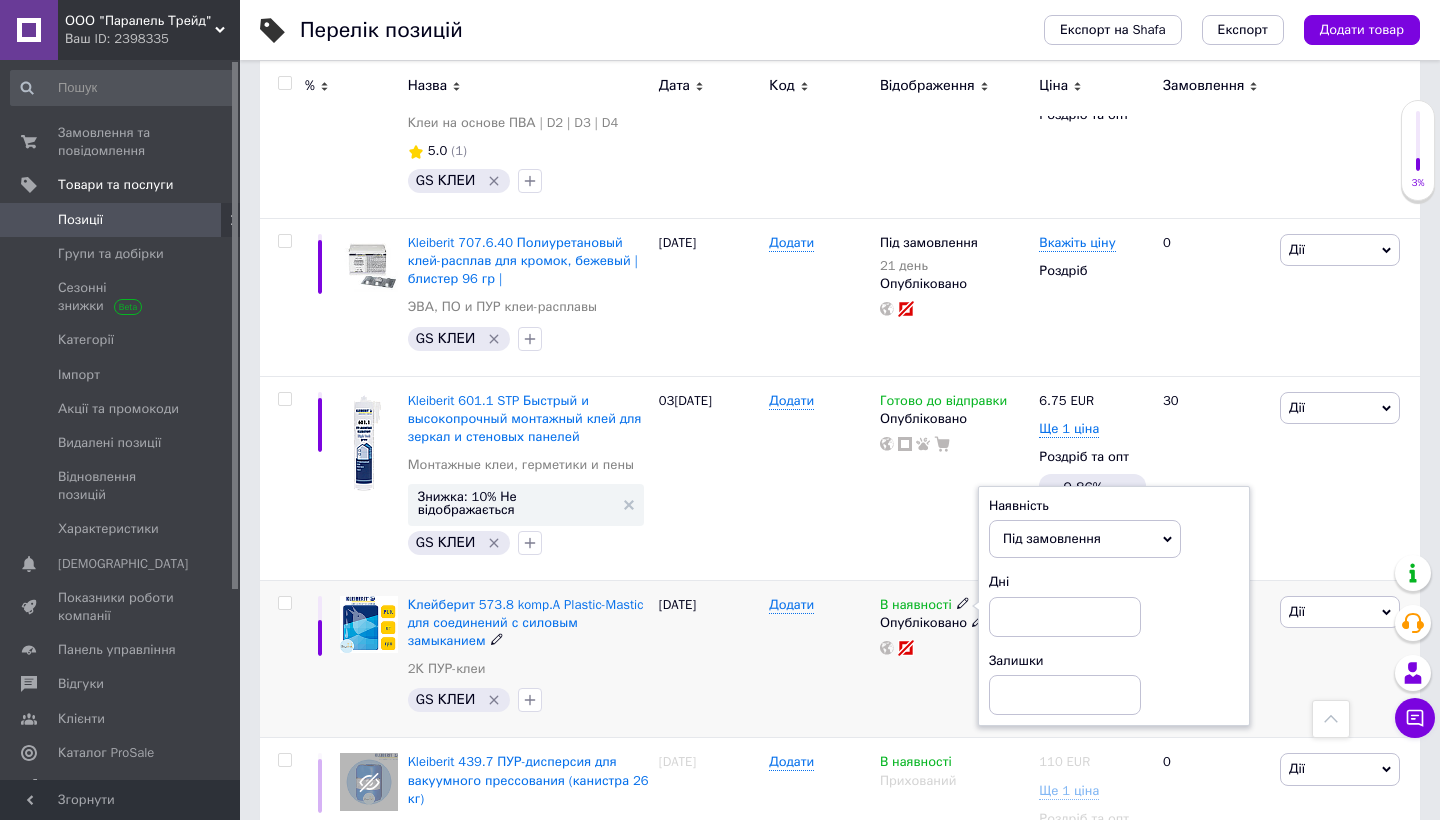 click on "В наявності Наявність Під замовлення В наявності Немає в наявності Готово до відправки Дні Залишки Опубліковано" at bounding box center (954, 659) 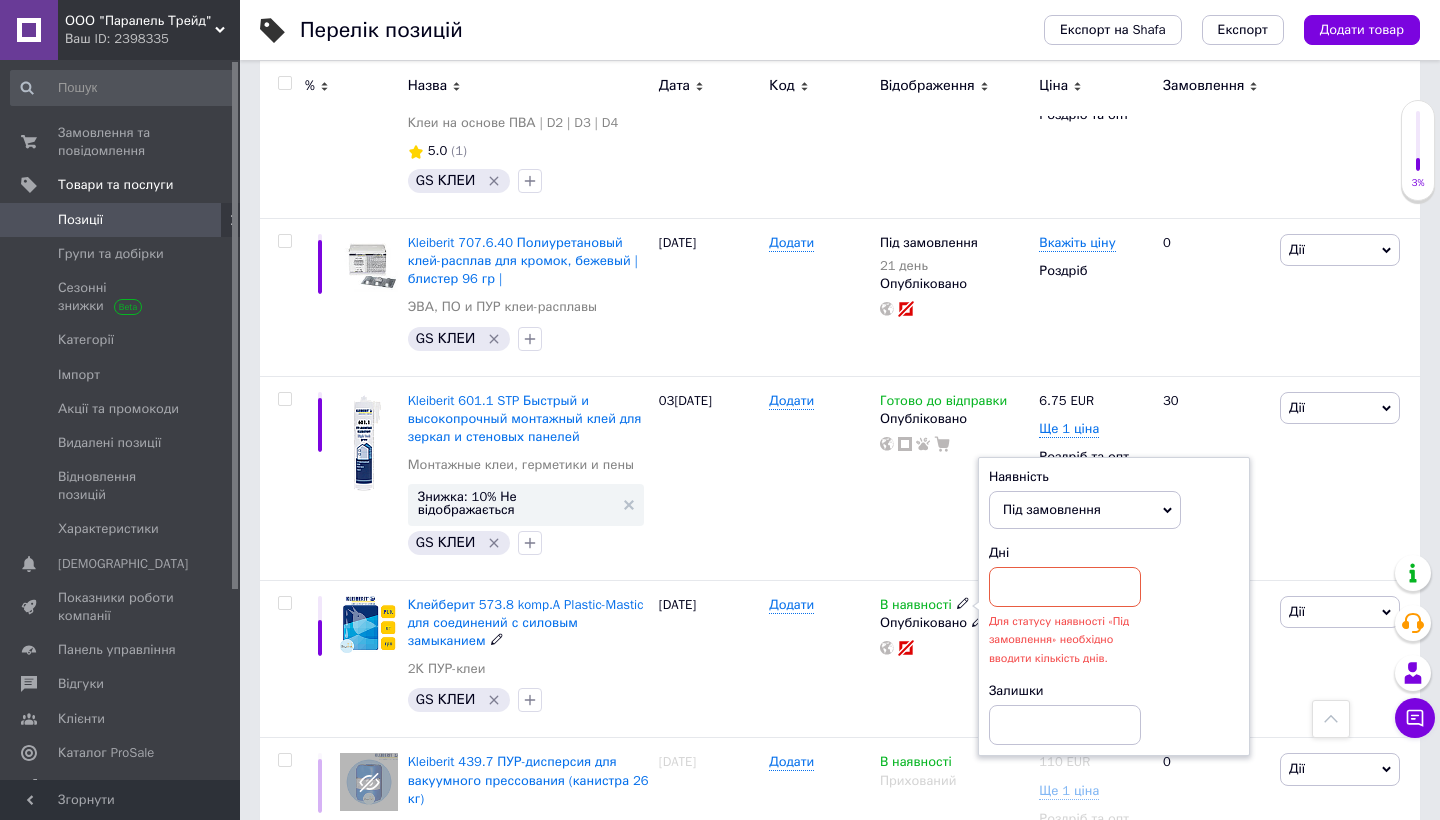 click at bounding box center (1065, 587) 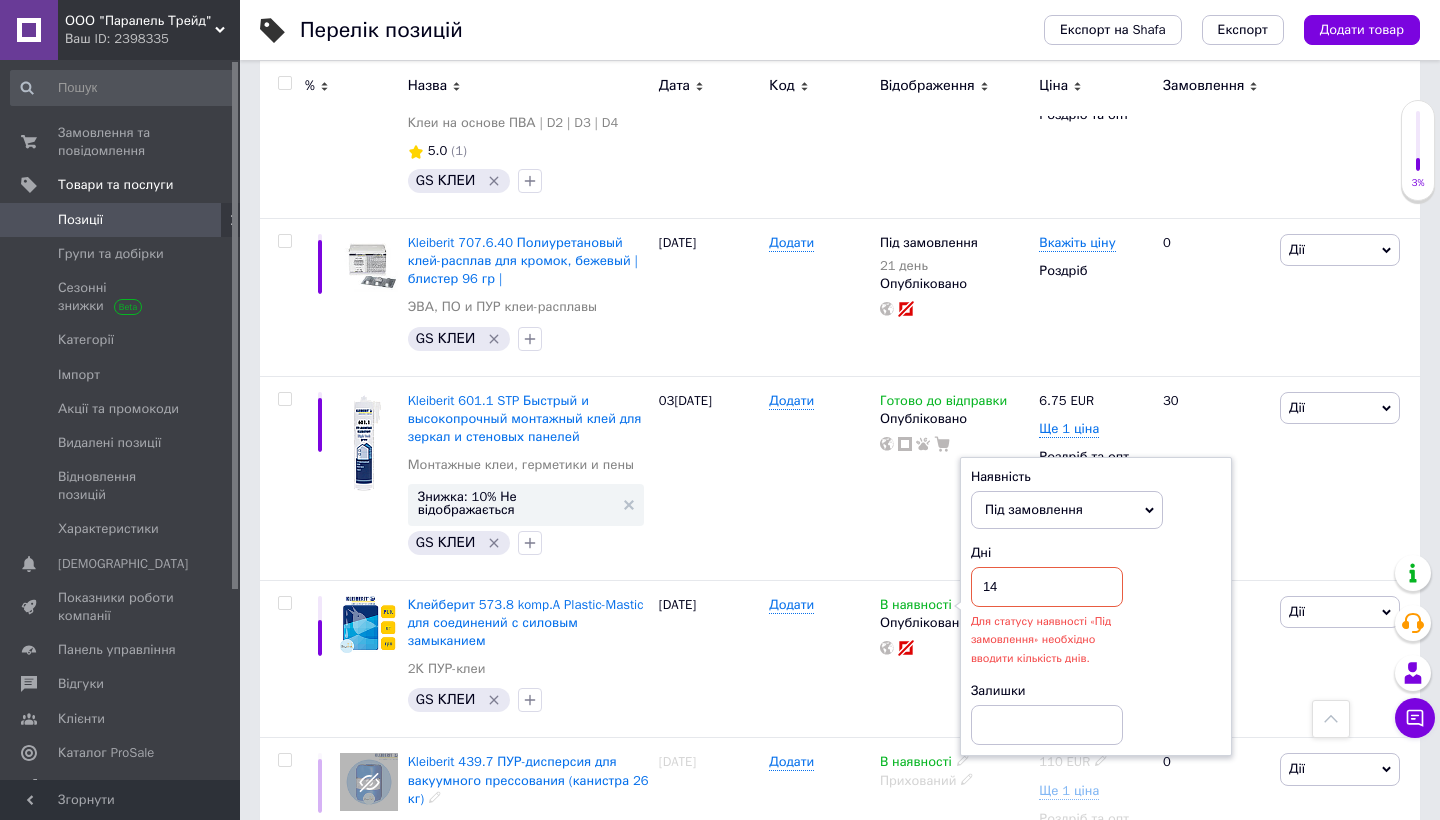 type on "14" 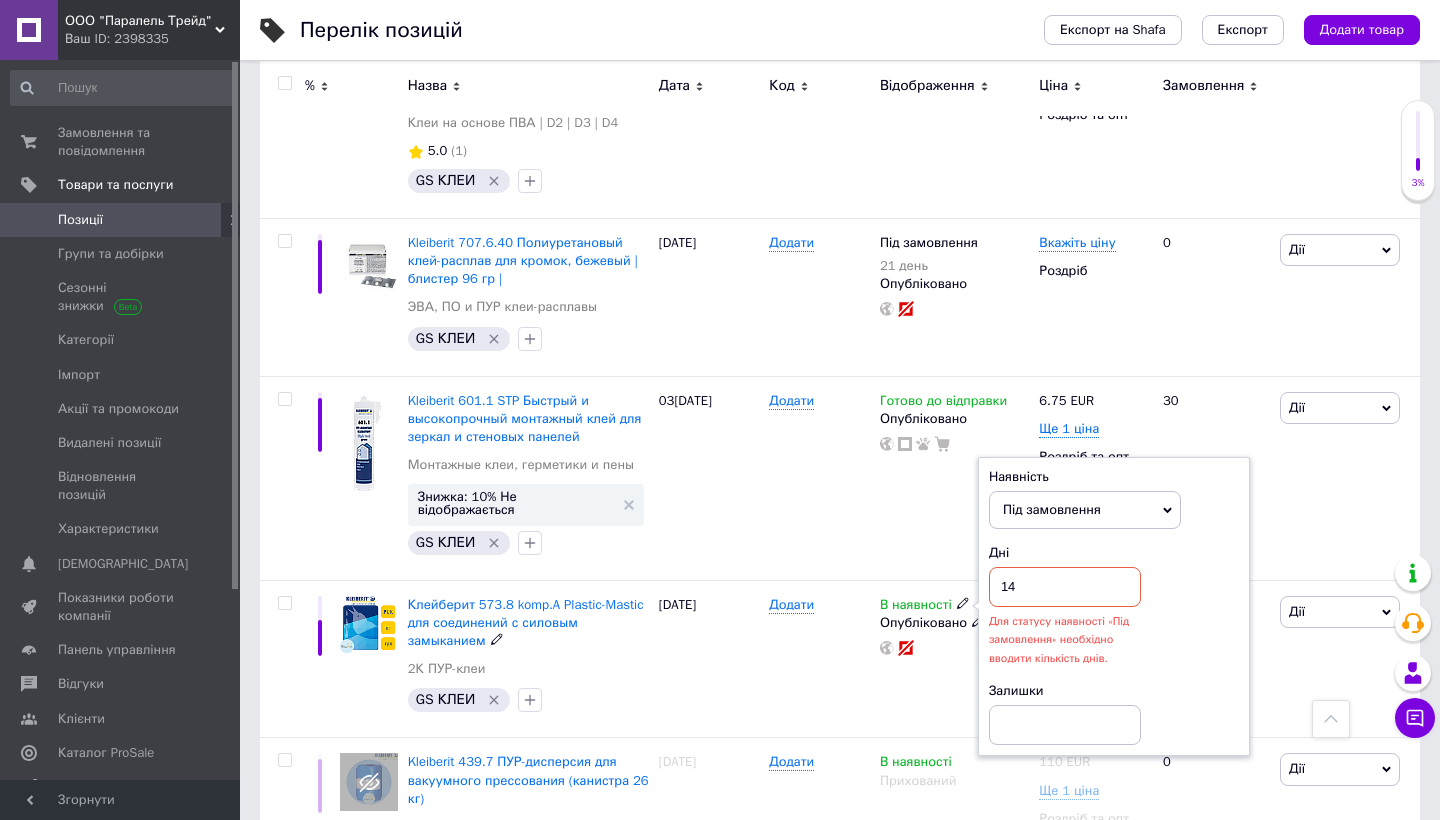 click on "Додати" at bounding box center (819, 659) 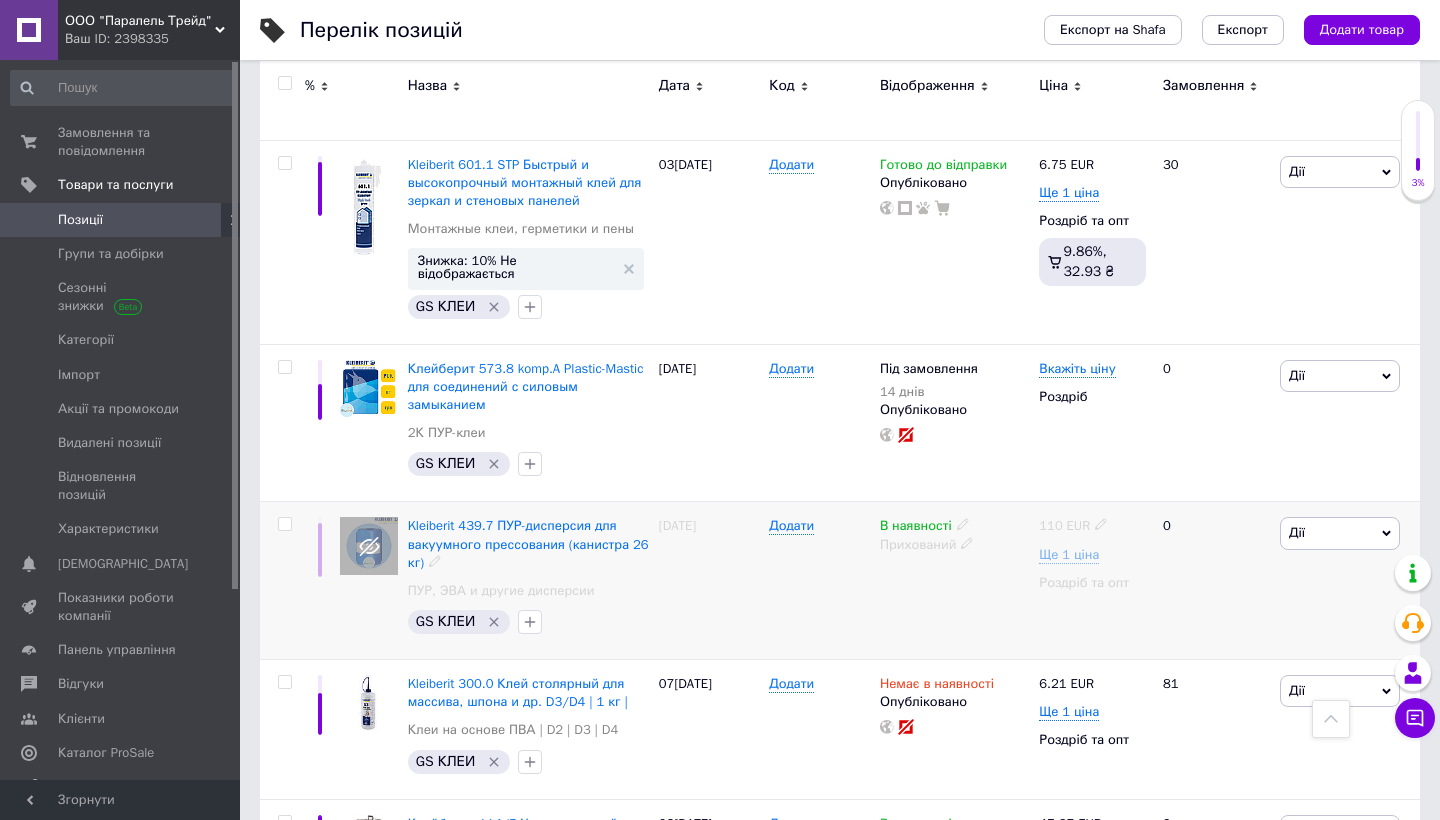 scroll, scrollTop: 918, scrollLeft: 0, axis: vertical 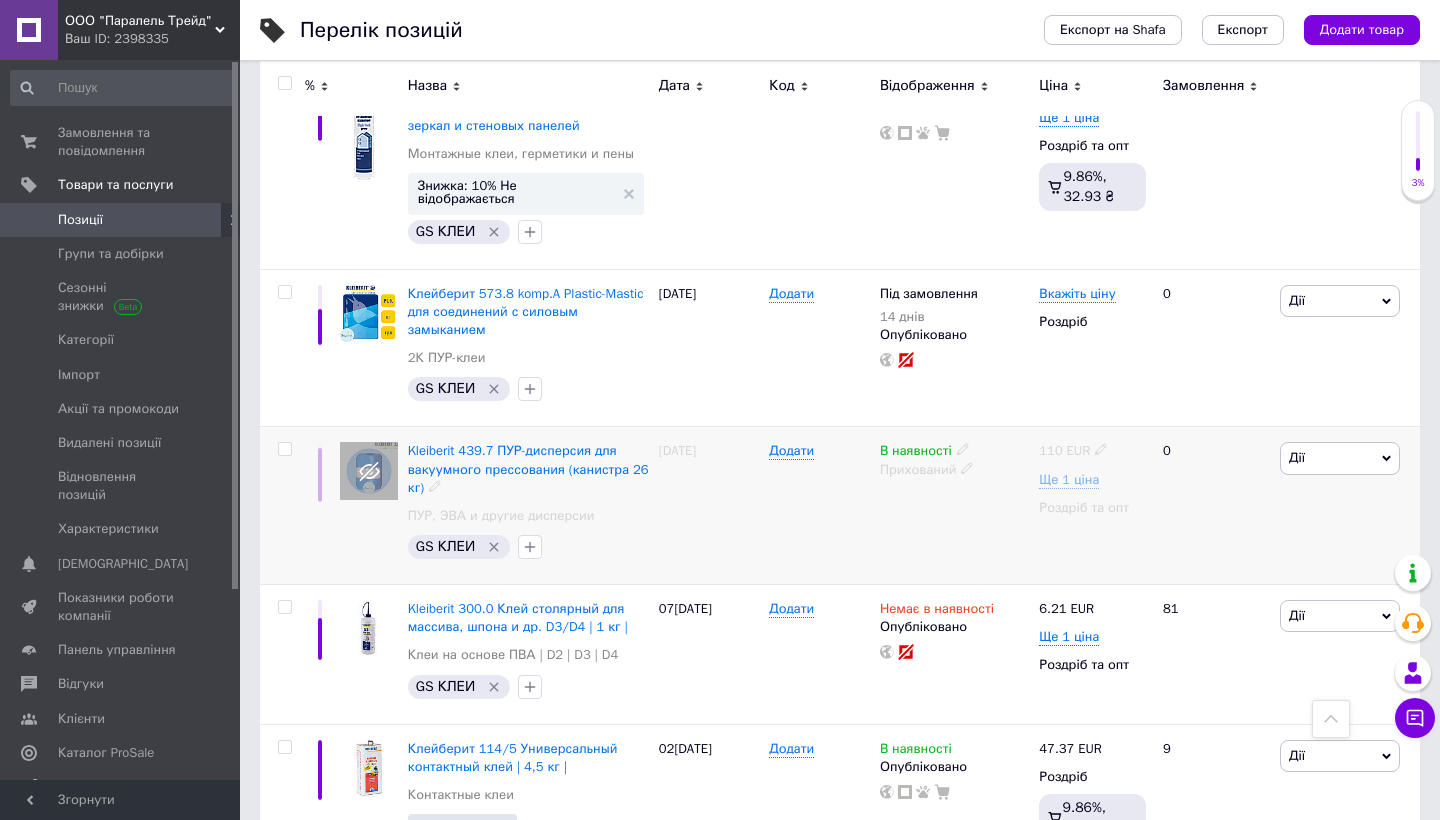 click 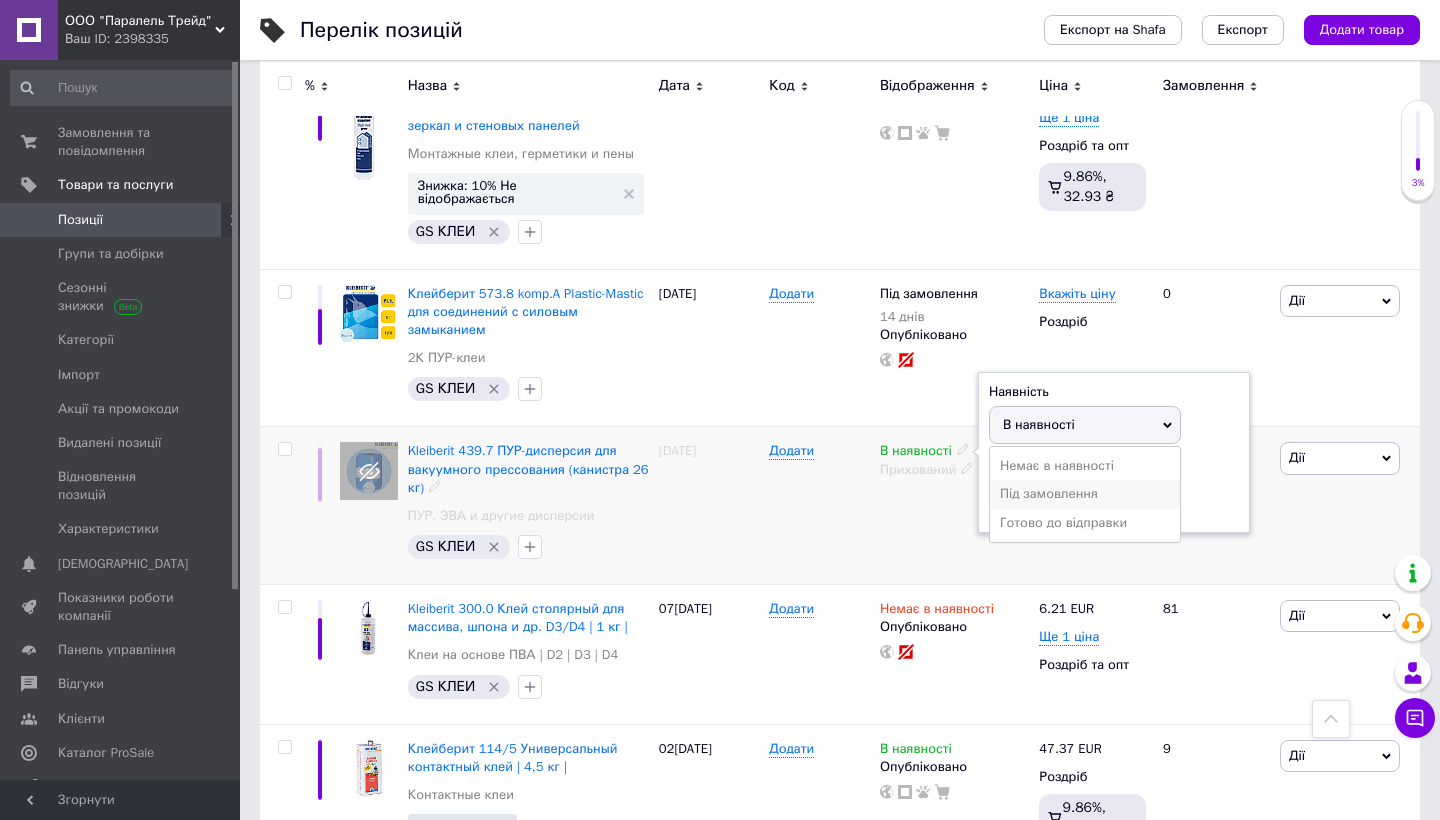 click on "Під замовлення" at bounding box center (1085, 494) 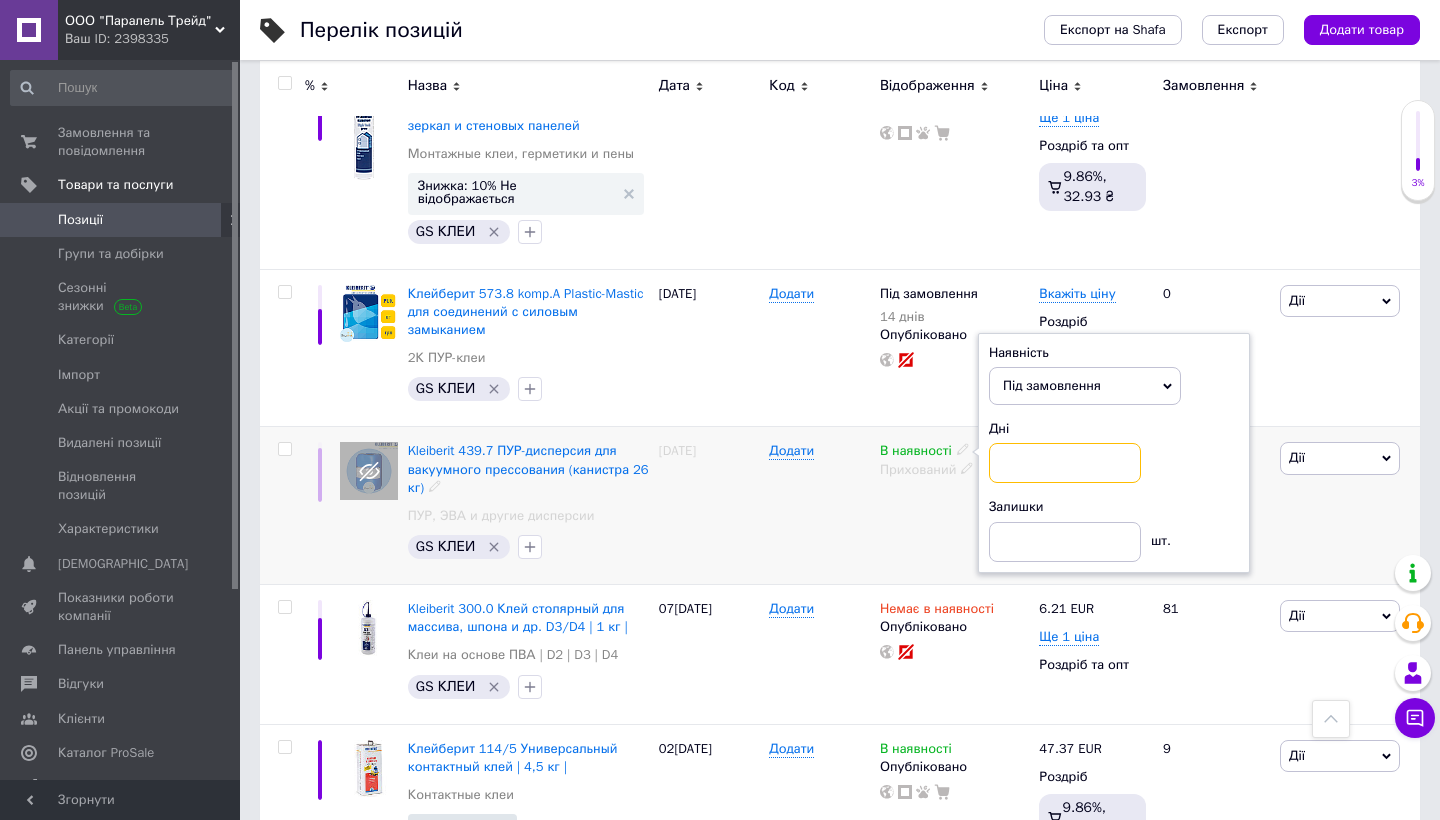 click at bounding box center (1065, 463) 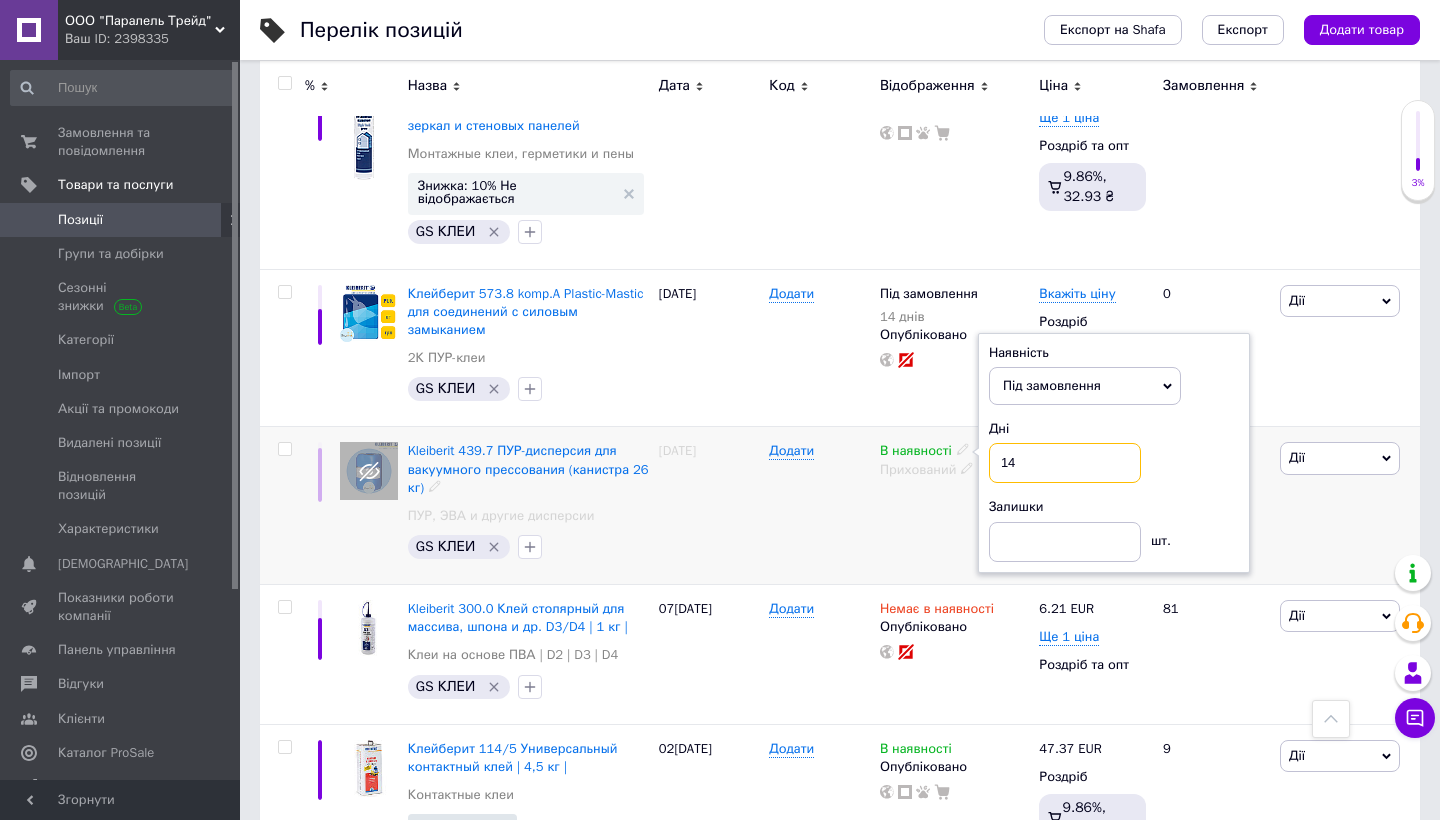 type on "14" 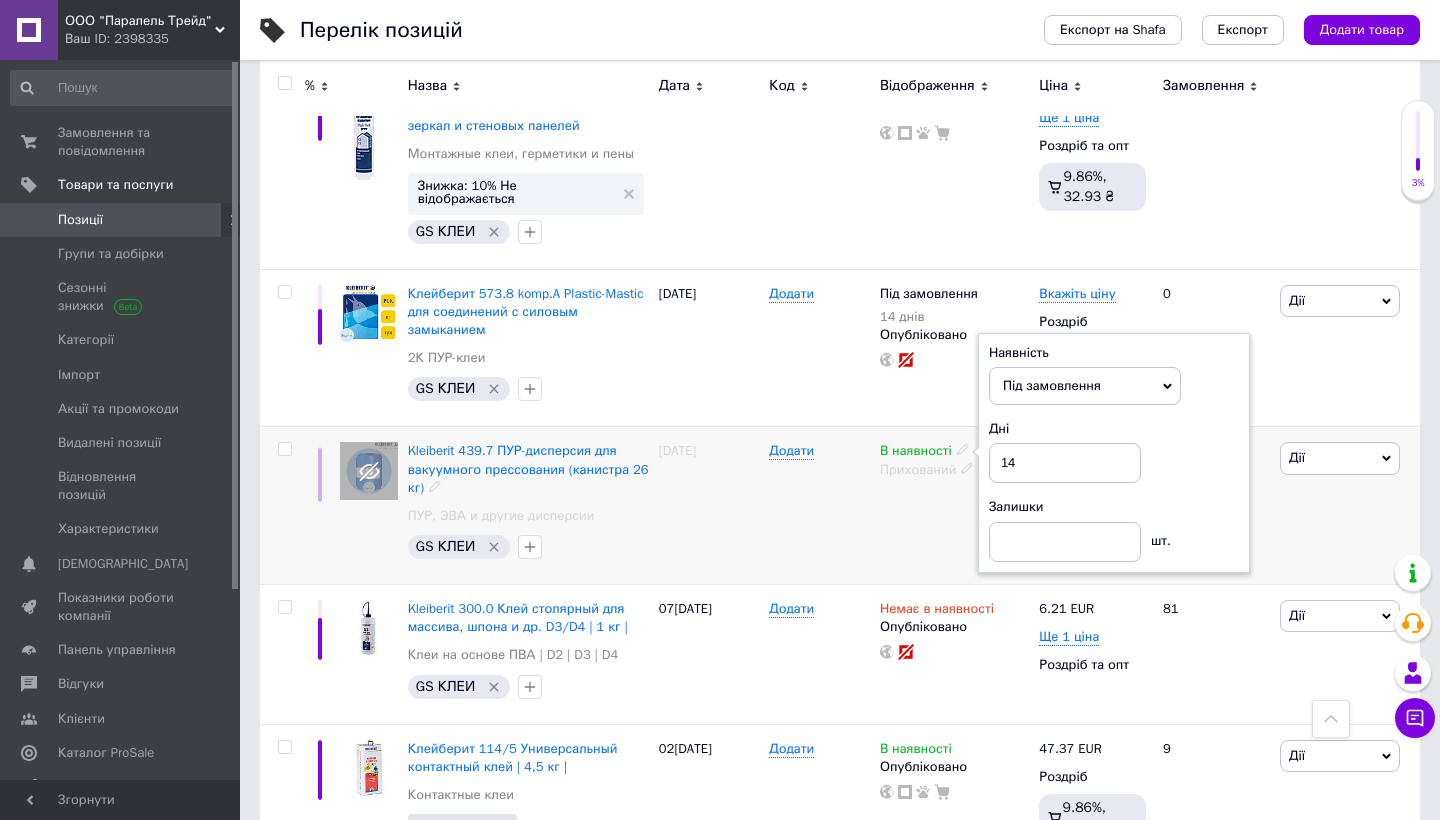 click on "В наявності Наявність Під замовлення В наявності Немає в наявності Готово до відправки Дні 14 Залишки шт. Прихований" at bounding box center (954, 506) 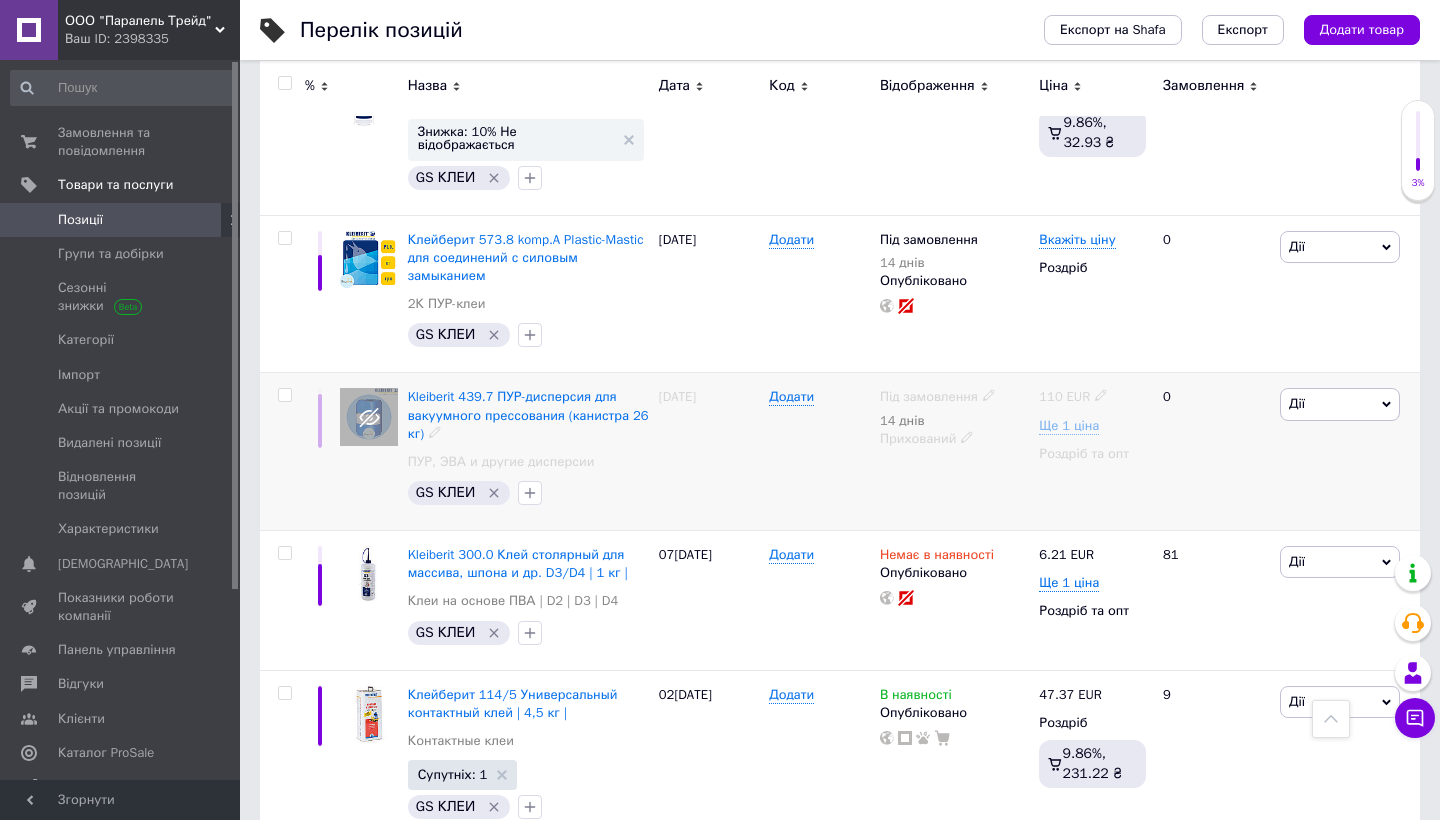 scroll, scrollTop: 1055, scrollLeft: 0, axis: vertical 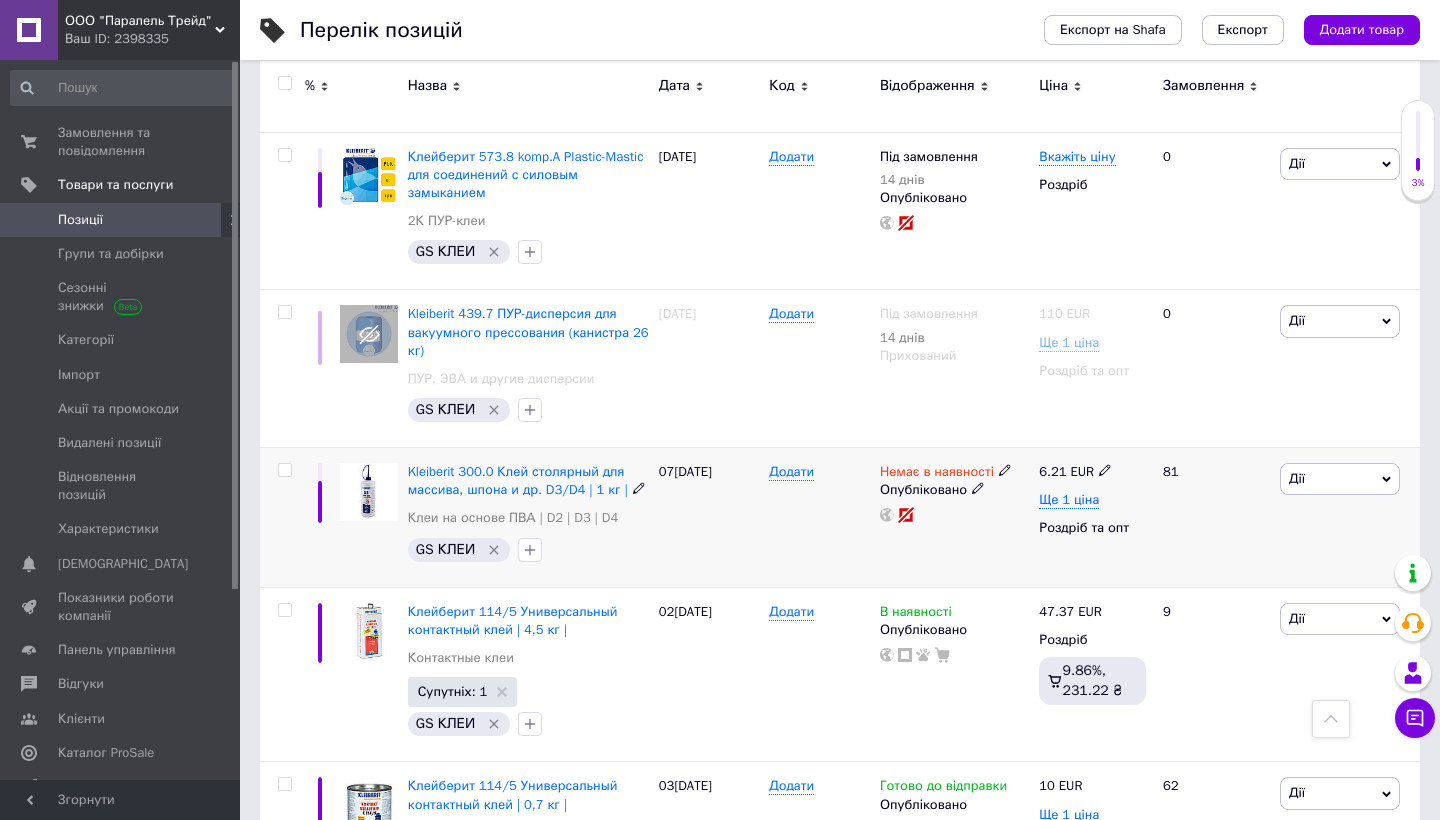 click 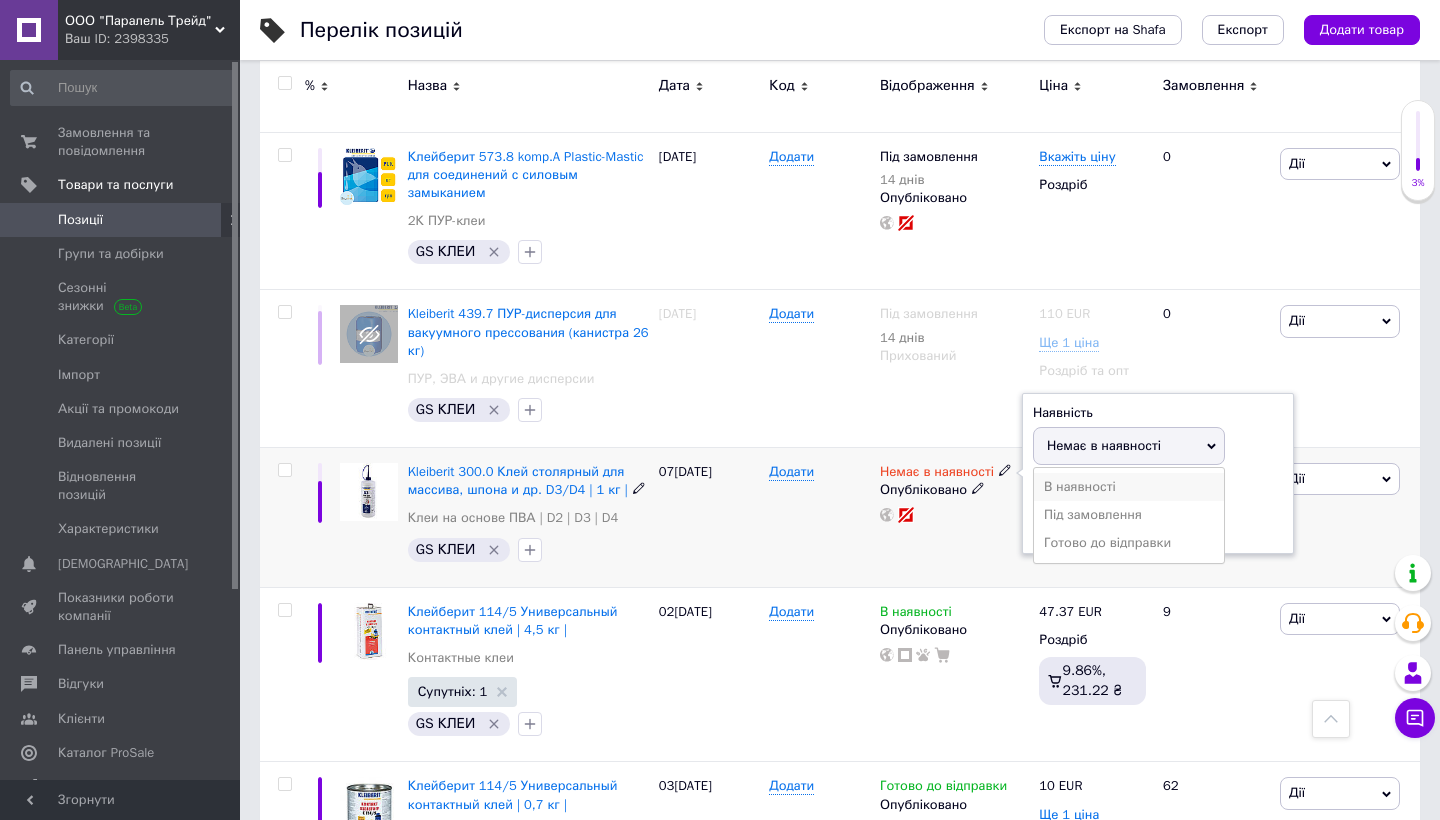 click on "В наявності" at bounding box center [1129, 487] 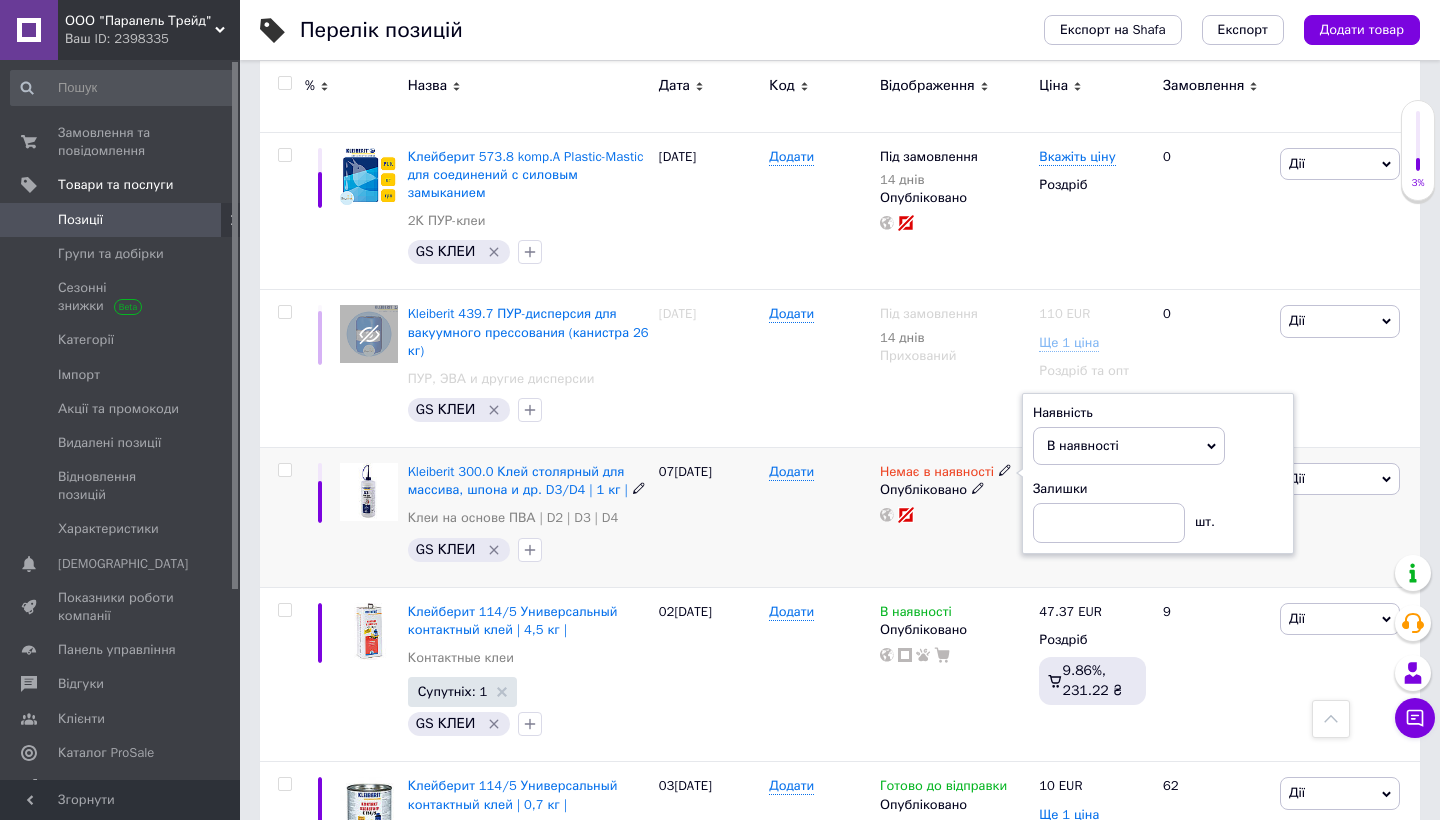 click on "В наявності" at bounding box center [1129, 446] 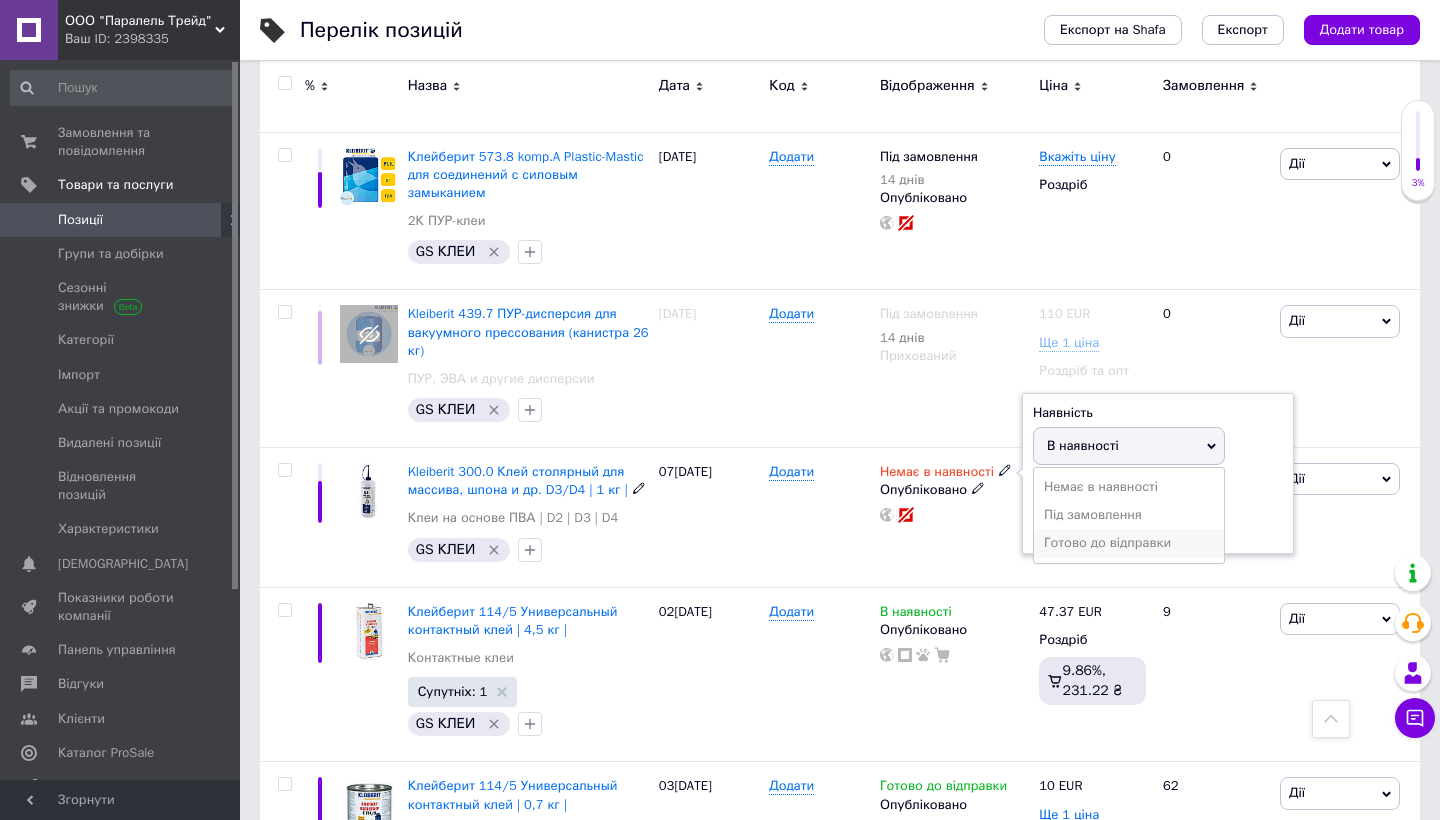 click on "Готово до відправки" at bounding box center (1129, 543) 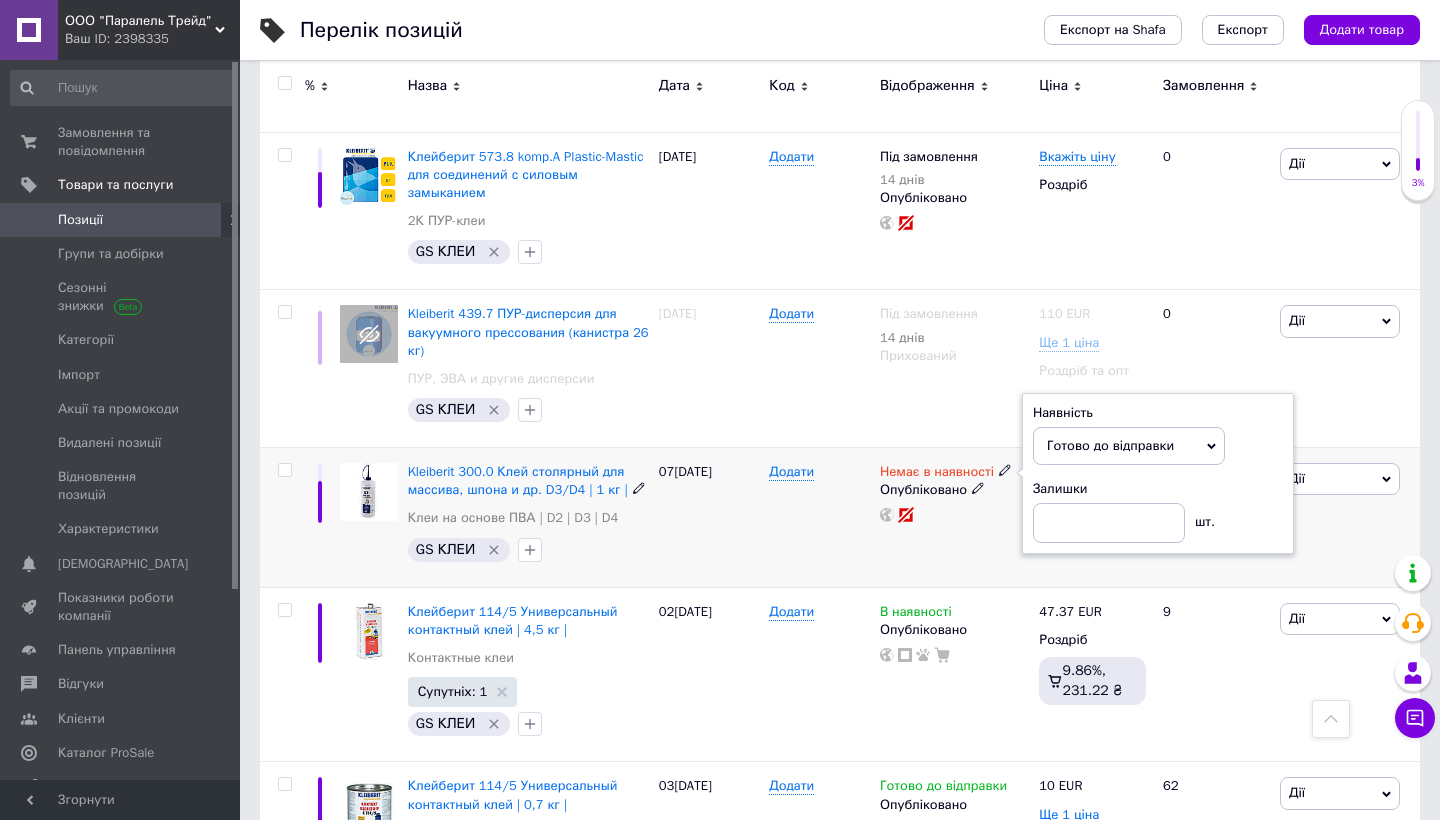 click on "Немає в наявності Наявність [PERSON_NAME] до відправки В наявності Немає в наявності Під замовлення Залишки шт. Опубліковано" at bounding box center (954, 518) 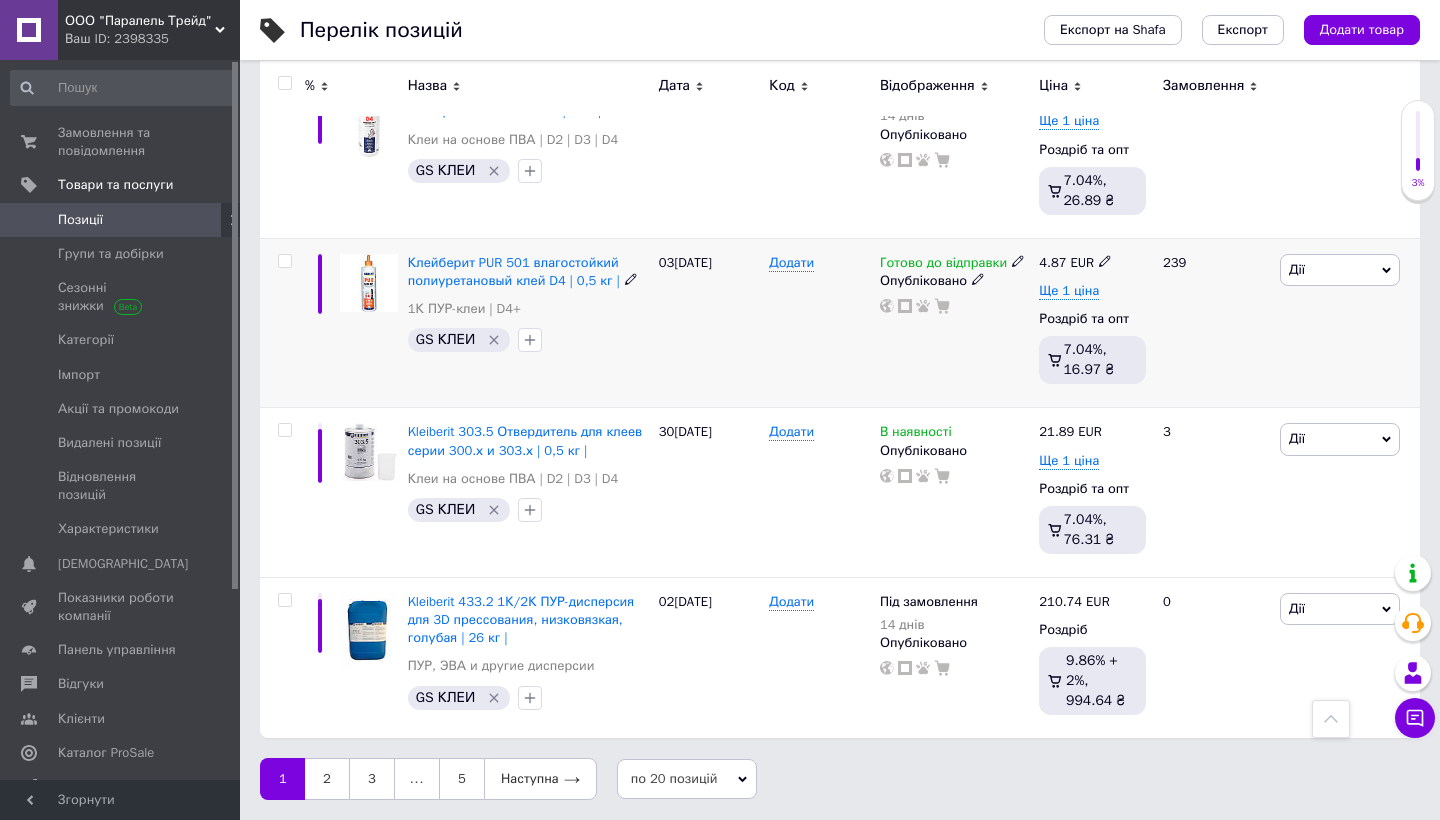scroll, scrollTop: 3105, scrollLeft: 0, axis: vertical 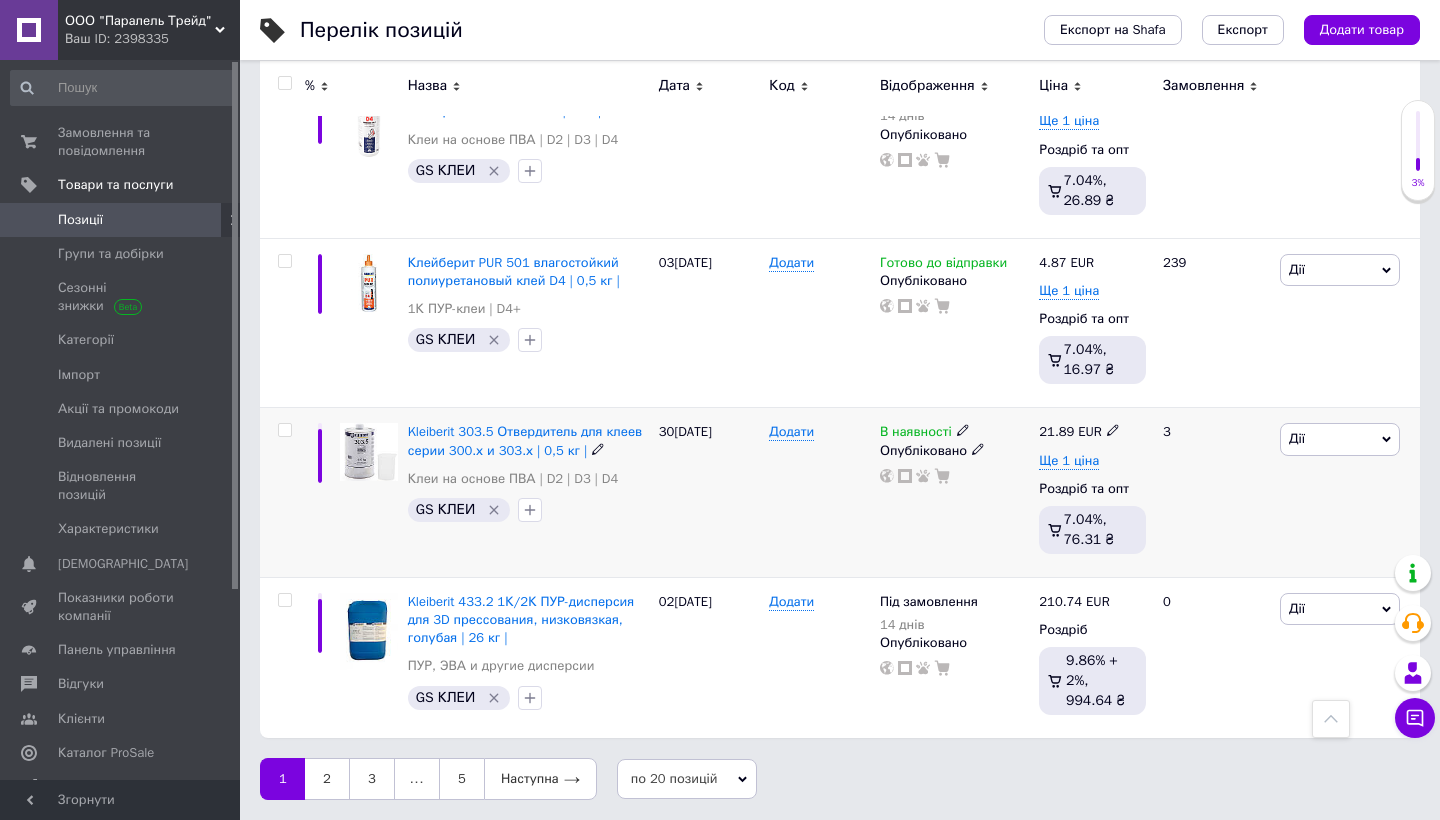 click 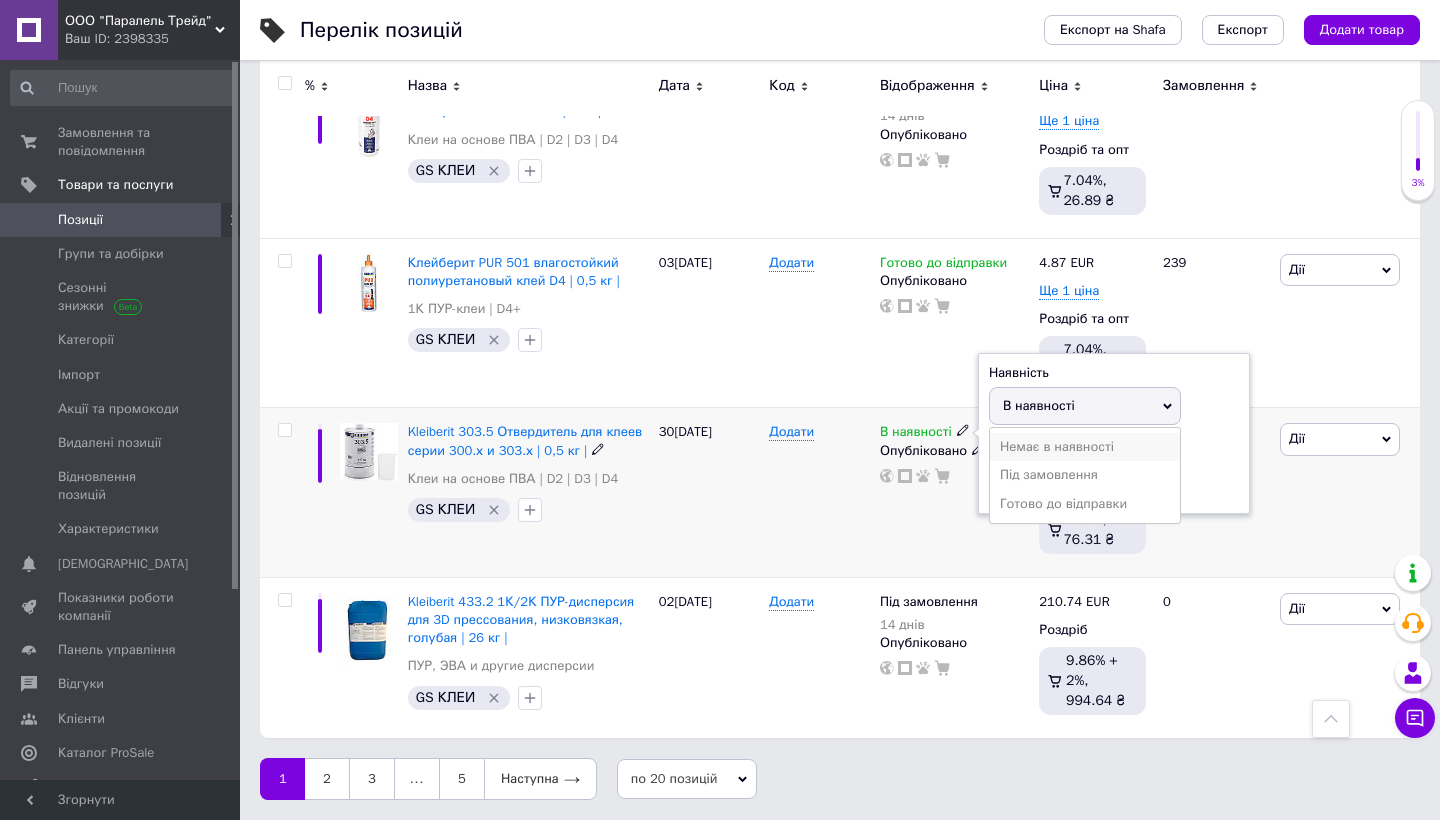 click on "Немає в наявності" at bounding box center [1085, 447] 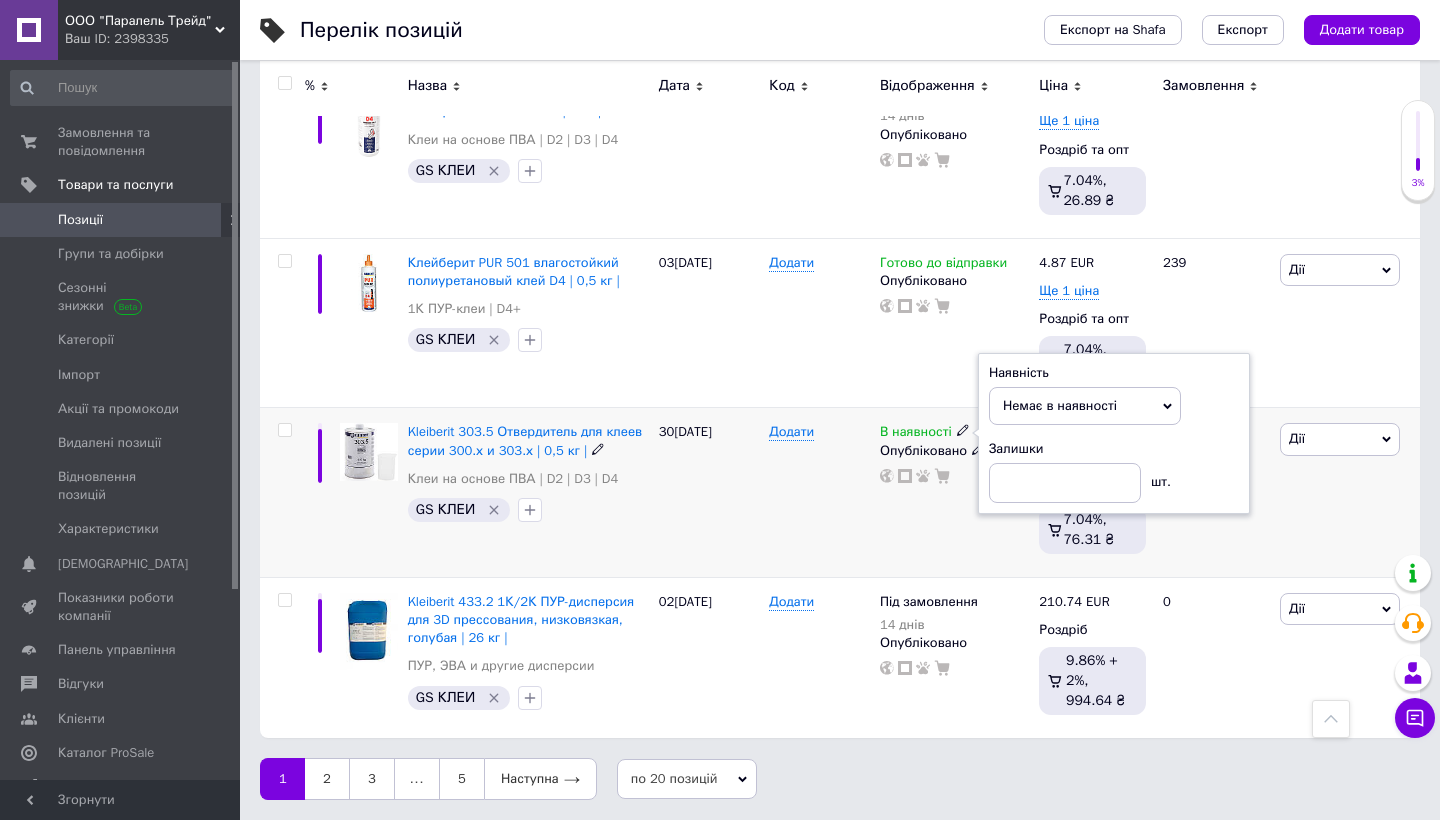 click on "В наявності Наявність Немає в наявності В наявності Під замовлення Готово до відправки Залишки шт. Опубліковано" at bounding box center [954, 493] 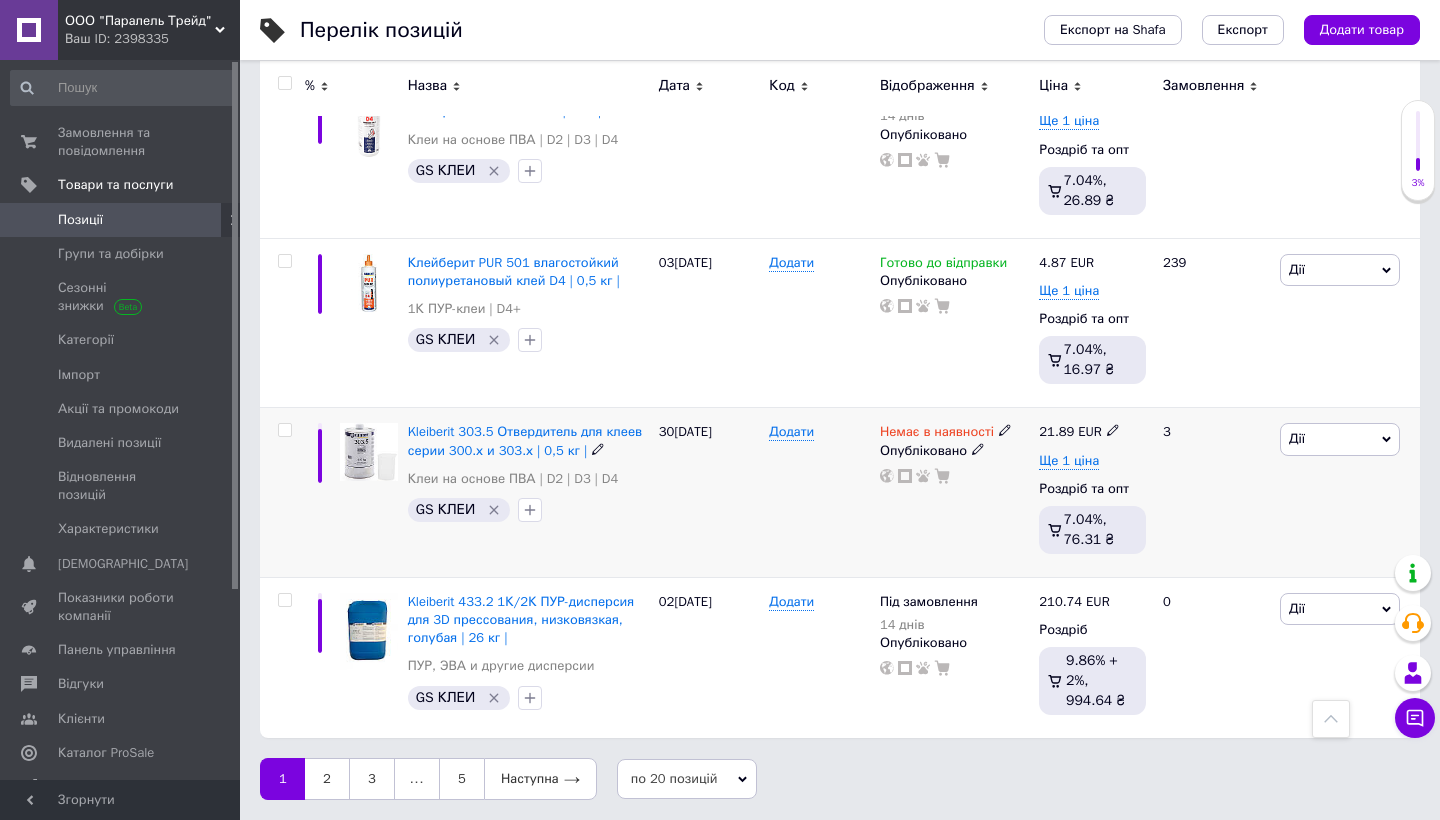 scroll, scrollTop: 3105, scrollLeft: 0, axis: vertical 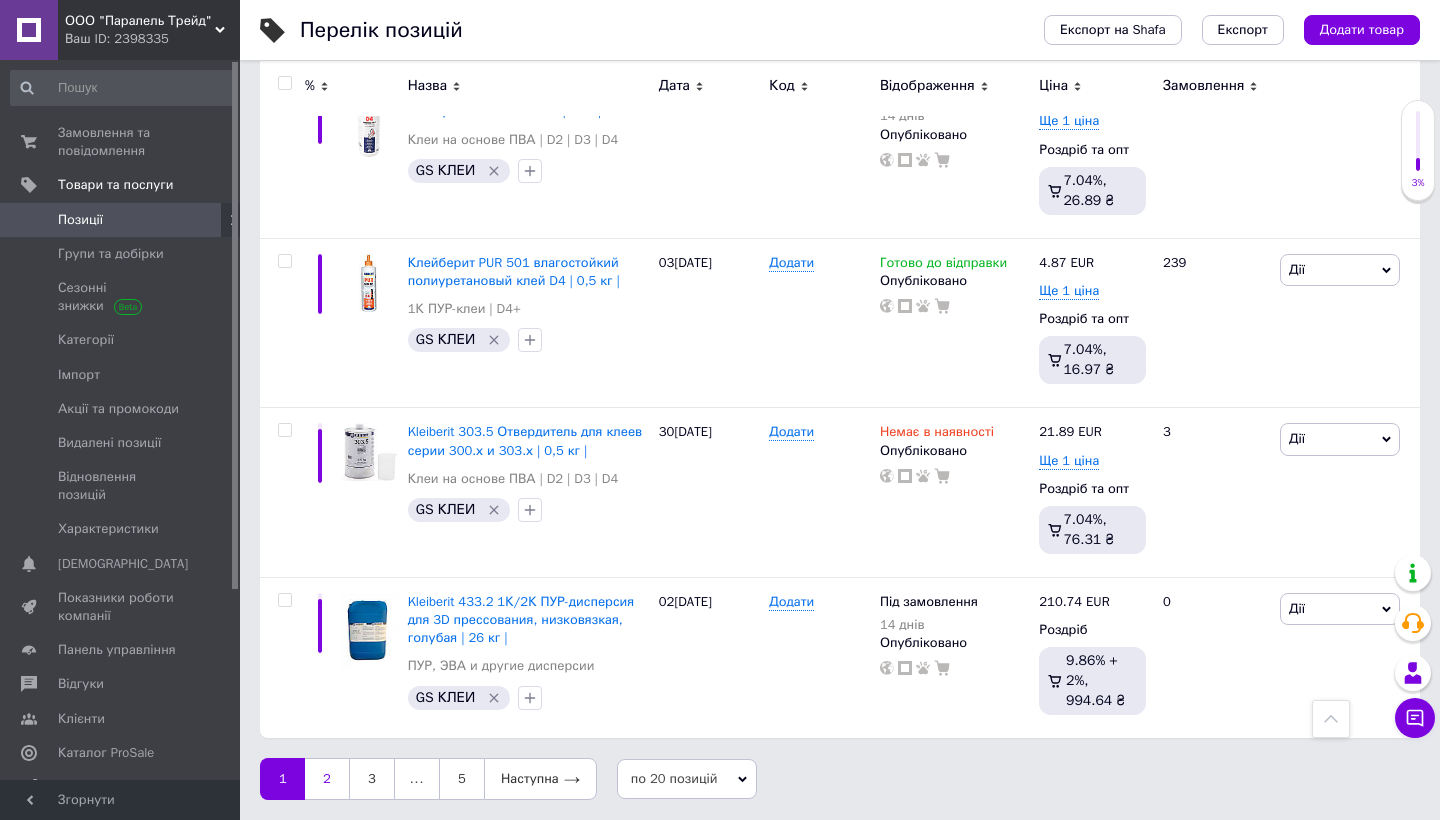 click on "2" at bounding box center (327, 779) 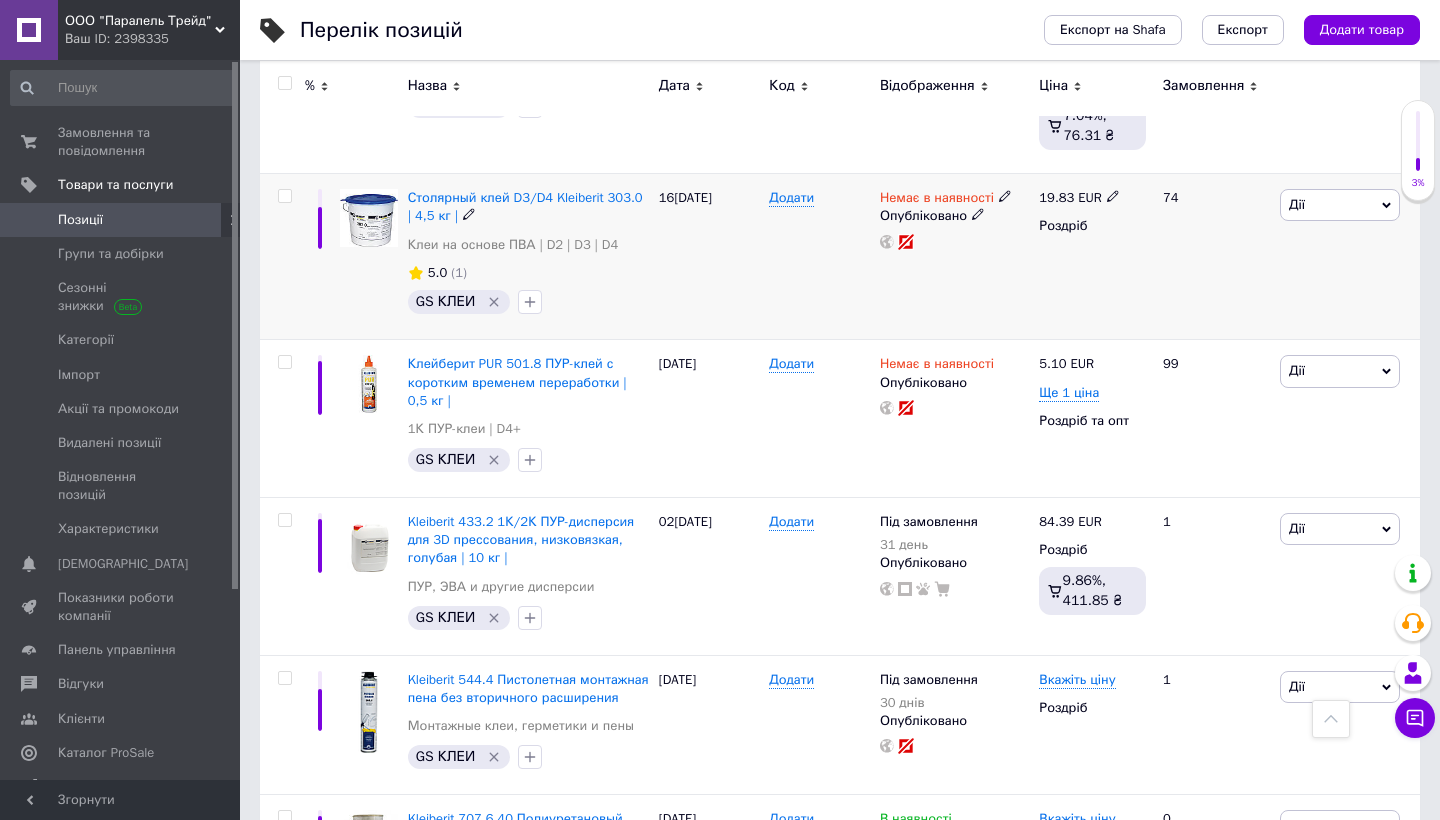scroll, scrollTop: 1277, scrollLeft: 0, axis: vertical 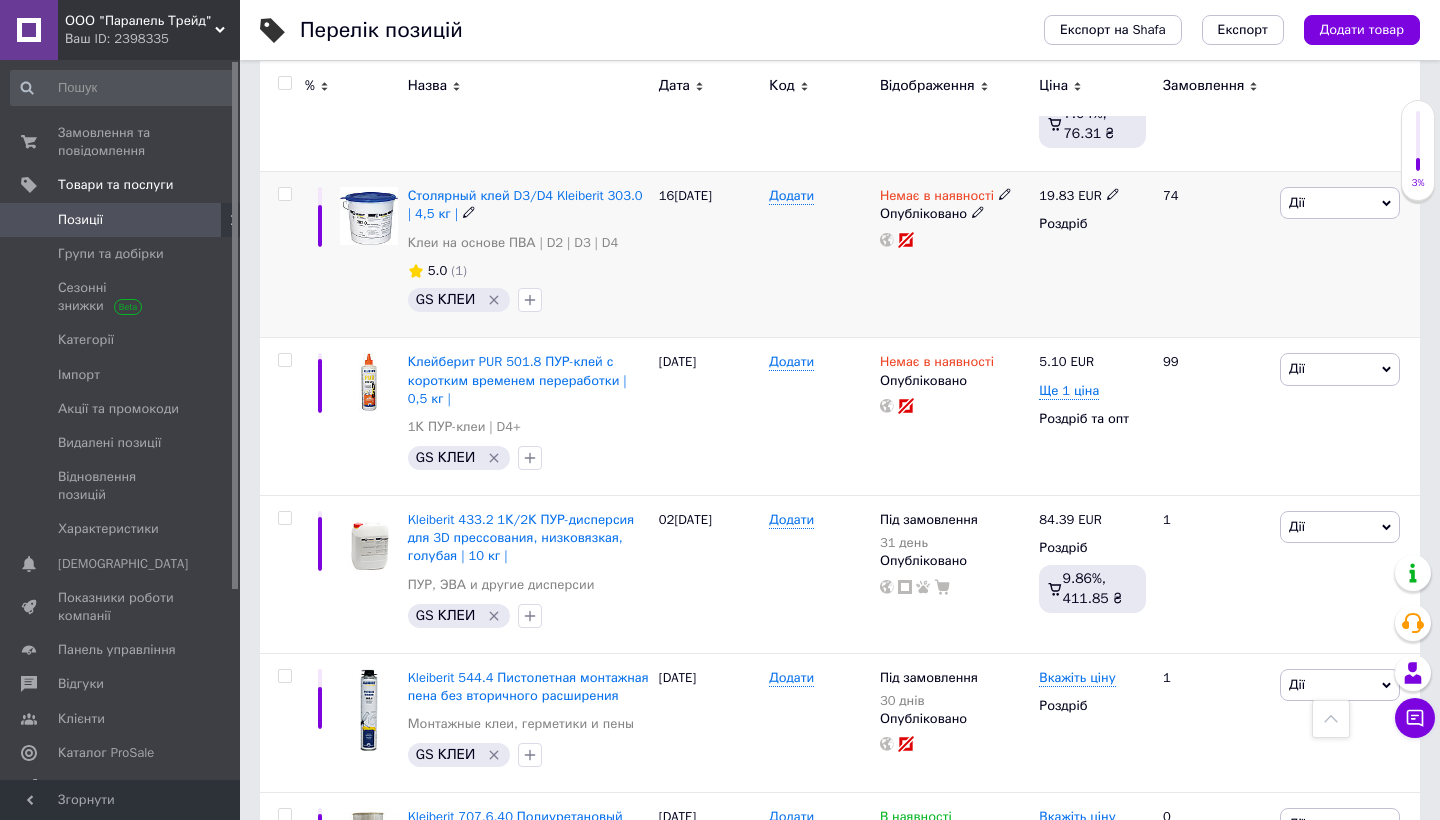 click 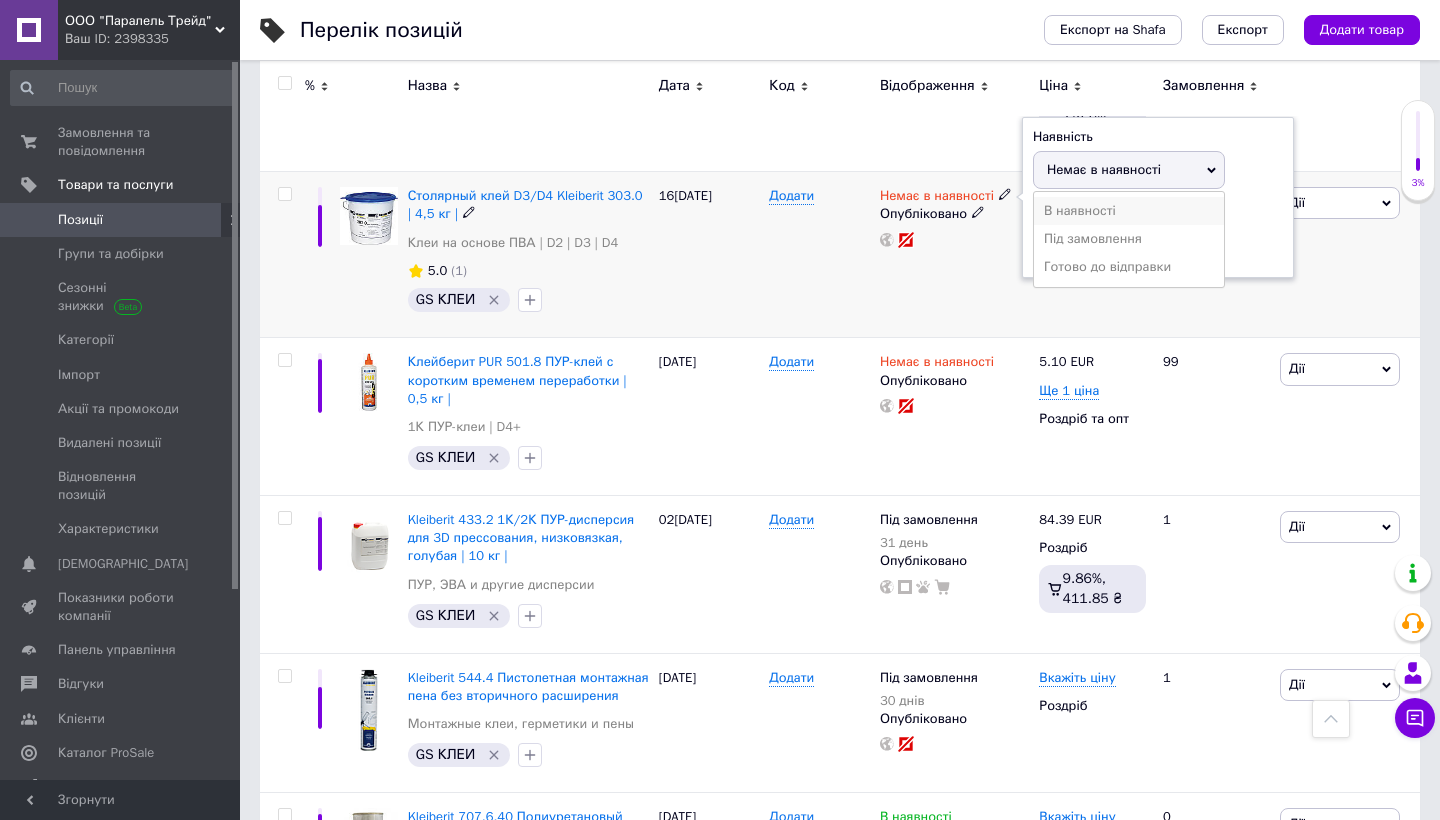 click on "В наявності" at bounding box center [1129, 211] 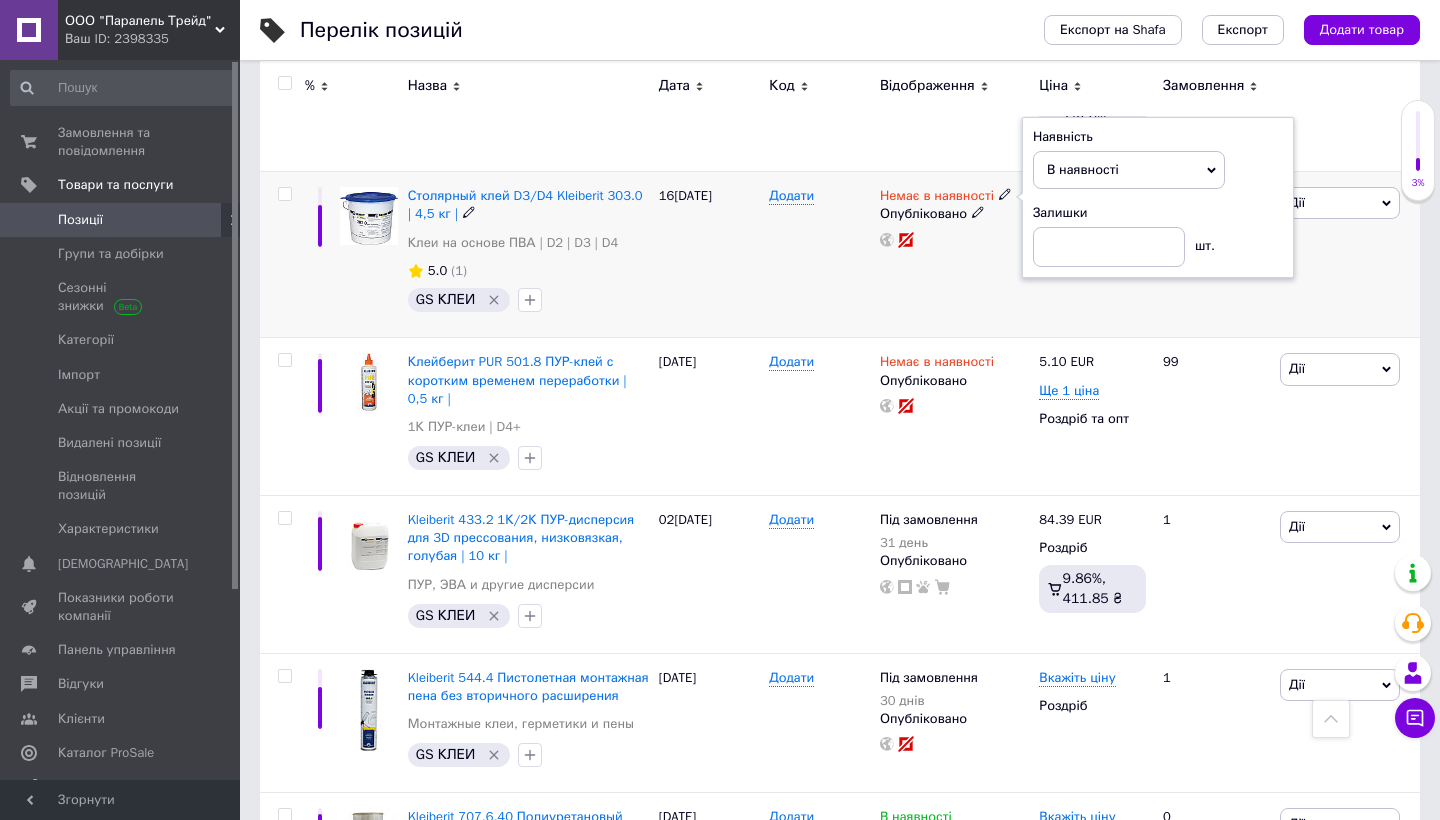 click on "Немає в наявності Наявність В наявності Немає в наявності Під замовлення Готово до відправки Залишки шт. Опубліковано" at bounding box center [954, 255] 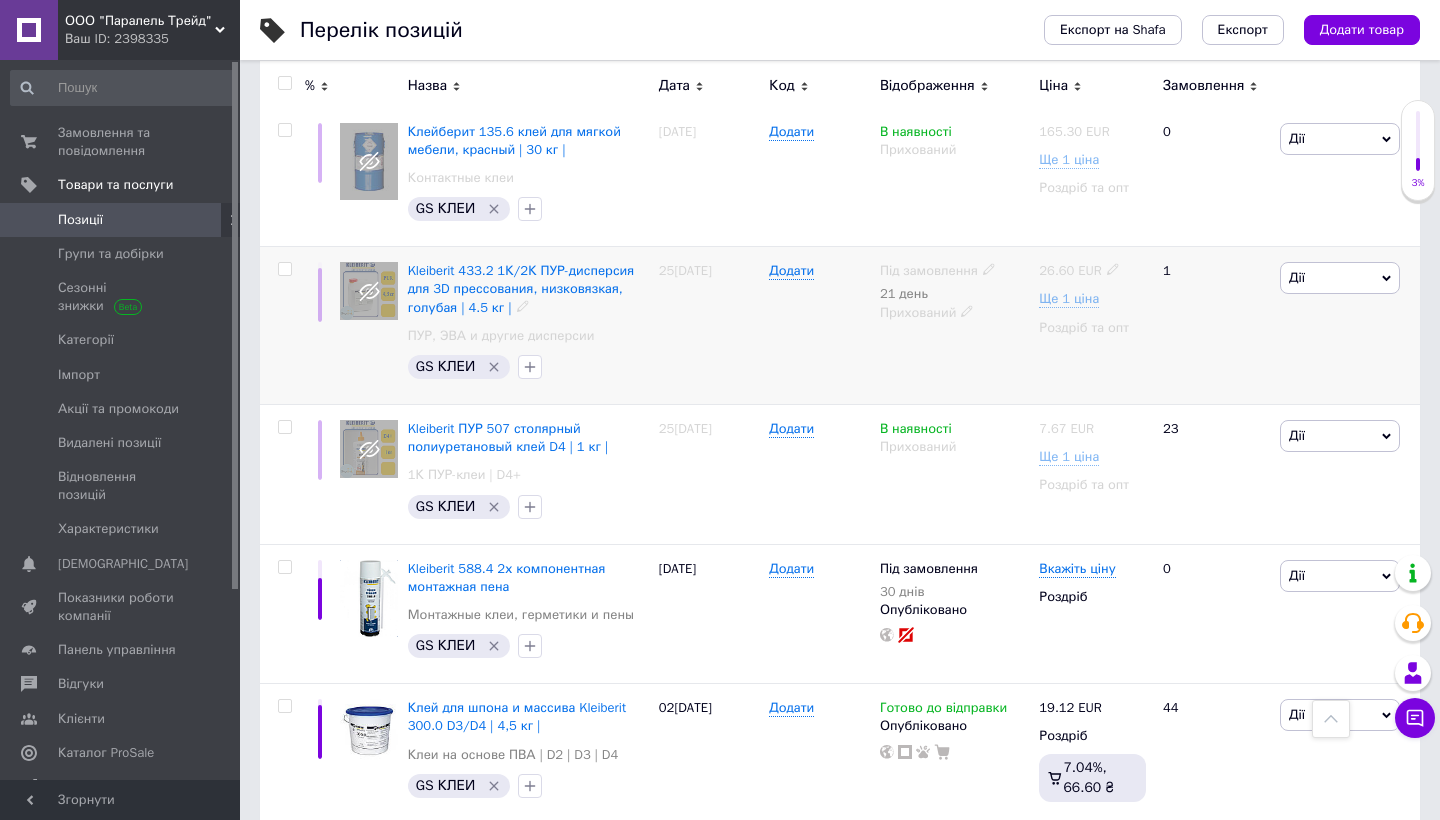 scroll, scrollTop: 2263, scrollLeft: 0, axis: vertical 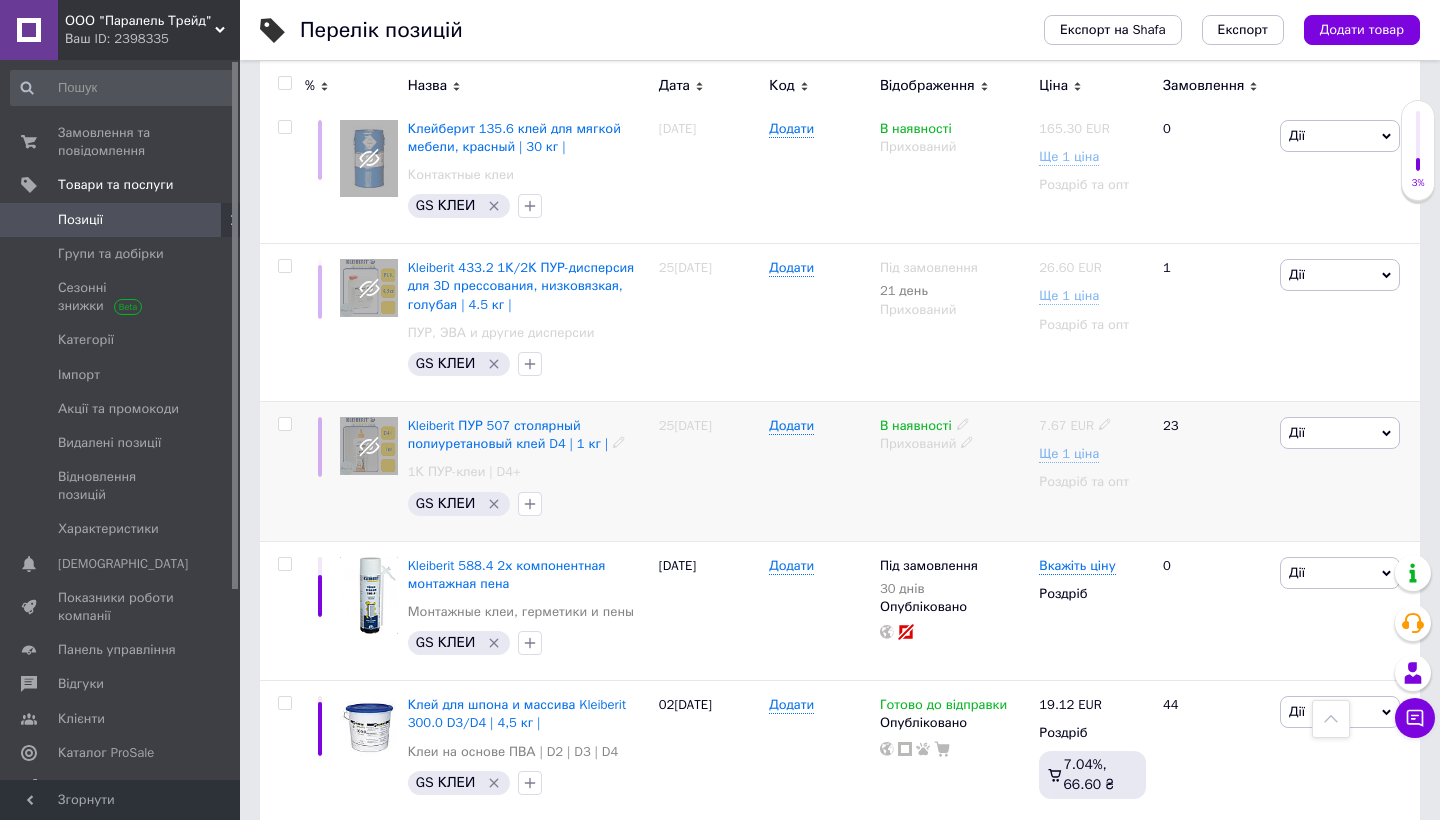click 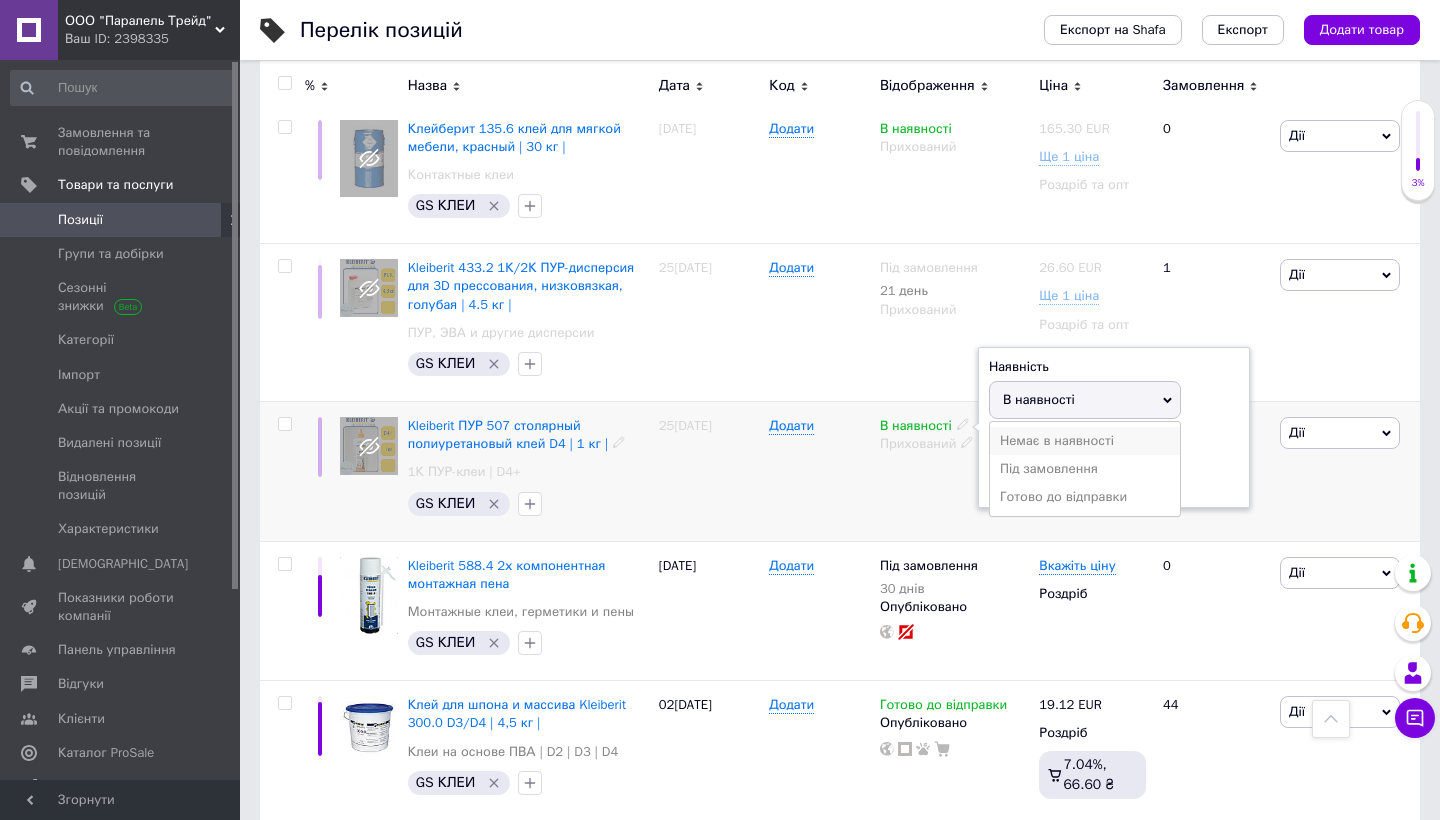 click on "Немає в наявності" at bounding box center [1085, 441] 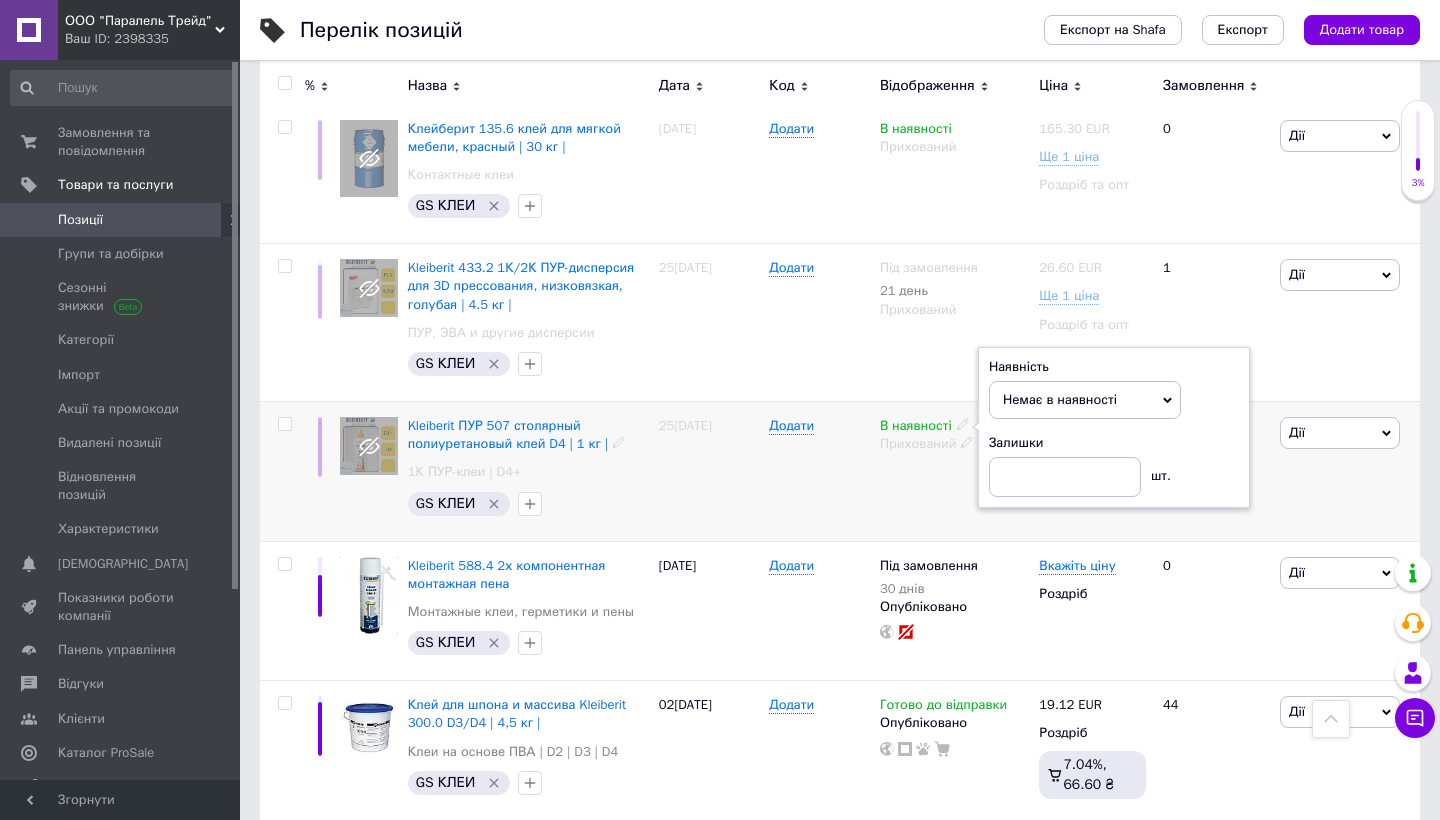 click on "Додати" at bounding box center [819, 472] 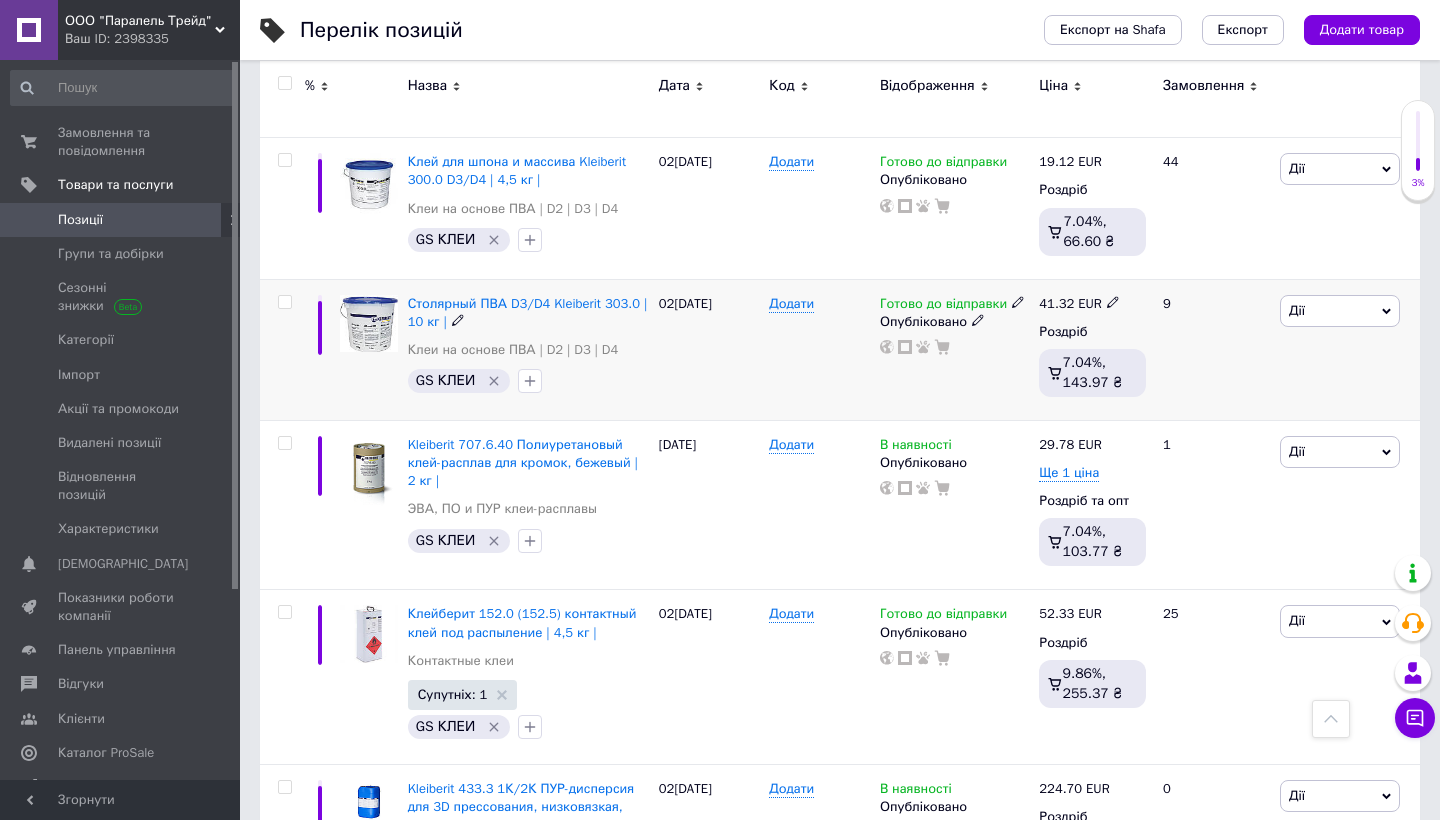 scroll, scrollTop: 2832, scrollLeft: 0, axis: vertical 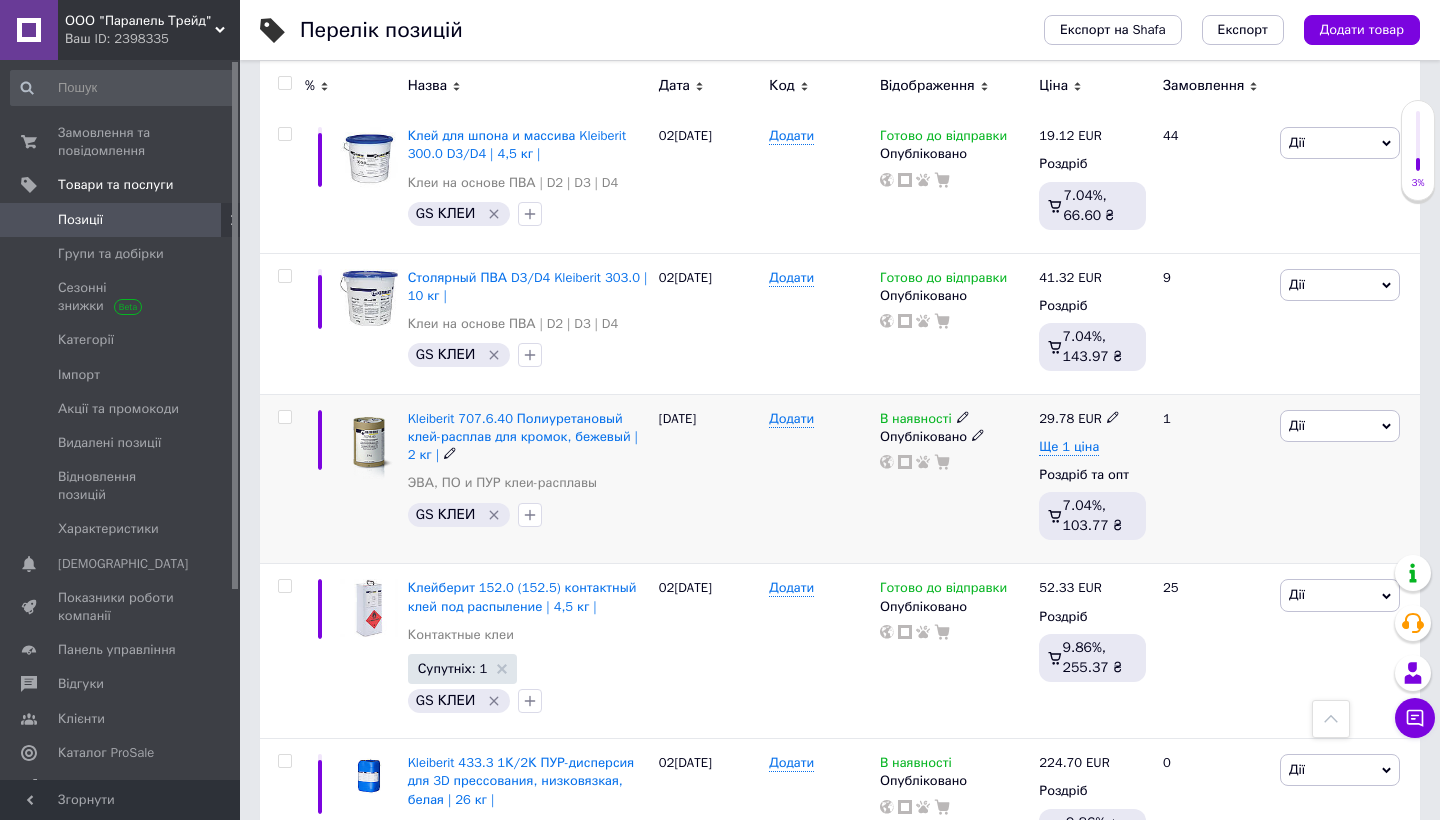 click 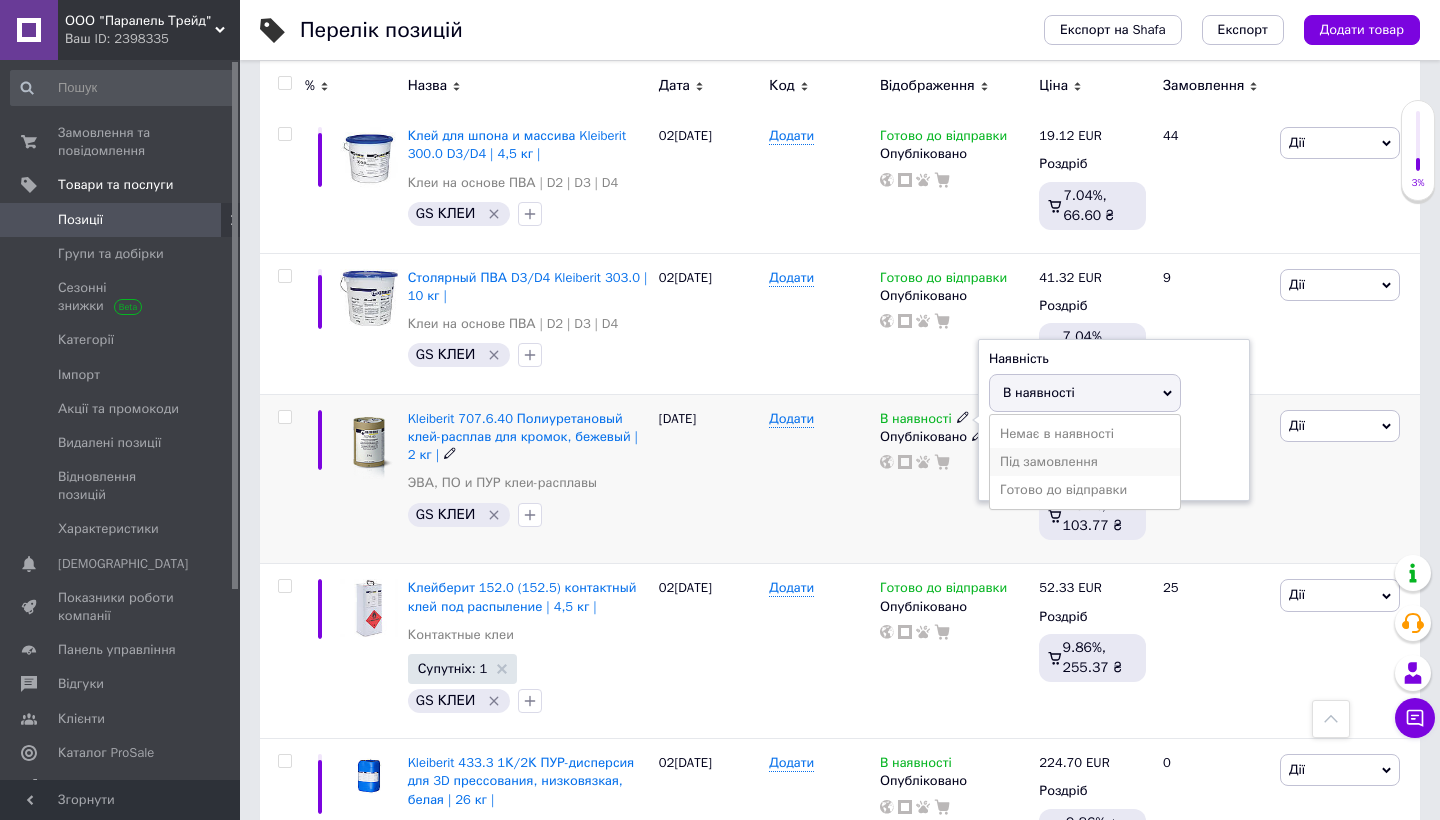 click on "Під замовлення" at bounding box center [1085, 462] 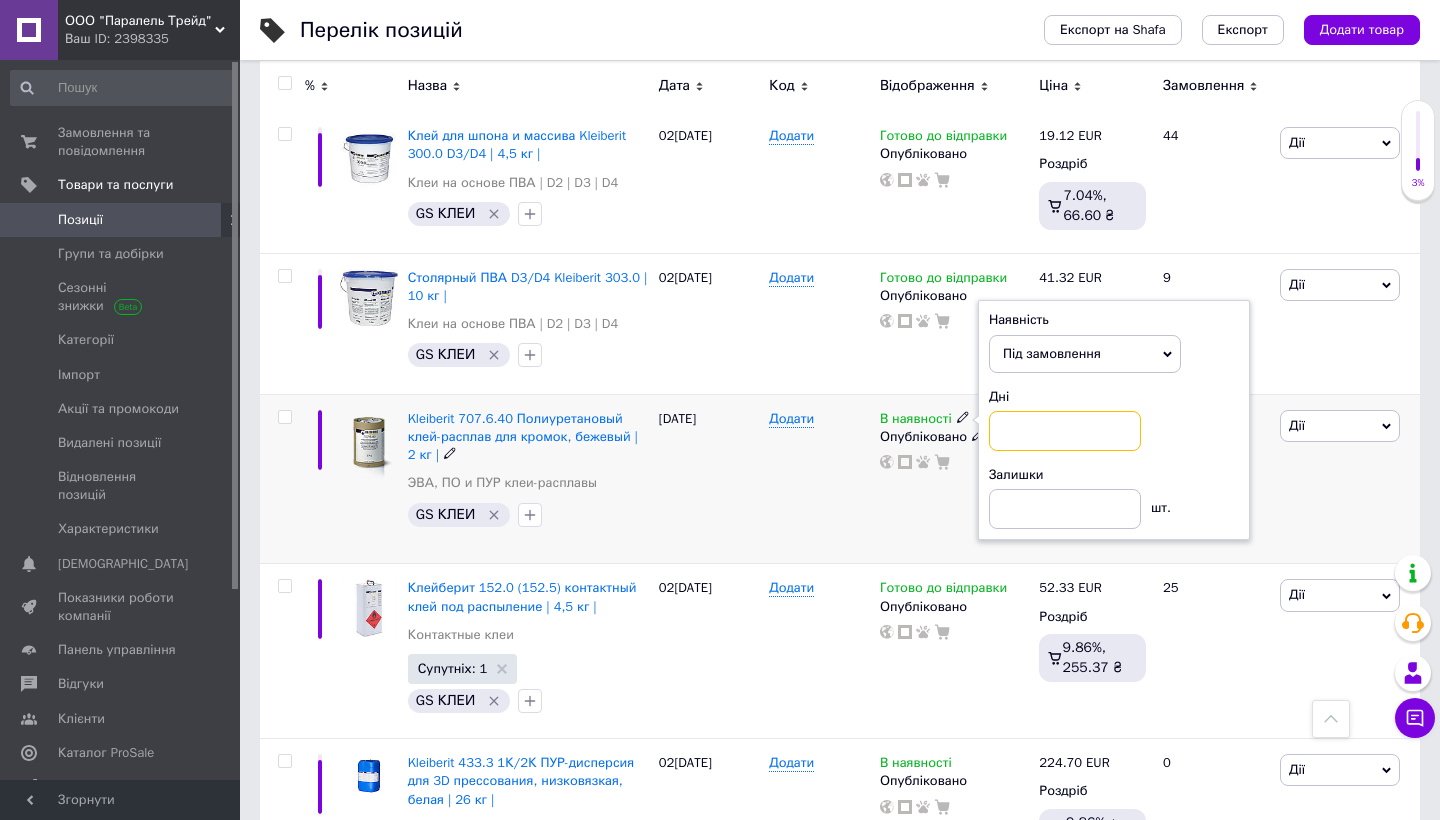 click at bounding box center (1065, 431) 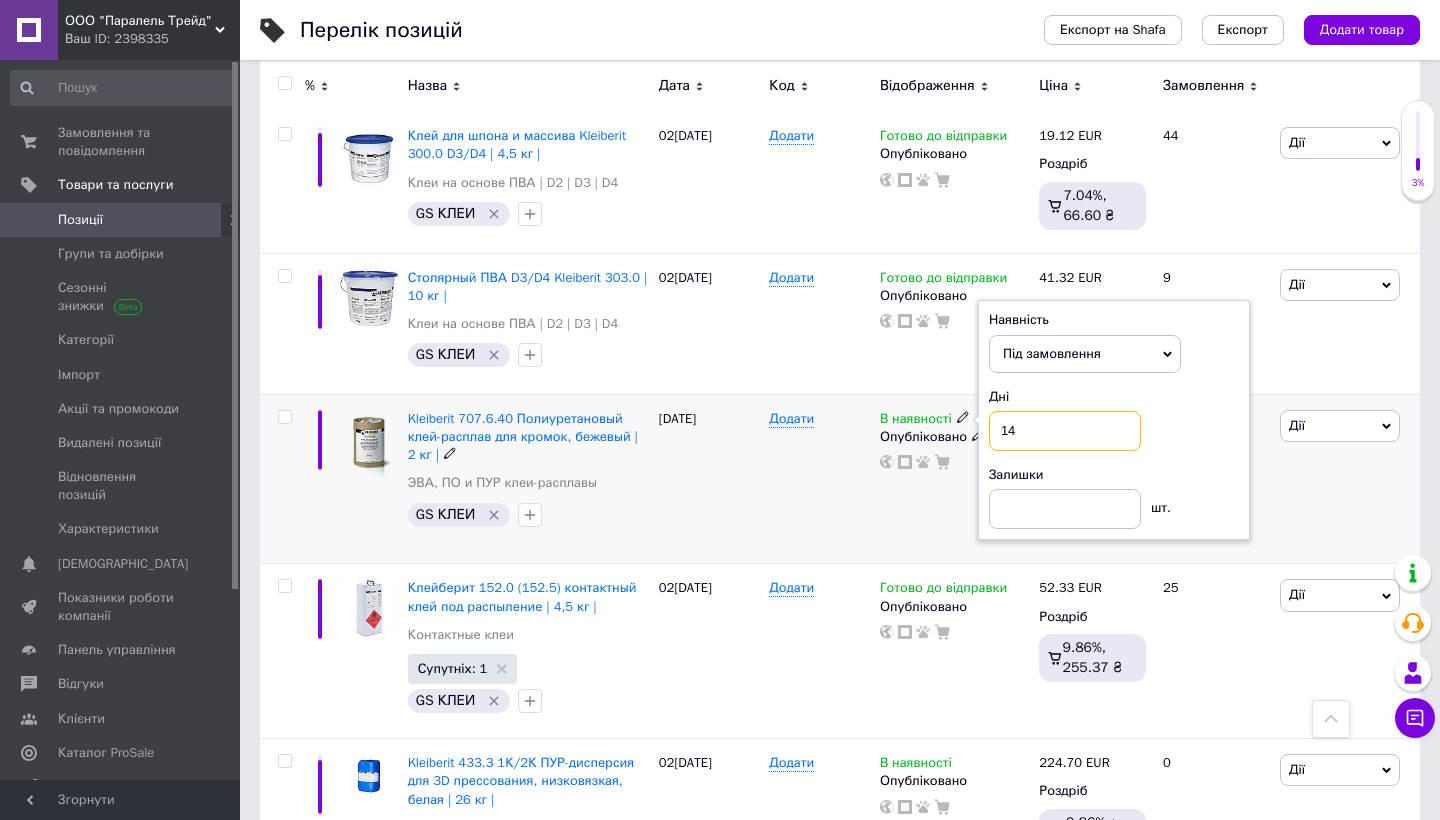 type on "14" 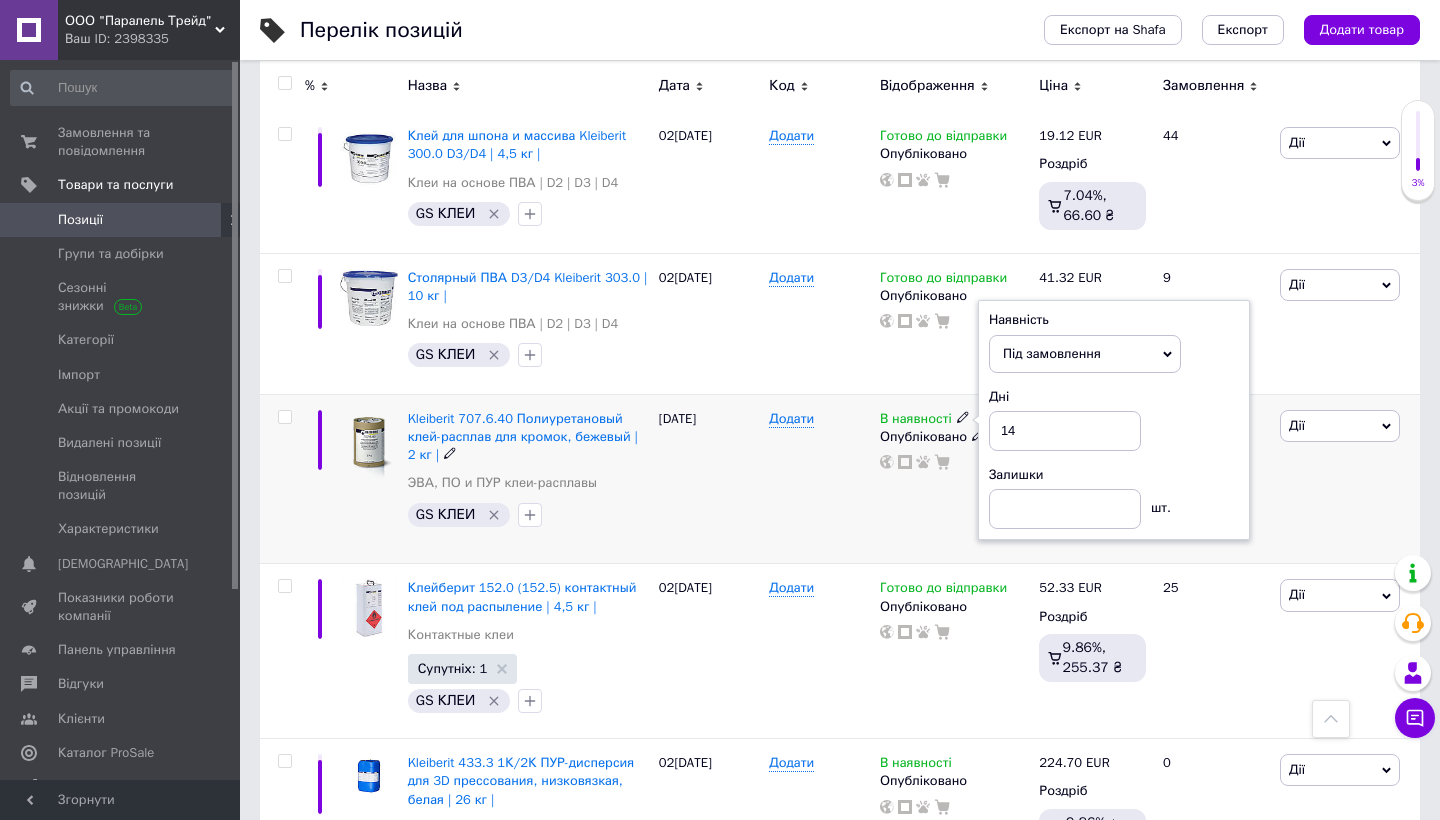 click on "Додати" at bounding box center [819, 479] 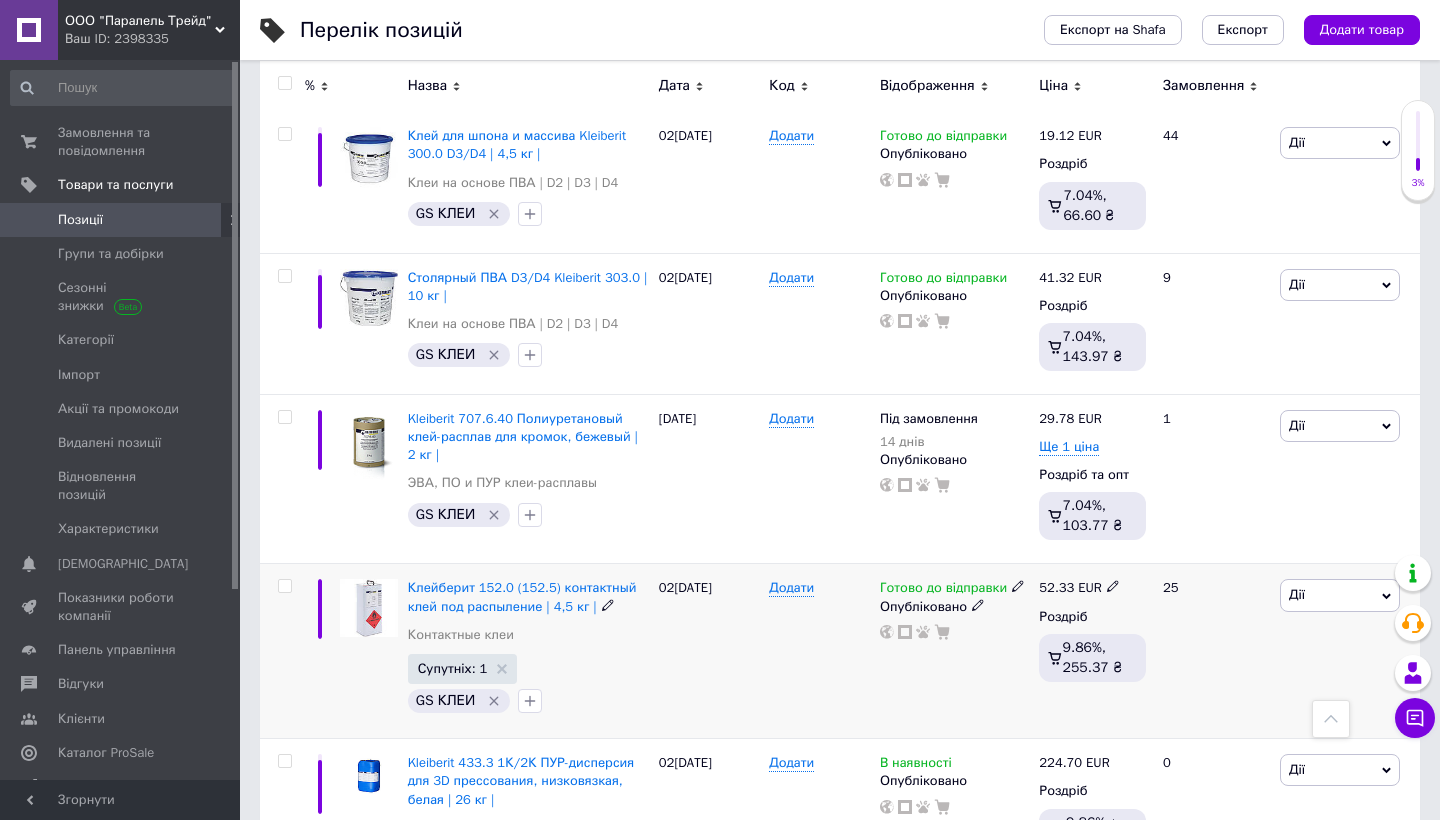 scroll, scrollTop: 2966, scrollLeft: 0, axis: vertical 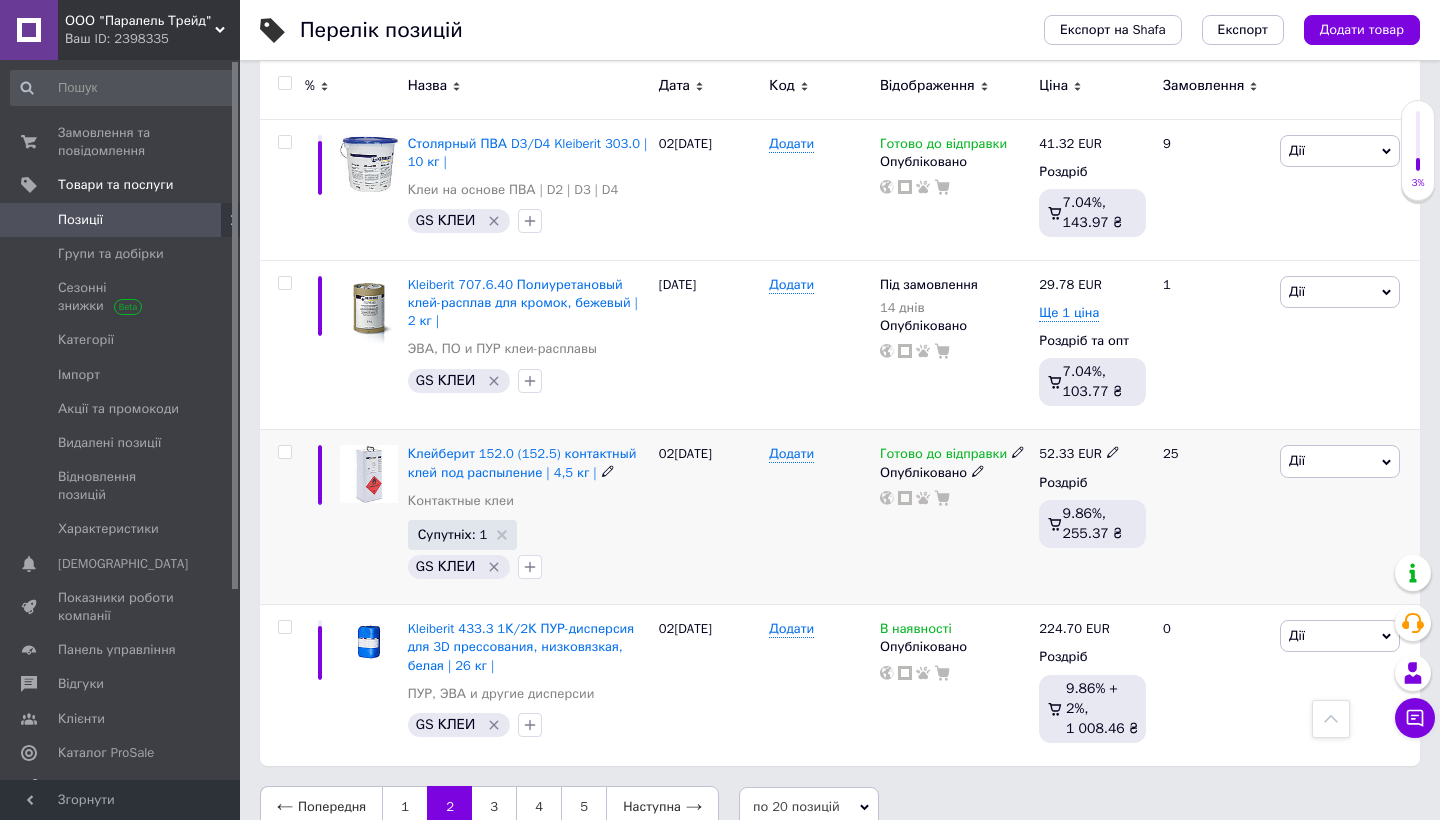 click 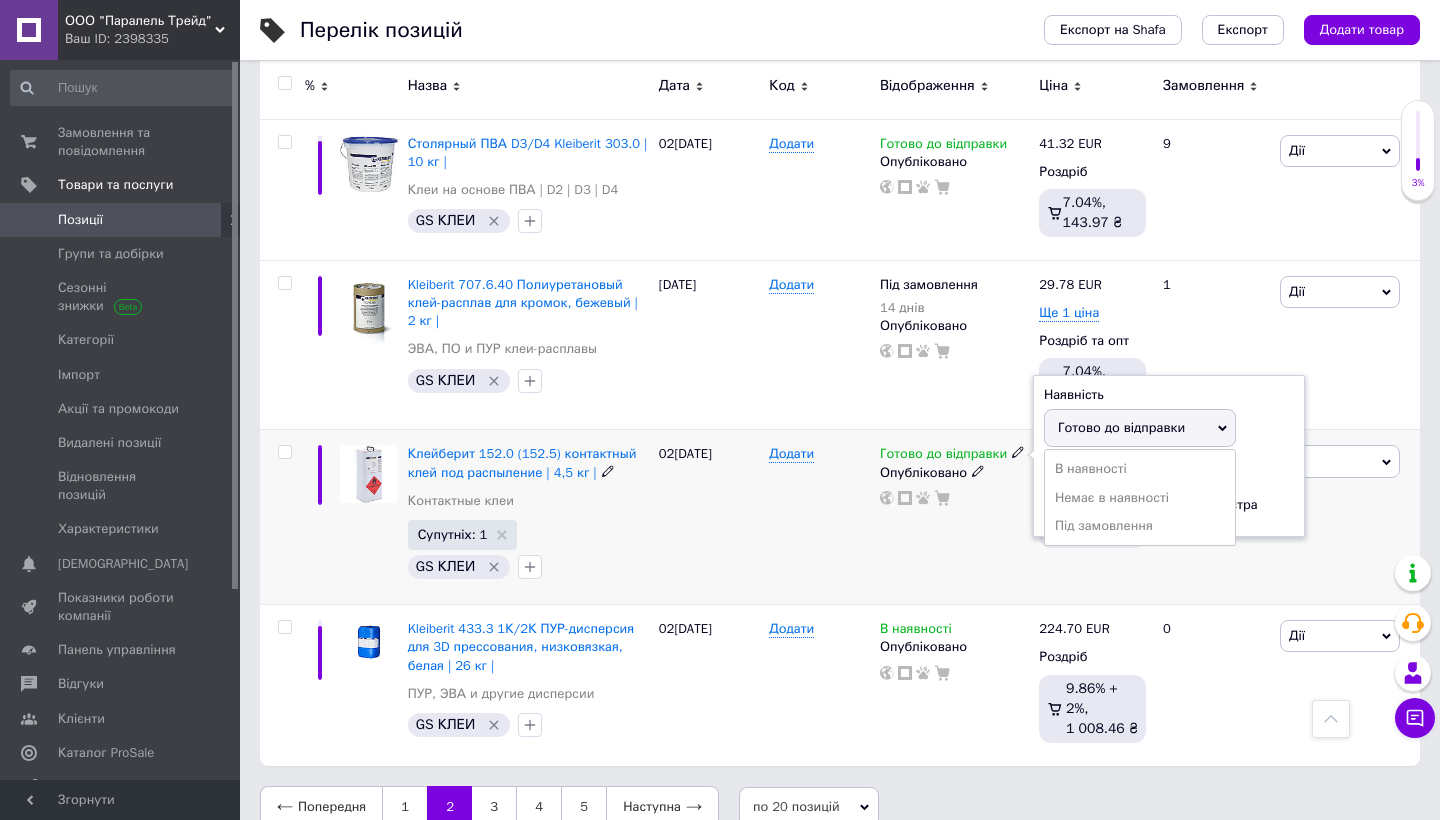 click on "В наявності" at bounding box center [1140, 469] 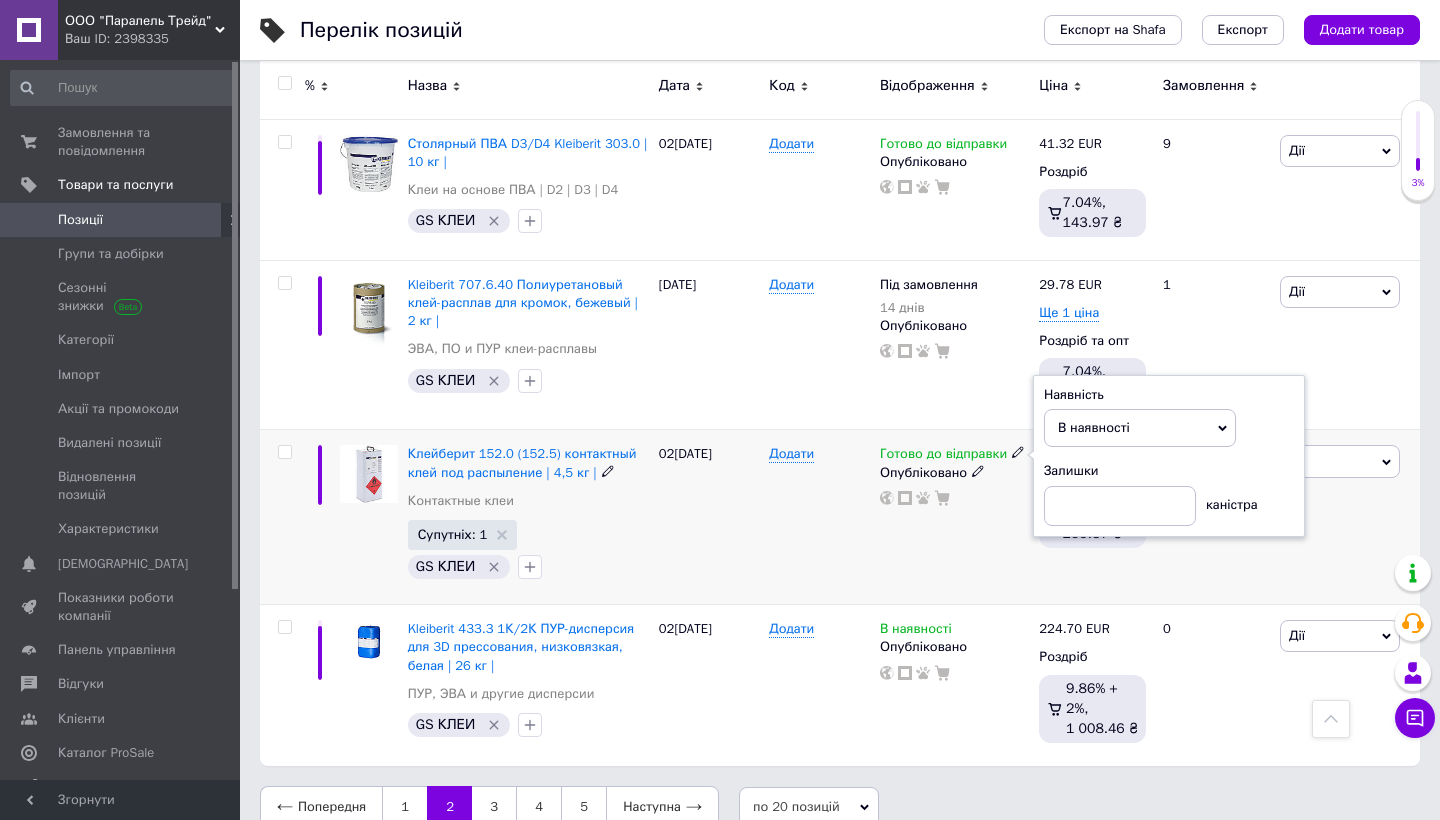 click on "Додати" at bounding box center (819, 517) 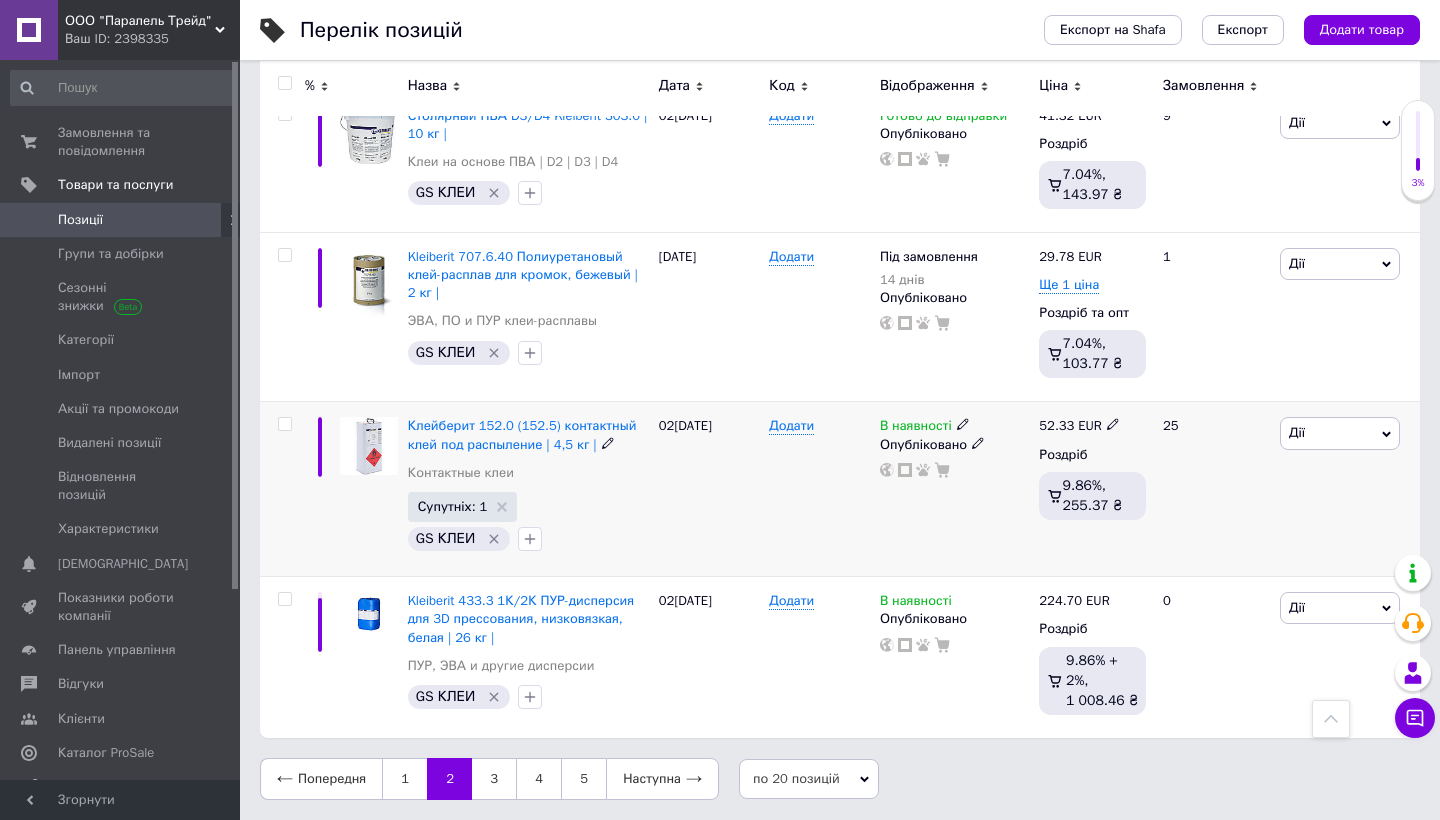 scroll, scrollTop: 3040, scrollLeft: 0, axis: vertical 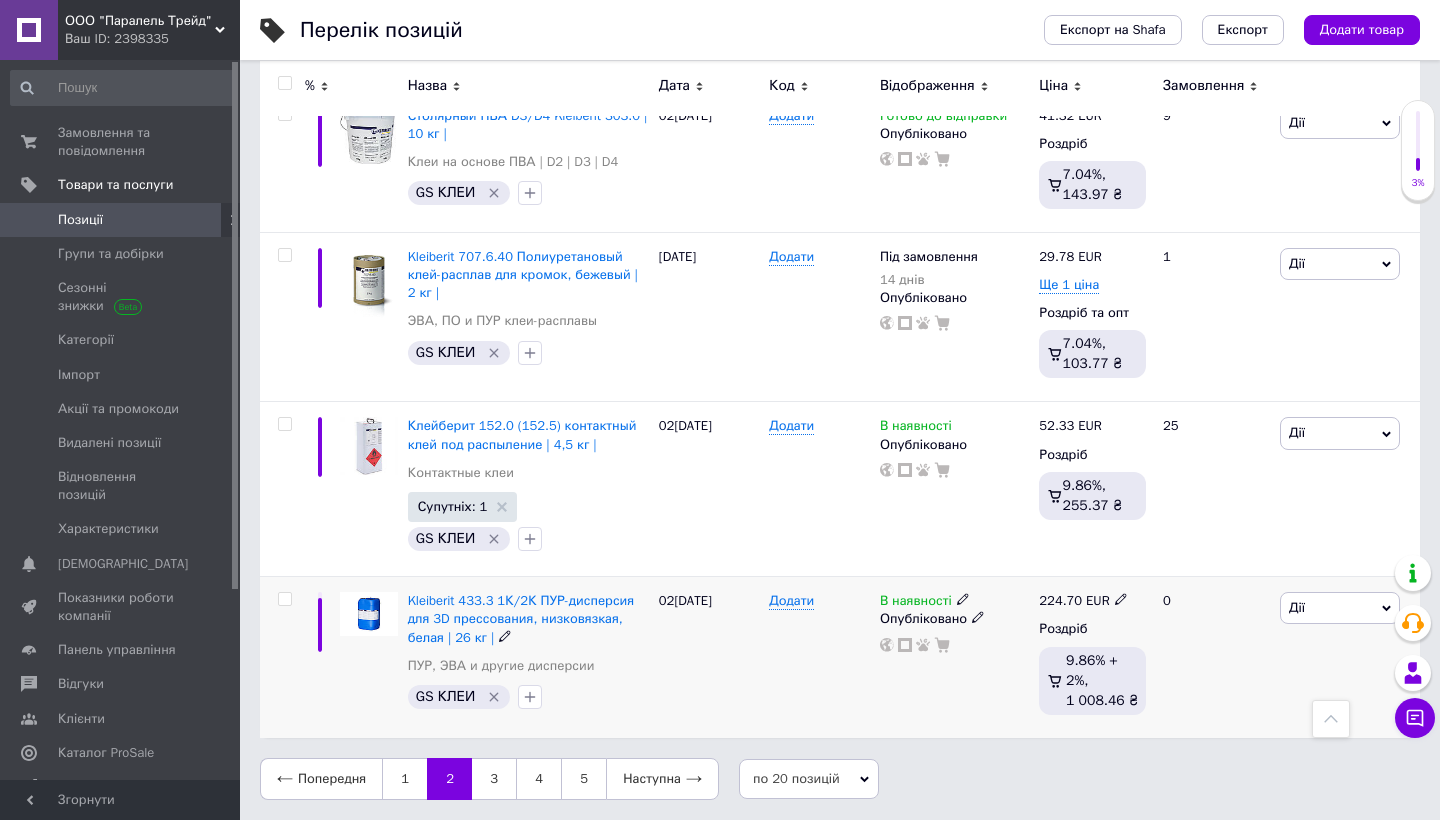 click 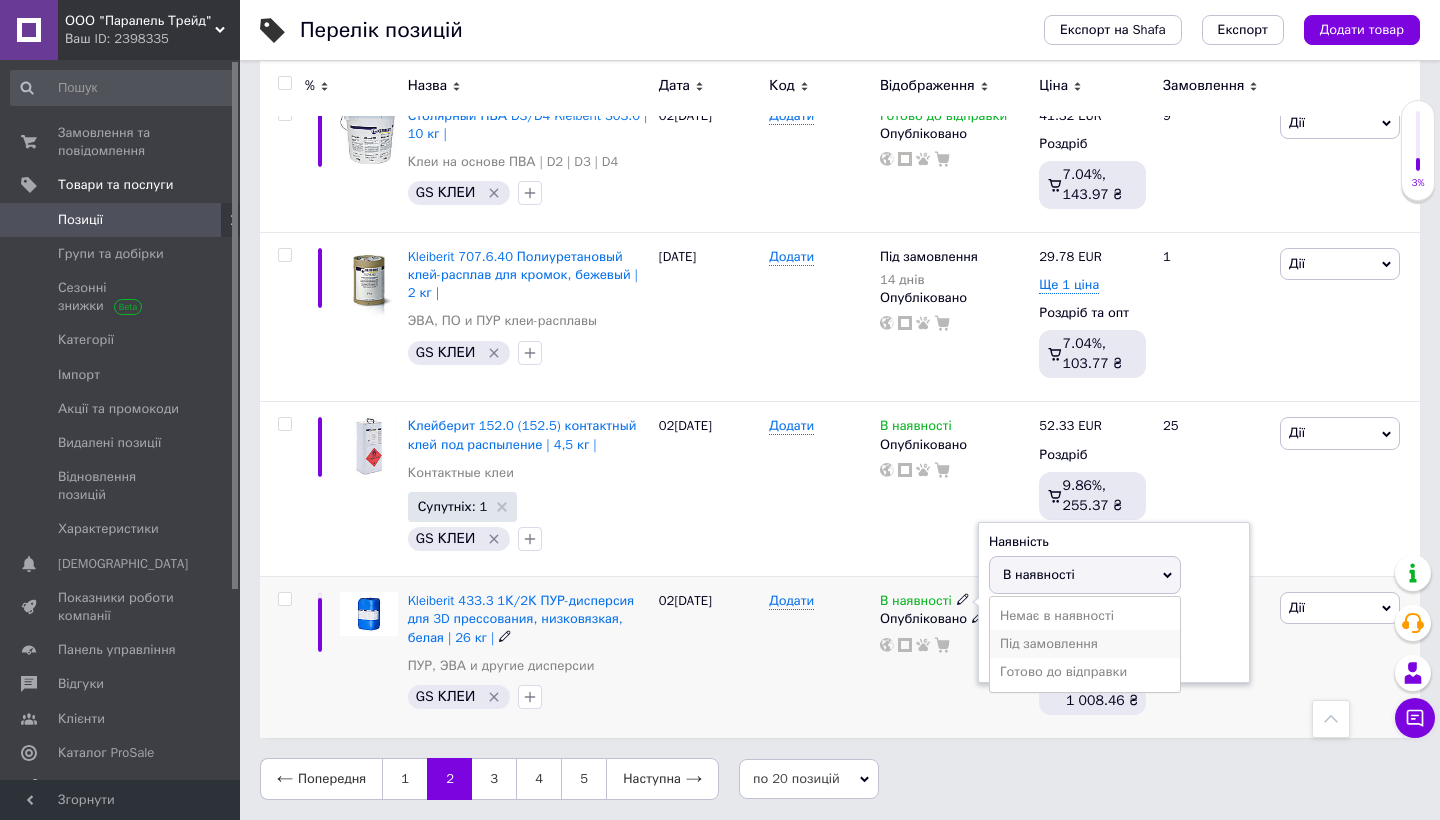 click on "Під замовлення" at bounding box center (1085, 644) 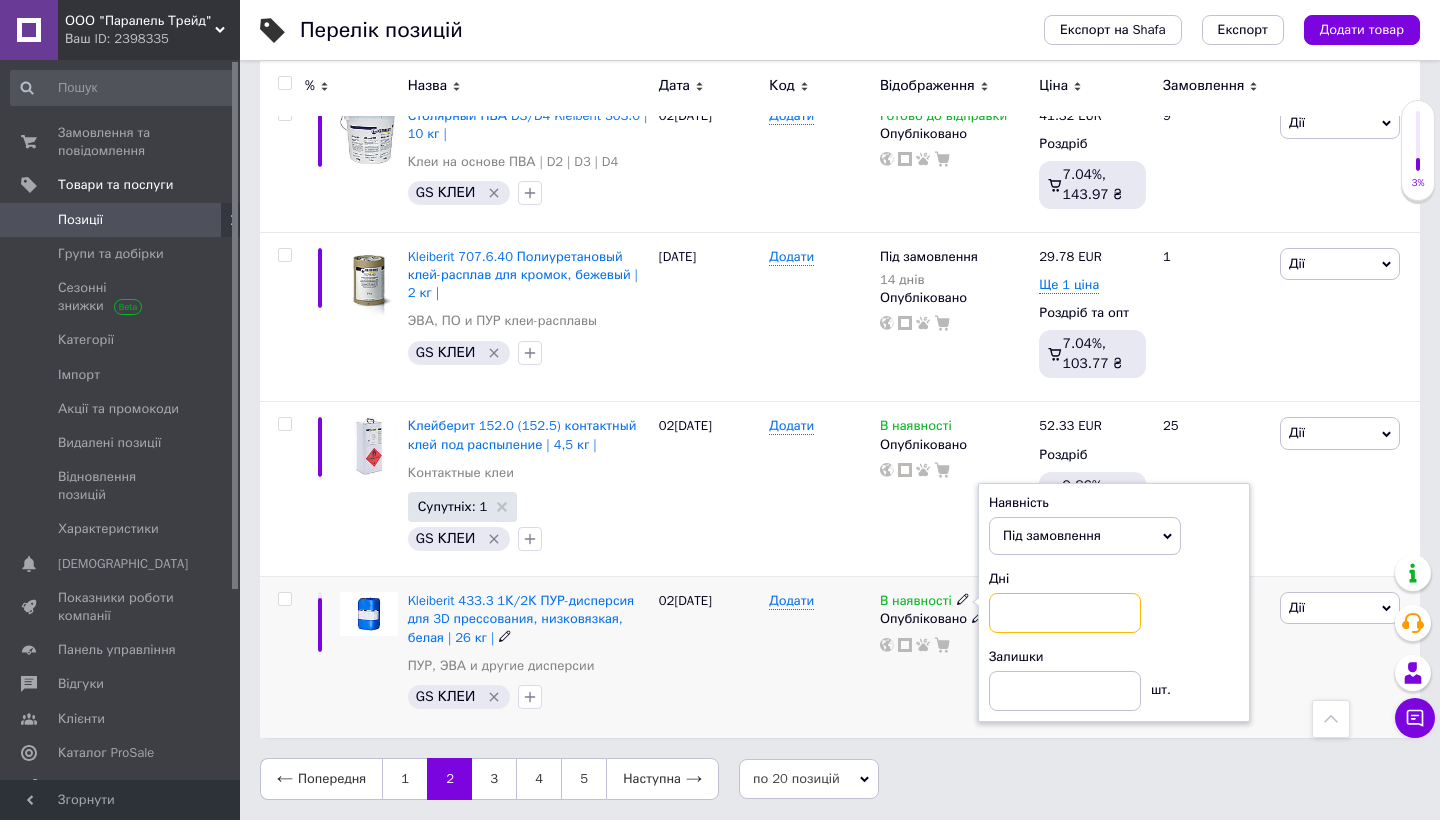click at bounding box center (1065, 613) 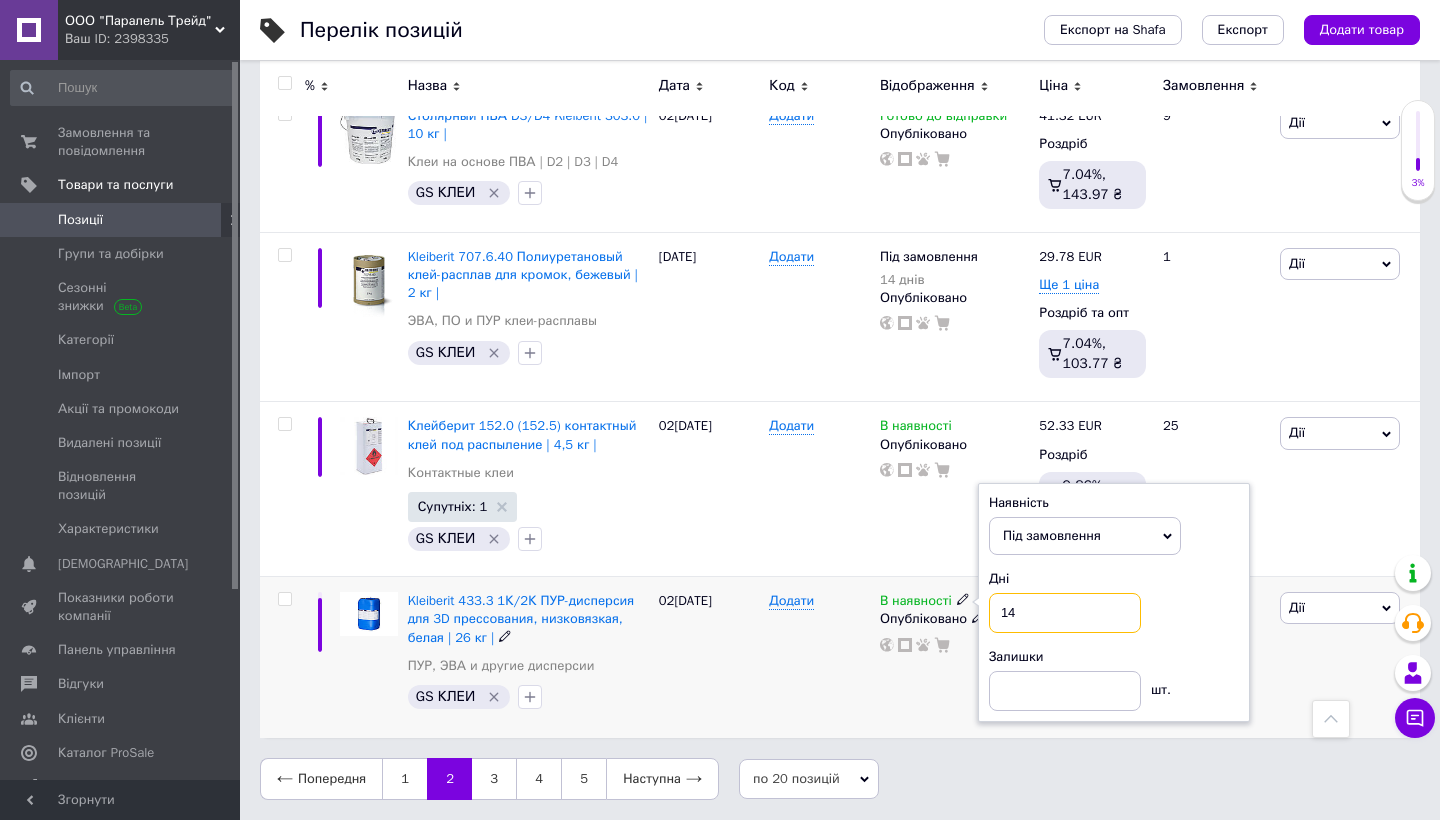 type on "14" 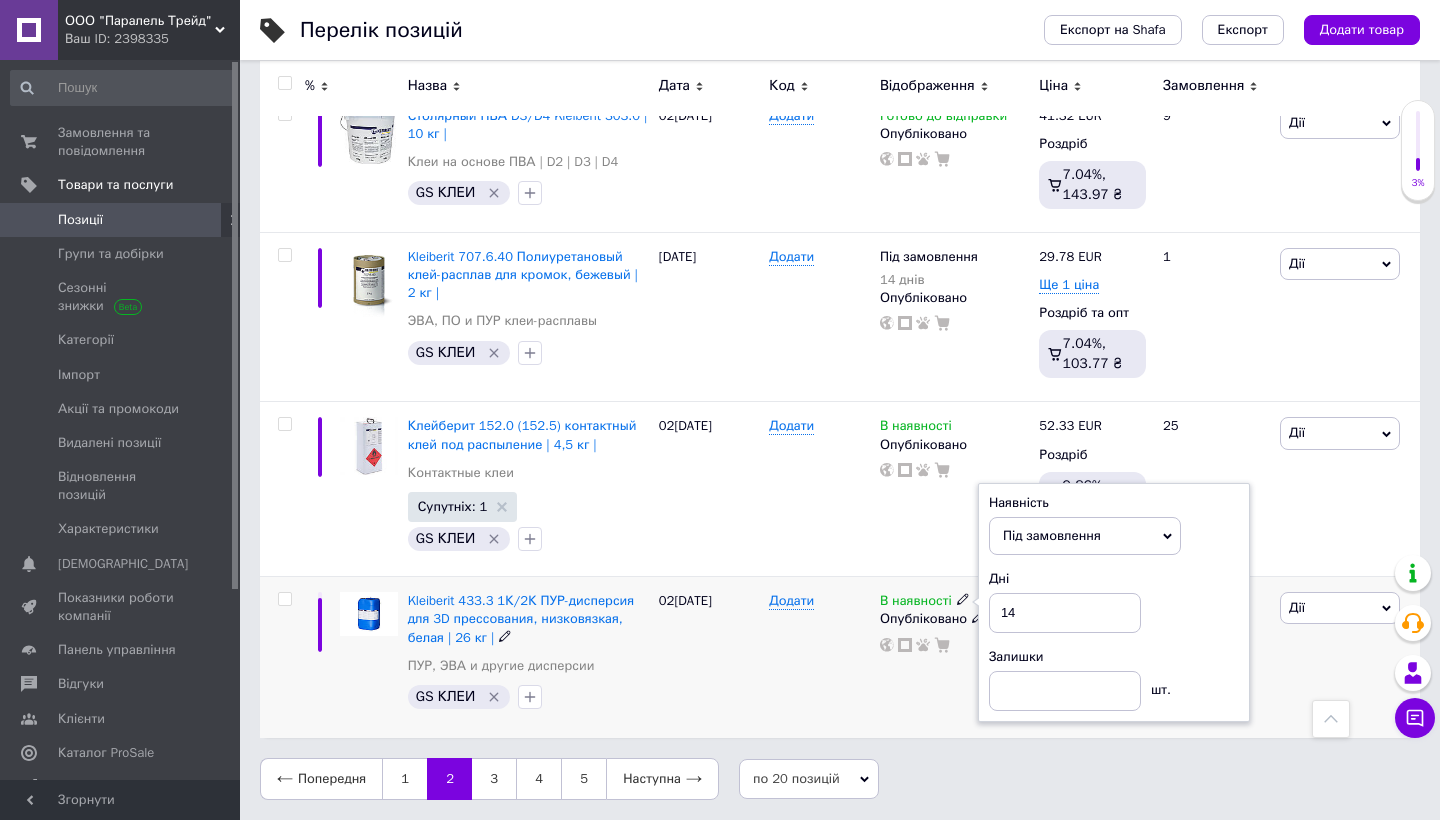 click on "Додати" at bounding box center (819, 657) 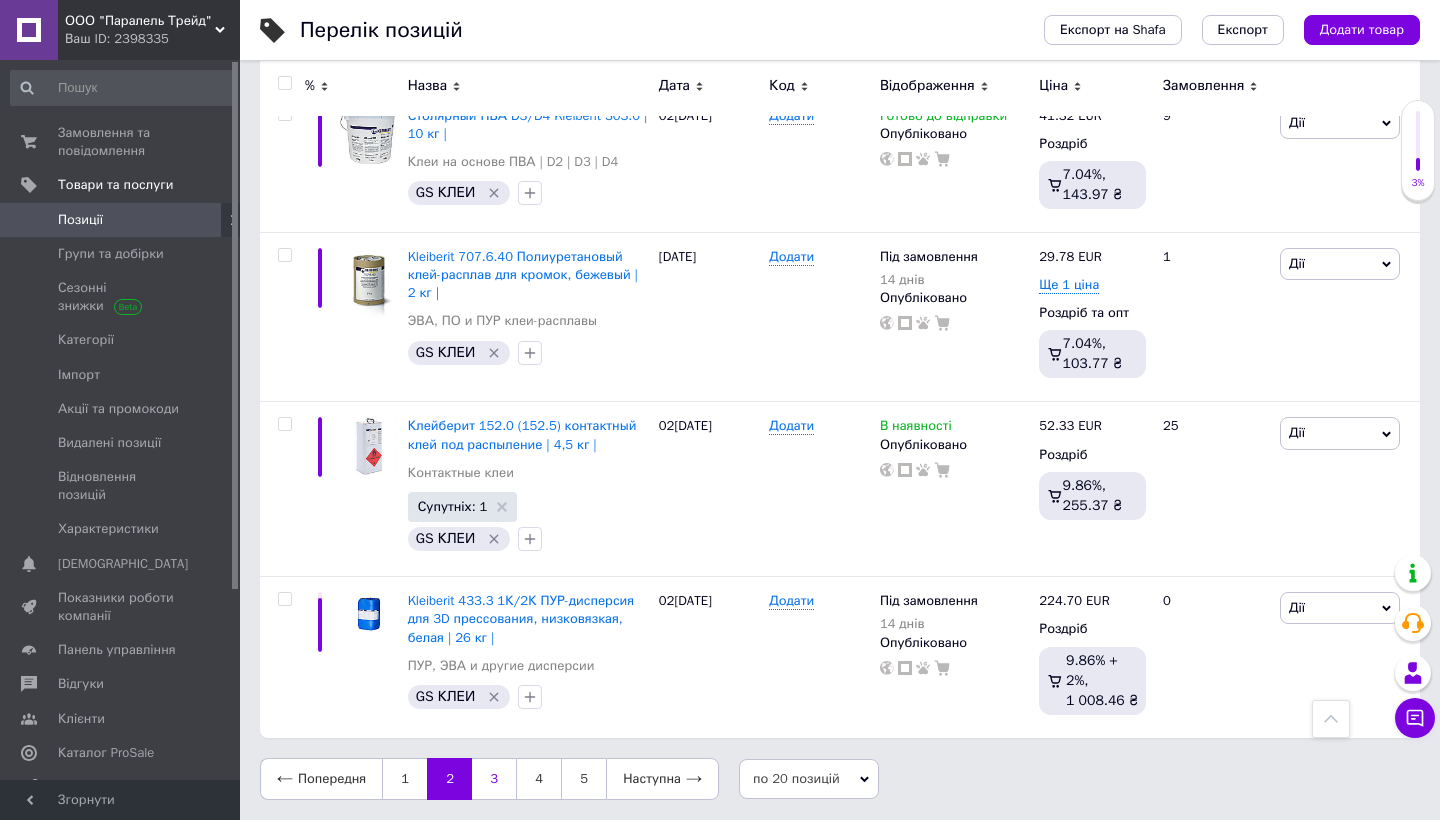 click on "3" at bounding box center (494, 779) 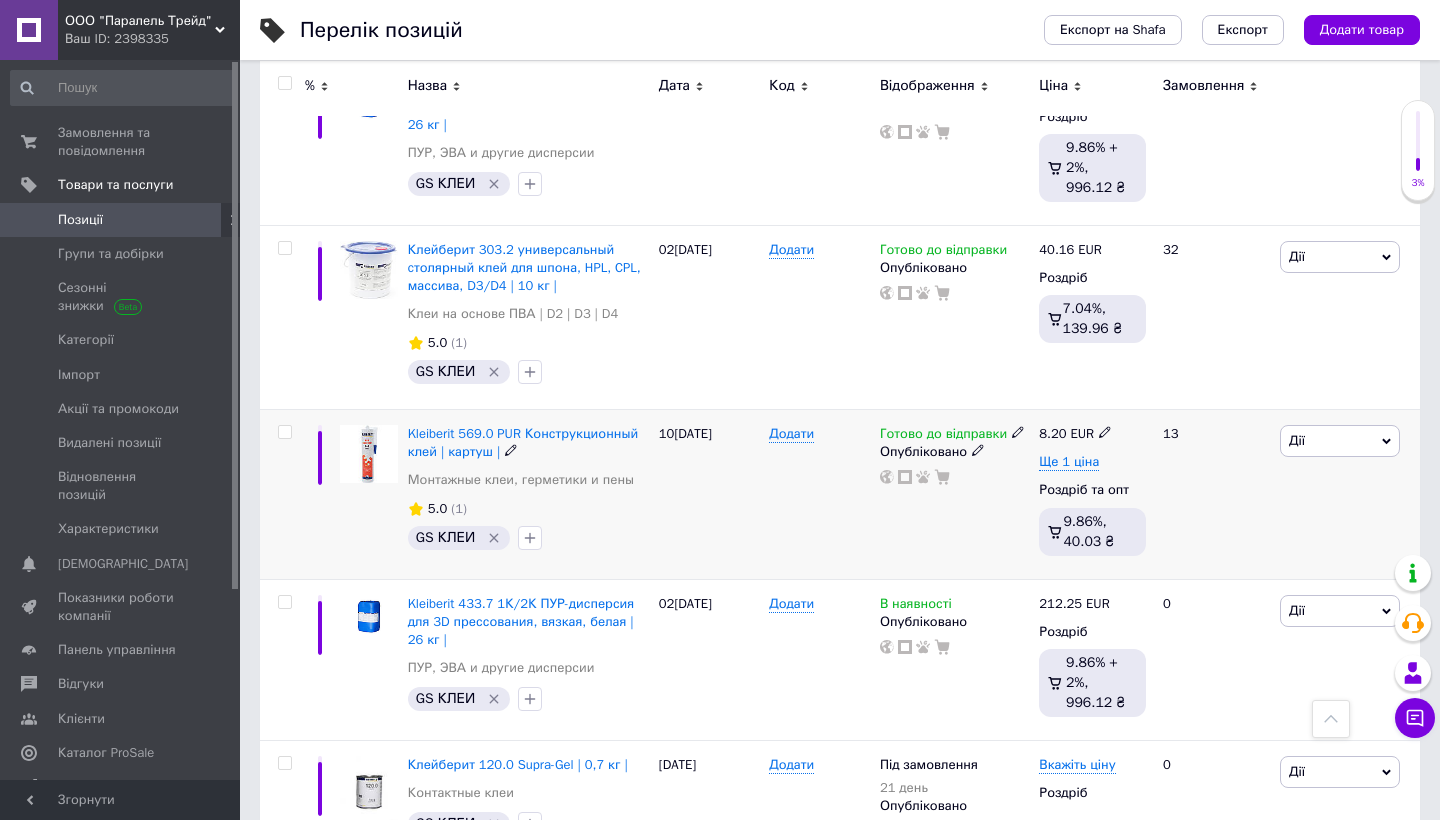 scroll, scrollTop: 1274, scrollLeft: 0, axis: vertical 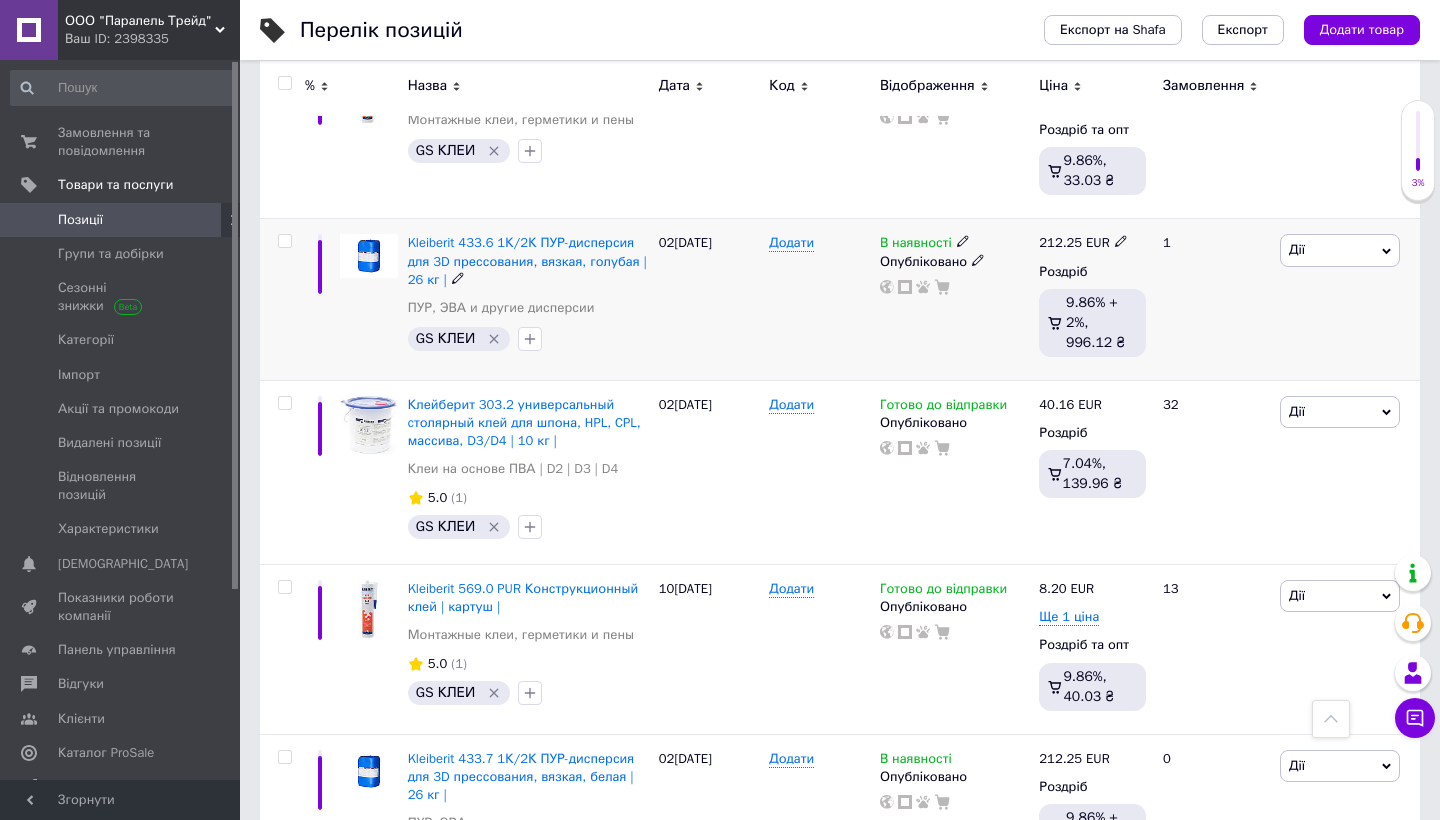click 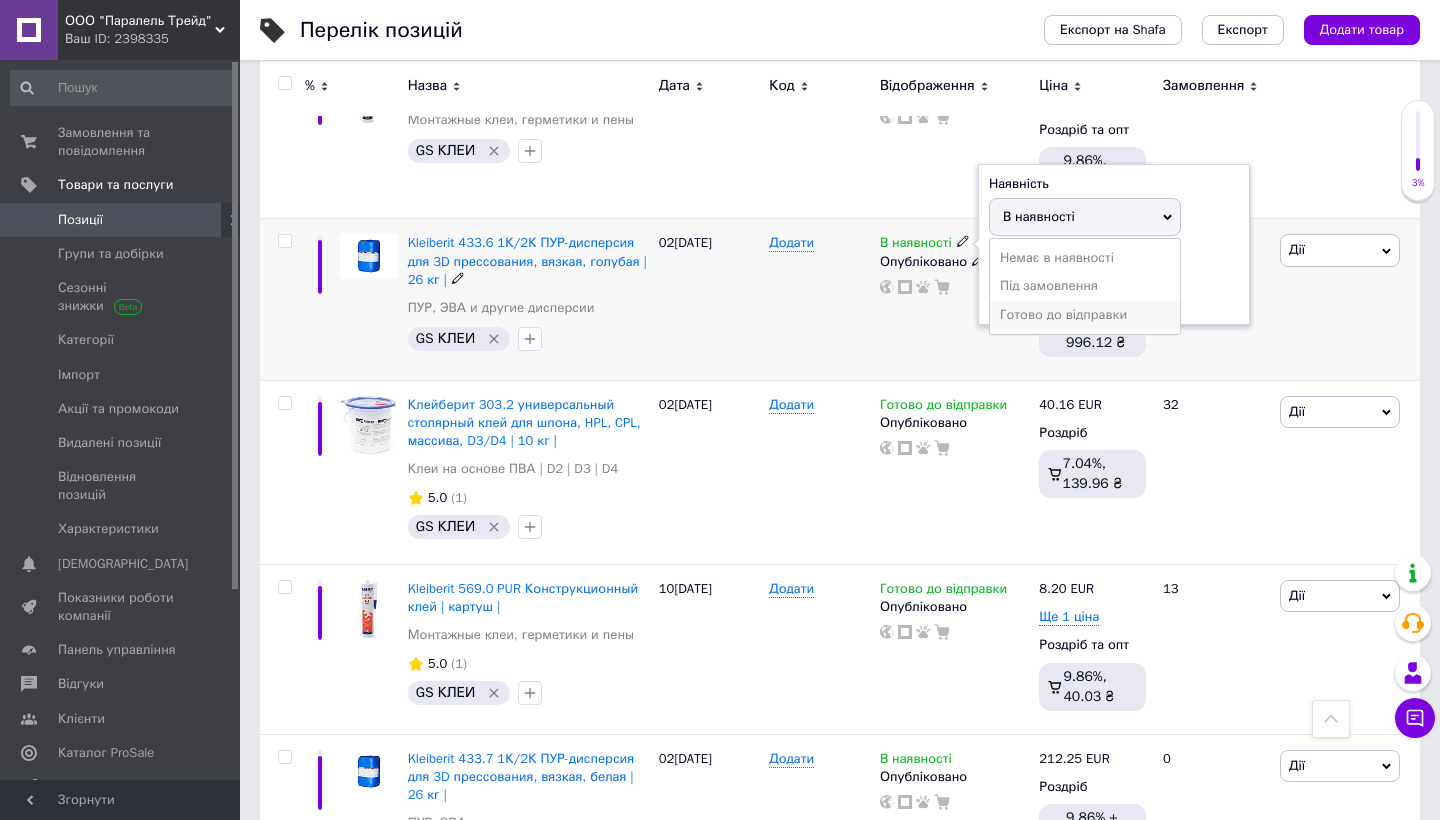 click on "Готово до відправки" at bounding box center (1085, 315) 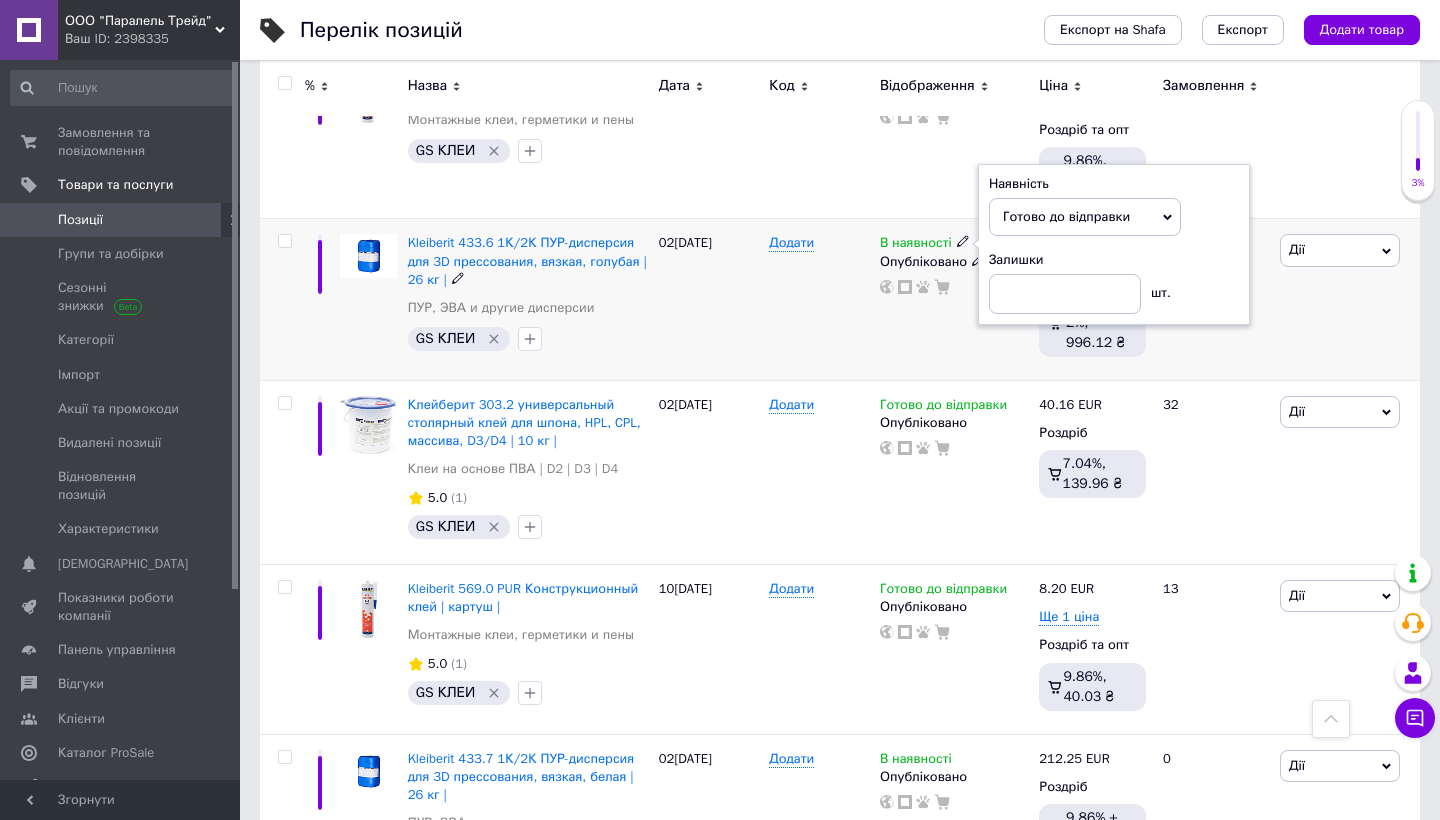 click on "Додати" at bounding box center (819, 299) 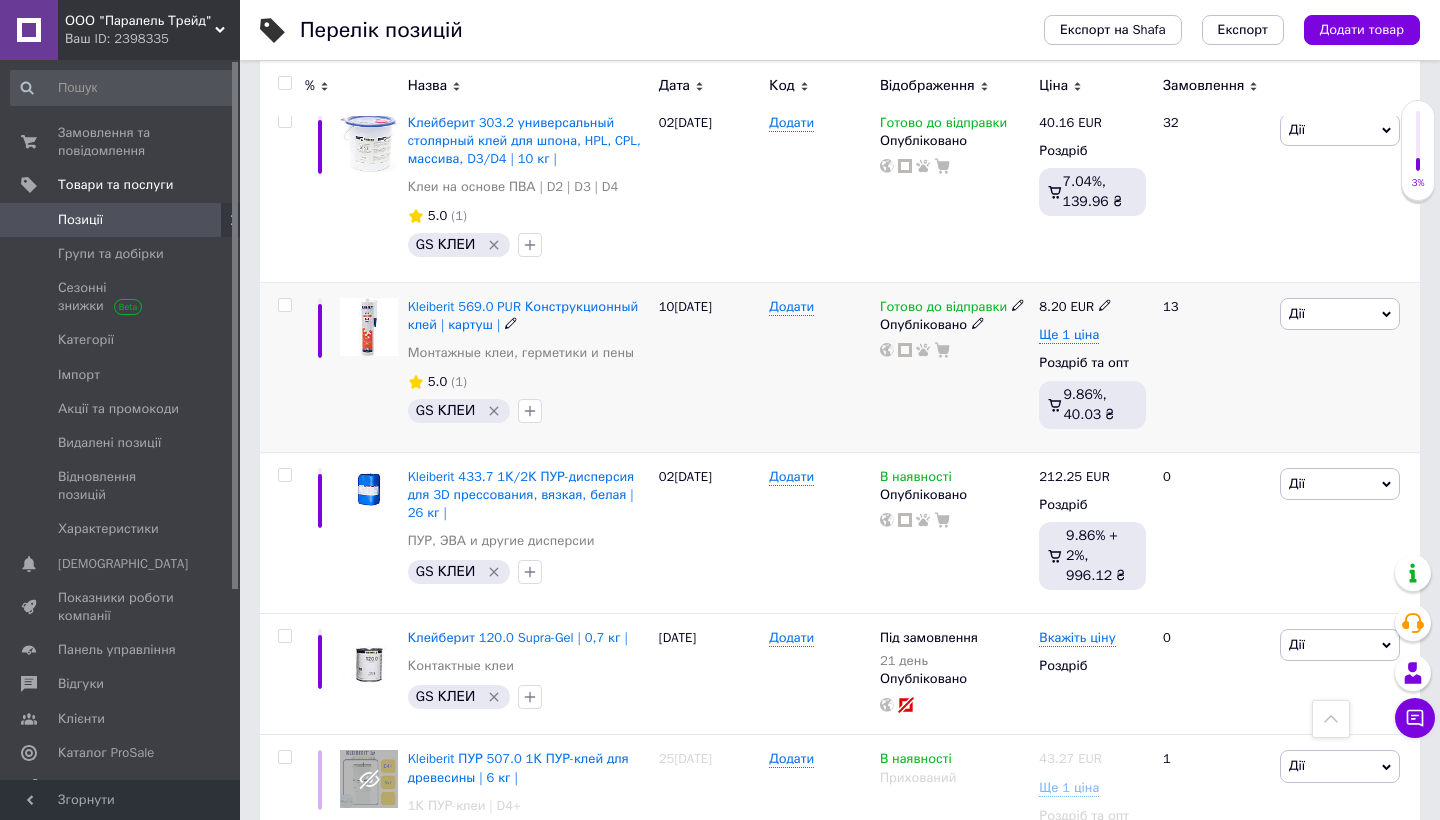 scroll, scrollTop: 1597, scrollLeft: 0, axis: vertical 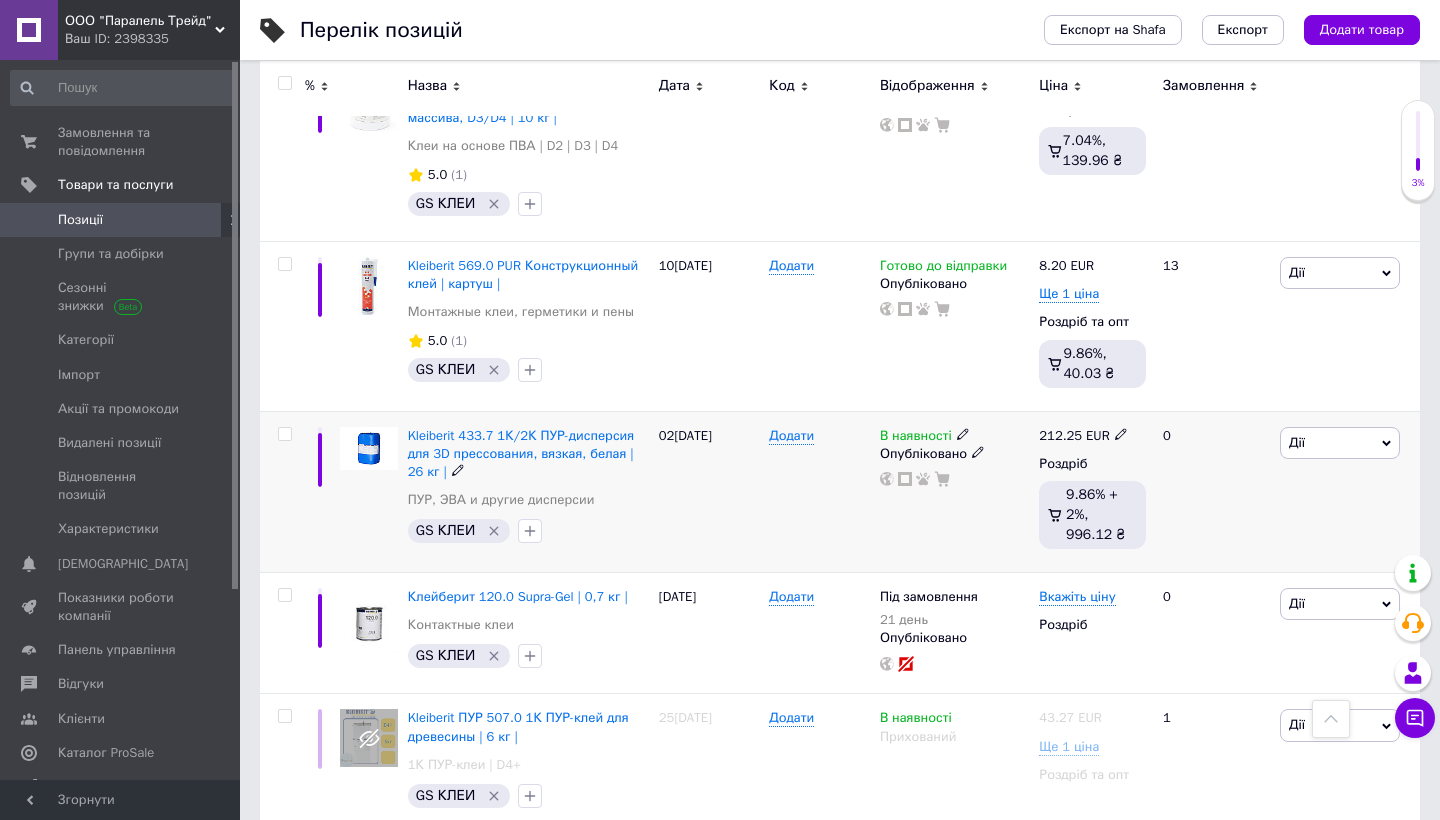 click at bounding box center [963, 433] 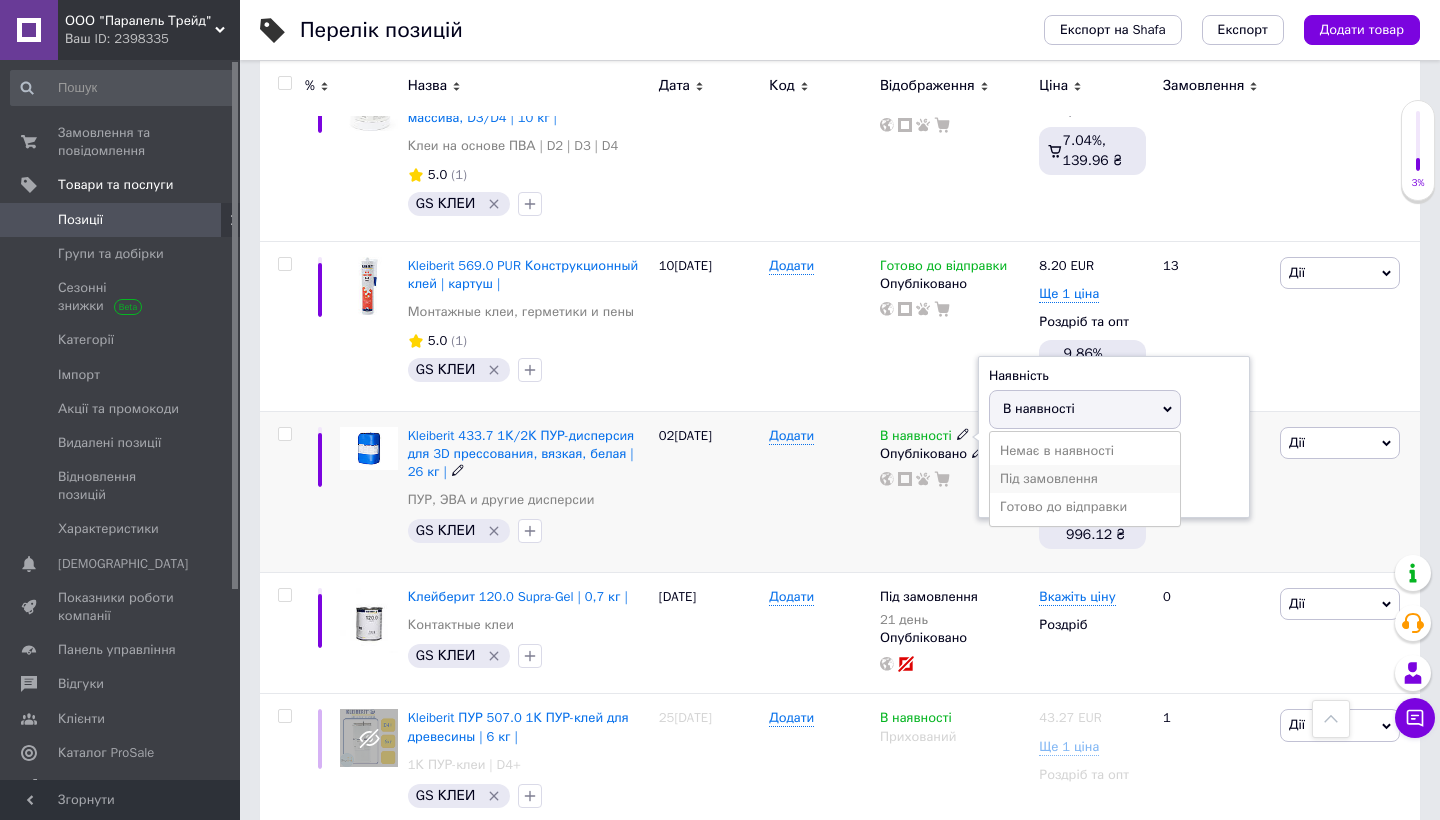 click on "Під замовлення" at bounding box center [1085, 479] 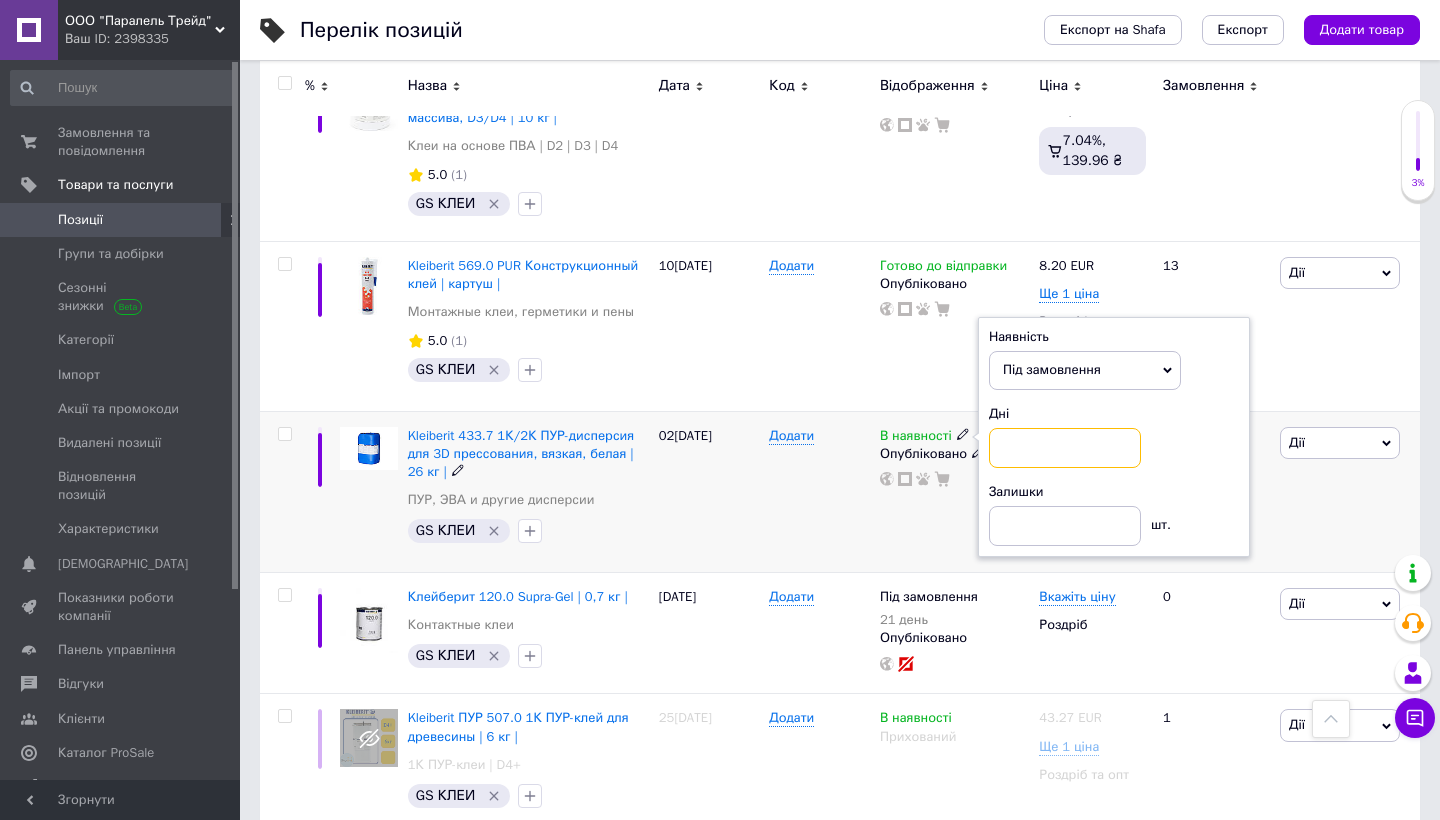 click at bounding box center [1065, 448] 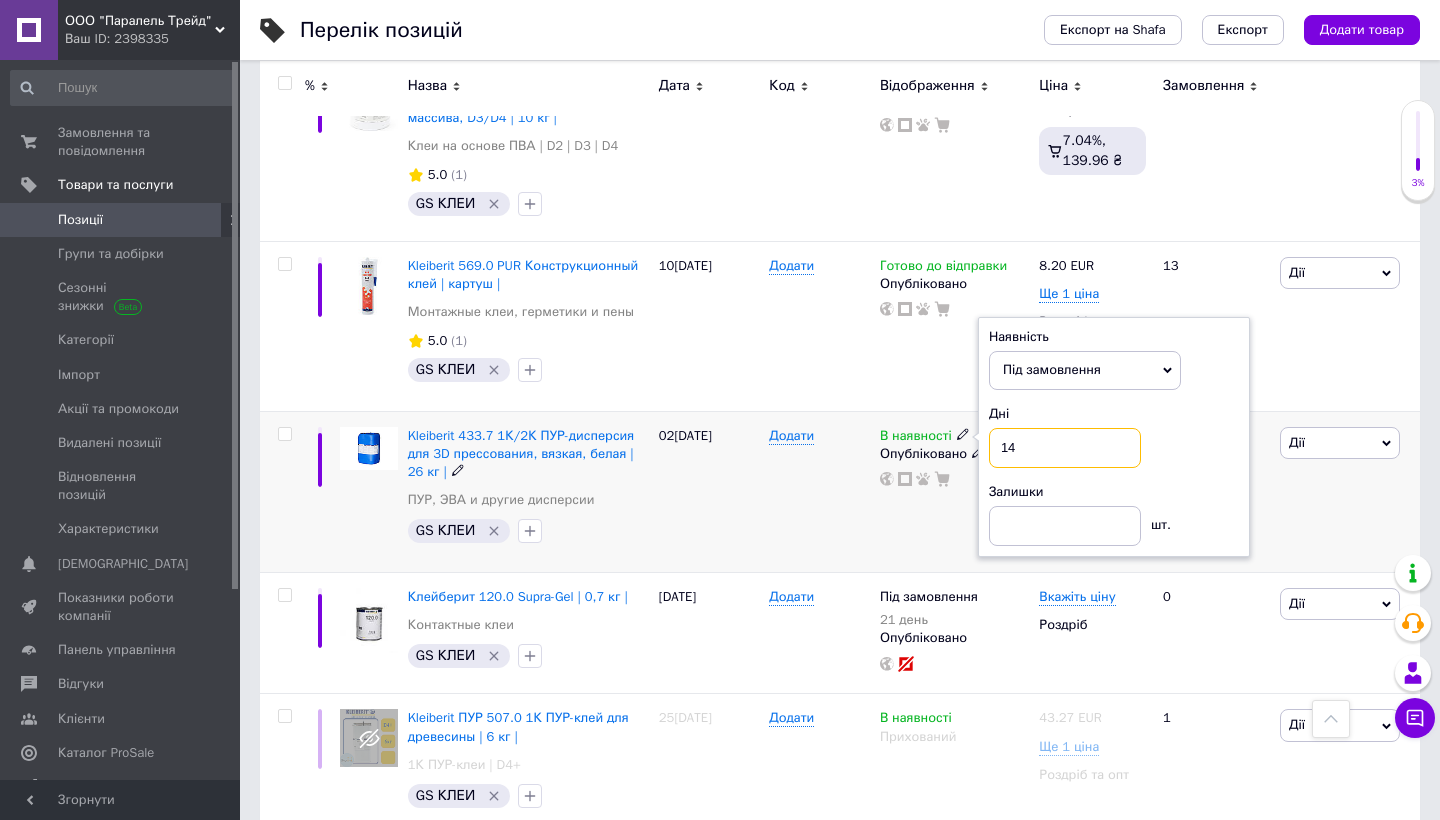 type on "14" 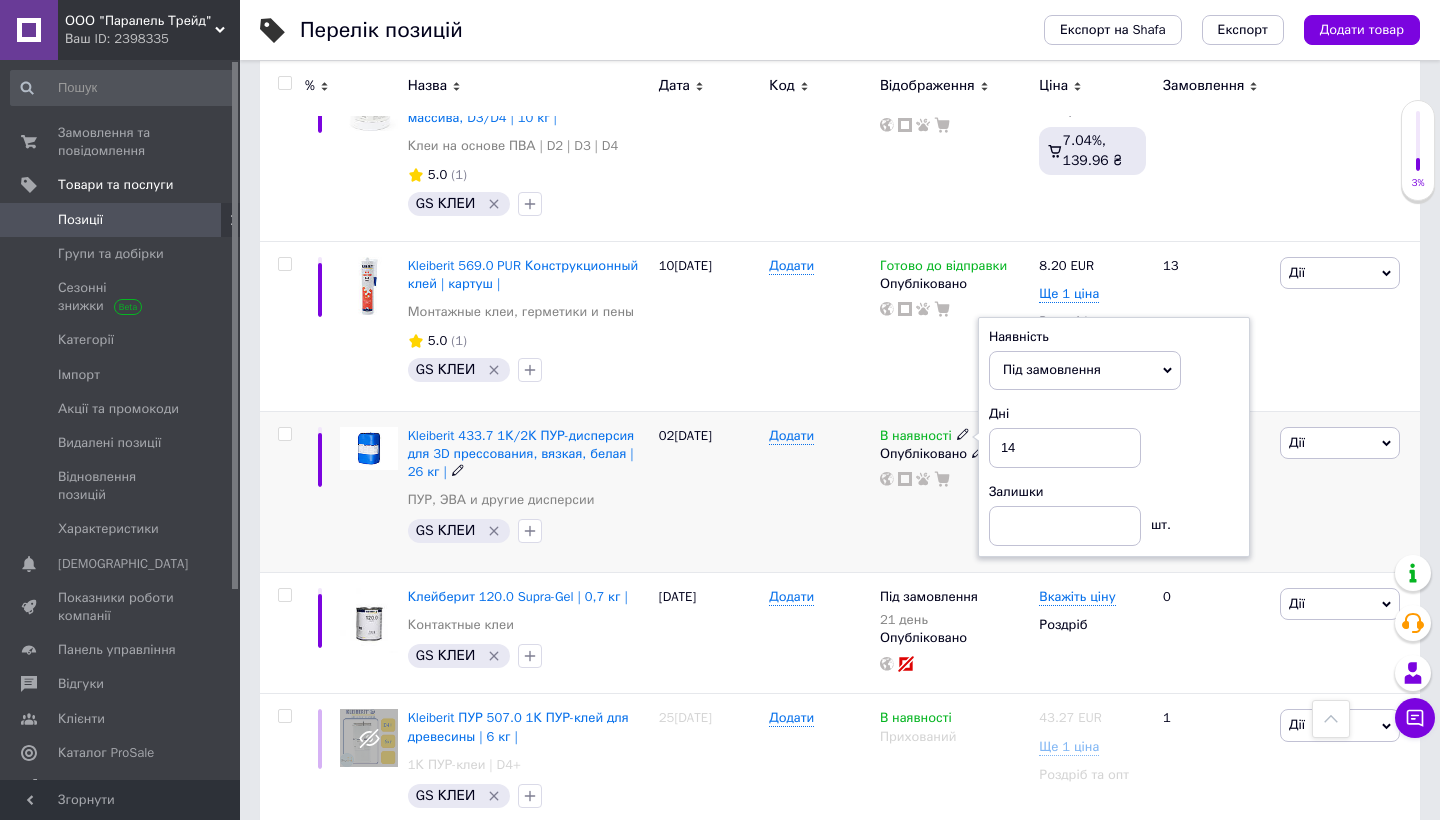 click on "Додати" at bounding box center (819, 491) 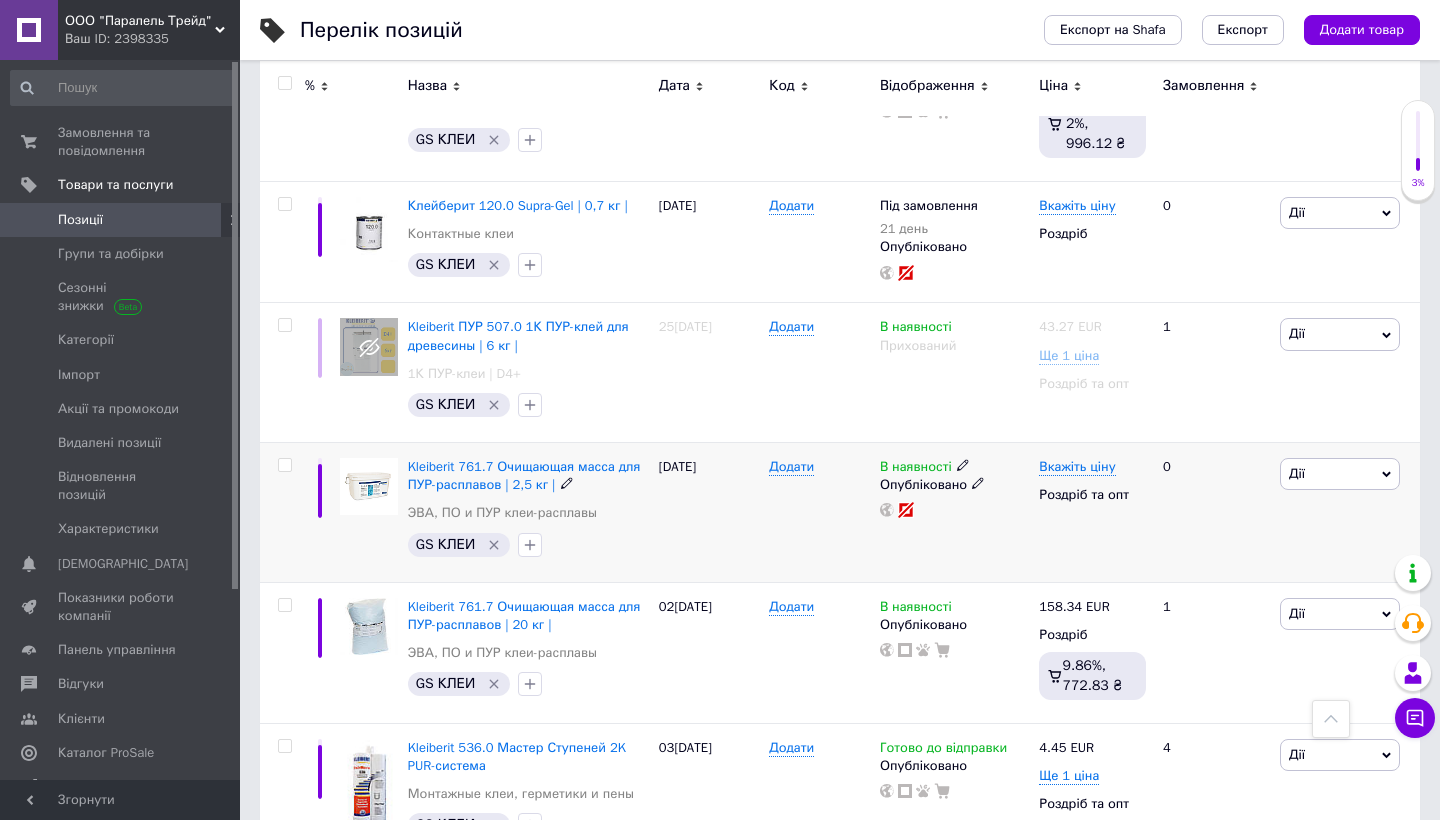 scroll, scrollTop: 1991, scrollLeft: 0, axis: vertical 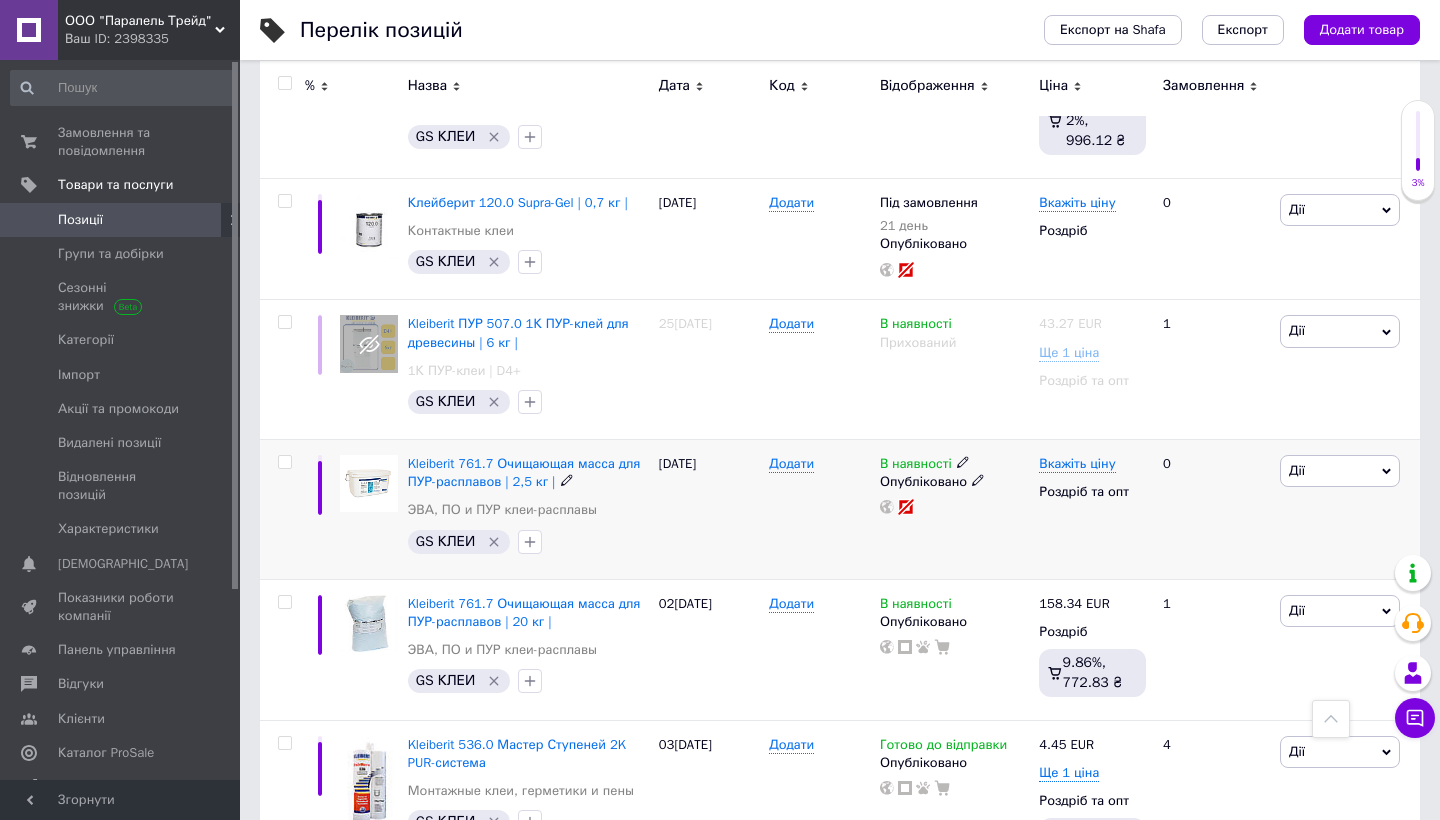 click 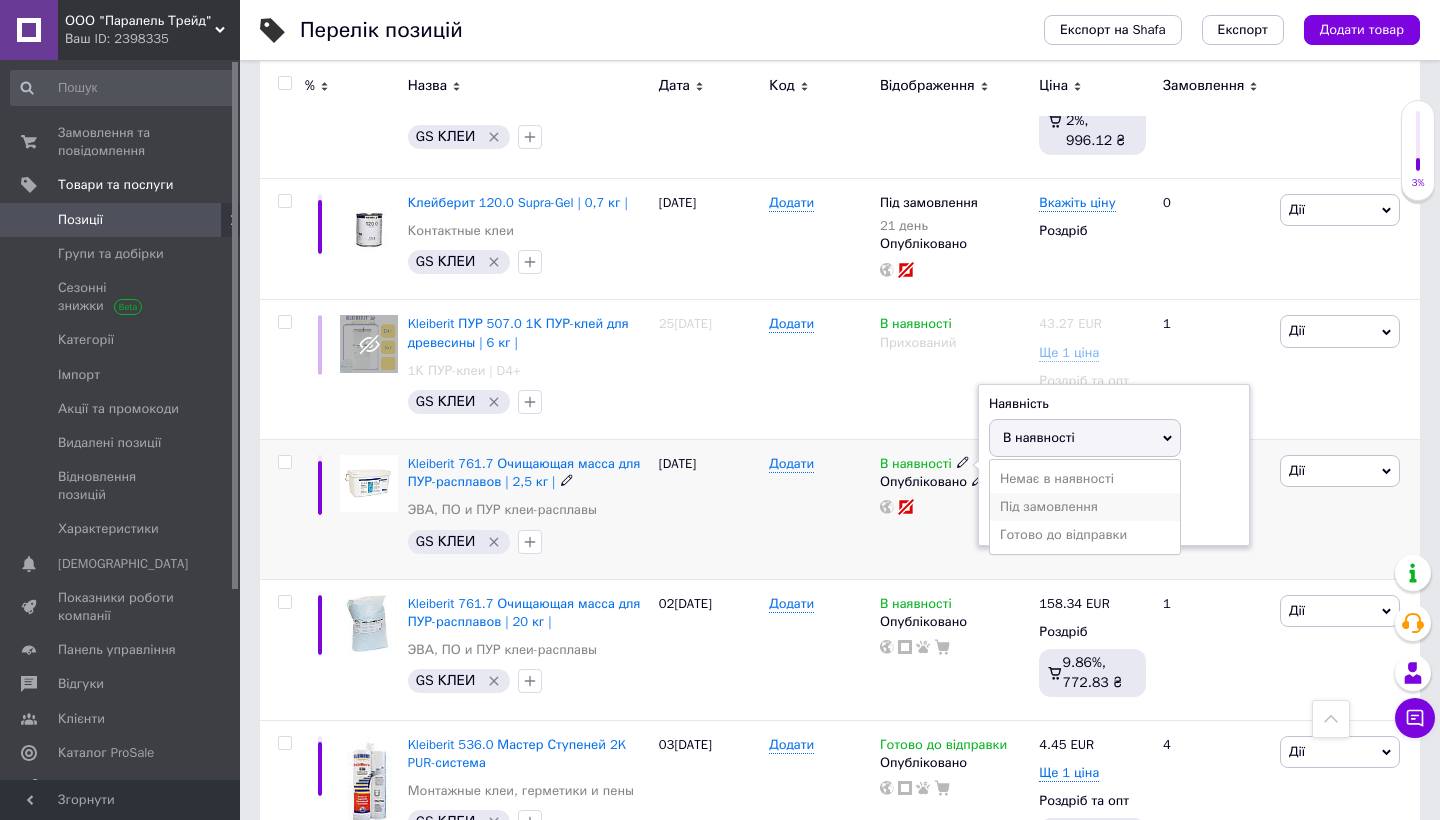 click on "Під замовлення" at bounding box center [1085, 507] 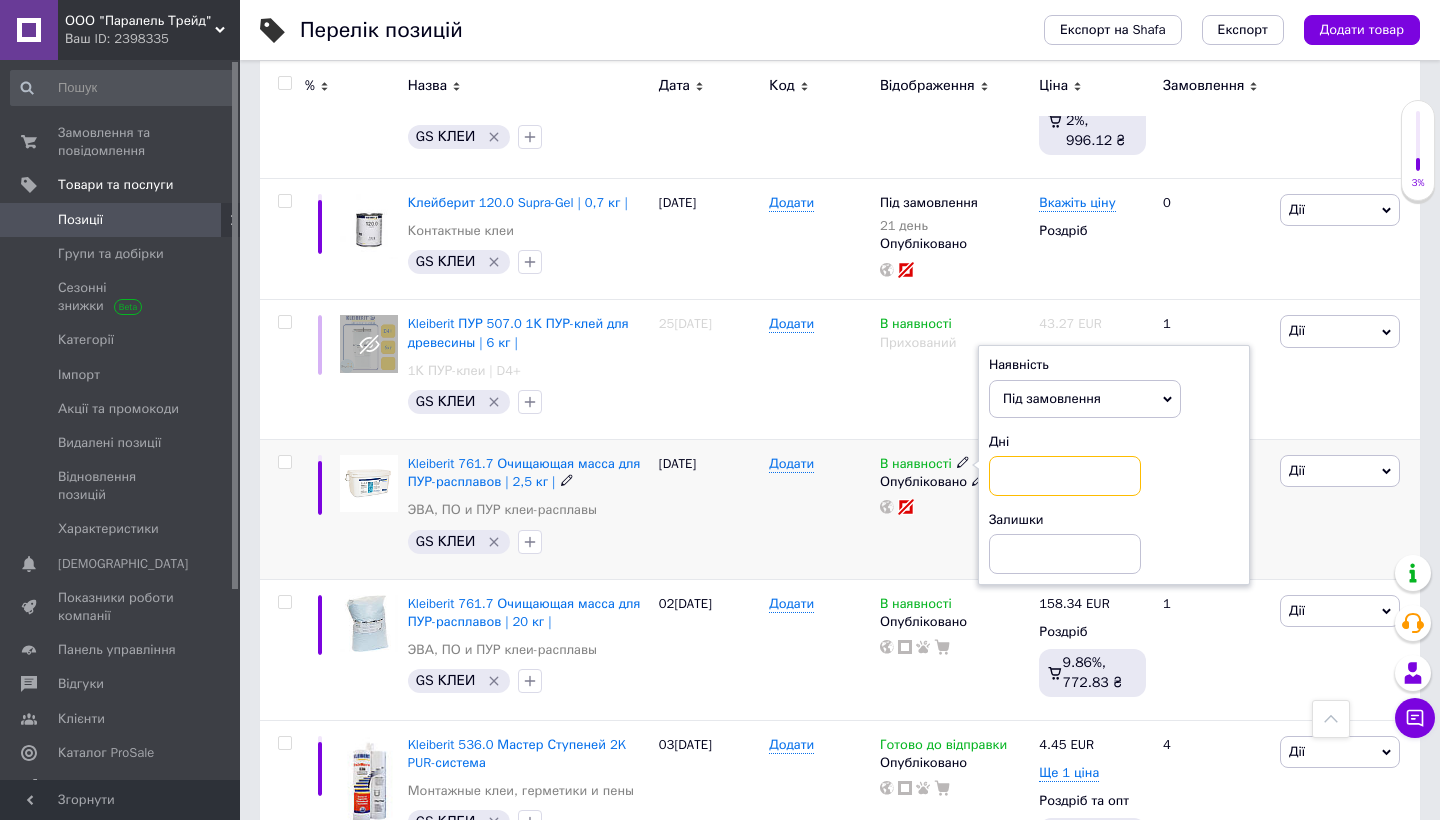 click at bounding box center [1065, 476] 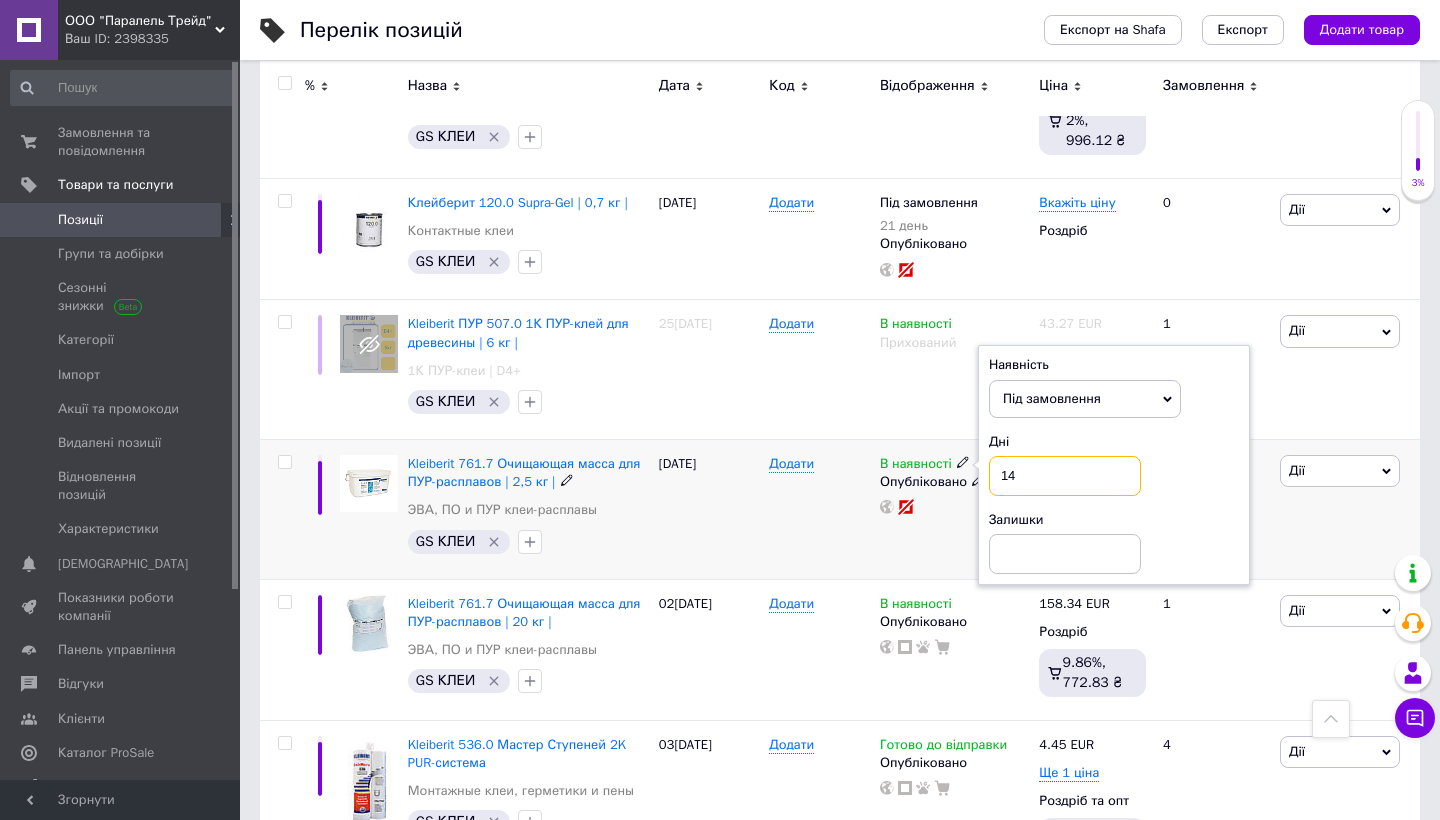 type on "14" 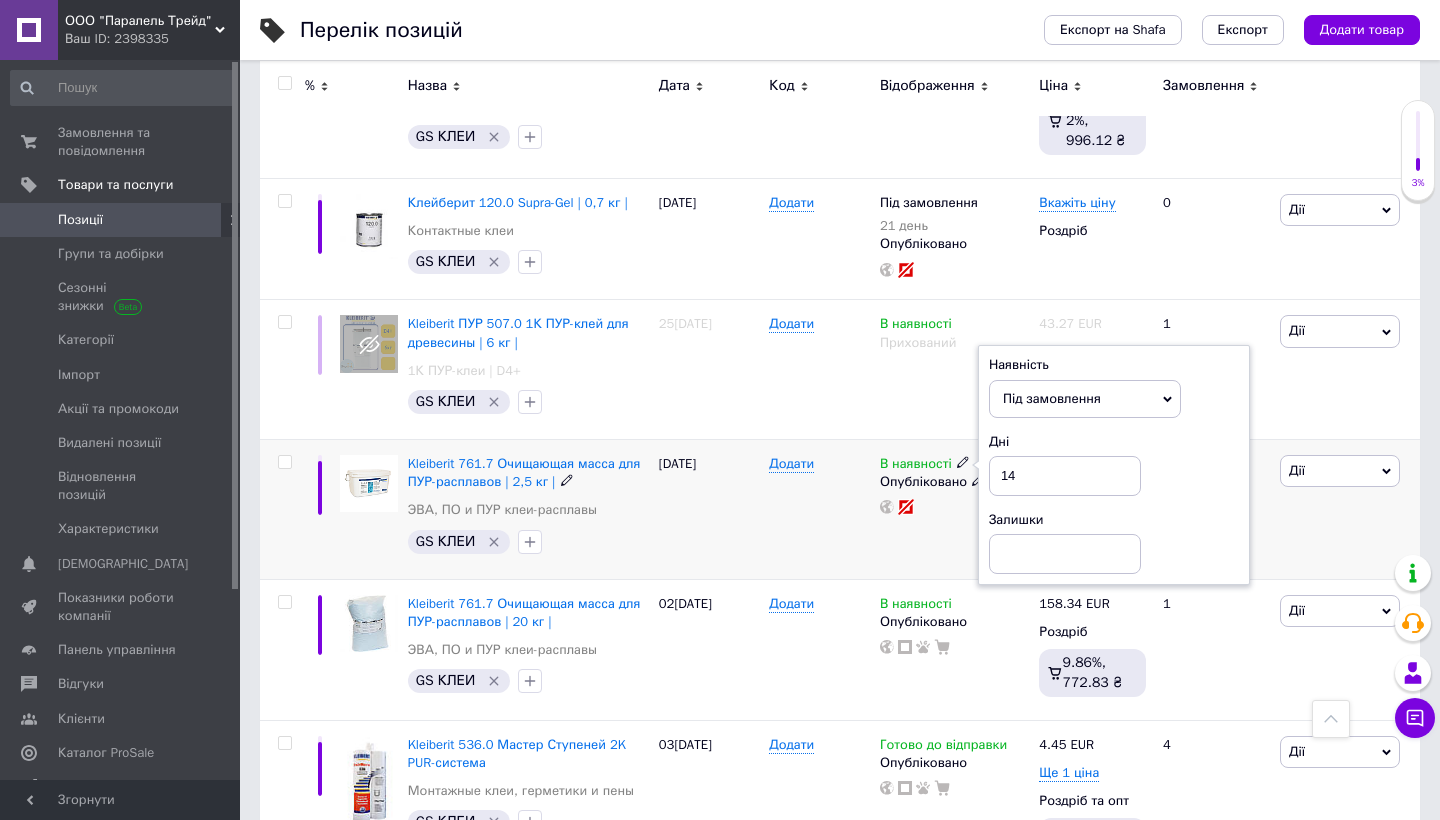 click on "В наявності Наявність Під замовлення В наявності Немає в наявності Готово до відправки Дні 14 Залишки Опубліковано" at bounding box center [954, 509] 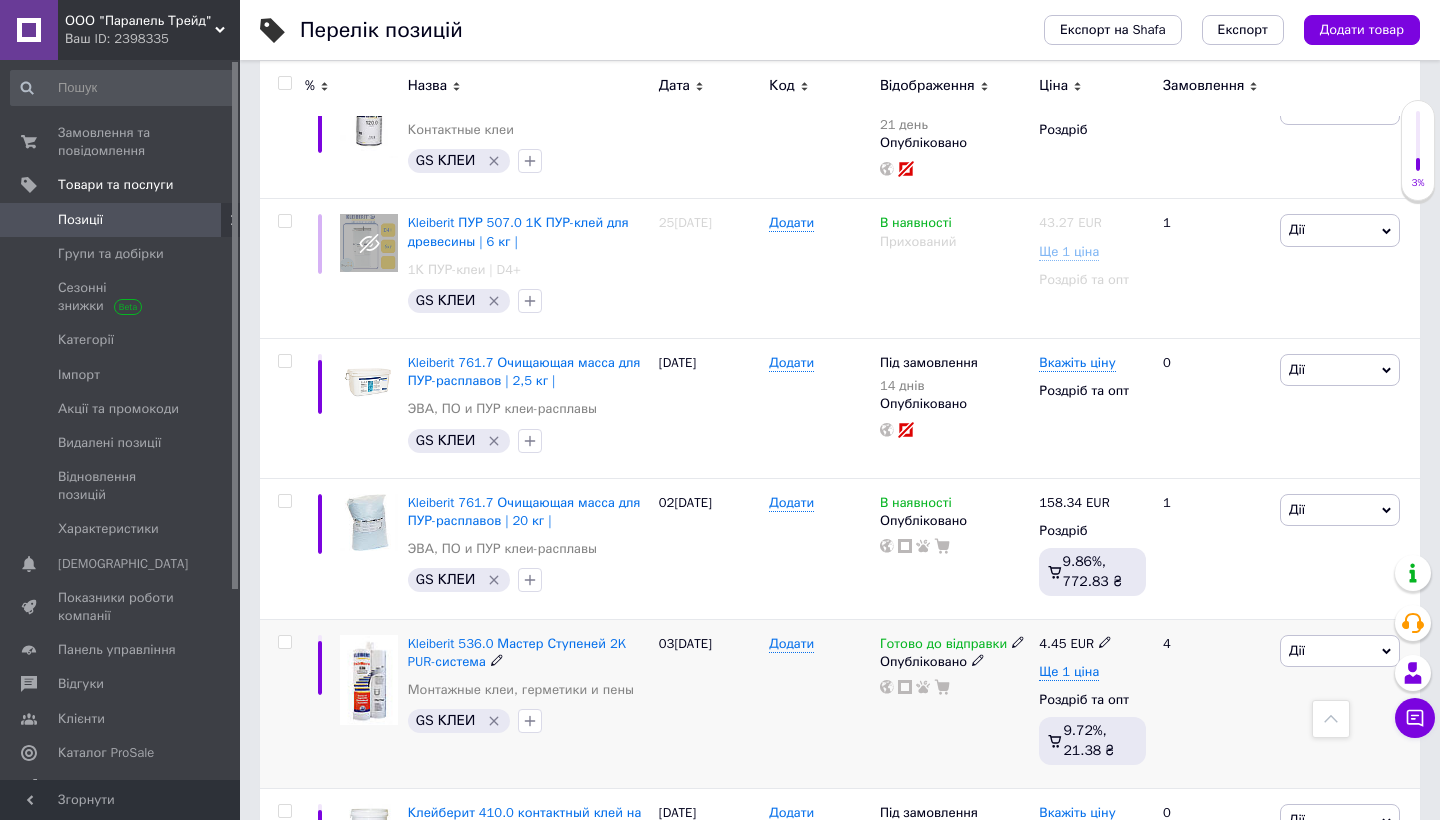 scroll, scrollTop: 2138, scrollLeft: 0, axis: vertical 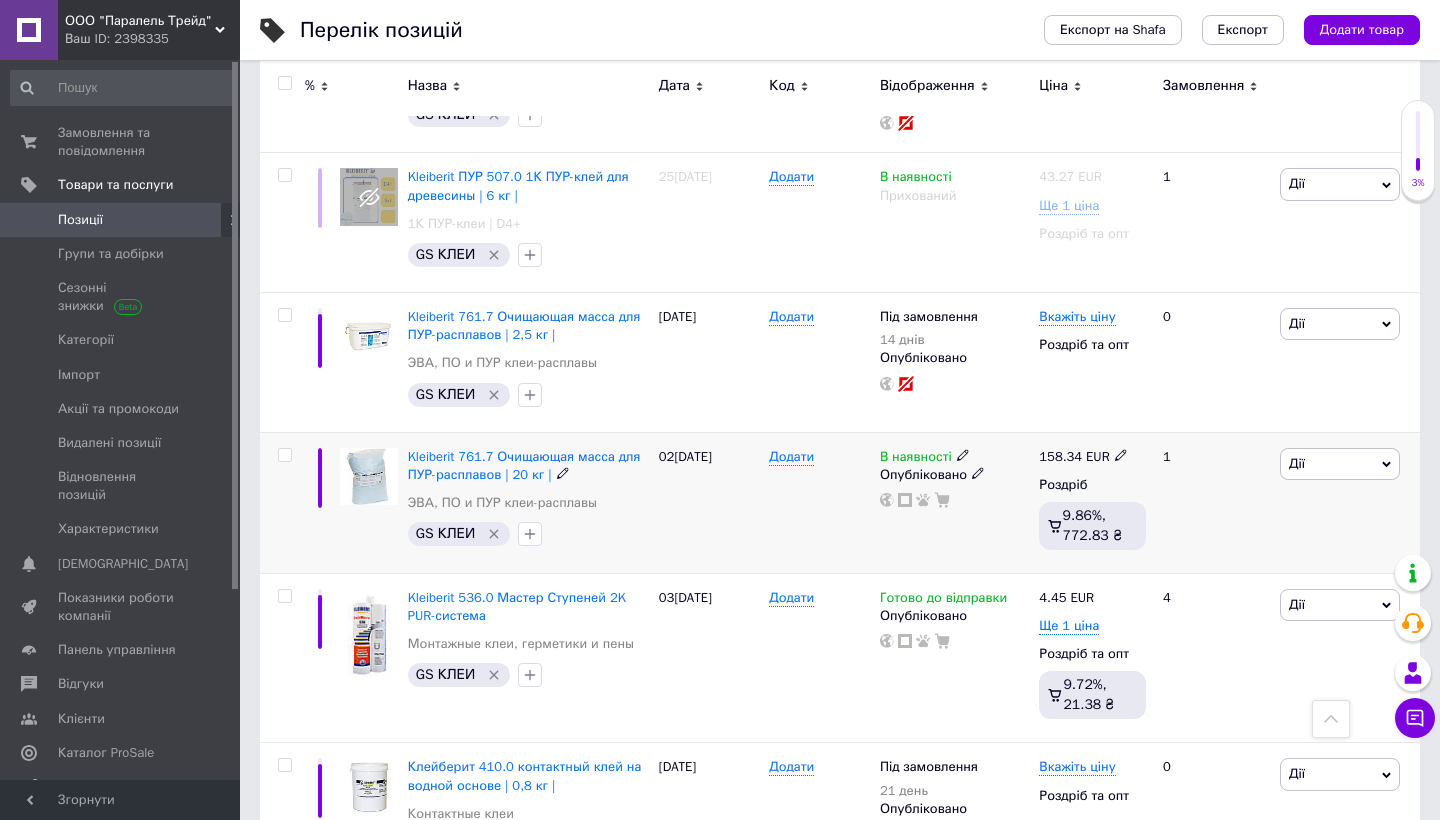 click 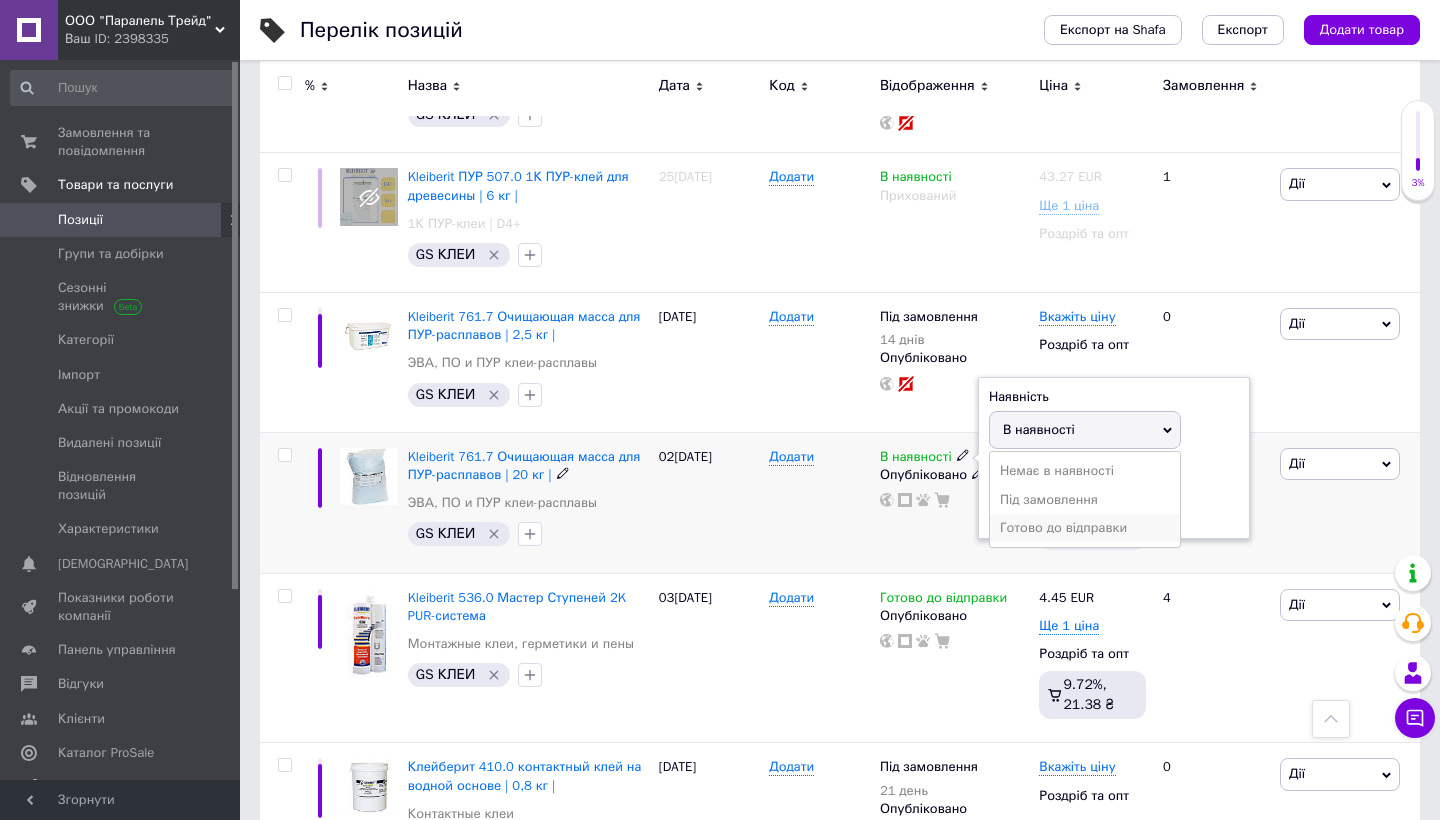 click on "Готово до відправки" at bounding box center [1085, 528] 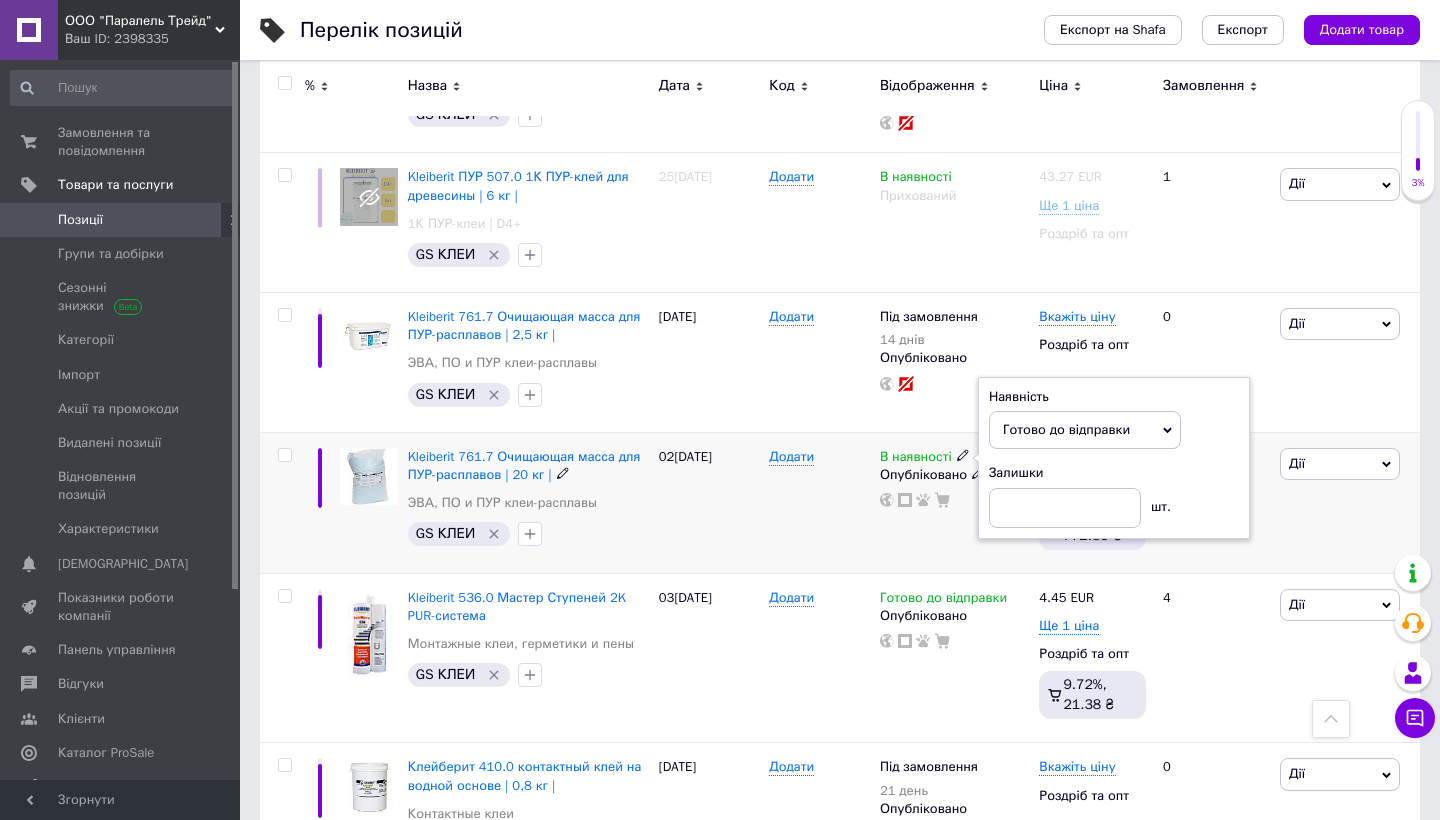 click on "Додати" at bounding box center [819, 502] 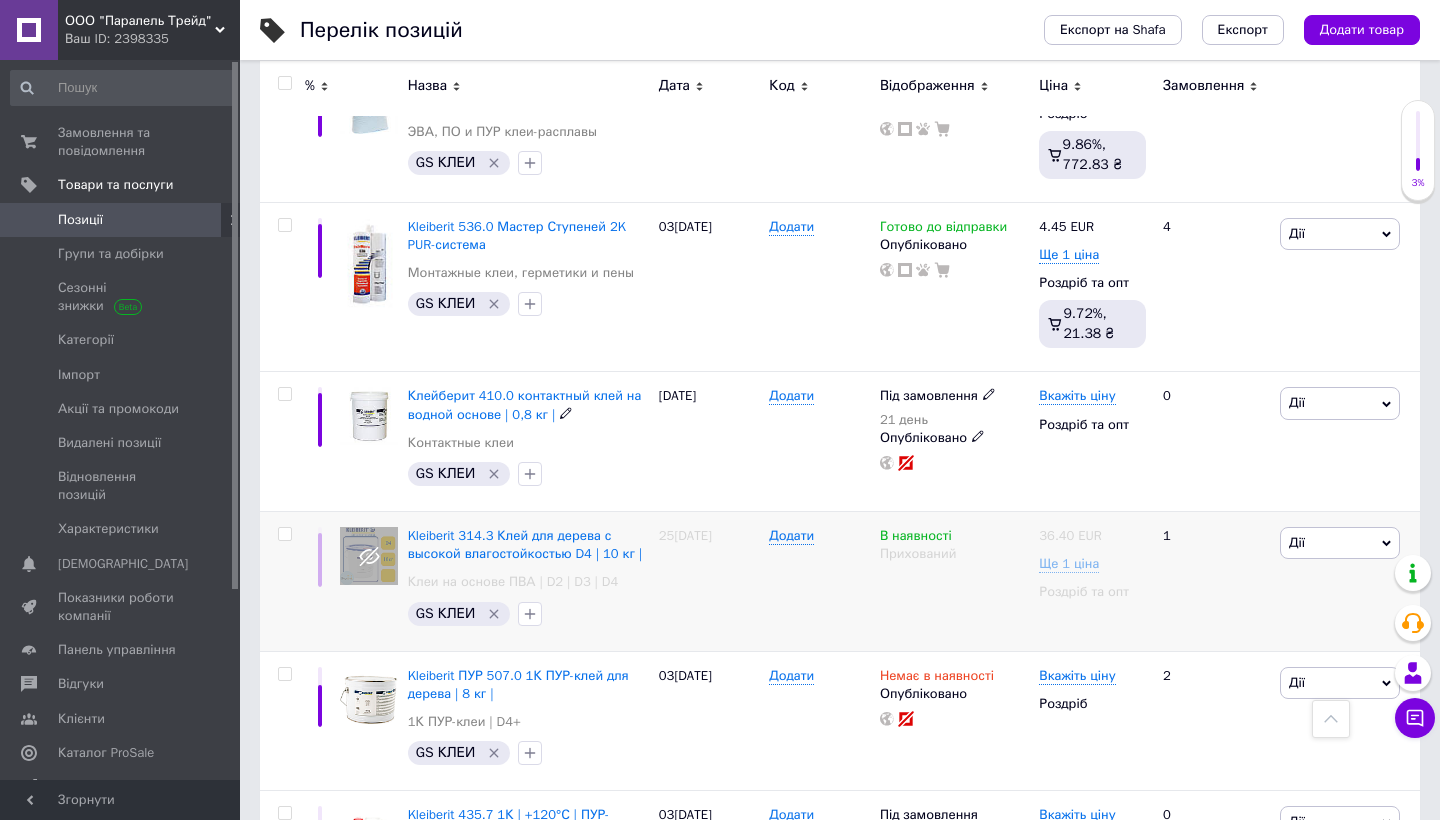scroll, scrollTop: 2517, scrollLeft: 0, axis: vertical 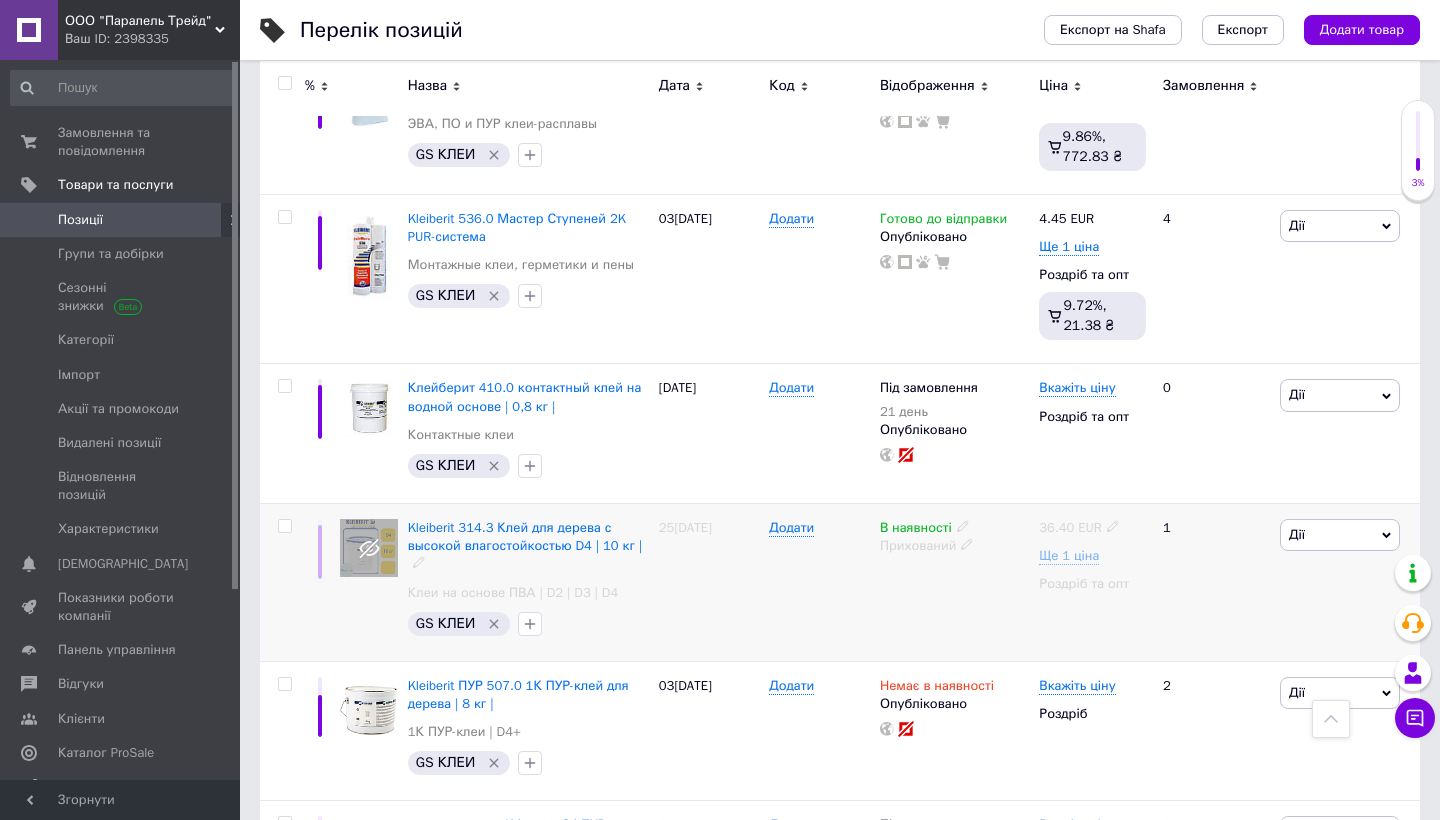 click 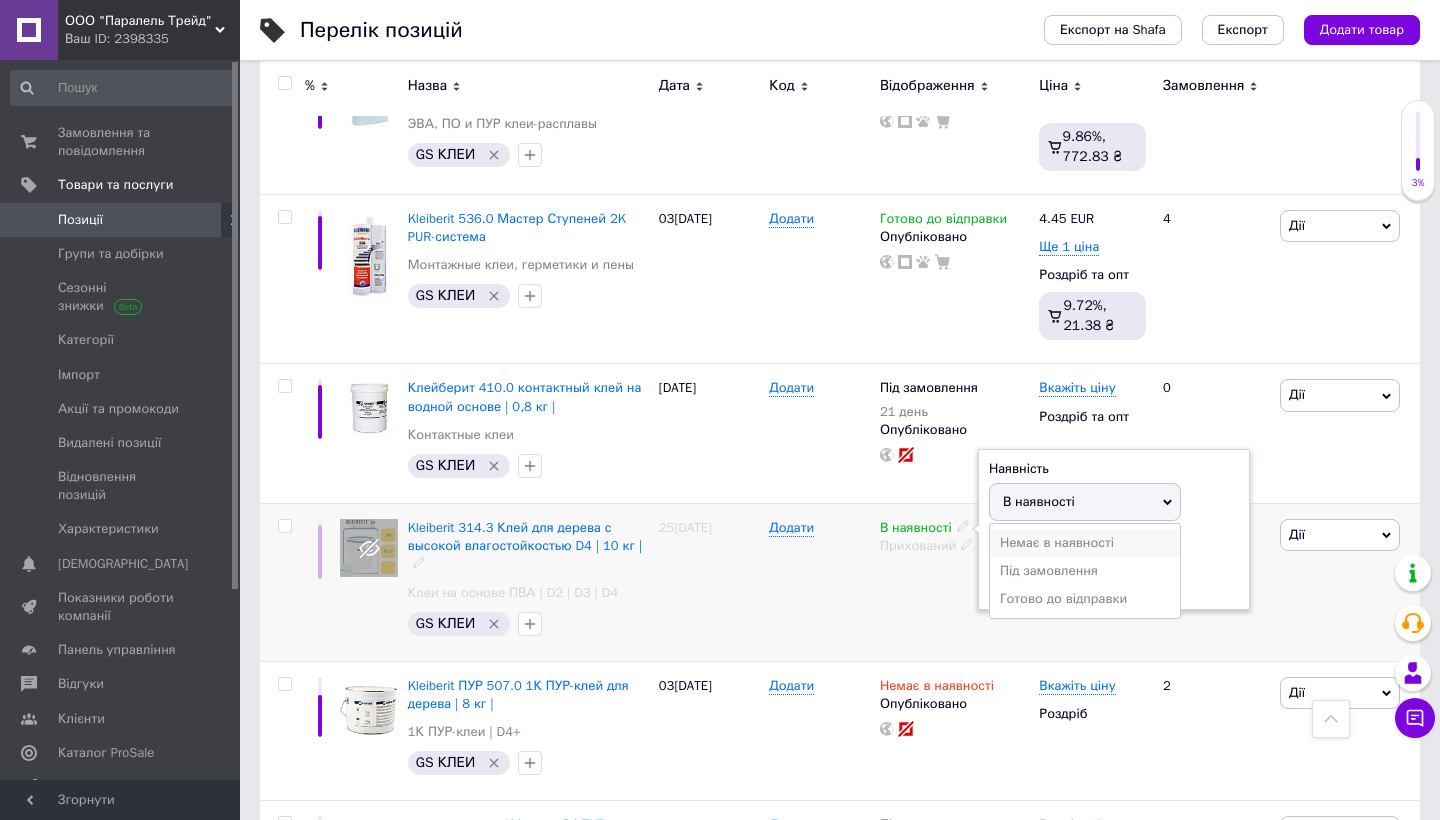 click on "Немає в наявності" at bounding box center [1085, 543] 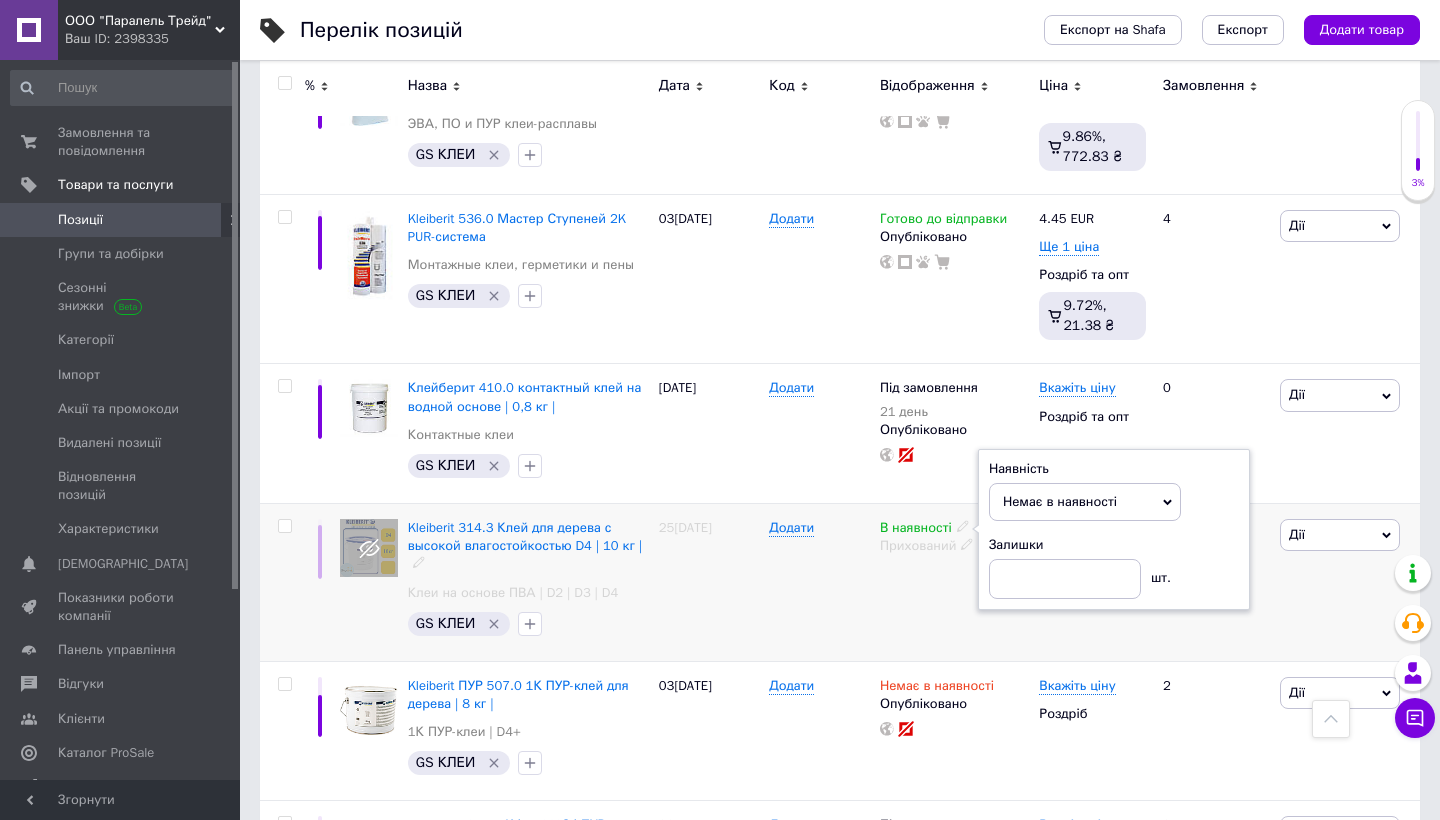 click on "Додати" at bounding box center (819, 583) 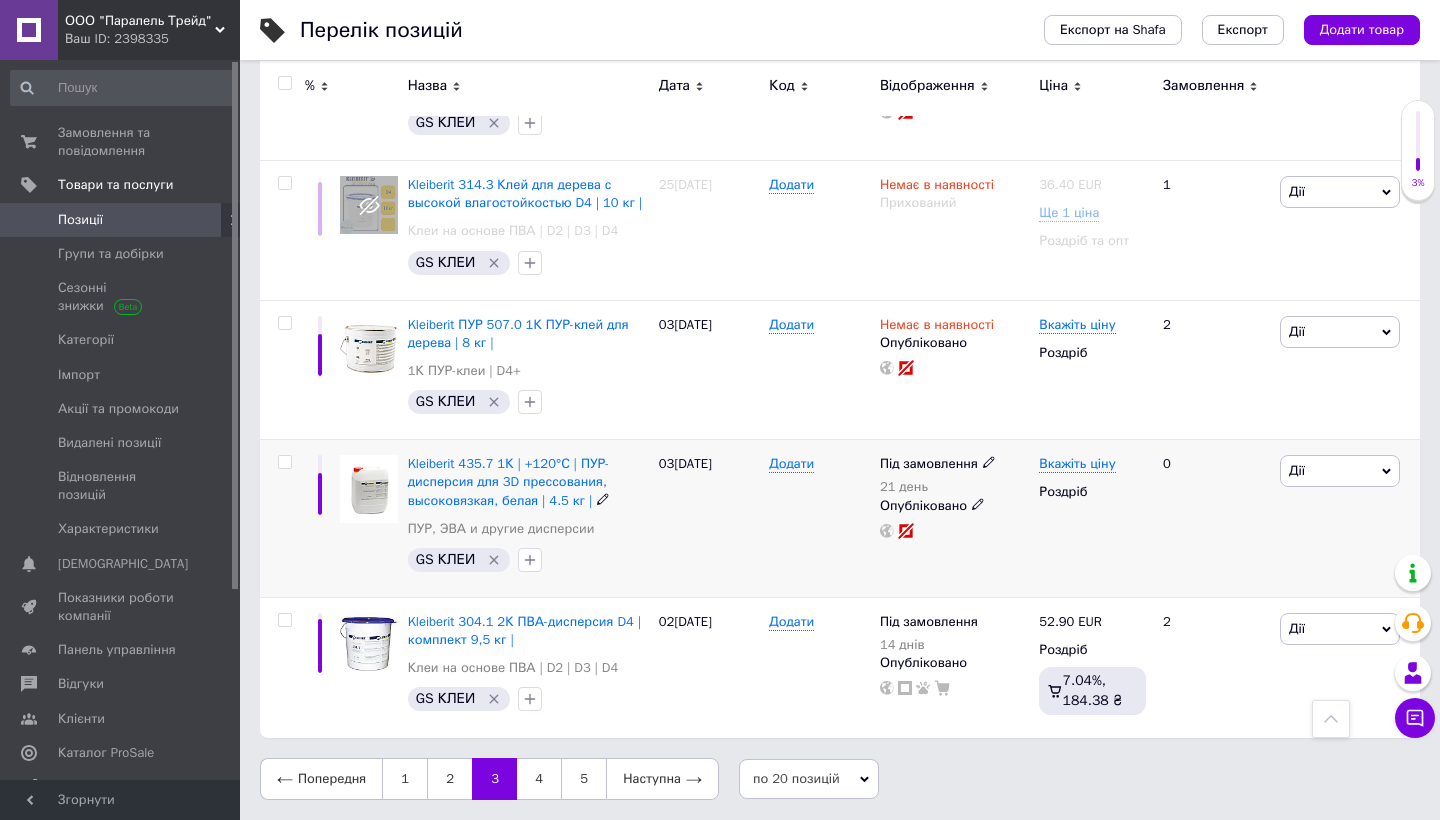 scroll, scrollTop: 2881, scrollLeft: 0, axis: vertical 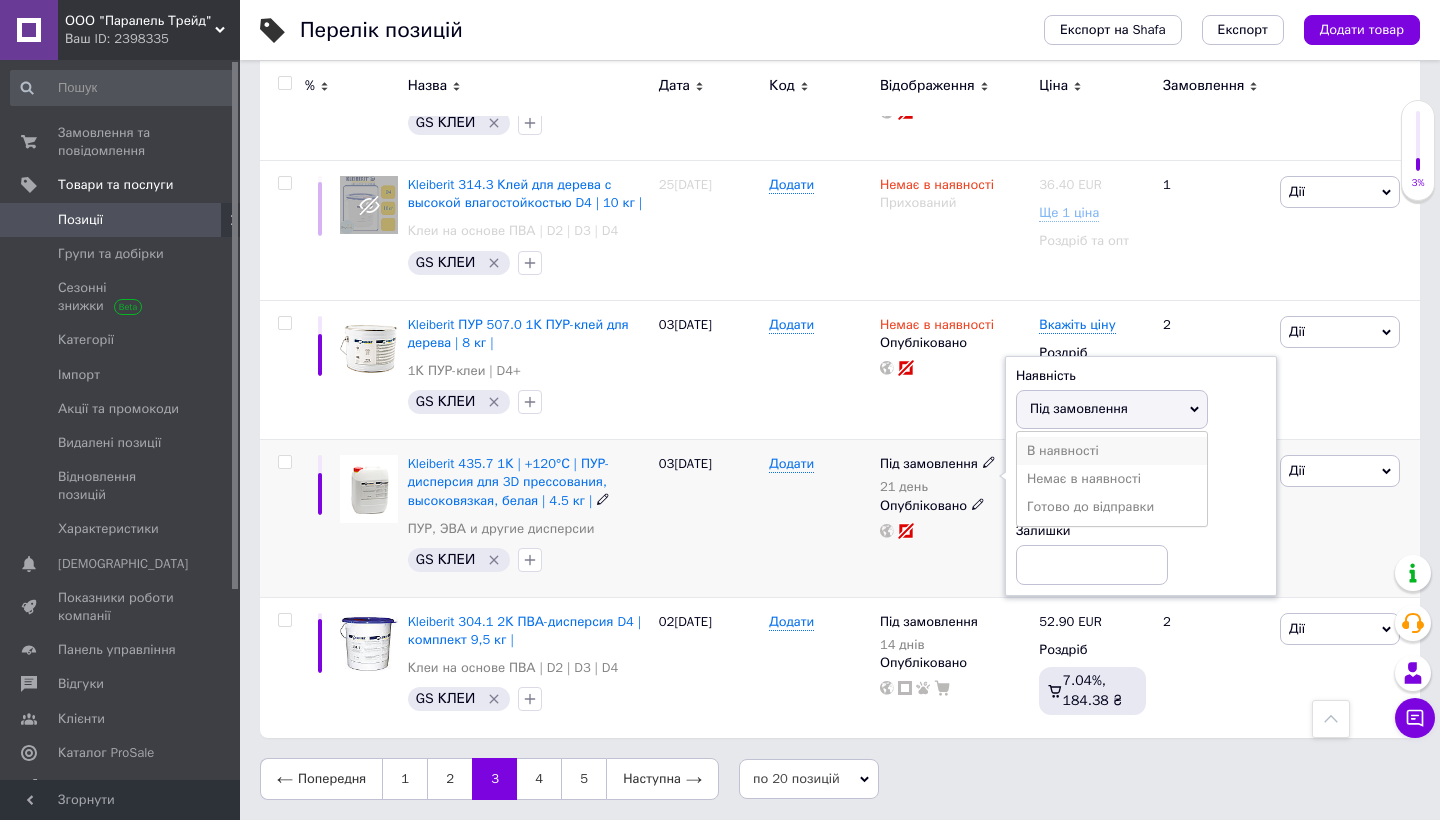 click on "В наявності" at bounding box center [1112, 451] 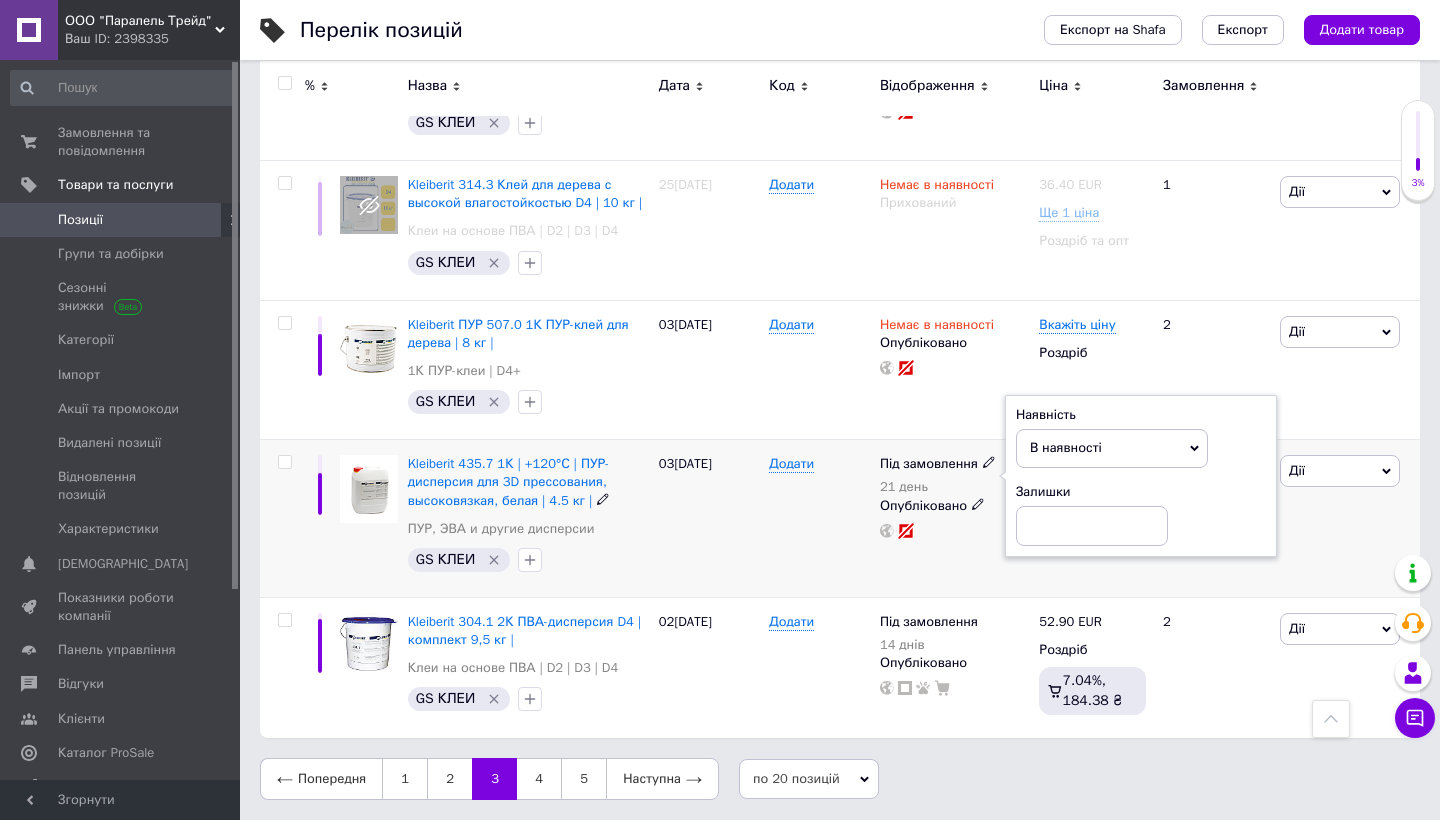click on "Додати" at bounding box center (819, 519) 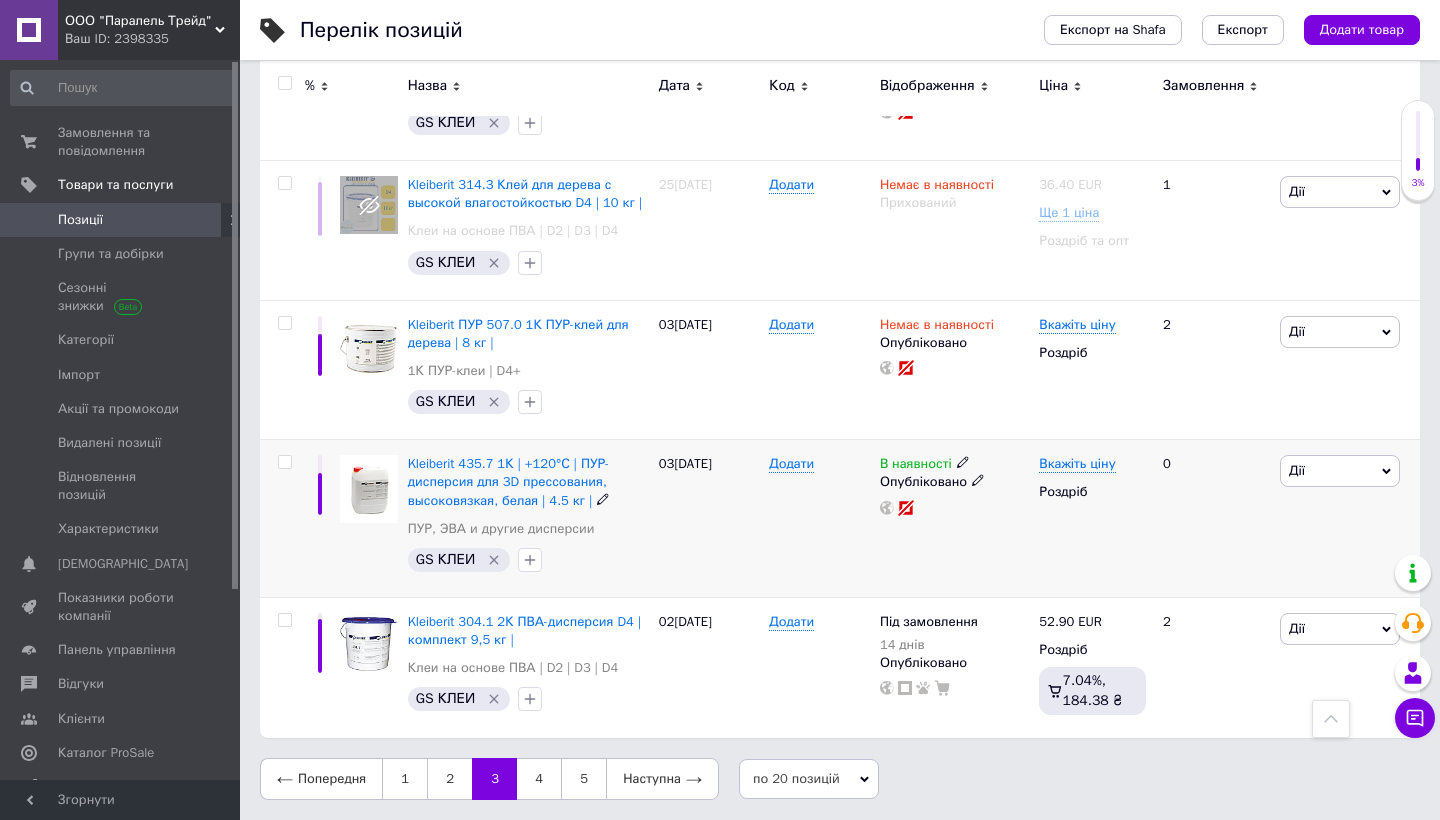 scroll, scrollTop: 2882, scrollLeft: 0, axis: vertical 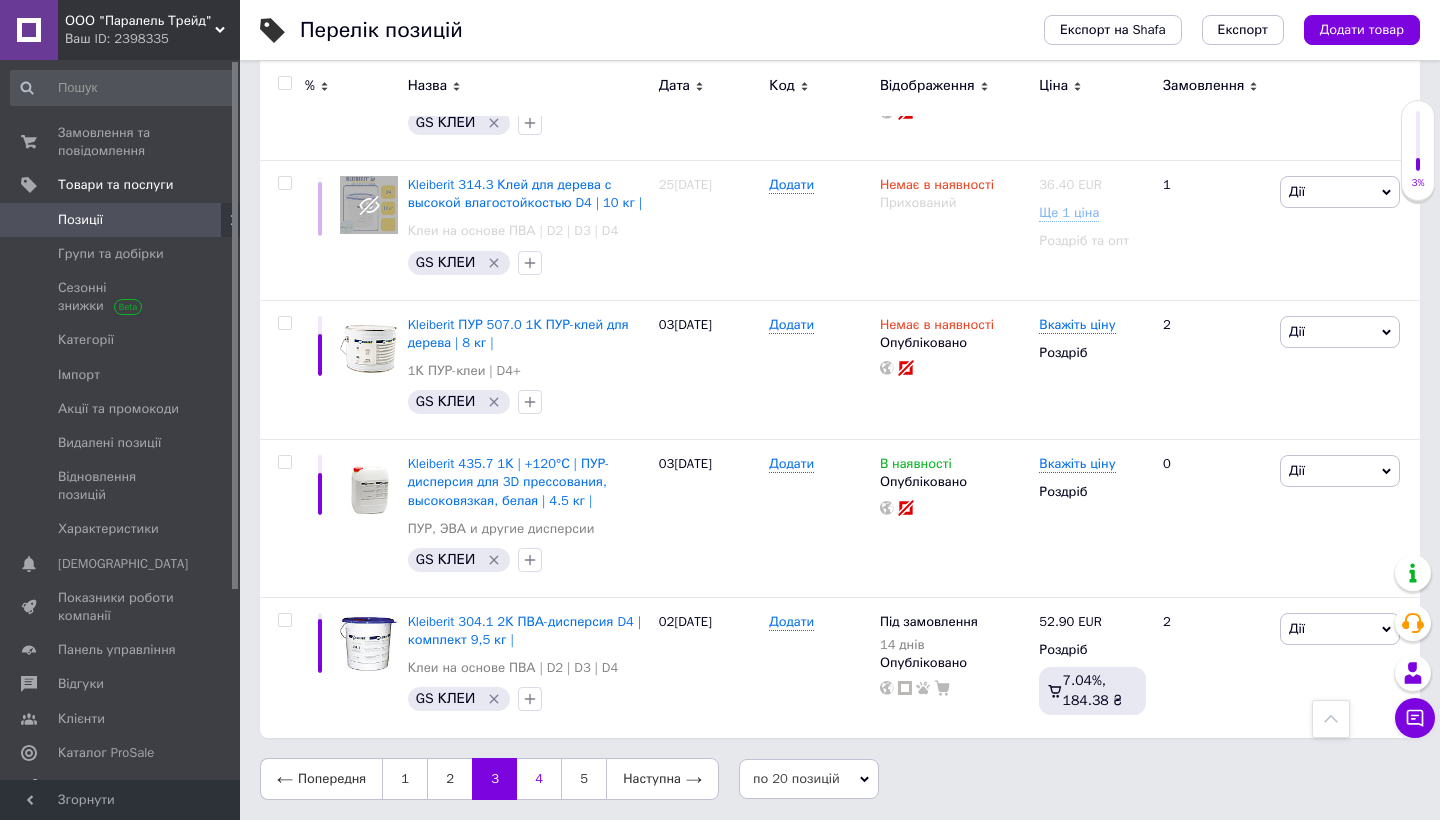 click on "4" at bounding box center [539, 779] 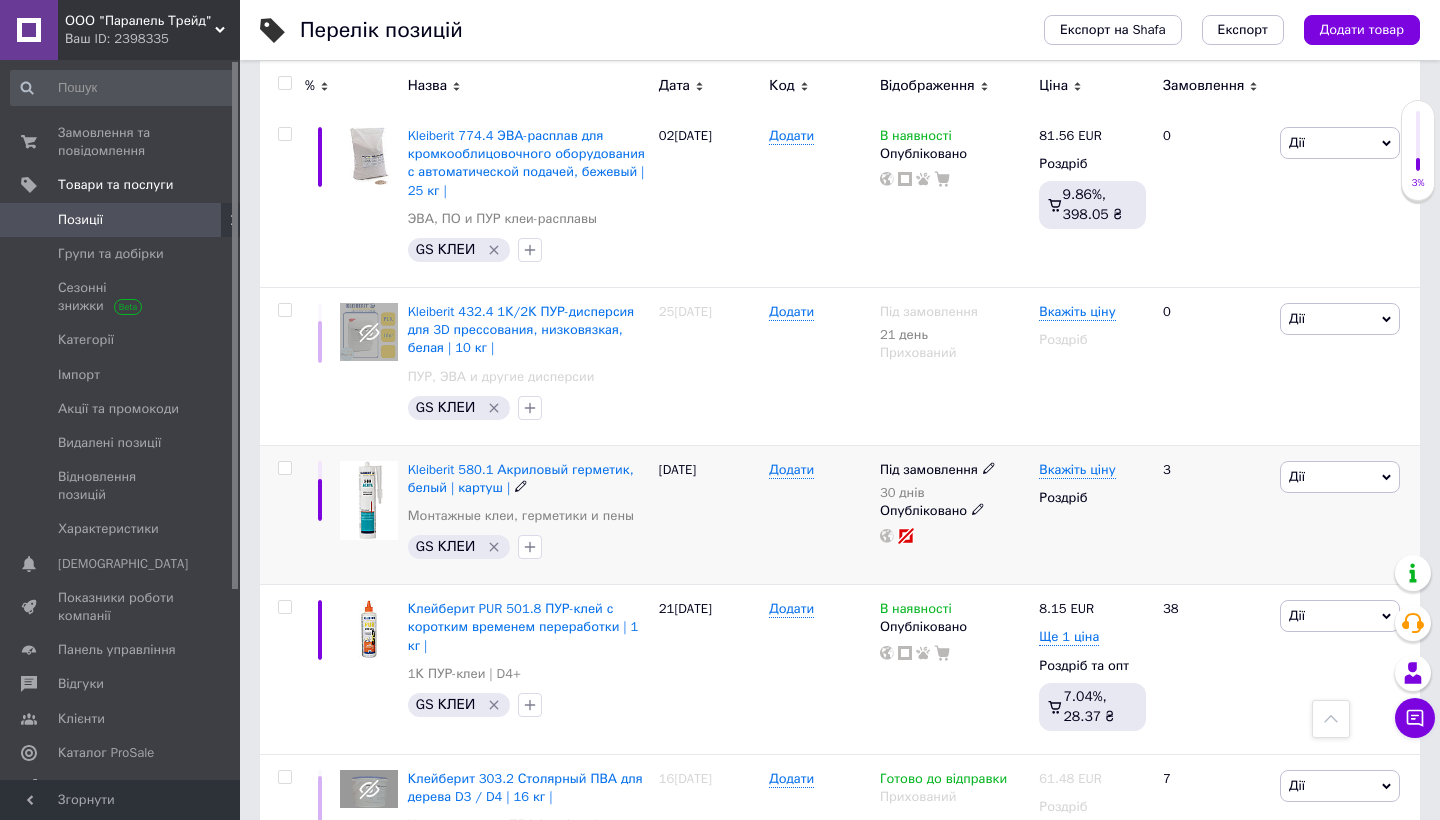 scroll, scrollTop: 2741, scrollLeft: 0, axis: vertical 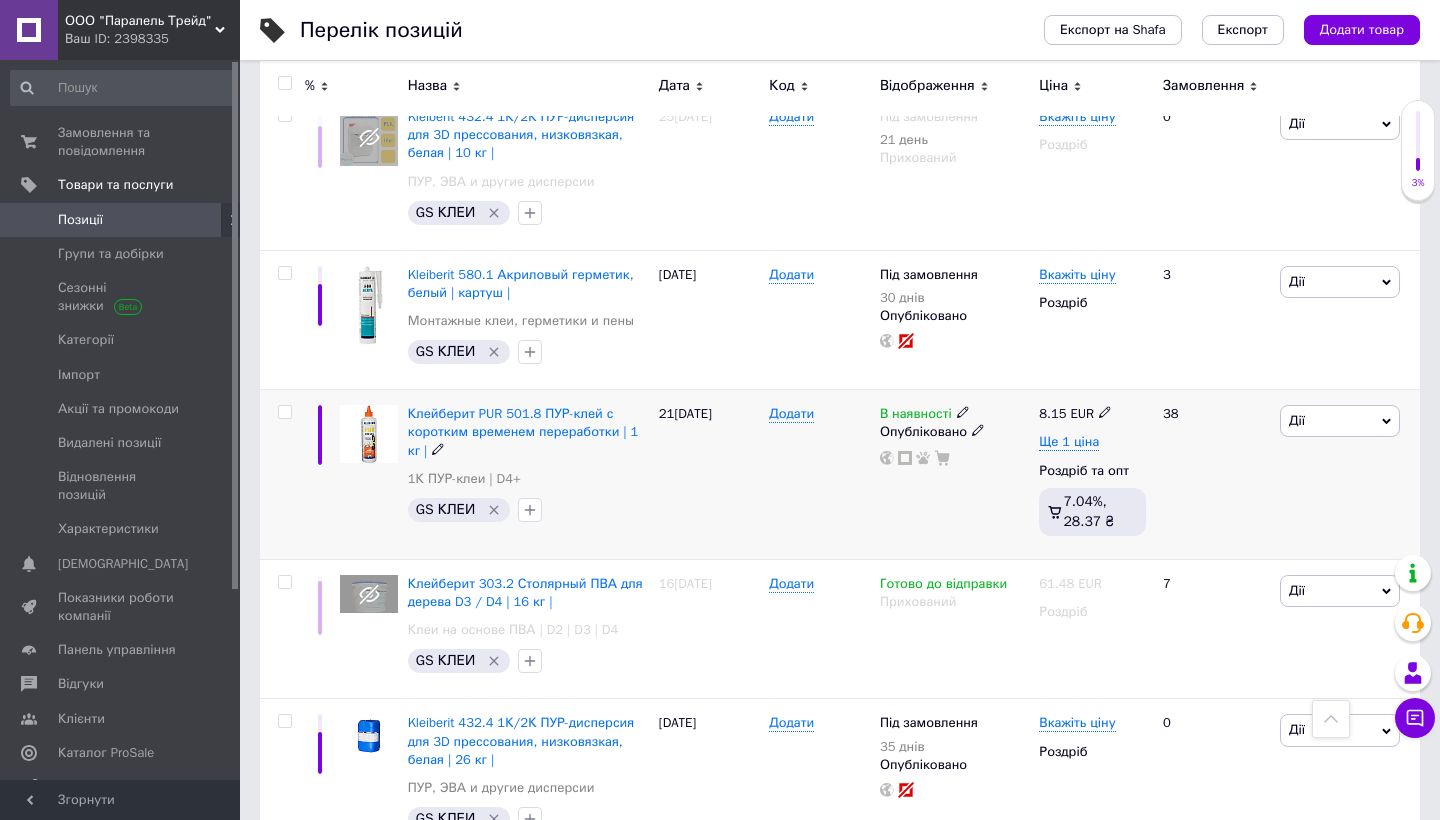 click 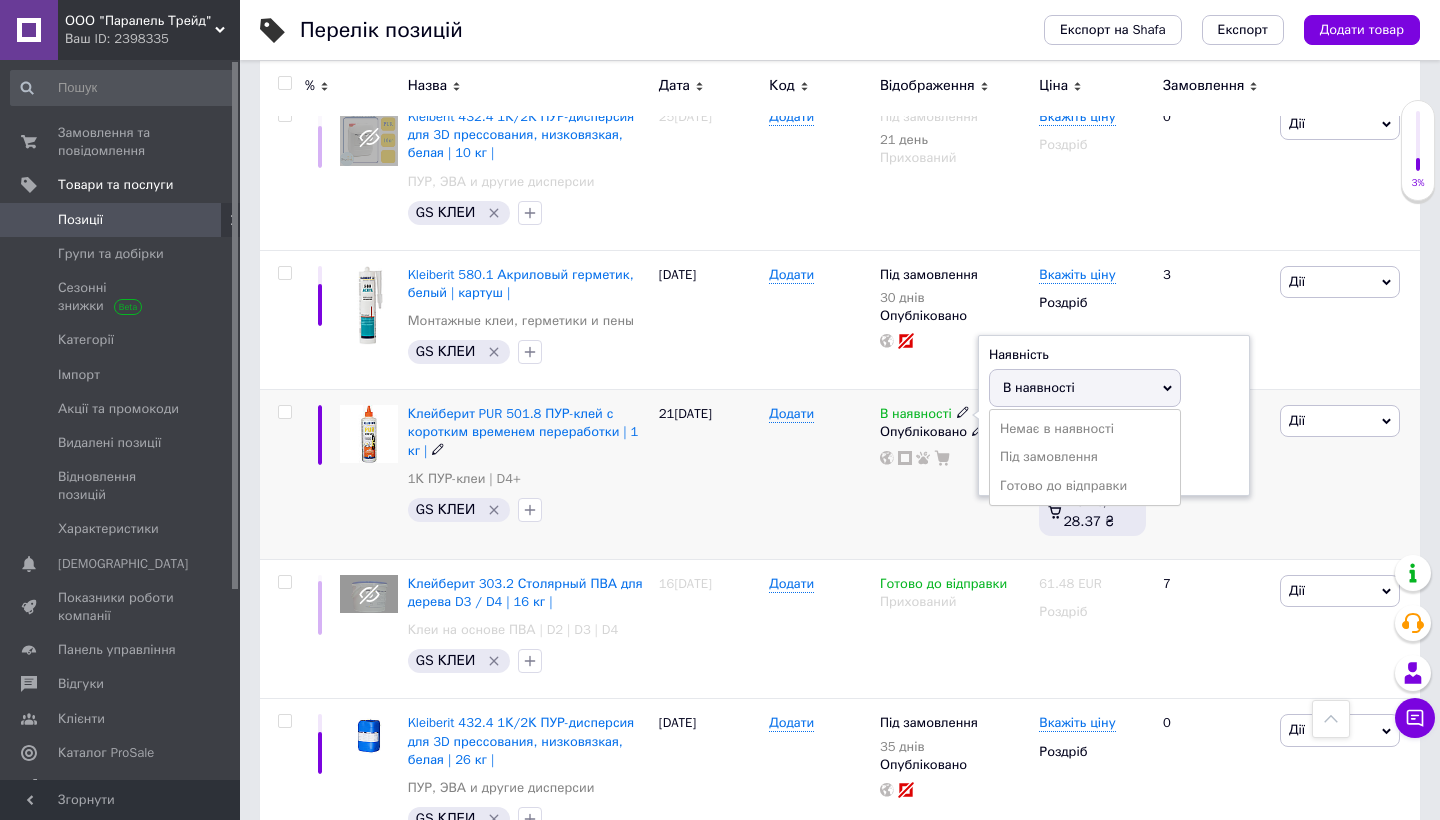 click on "Готово до відправки" at bounding box center (1085, 486) 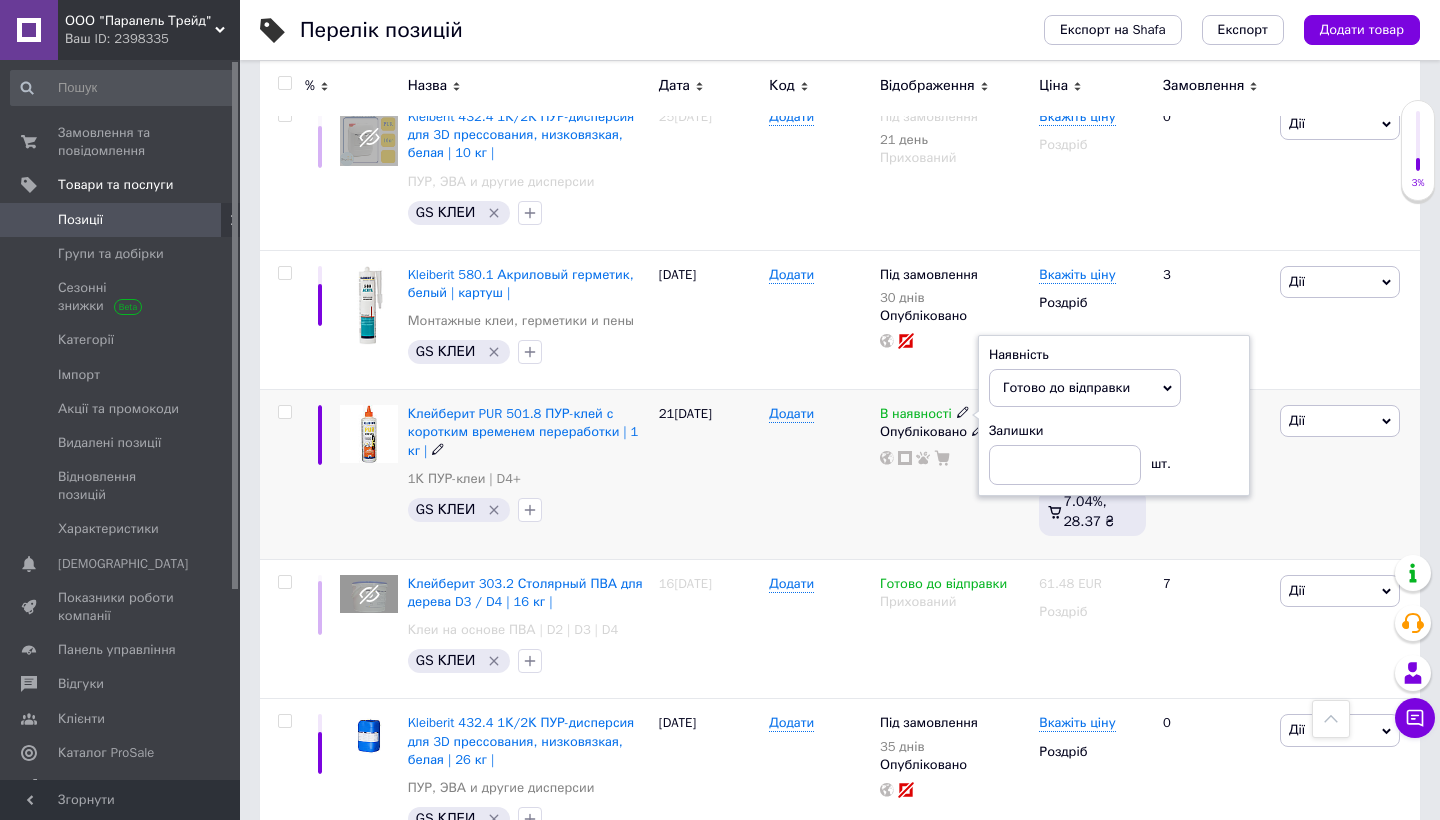 click on "Додати" at bounding box center (819, 475) 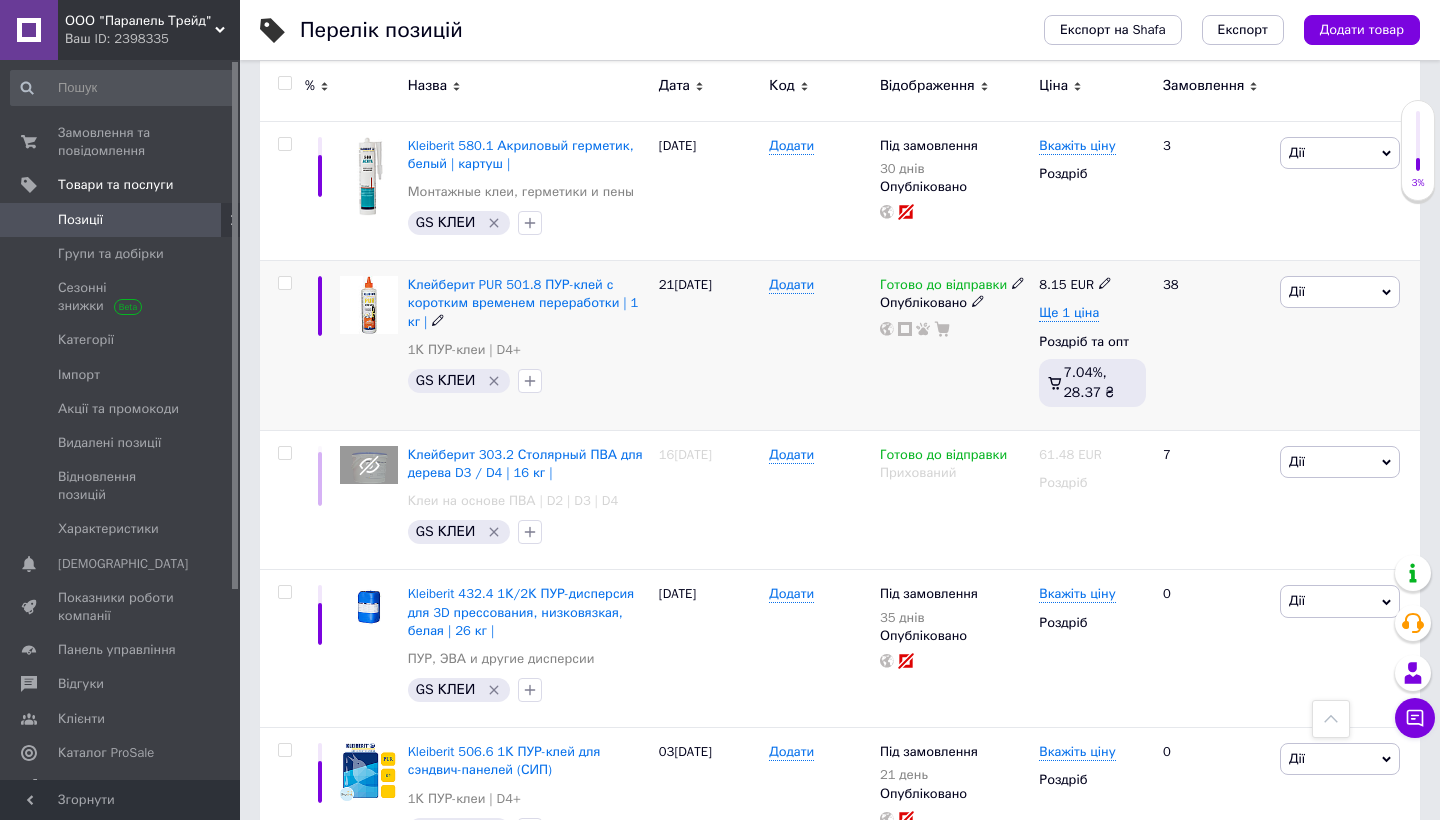 scroll, scrollTop: 2902, scrollLeft: 0, axis: vertical 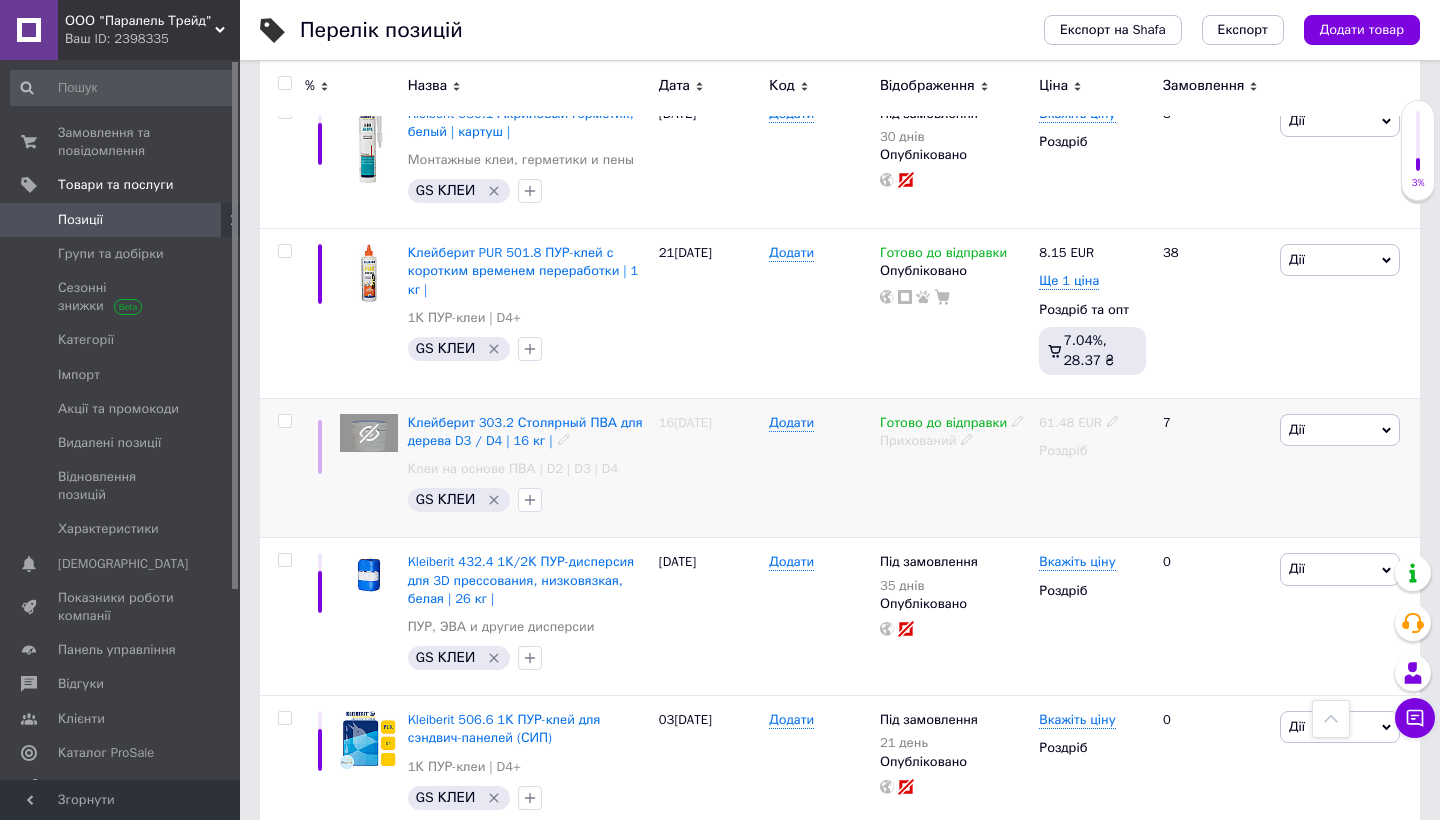 click 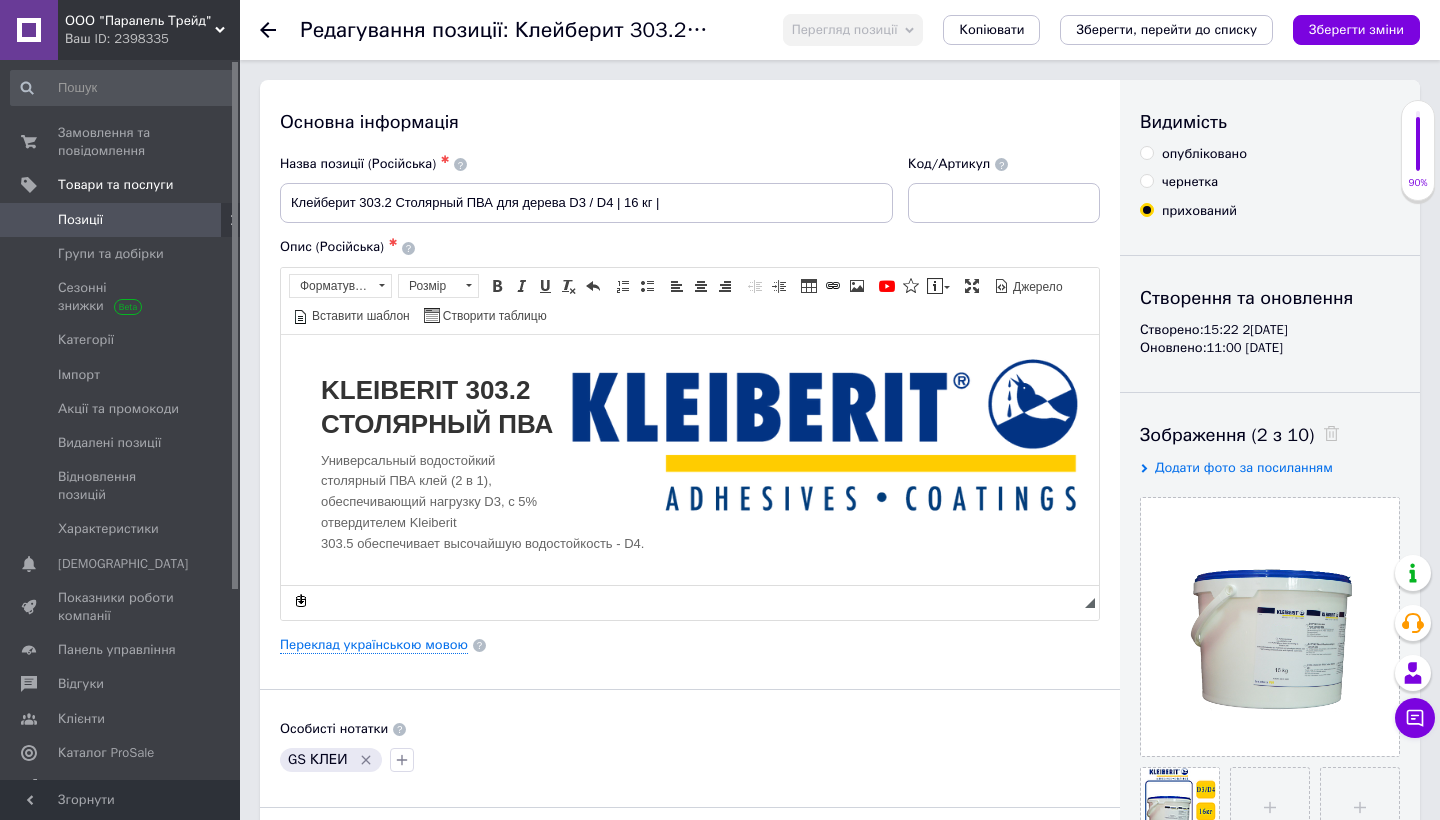 scroll, scrollTop: 0, scrollLeft: 0, axis: both 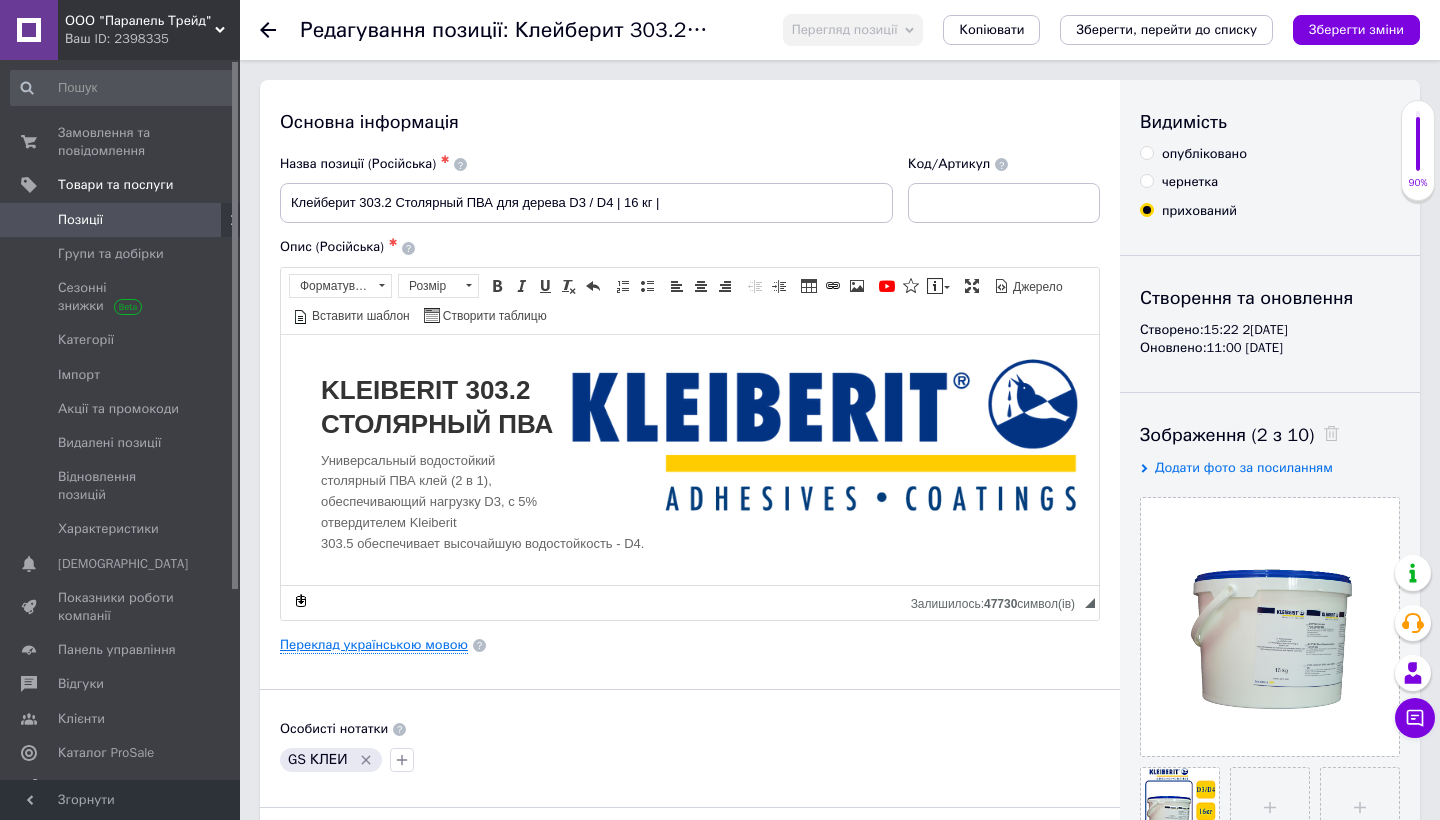 click on "Переклад українською мовою" at bounding box center (374, 645) 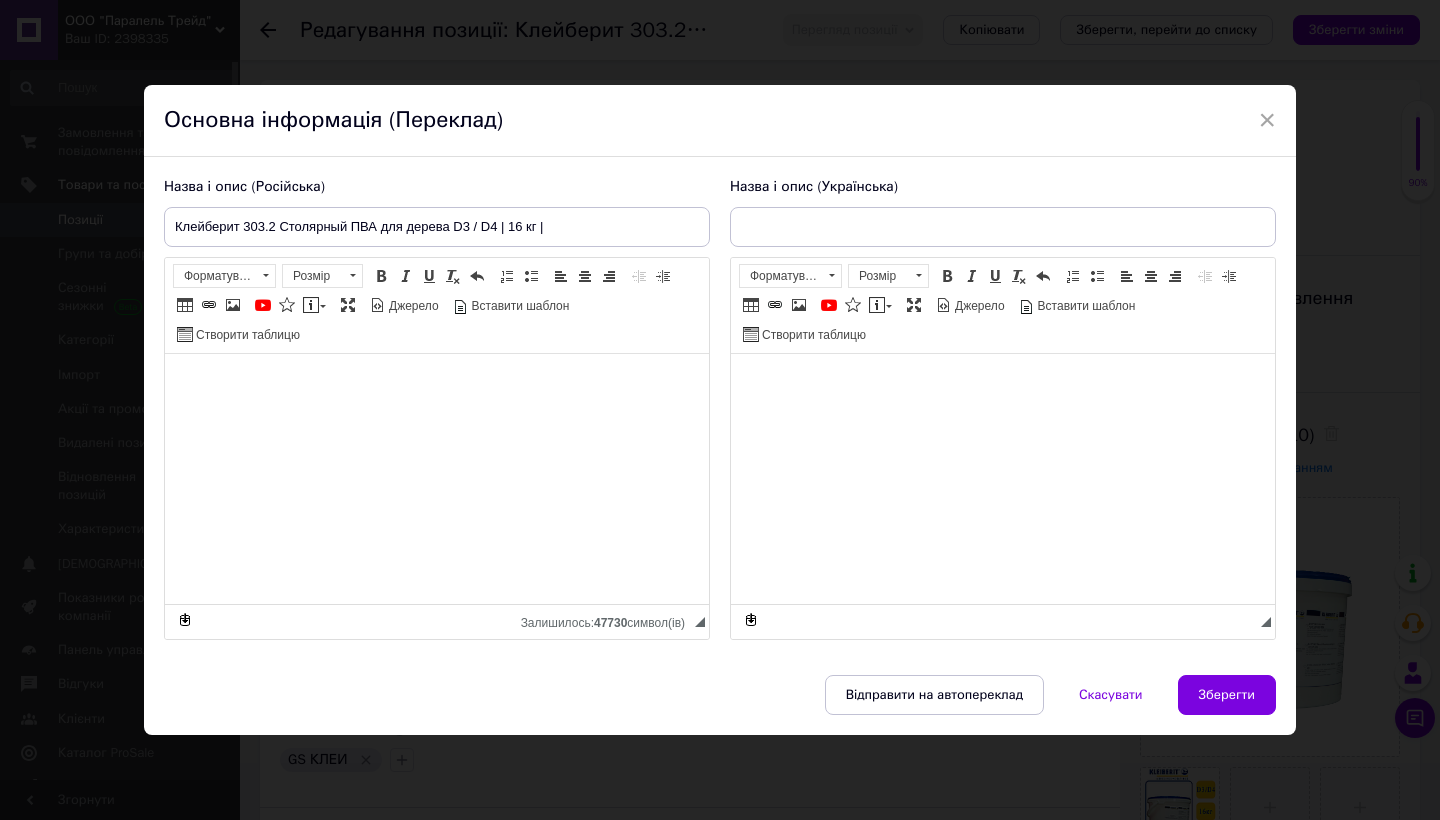 checkbox on "true" 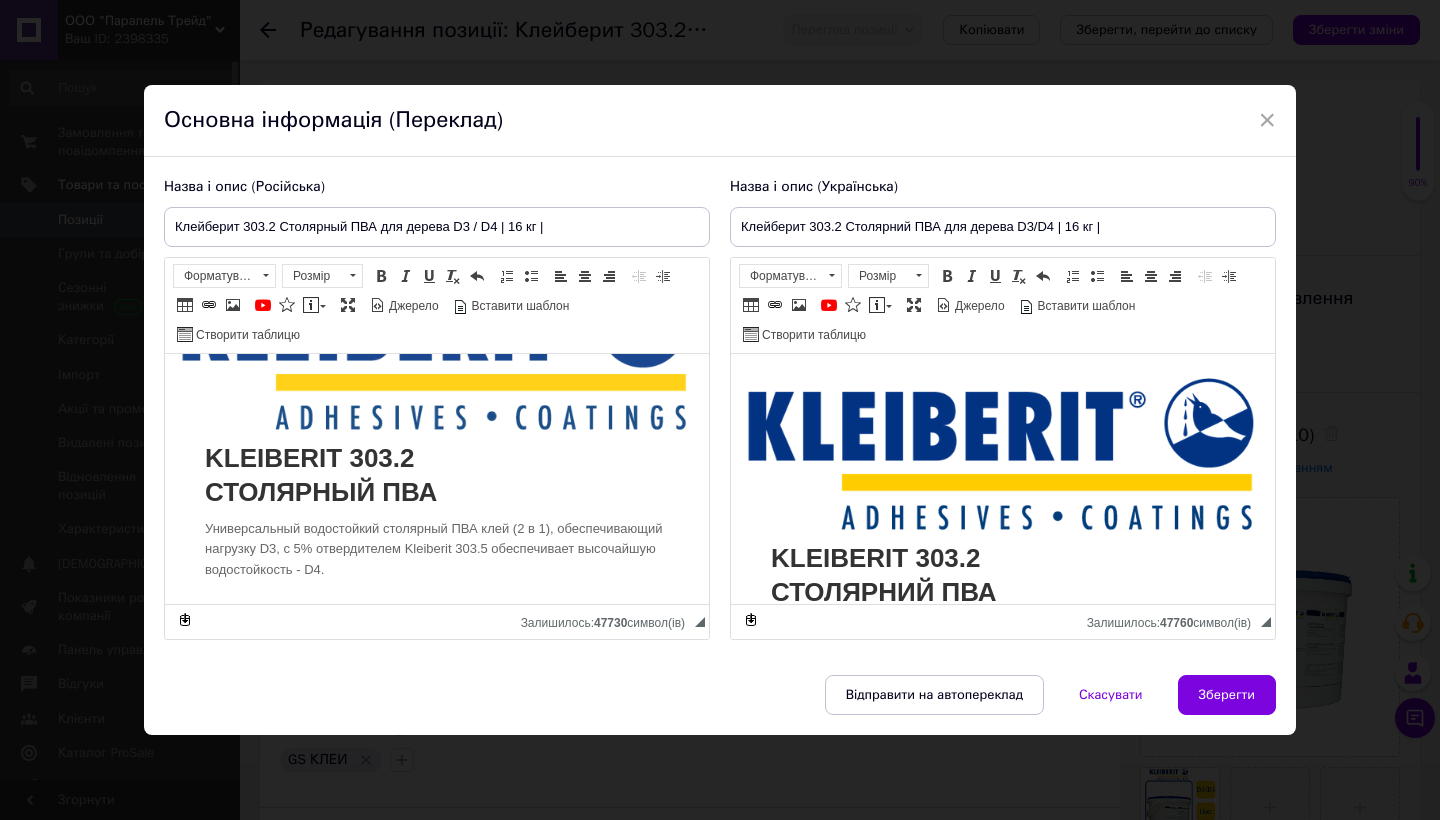 scroll, scrollTop: 111, scrollLeft: 0, axis: vertical 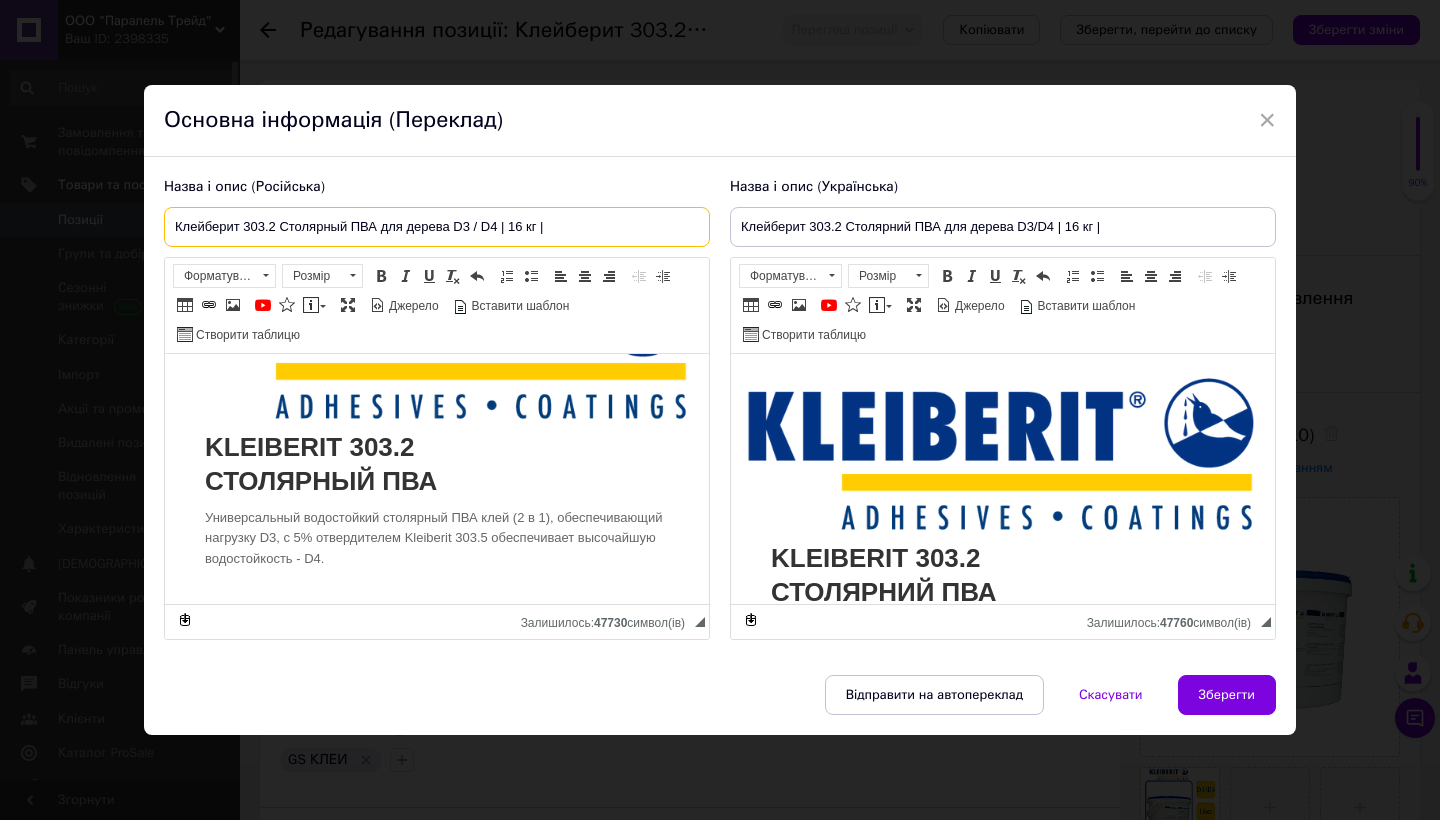click on "Клейберит 303.2 Столярный ПВА для дерева D3 / D4 | 16 кг |" at bounding box center [437, 227] 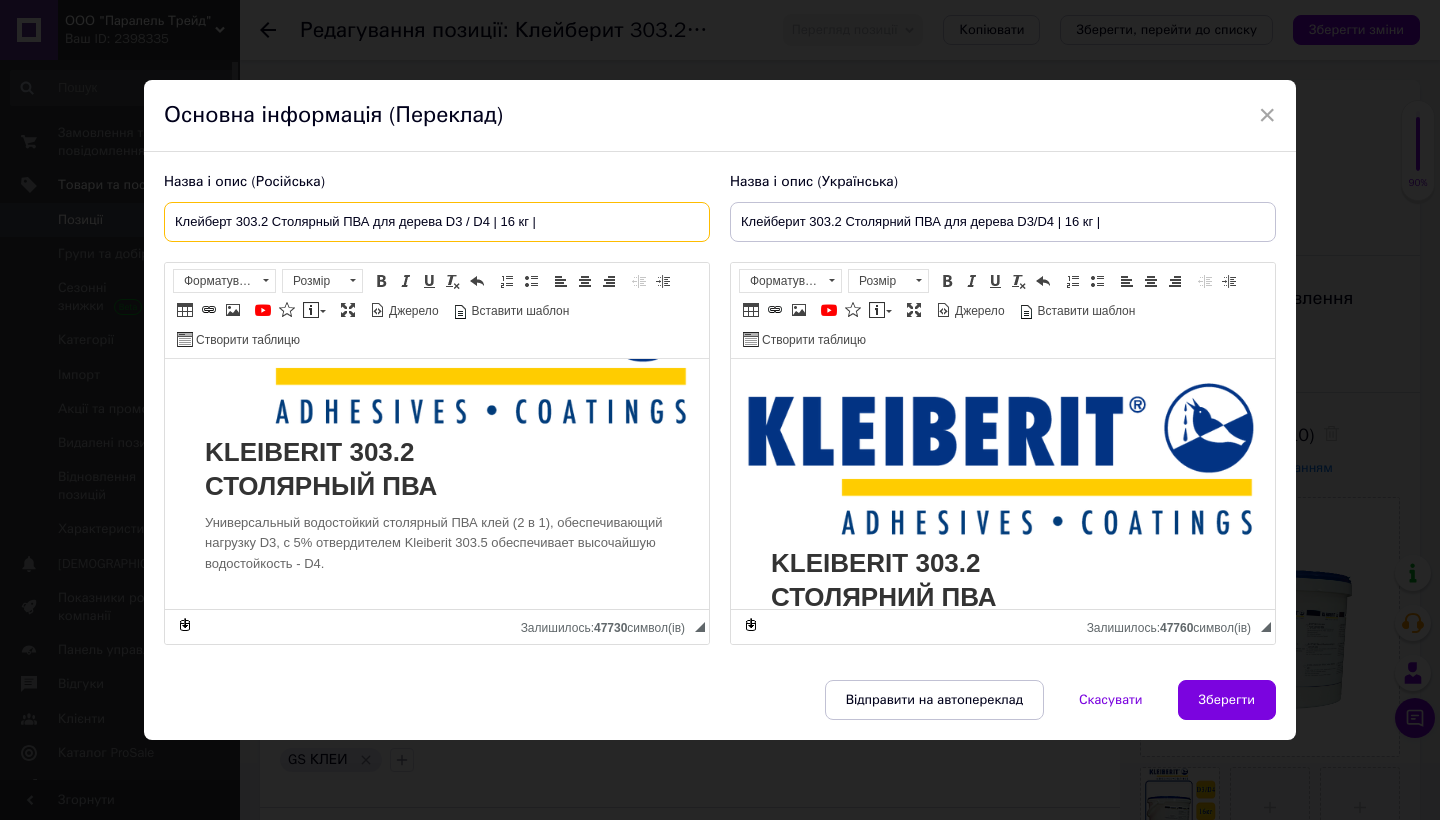 checkbox on "true" 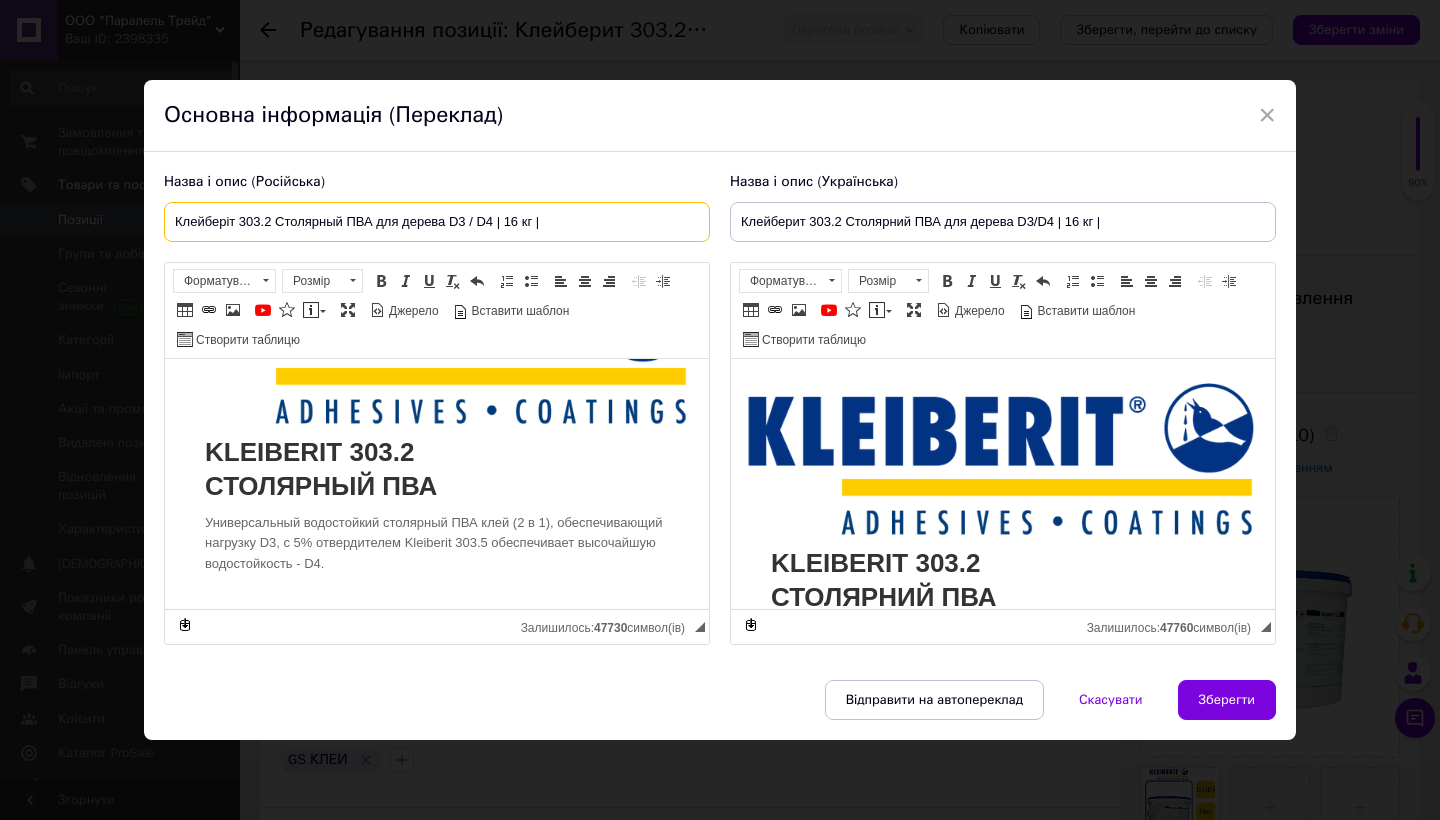 checkbox on "true" 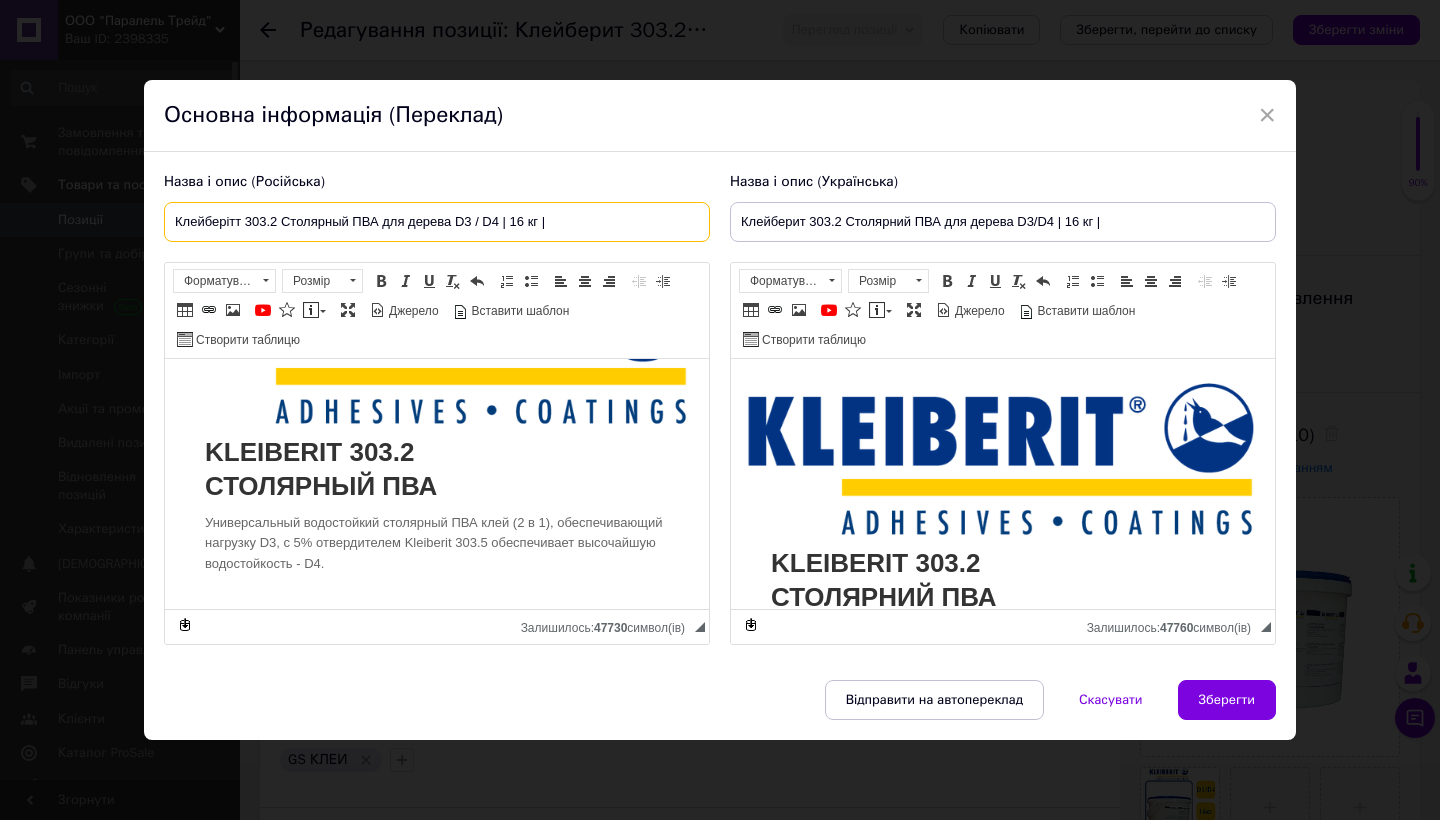 checkbox on "true" 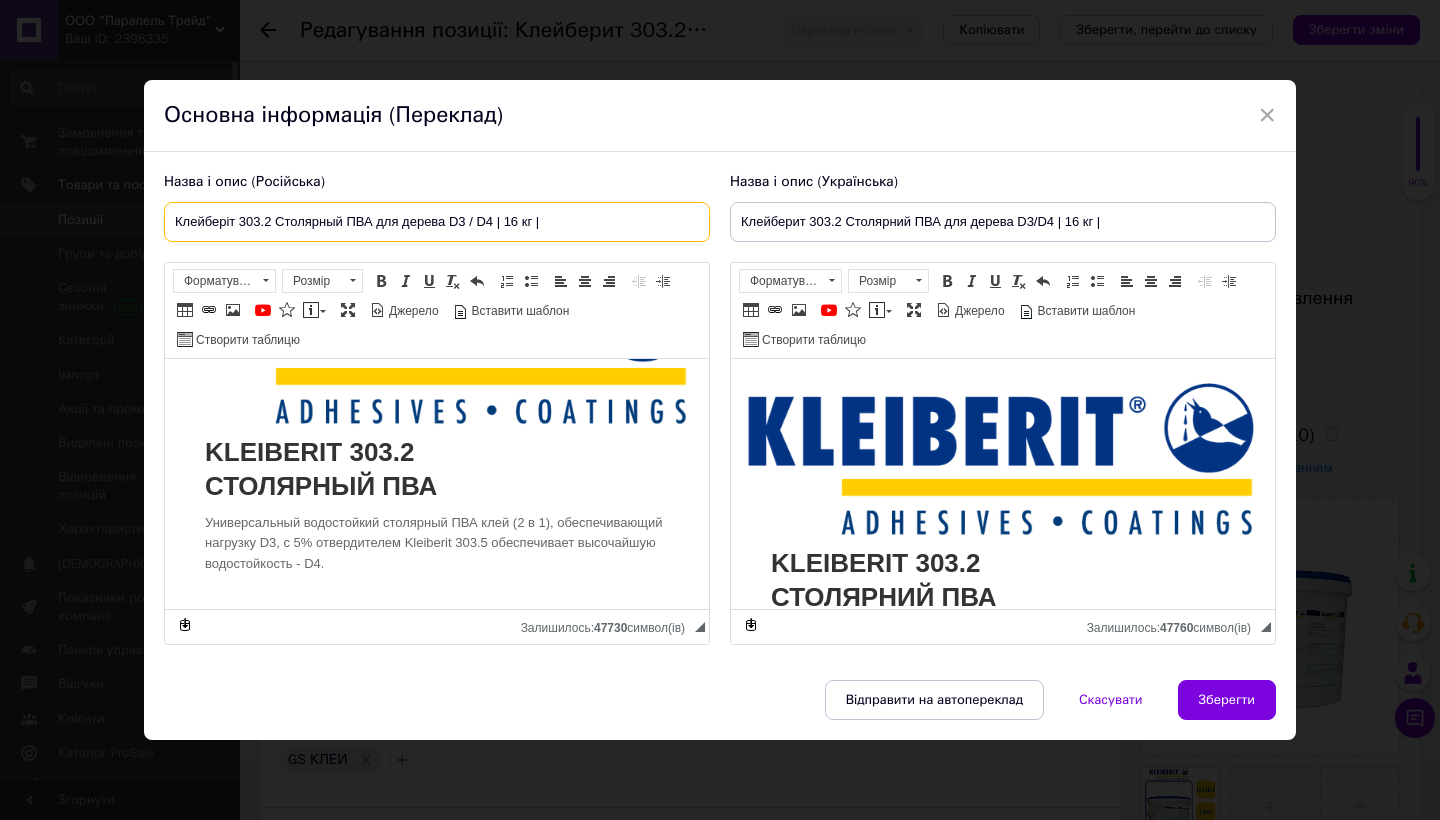 click on "Клейберіт 303.2 Столярный ПВА для дерева D3 / D4 | 16 кг |" at bounding box center (437, 222) 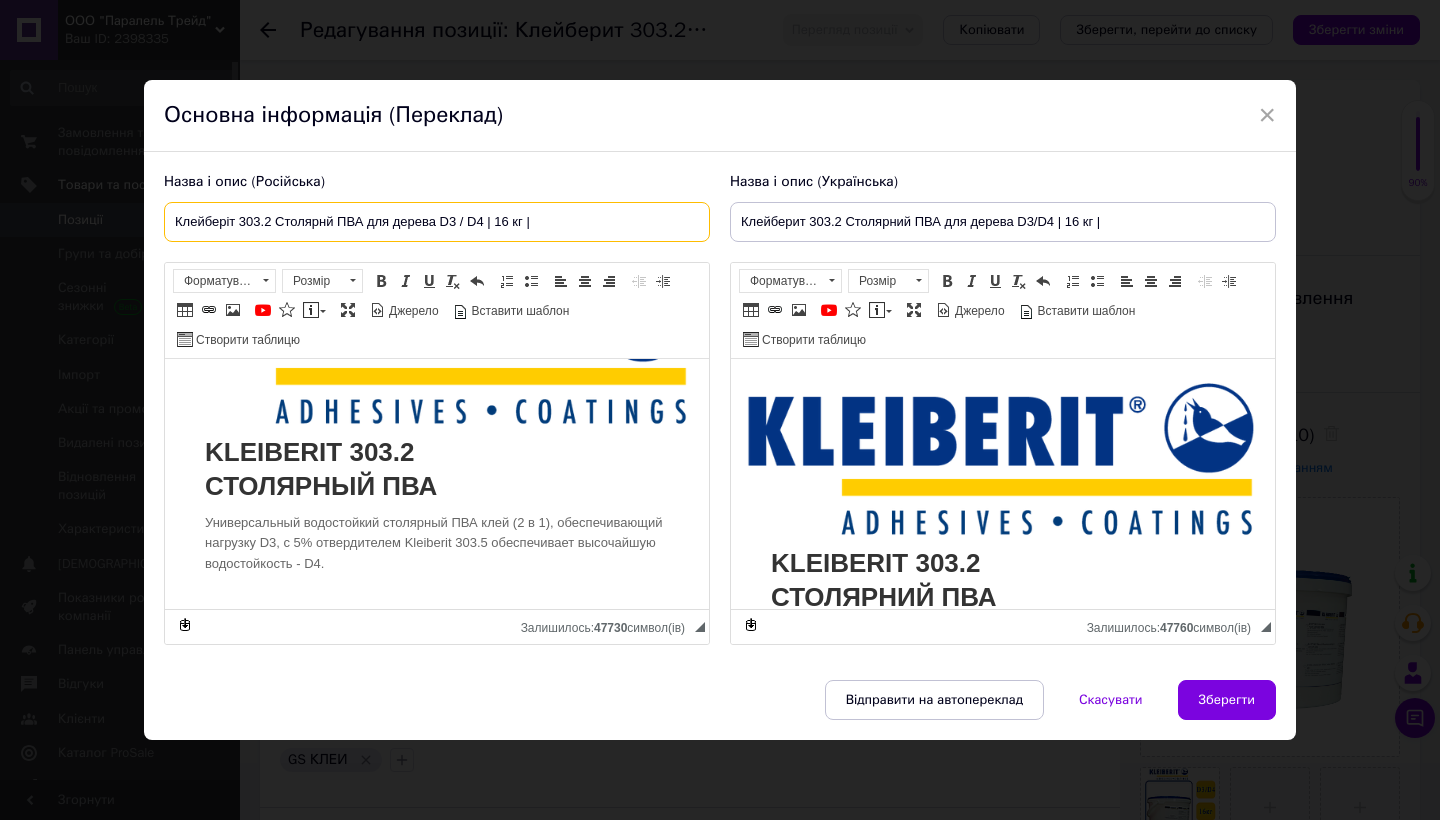 checkbox on "true" 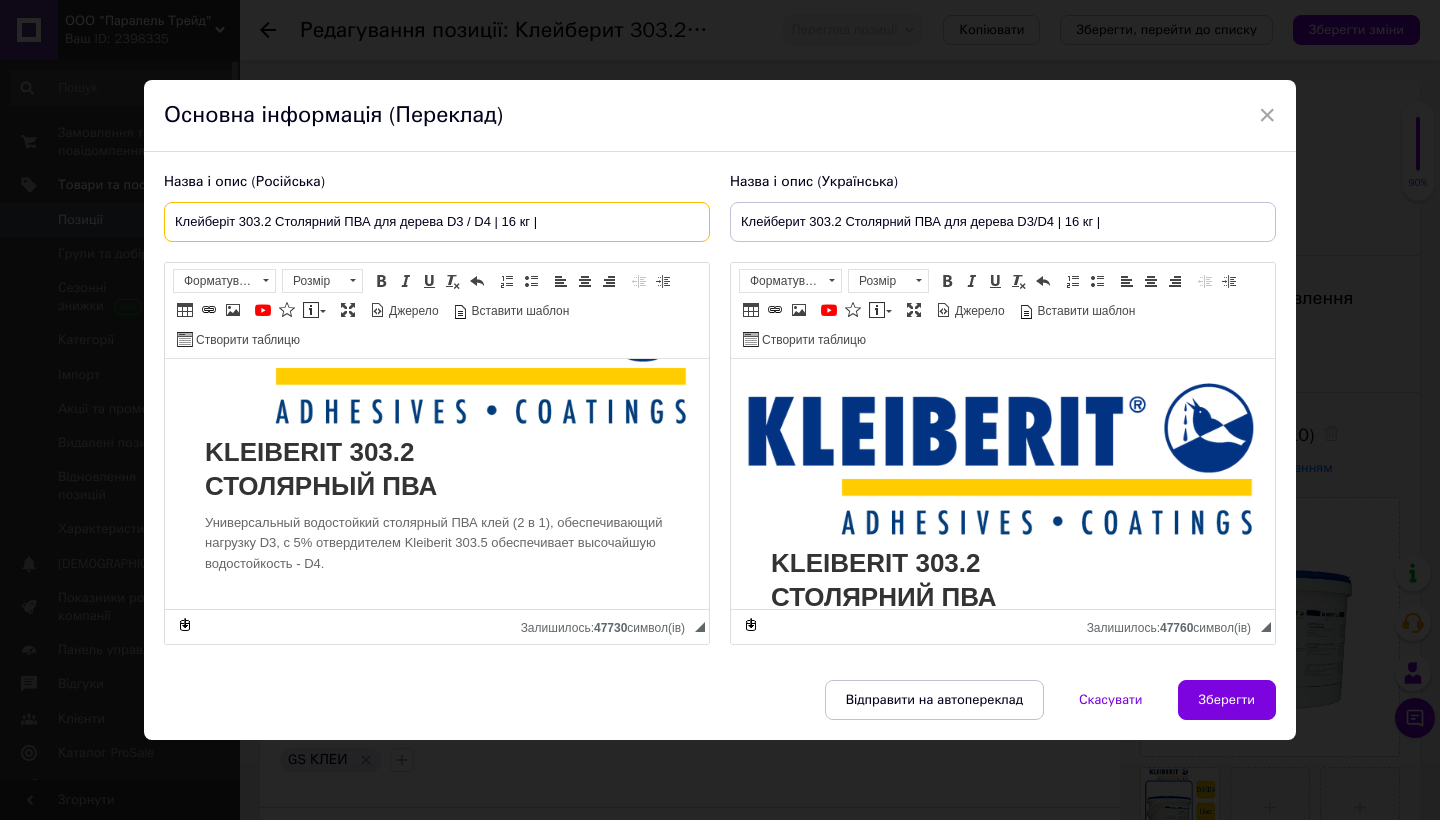 type on "Клейберіт 303.2 Столярний ПВА для дерева D3 / D4 | 16 кг |" 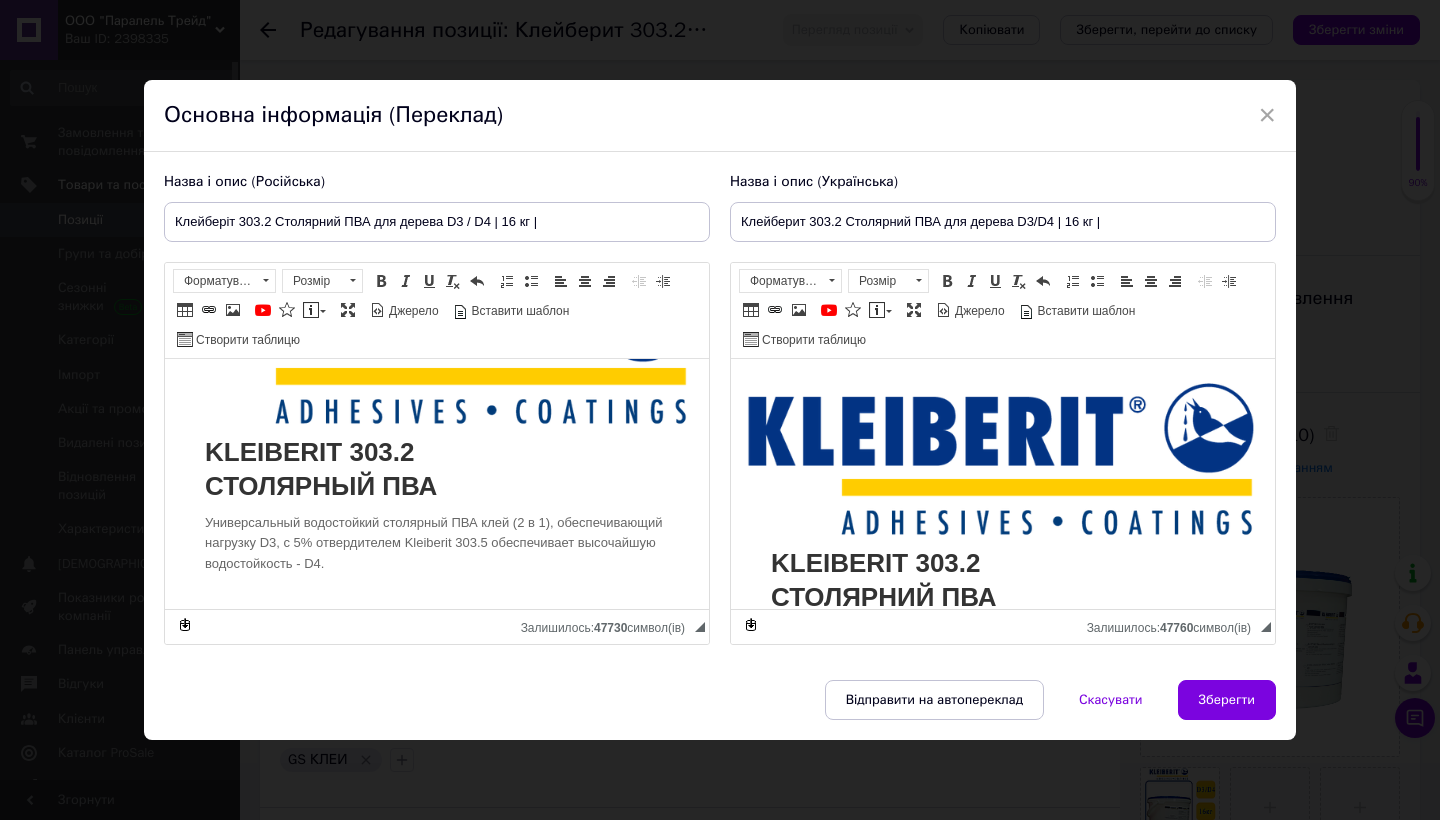 click on "Панель інструментів редактора Форматування Форматування Розмір Розмір   Жирний  Сполучення клавіш Command+B   Курсив  Сполучення клавіш Command+I   Підкреслений  Сполучення клавіш Command+U   Видалити форматування   Повернути  Сполучення клавіш Command+Z   Вставити/видалити нумерований список   Вставити/видалити маркований список   По лівому краю   По центру   По правому краю   Зменшити відступ   Збільшити відступ   Таблиця   Вставити/Редагувати посилання  Сполучення клавіш Command+L   Зображення   YouTube   {label}   Вставити повідомлення   Максимізувати   [PERSON_NAME]" at bounding box center (437, 311) 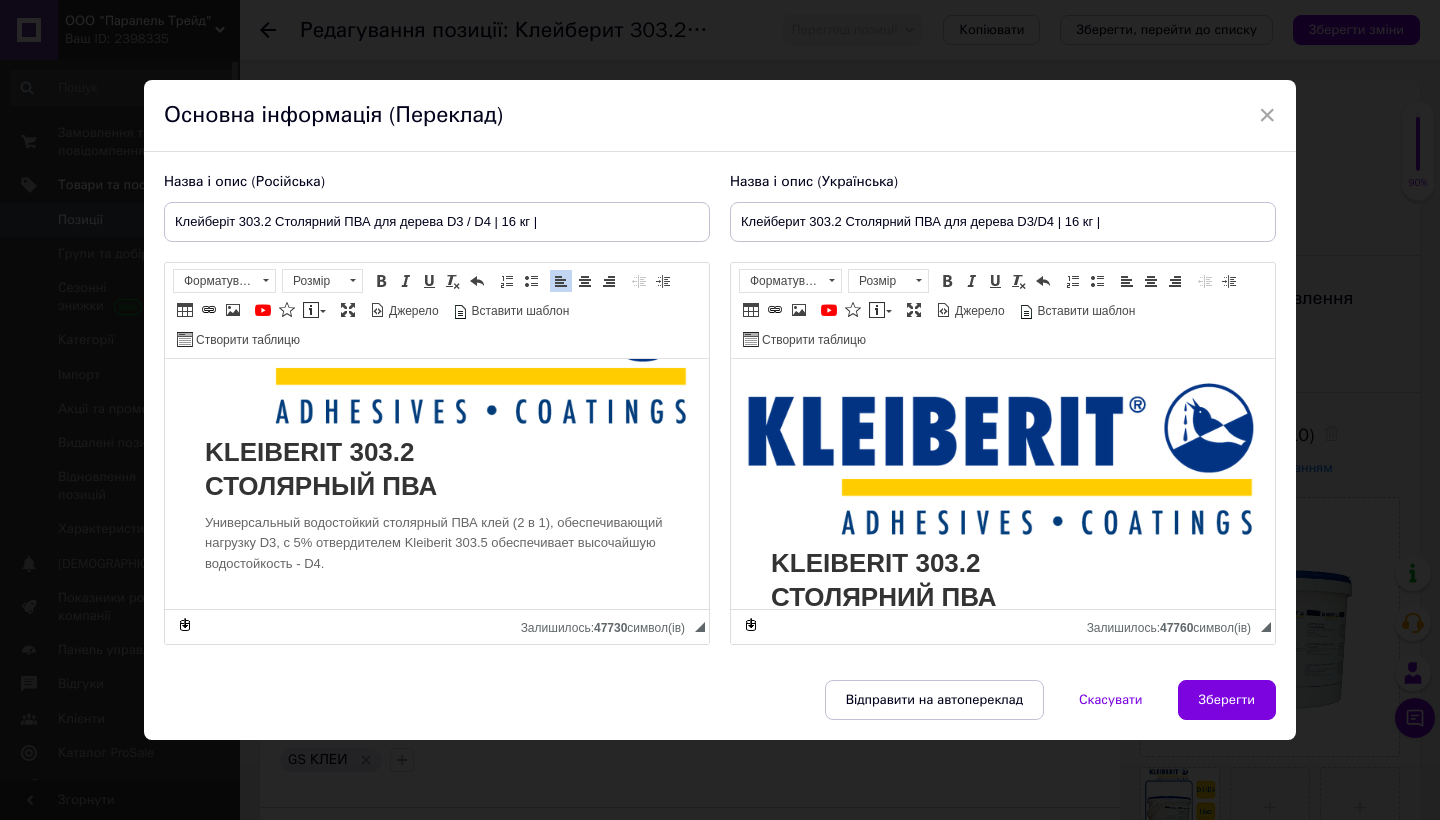click on "СТОЛЯРНЫЙ ПВА" at bounding box center (321, 485) 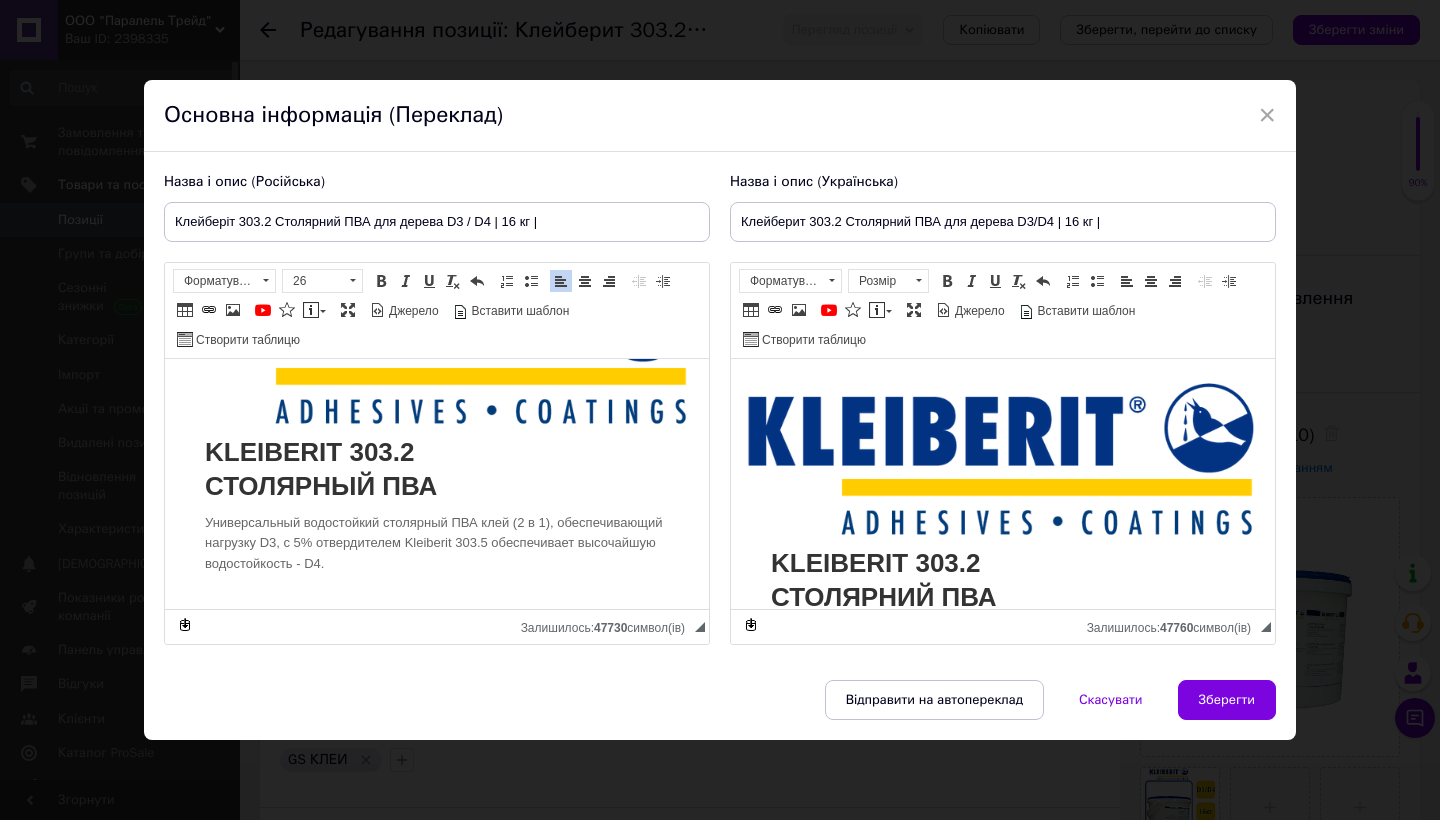 type 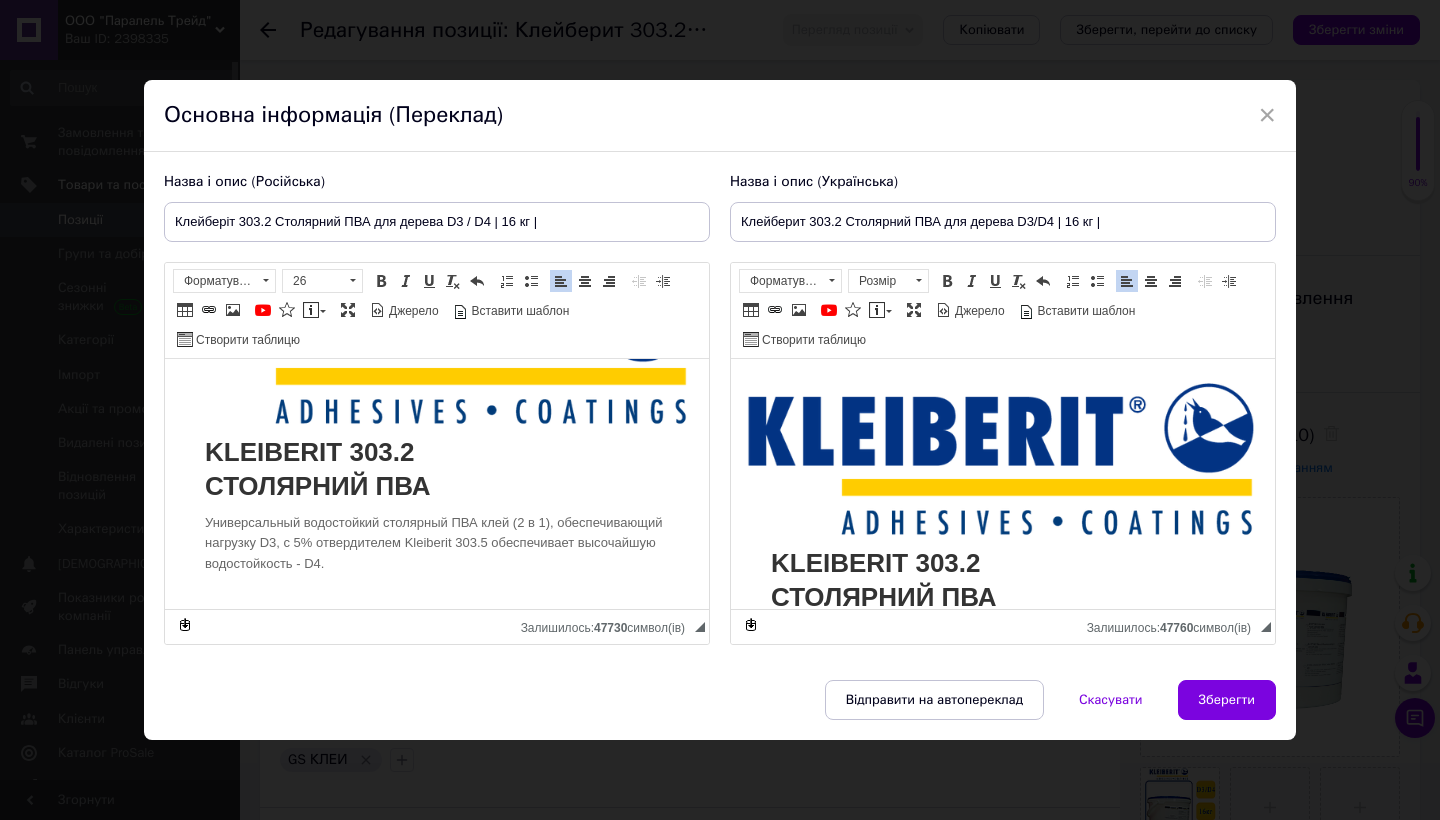 click on "KLEIBERIT 303.2" at bounding box center [876, 562] 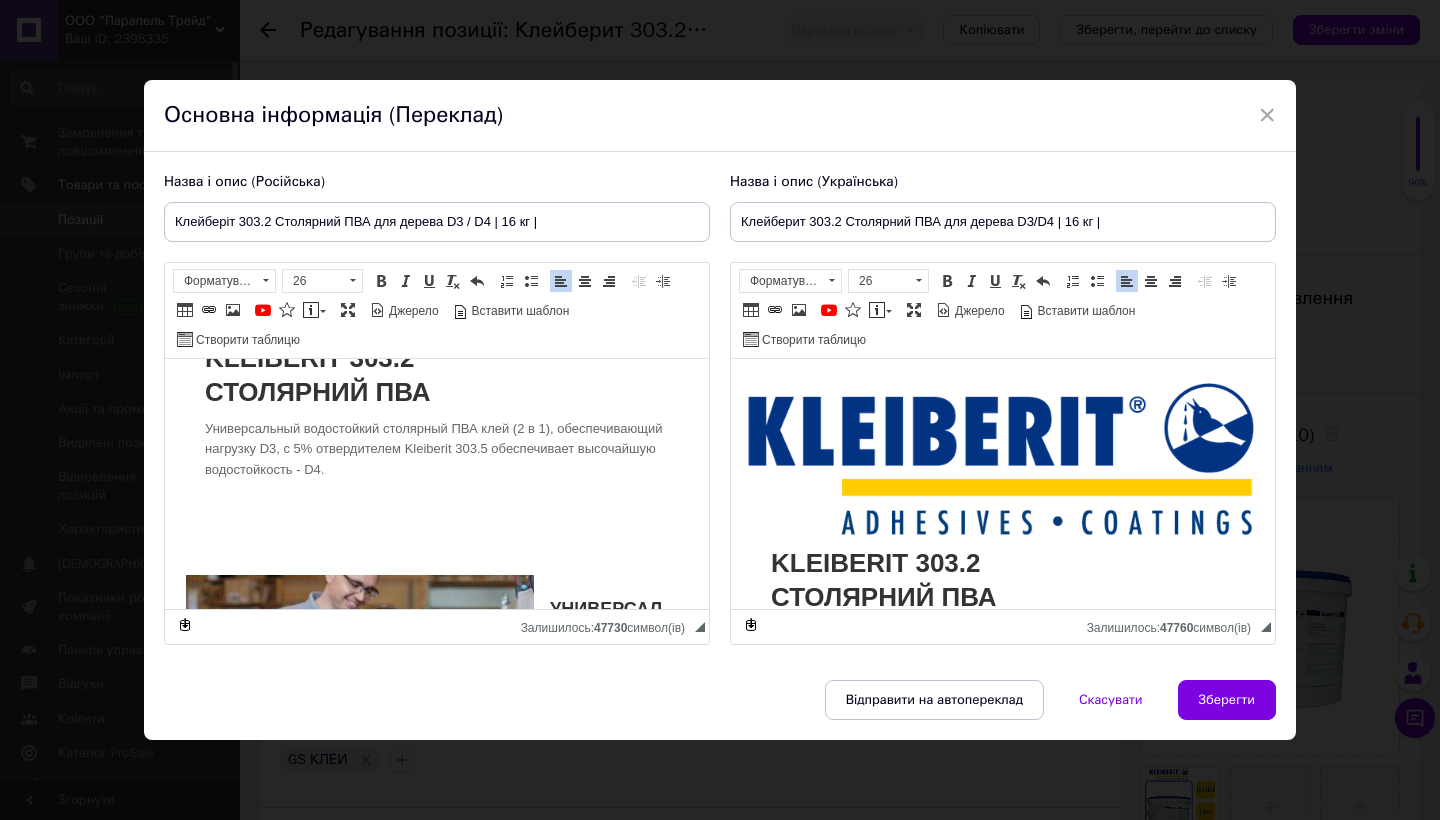 scroll, scrollTop: 206, scrollLeft: 0, axis: vertical 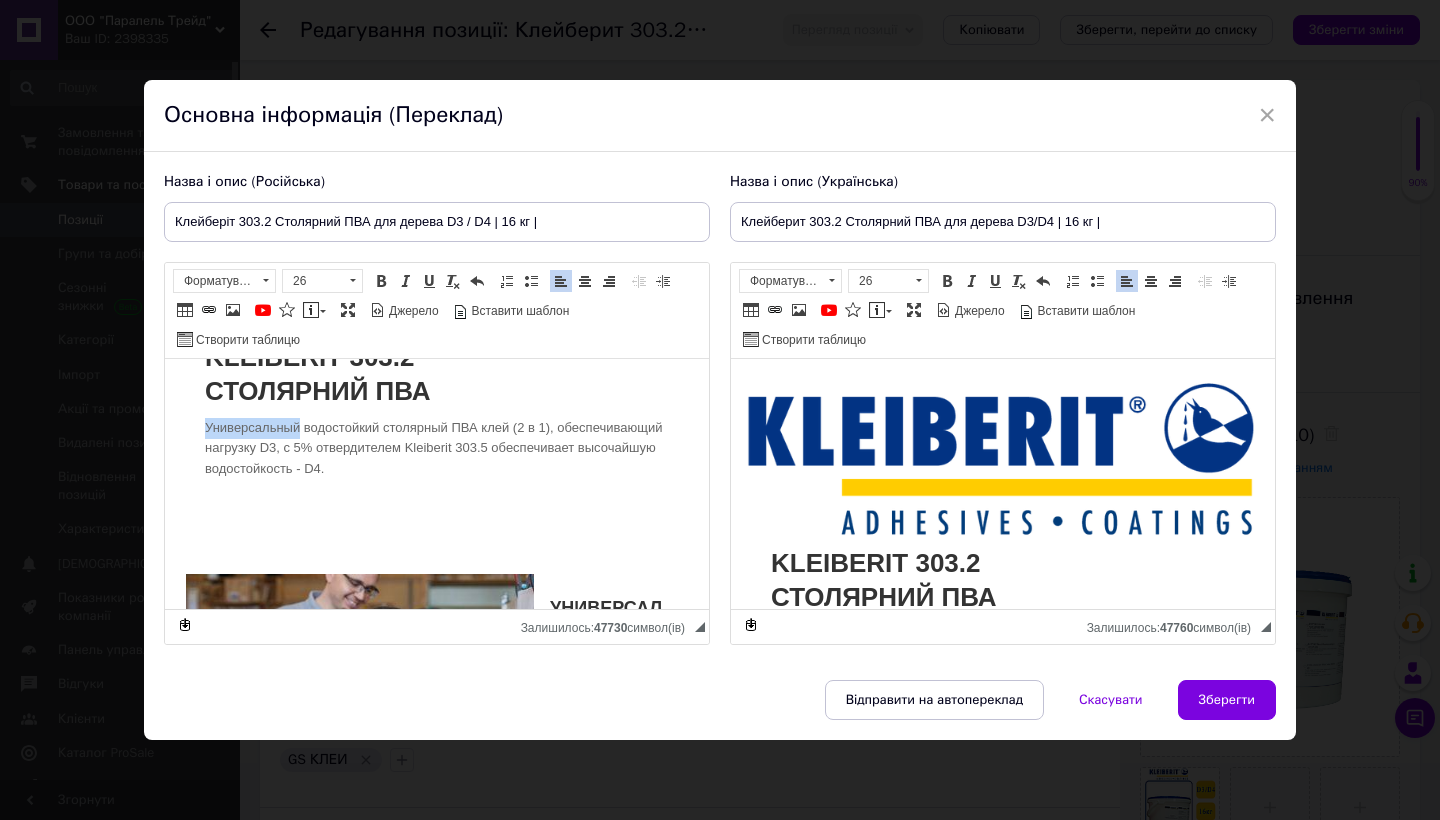 drag, startPoint x: 205, startPoint y: 421, endPoint x: 303, endPoint y: 423, distance: 98.02041 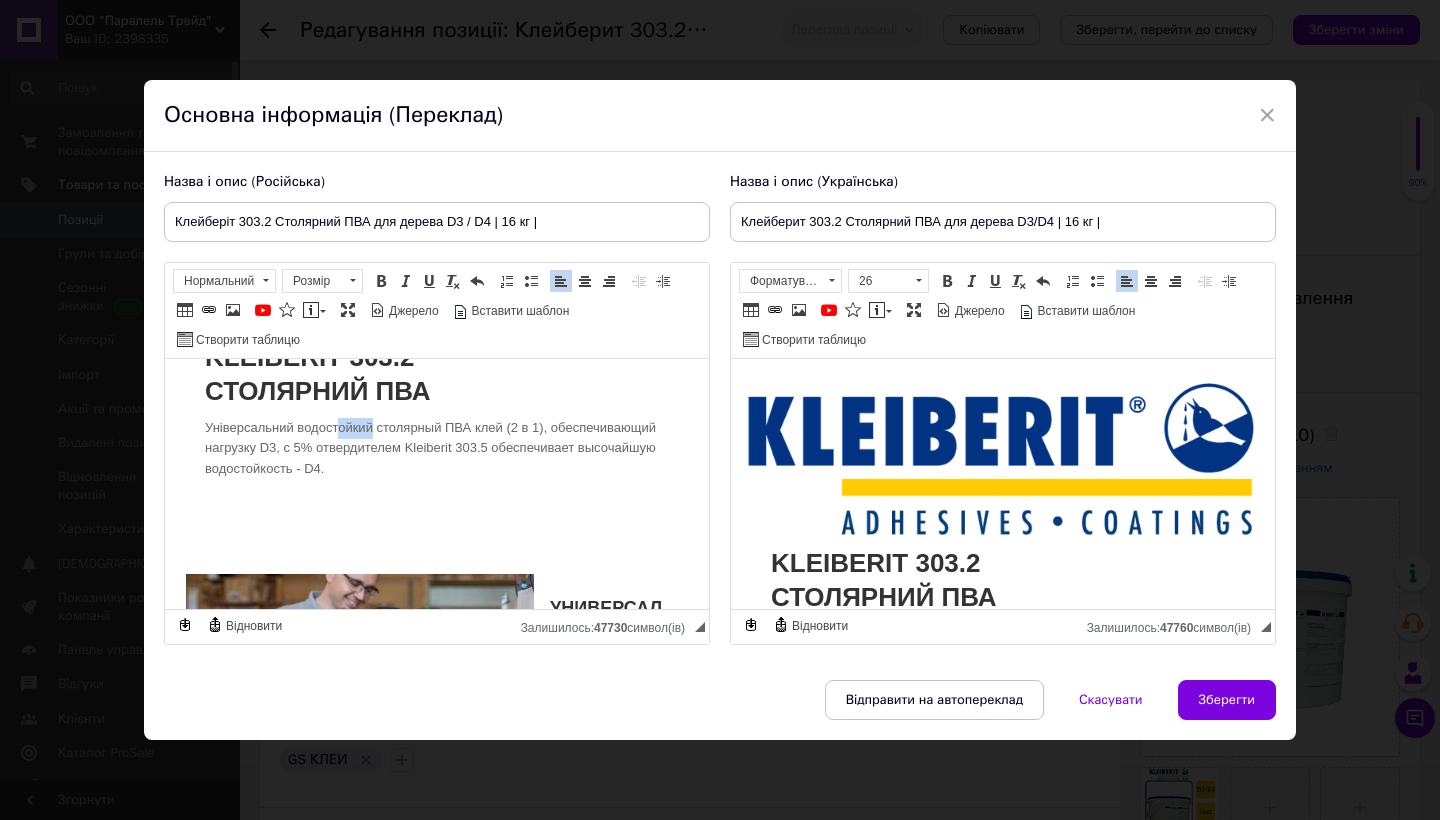 drag, startPoint x: 373, startPoint y: 426, endPoint x: 337, endPoint y: 426, distance: 36 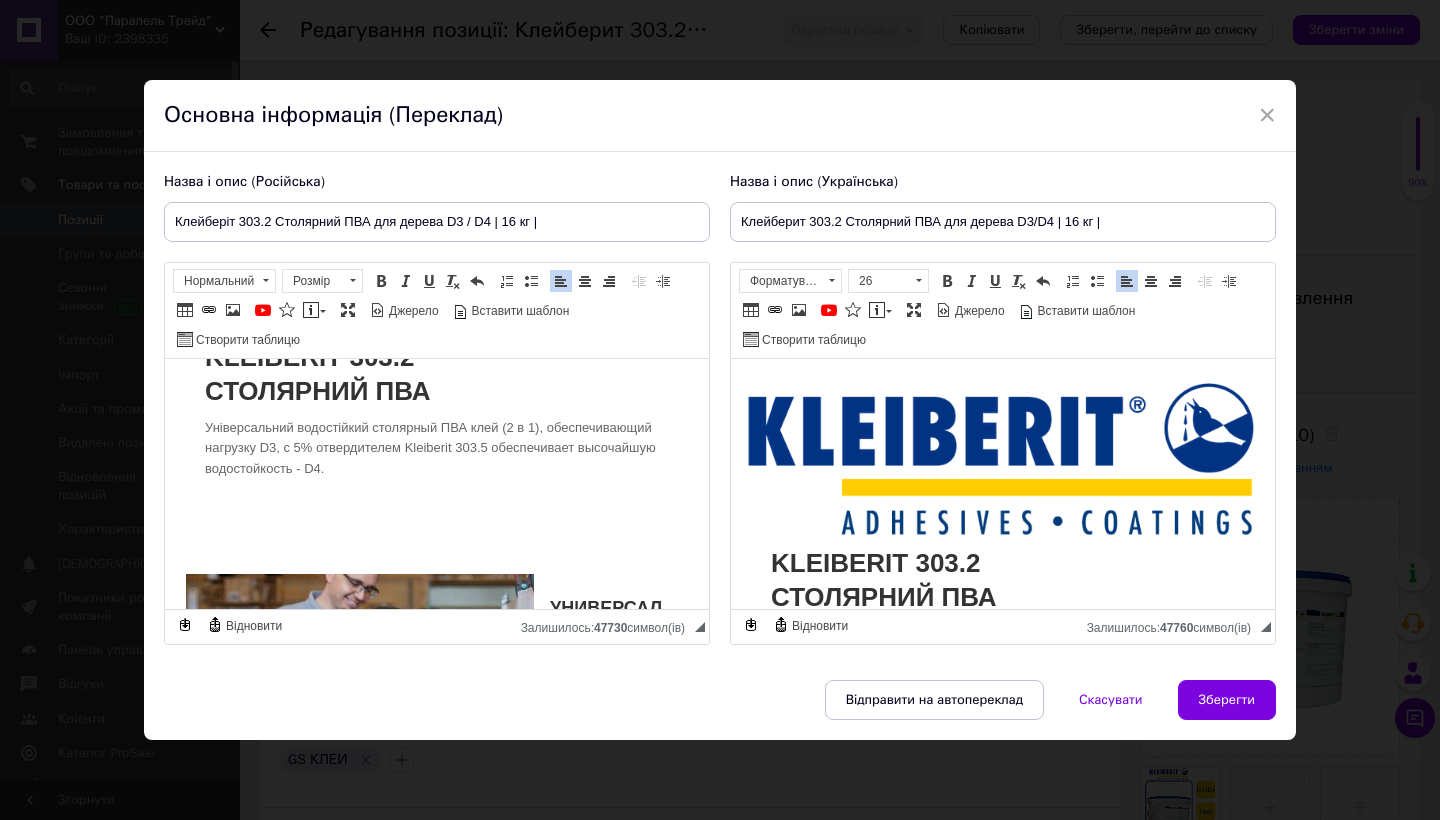 click on "Універсальний водостійкий столярный ПВА клей (2 в 1), обеспечивающий нагрузку D3, с 5% отвердителем Kleiberit 303.5 обеспечивает высочайшую водостойкость - D4." at bounding box center (437, 458) 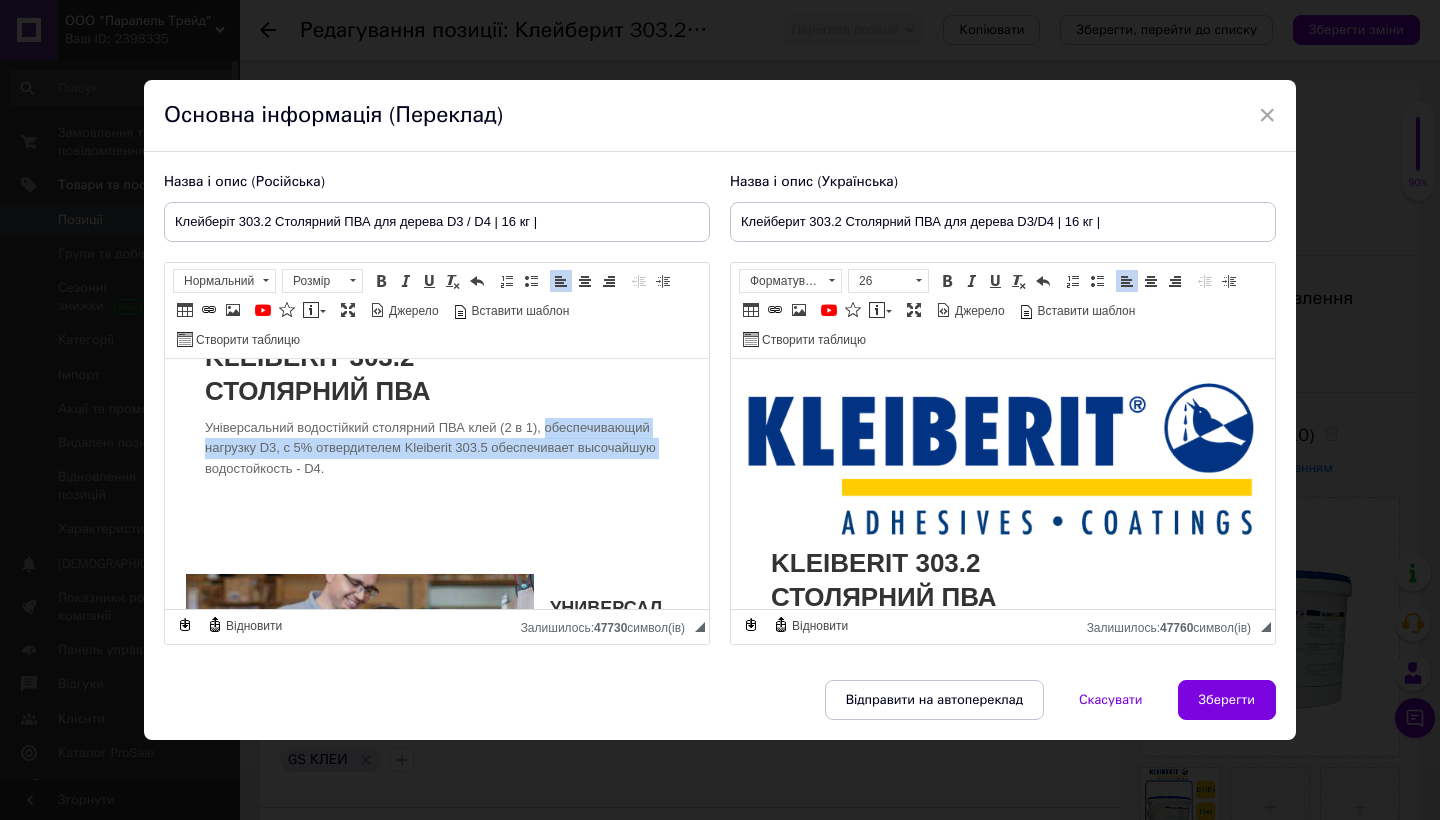 drag, startPoint x: 548, startPoint y: 424, endPoint x: 667, endPoint y: 432, distance: 119.26861 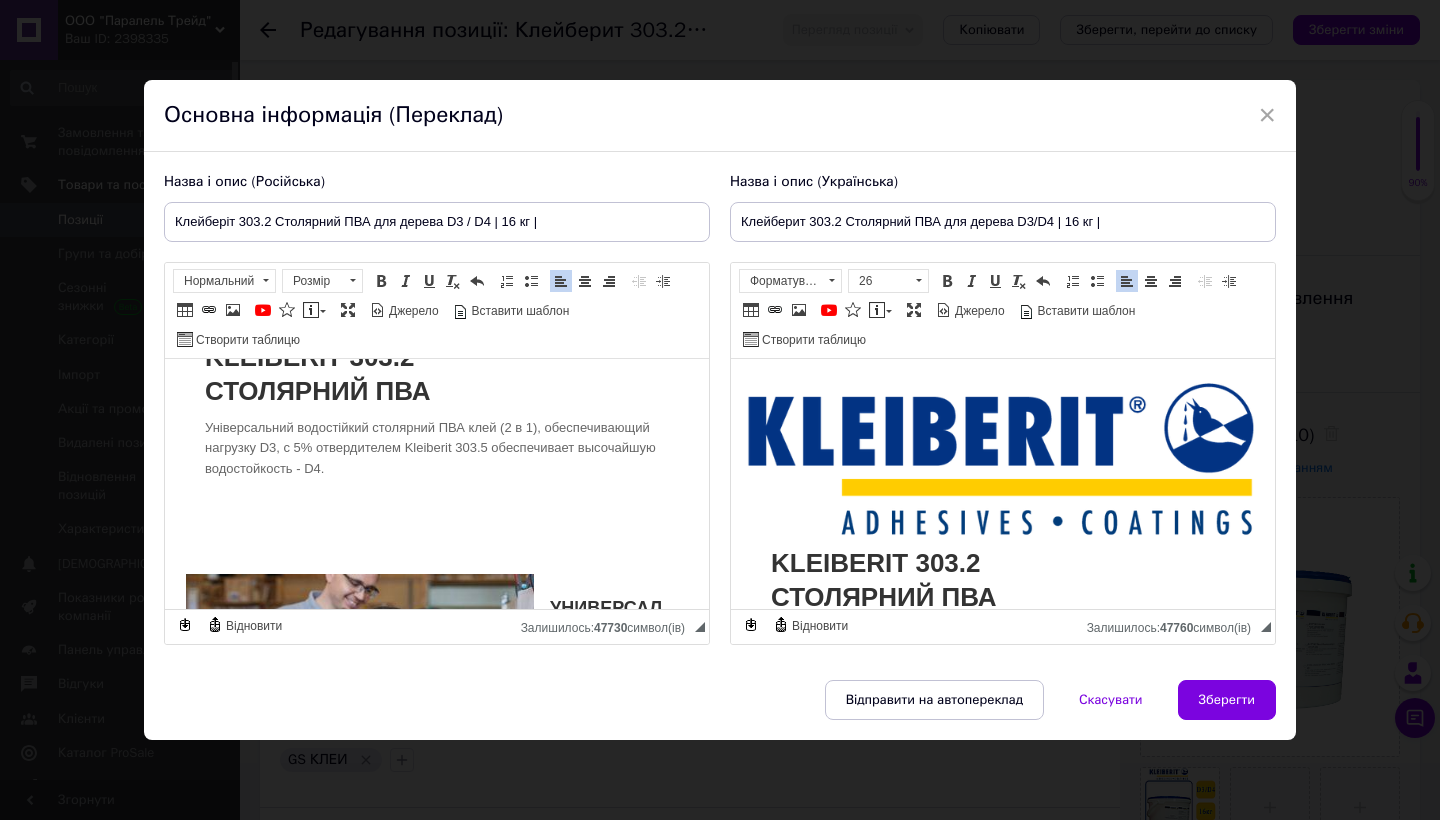 click on "Універсальний водостійкий столярний ПВА клей (2 в 1), обеспечивающий нагрузку D3, с 5% отвердителем Kleiberit 303.5 обеспечивает высочайшую водостойкость - D4." at bounding box center [437, 458] 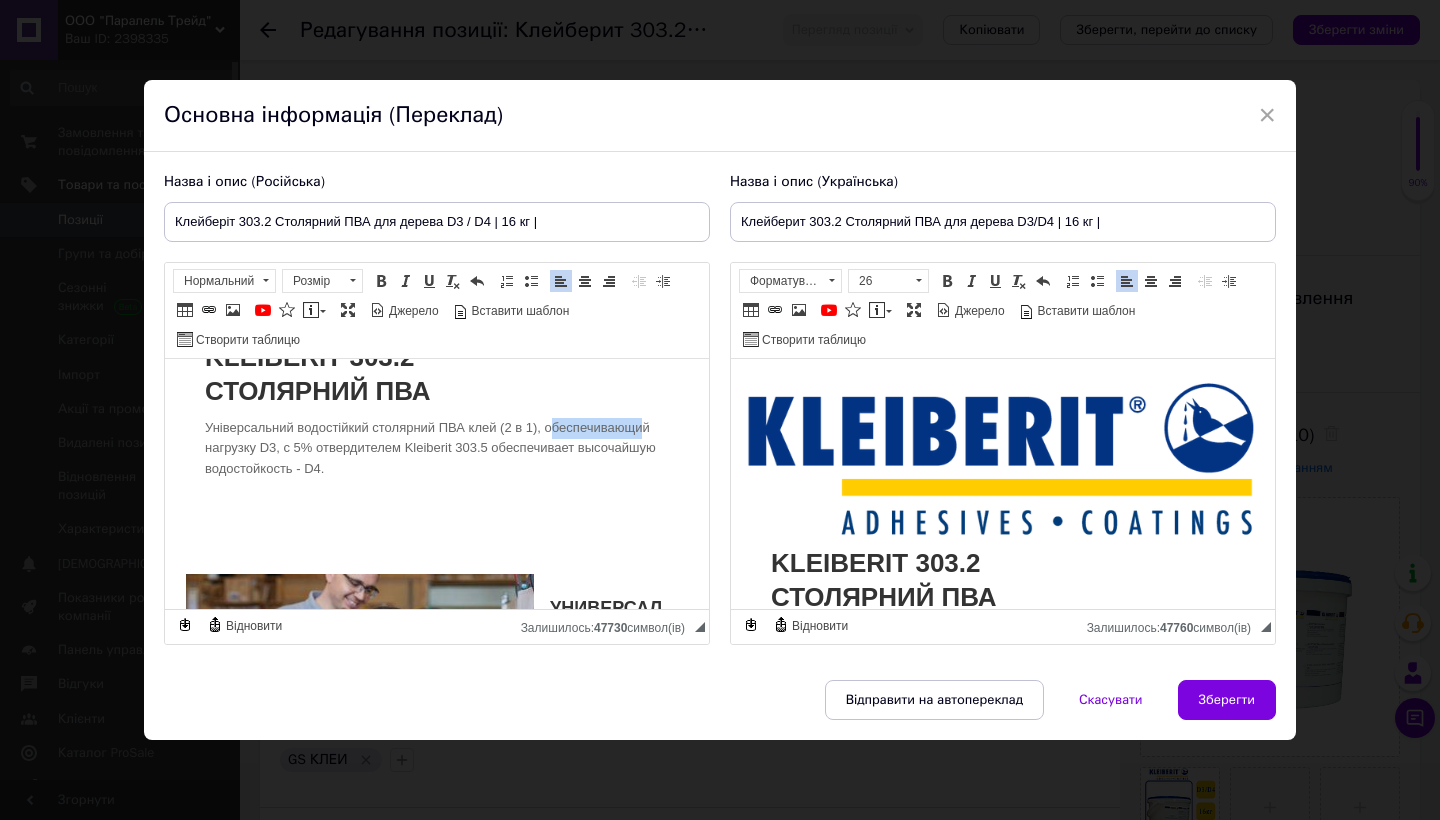 drag, startPoint x: 549, startPoint y: 428, endPoint x: 645, endPoint y: 429, distance: 96.00521 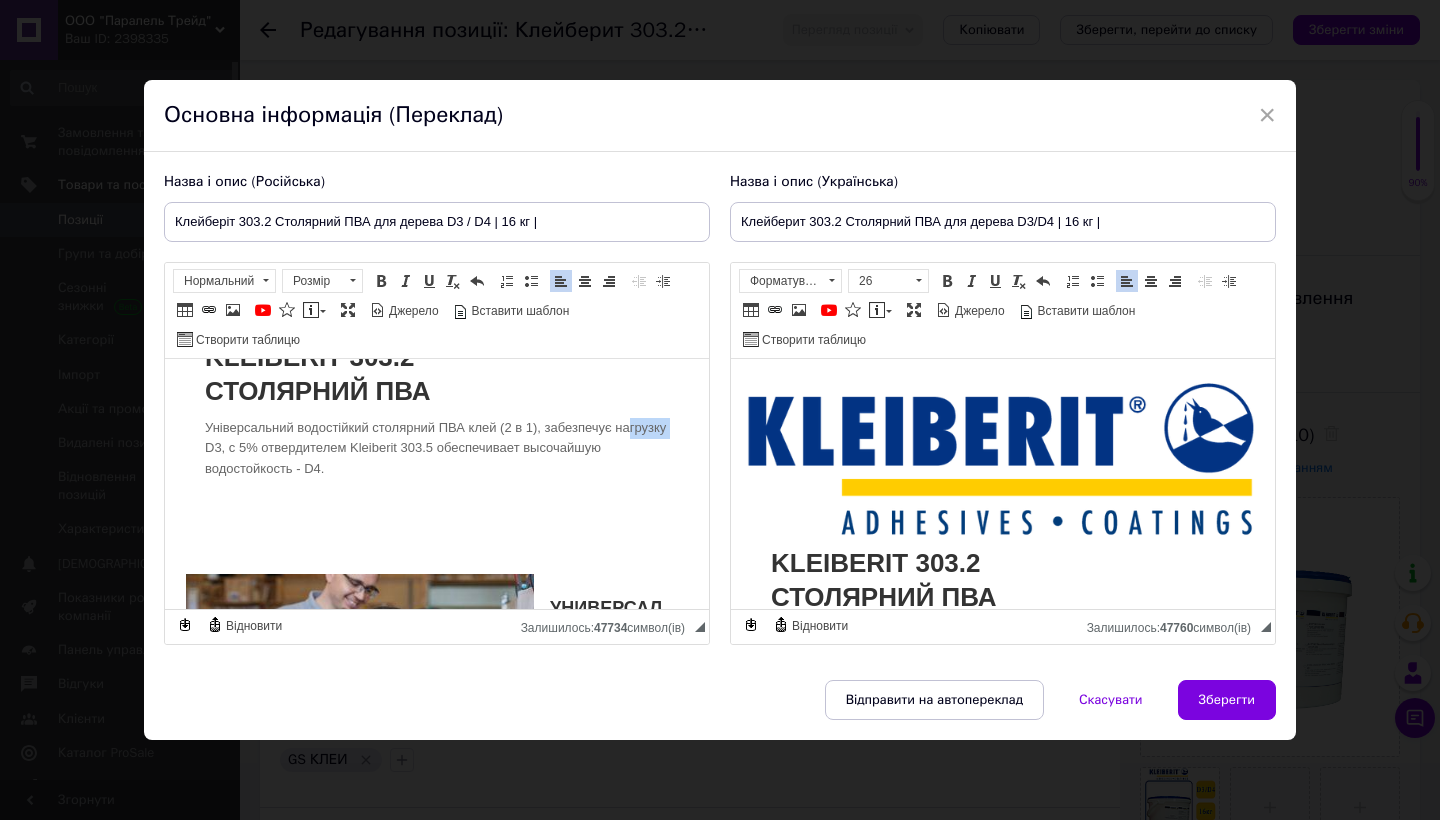 drag, startPoint x: 668, startPoint y: 425, endPoint x: 631, endPoint y: 421, distance: 37.215588 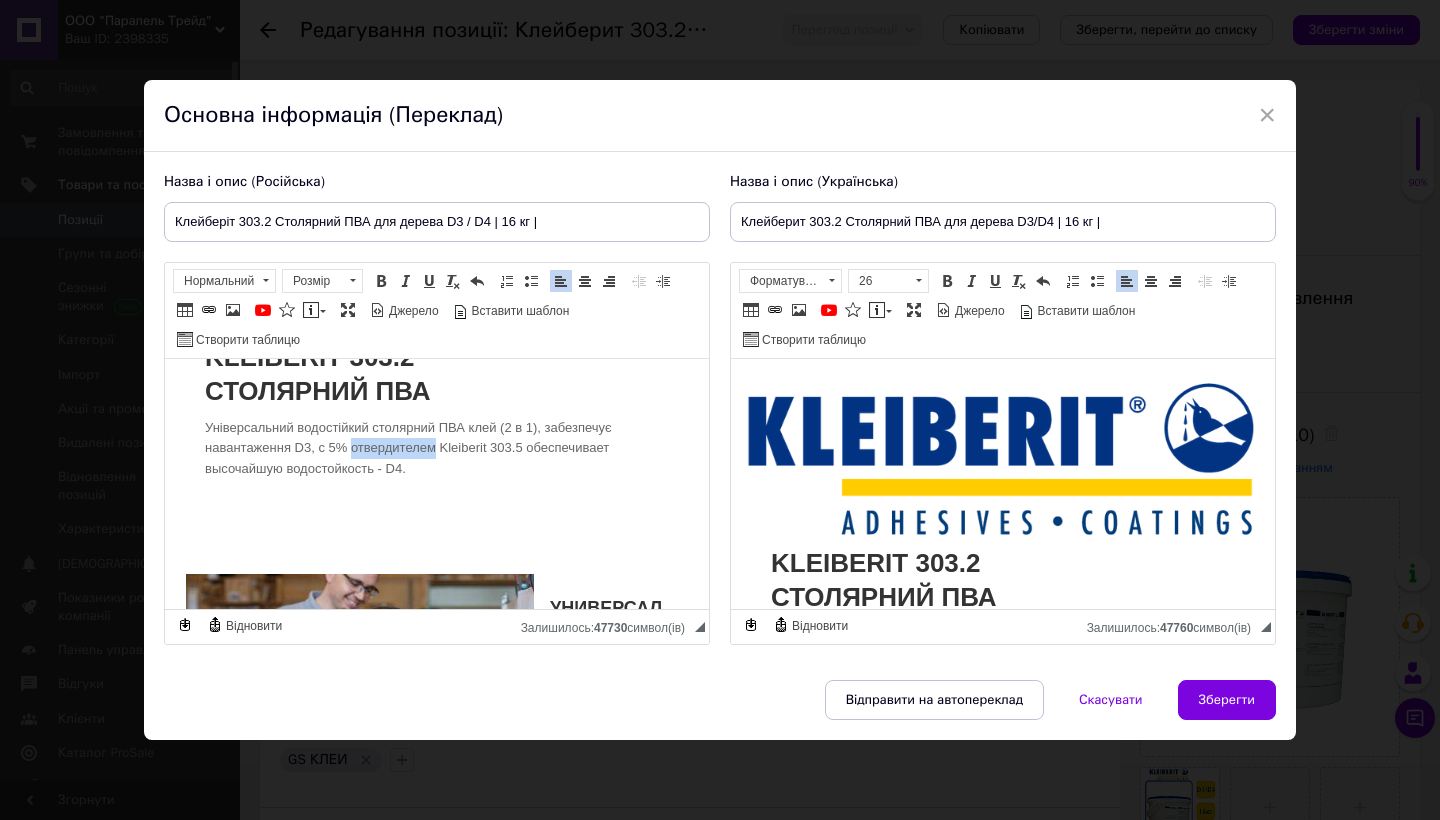 drag, startPoint x: 436, startPoint y: 445, endPoint x: 357, endPoint y: 449, distance: 79.101204 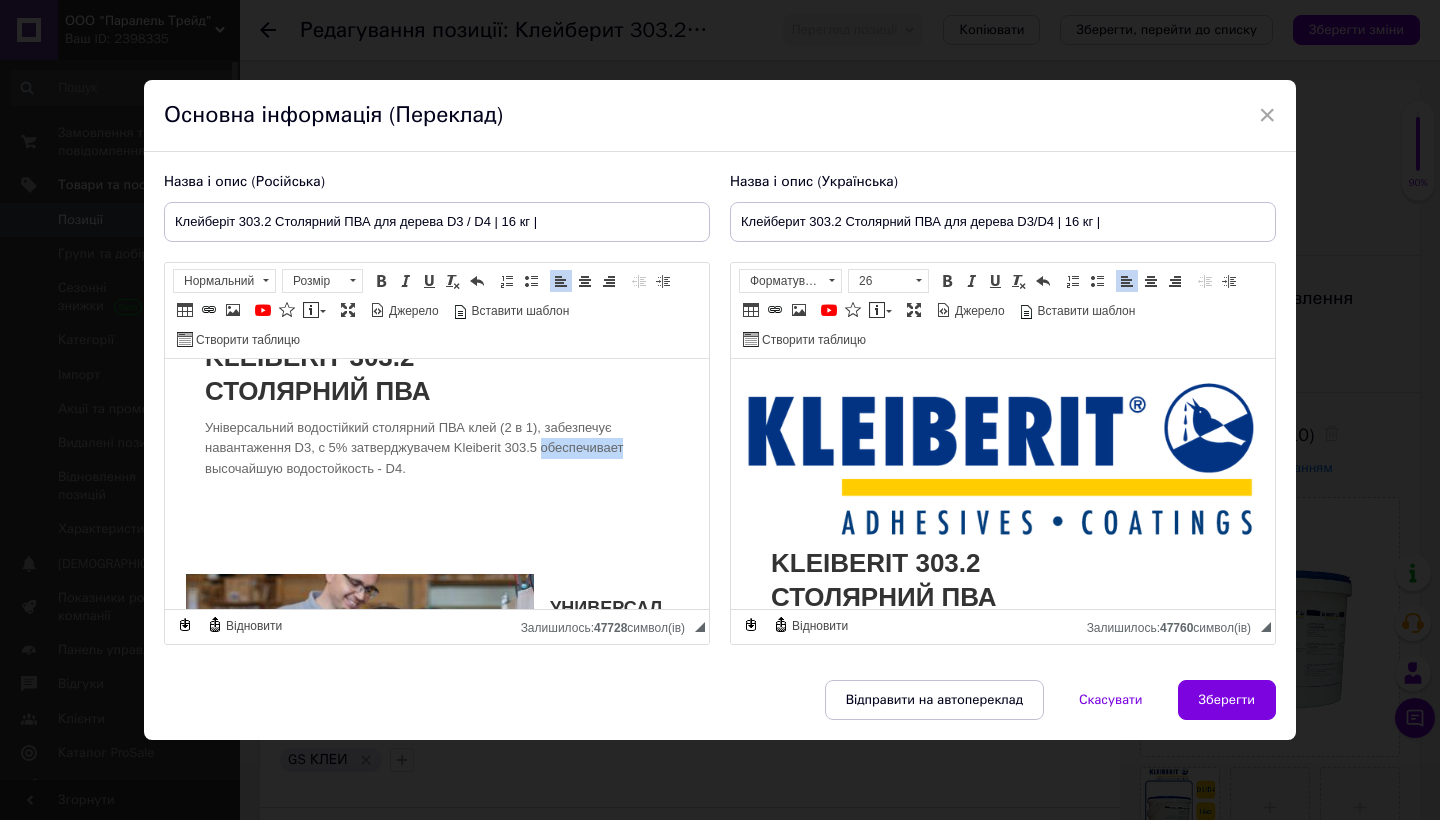 drag, startPoint x: 544, startPoint y: 446, endPoint x: 626, endPoint y: 439, distance: 82.29824 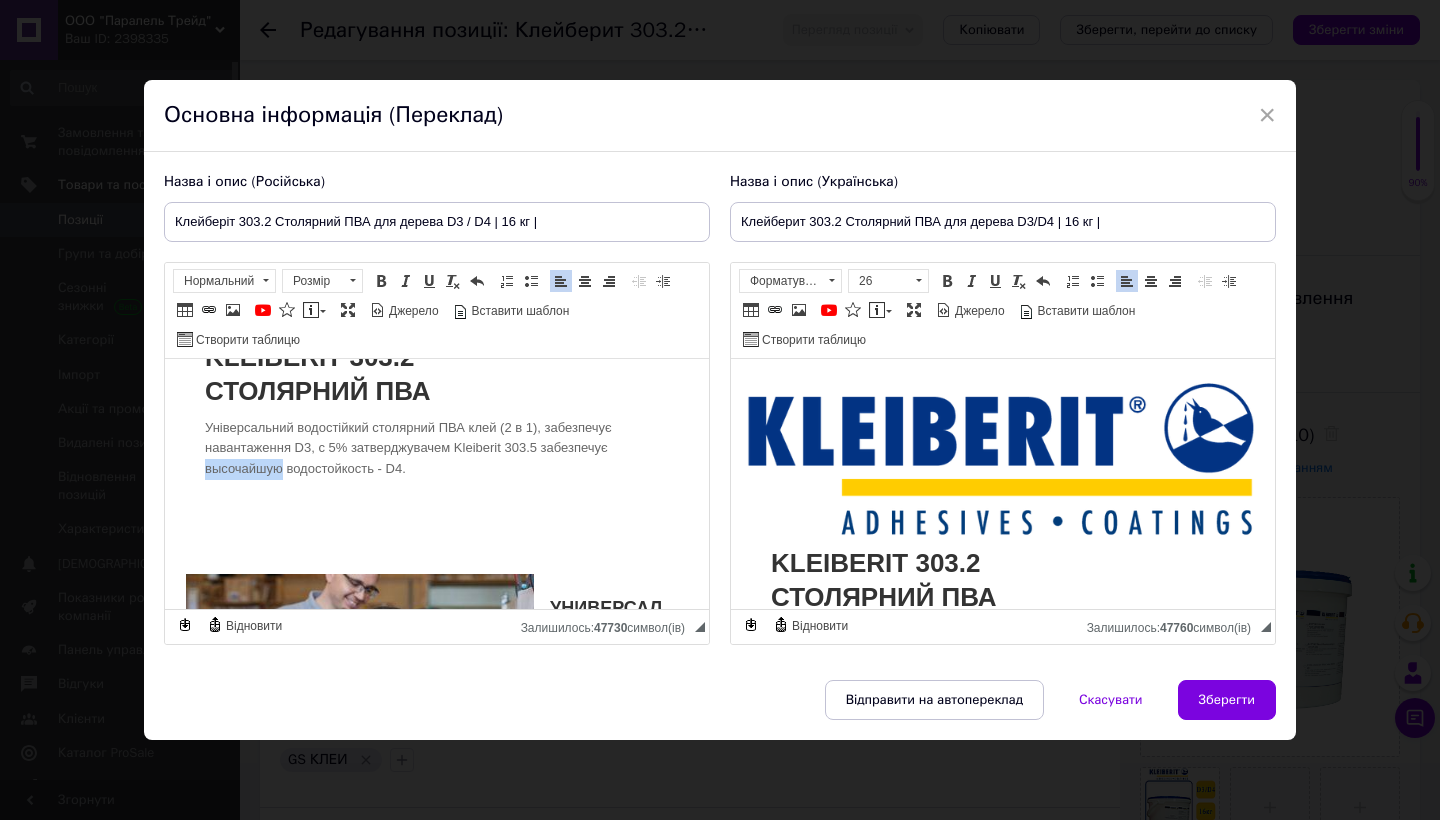 drag, startPoint x: 205, startPoint y: 463, endPoint x: 282, endPoint y: 469, distance: 77.23341 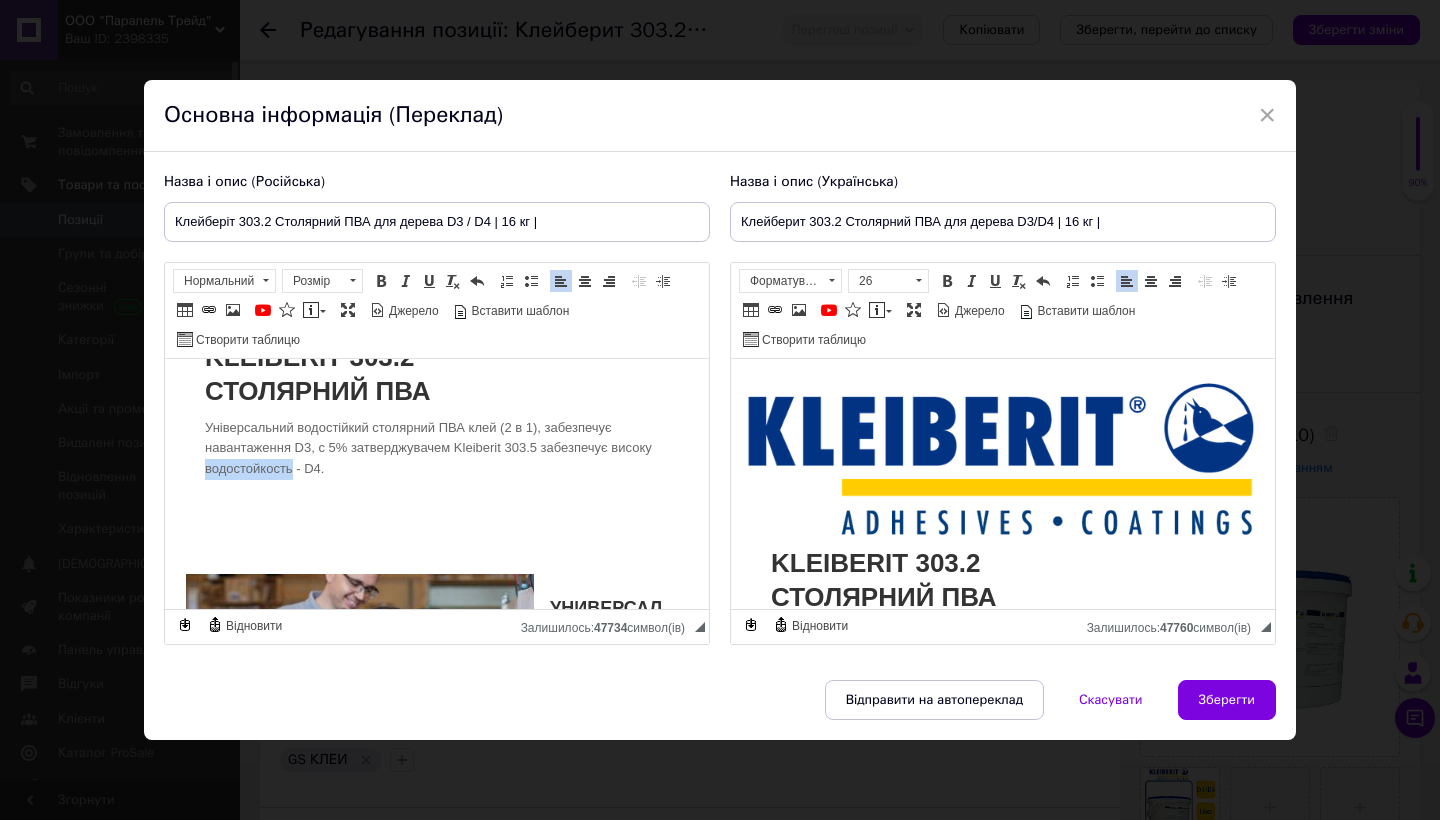 drag, startPoint x: 291, startPoint y: 471, endPoint x: 208, endPoint y: 457, distance: 84.17244 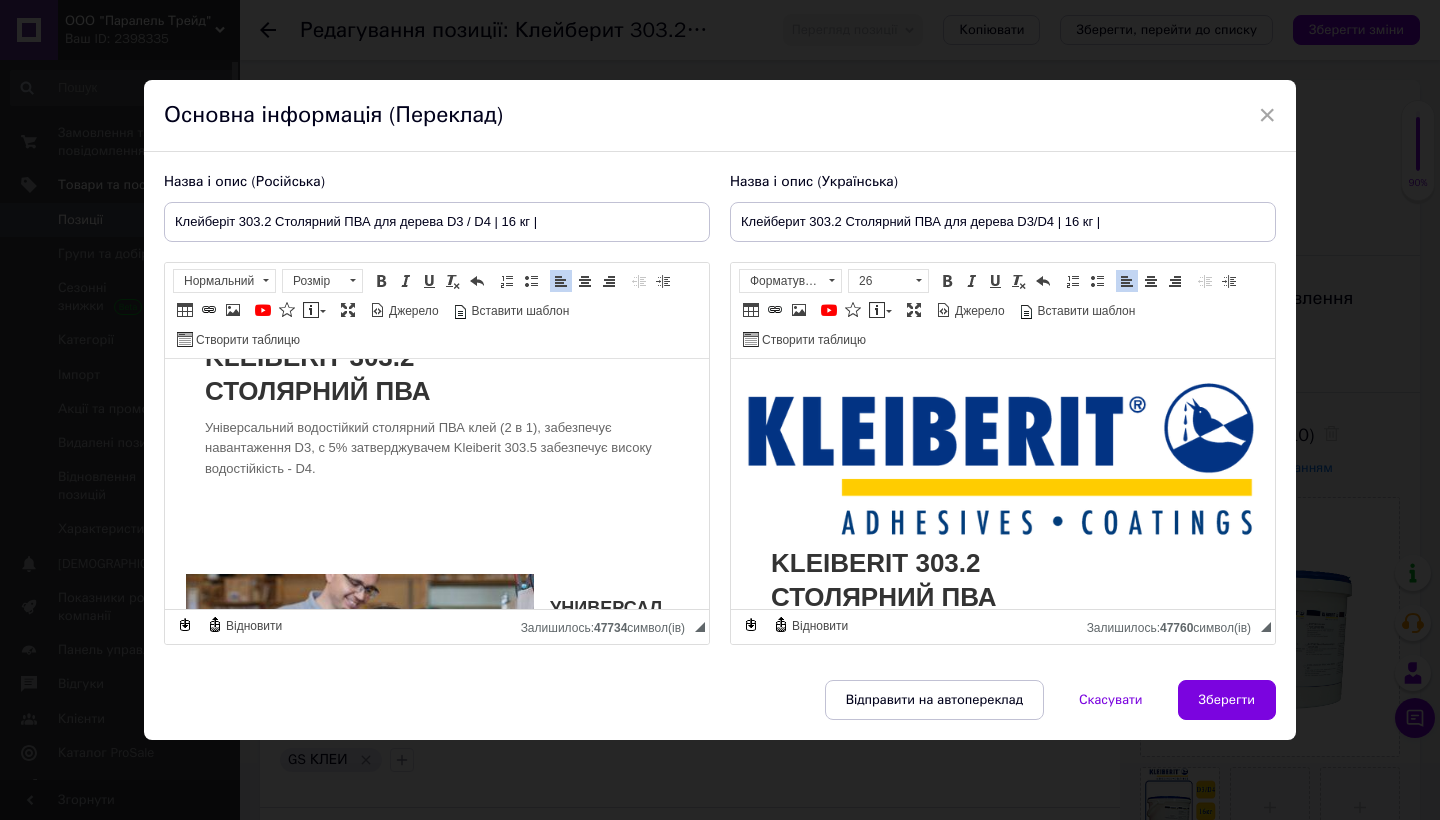 click at bounding box center [437, 523] 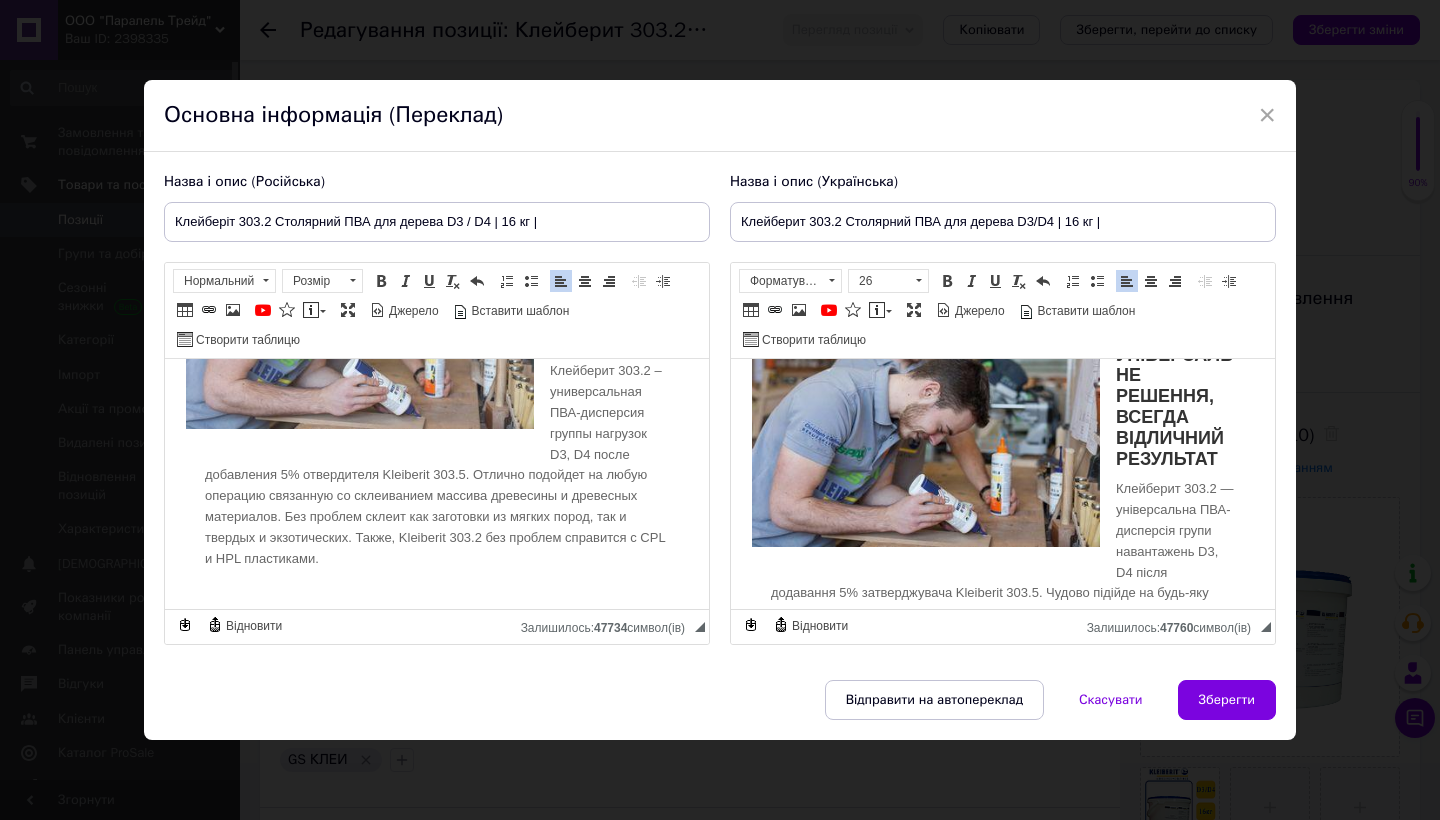 scroll, scrollTop: 585, scrollLeft: 0, axis: vertical 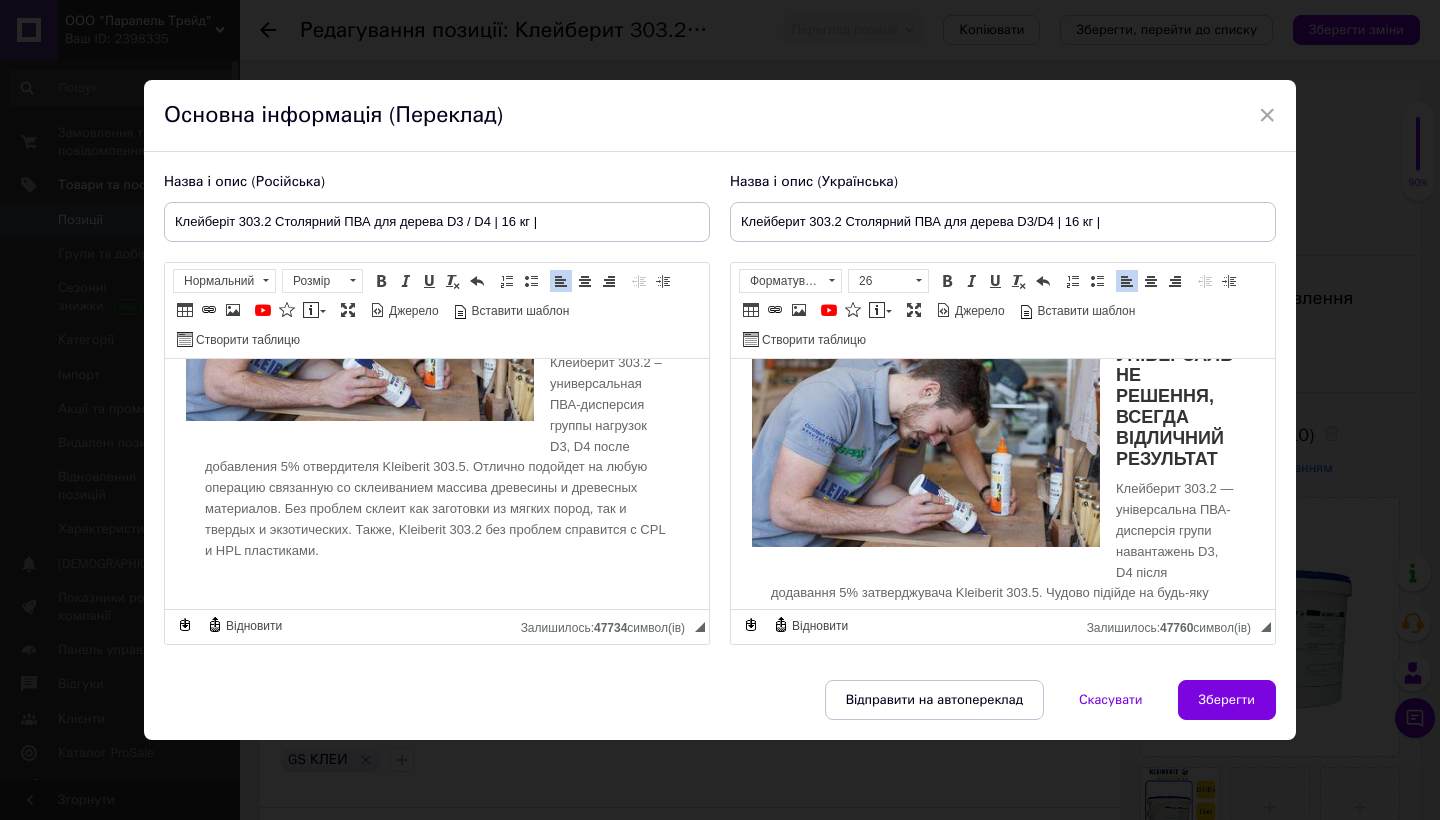 drag, startPoint x: 229, startPoint y: 438, endPoint x: 239, endPoint y: 437, distance: 10.049875 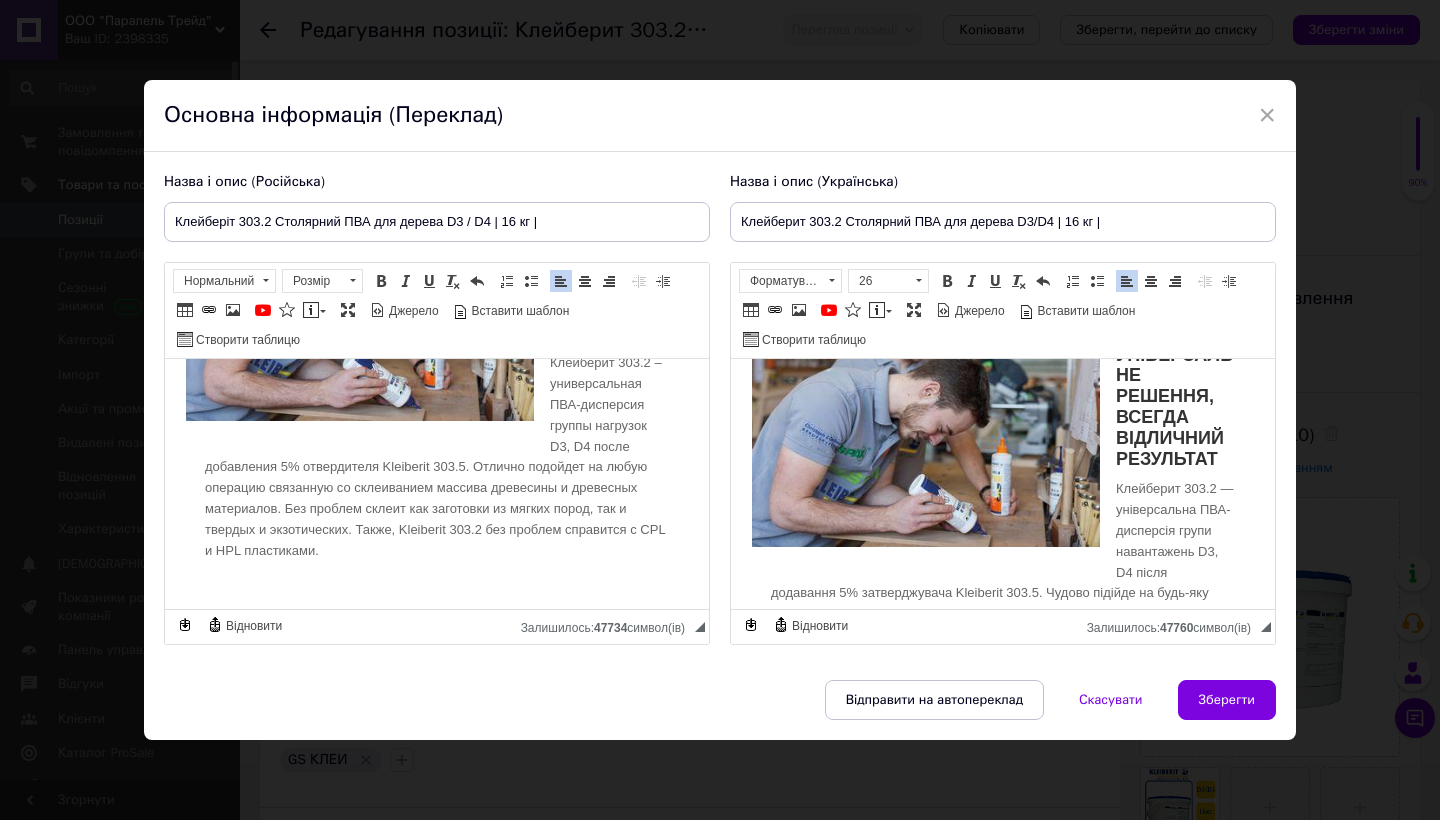 click on "УНИВЕРСАЛЬНОЕ РЕШЕНИЕ, ВСЕГДА ОТЛИЧНЫЙ РЕЗУЛЬТАТ" at bounding box center [437, 280] 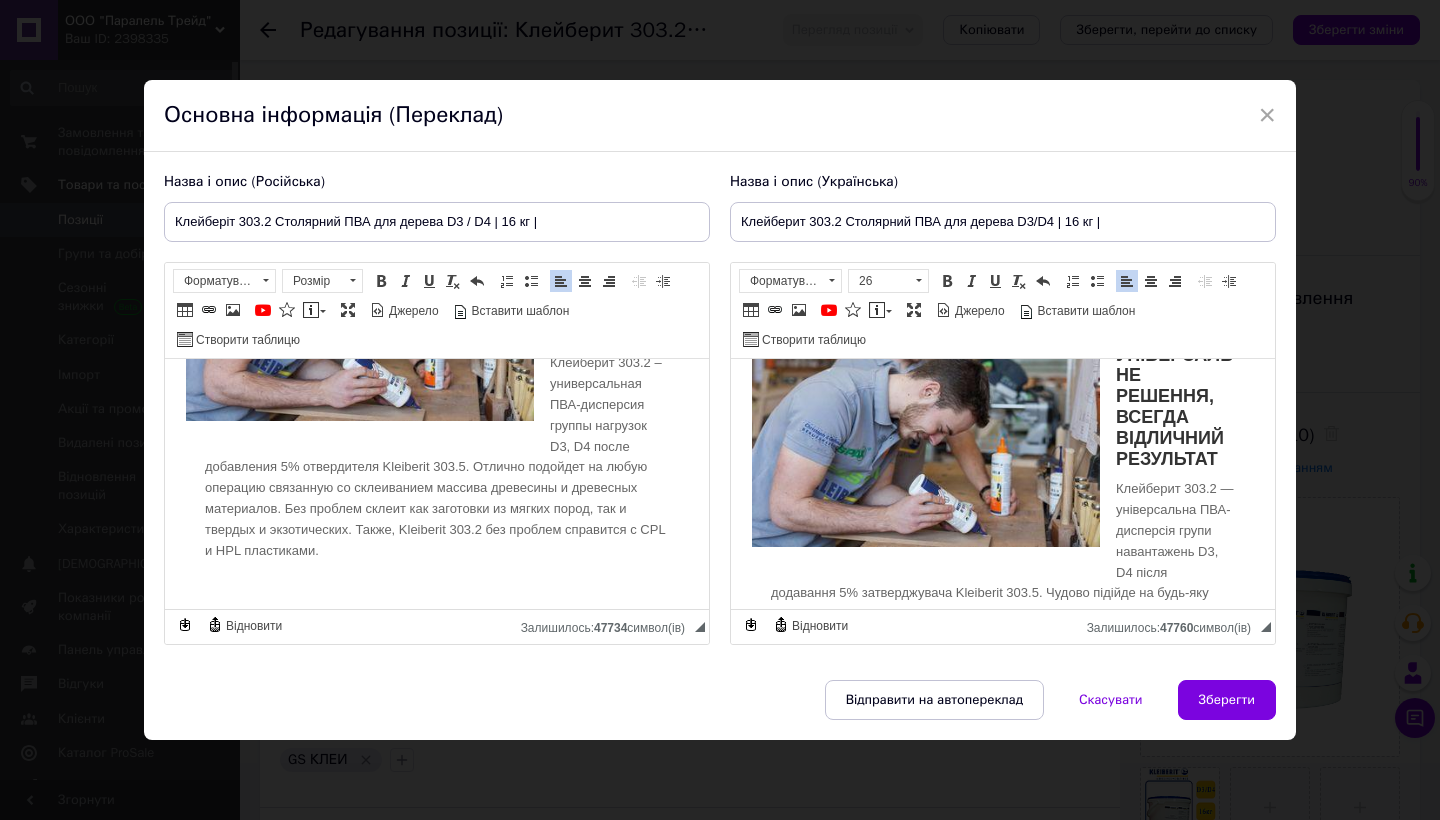 click on "УНІВЕРСАЛЬНОЕ РЕШЕНИЕ, ВСЕГДА ОТЛИЧНЫЙ РЕЗУЛЬТАТ" at bounding box center (437, 280) 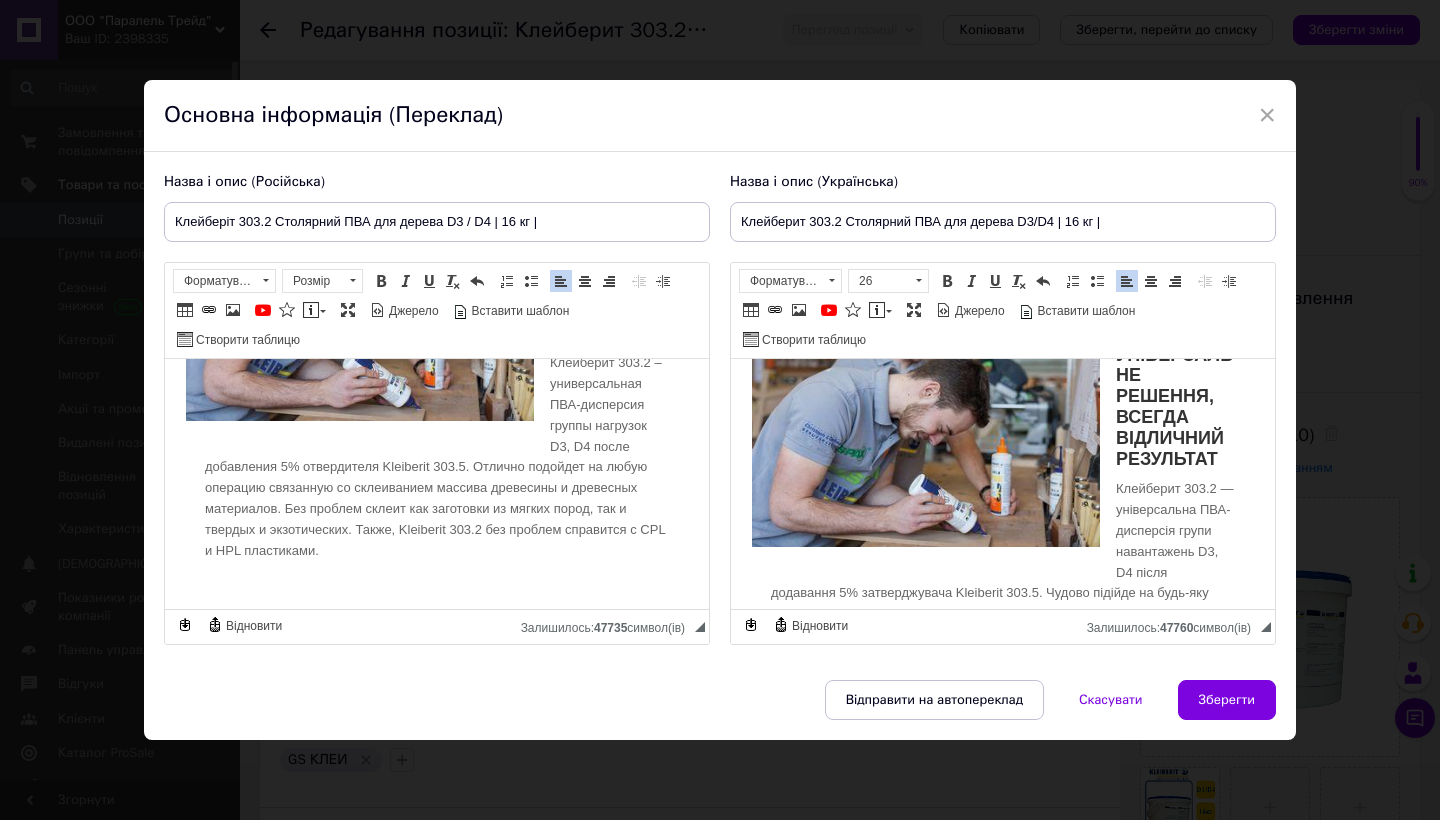 drag, startPoint x: 441, startPoint y: 440, endPoint x: 365, endPoint y: 441, distance: 76.00658 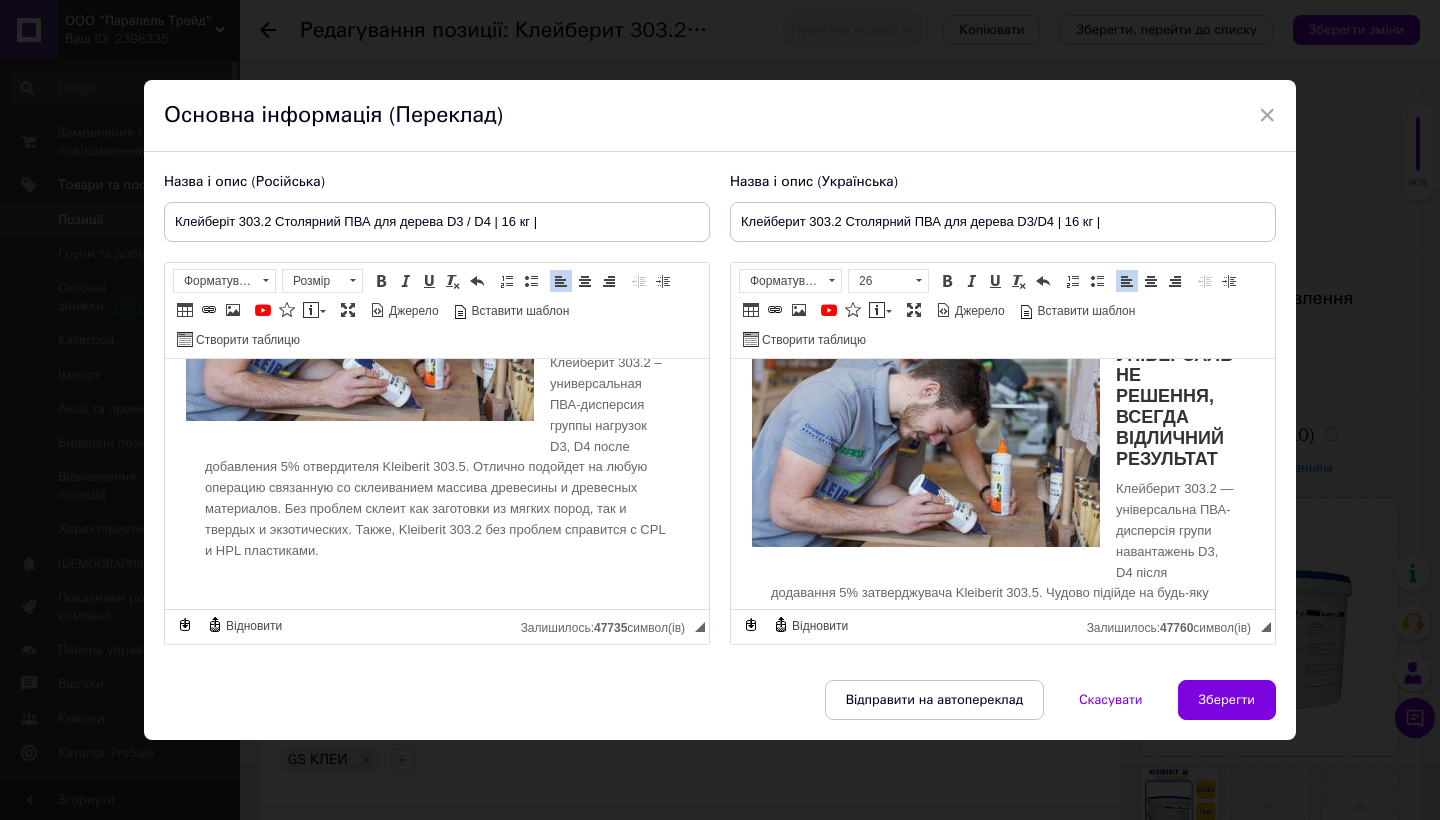 click on "УНІВЕРСАЛЬНЕ РЕШЕНИЕ, ВСЕГДА ОТЛИЧНЫЙ РЕЗУЛЬТАТ" at bounding box center (437, 280) 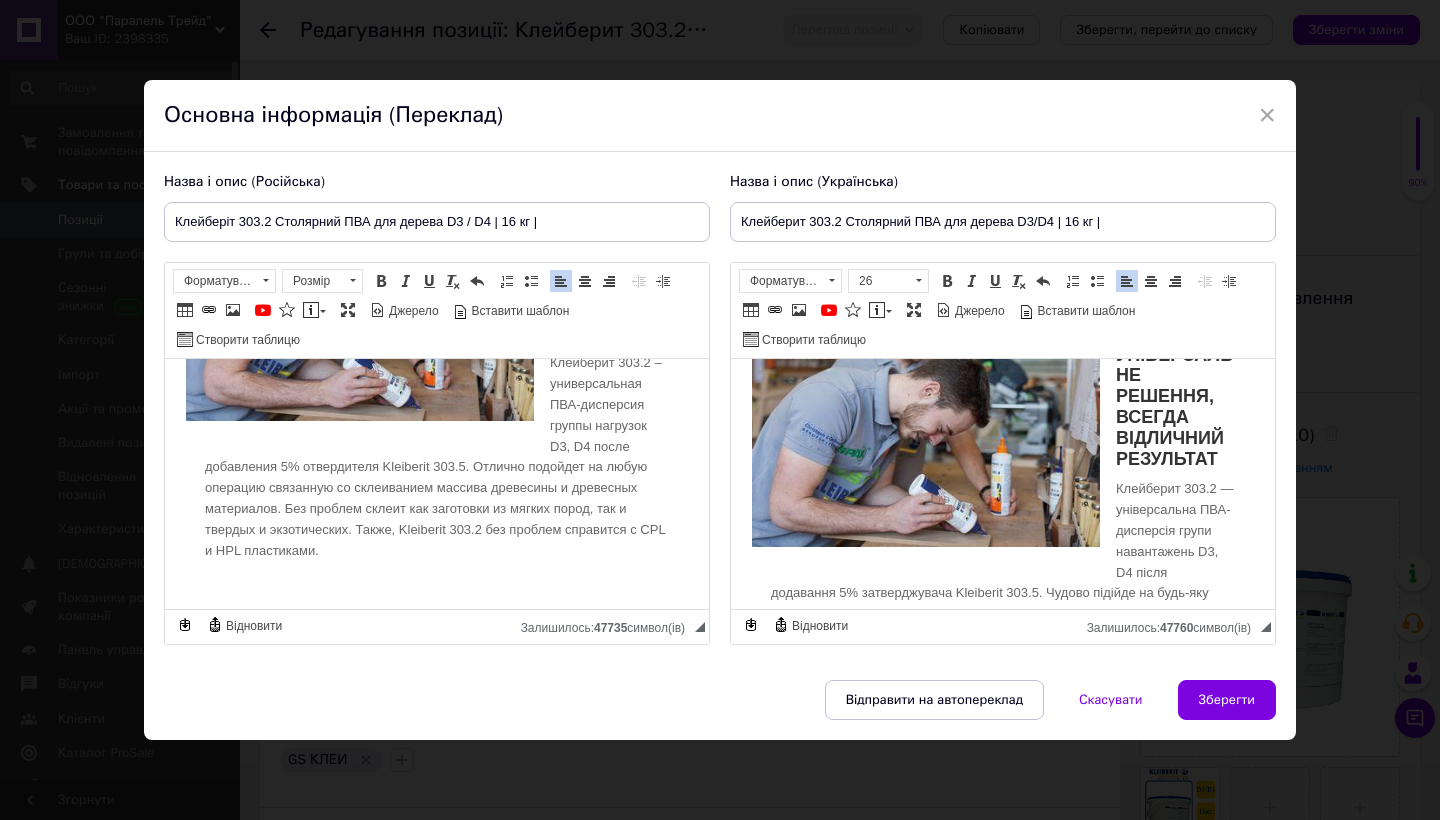 drag, startPoint x: 523, startPoint y: 440, endPoint x: 454, endPoint y: 436, distance: 69.115845 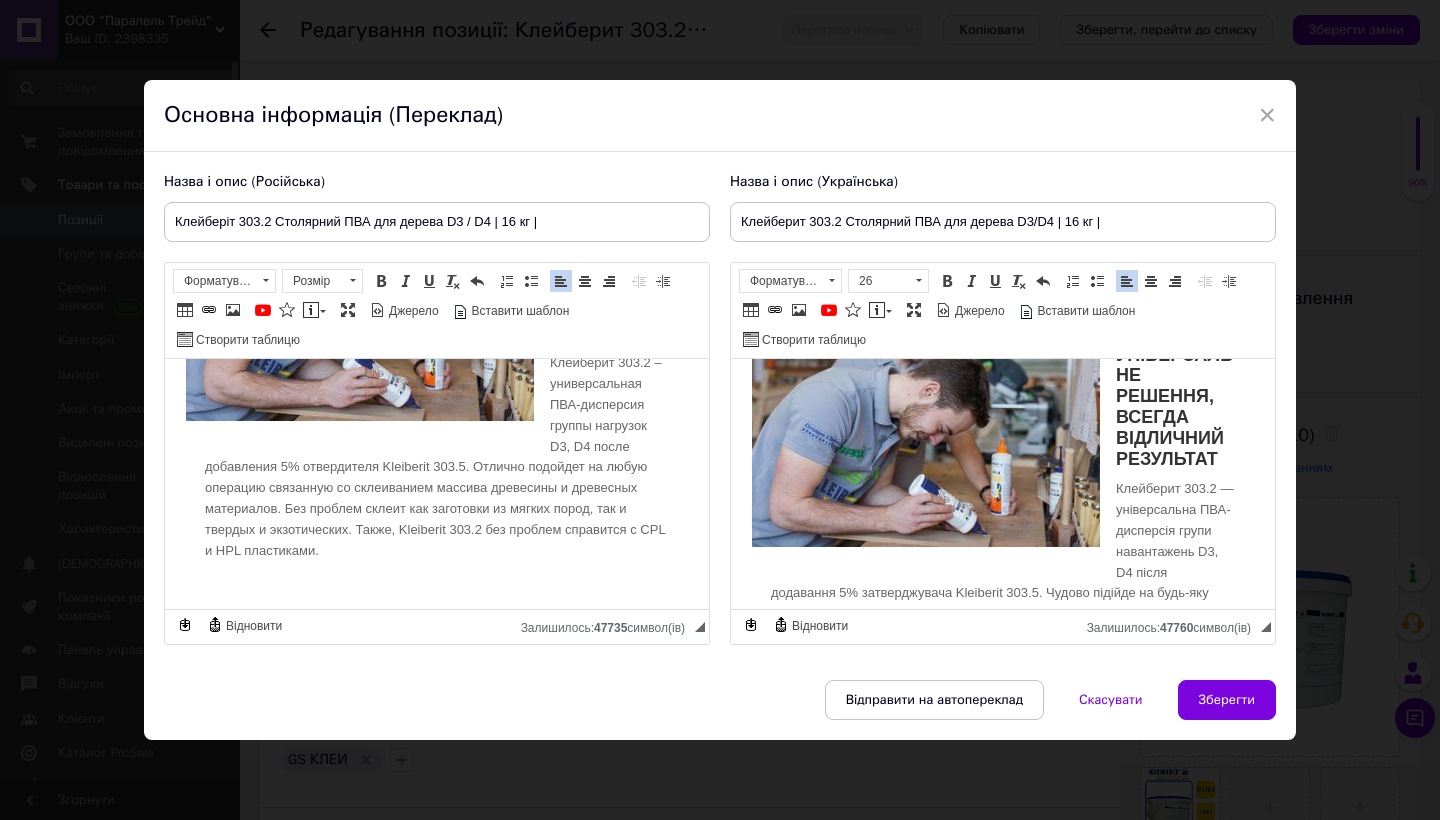 click on "УНІВЕРСАЛЬНЕ РІШЕННЯ, ВСЕГДА ОТЛИЧНЫЙ РЕЗУЛЬТАТ" at bounding box center [437, 280] 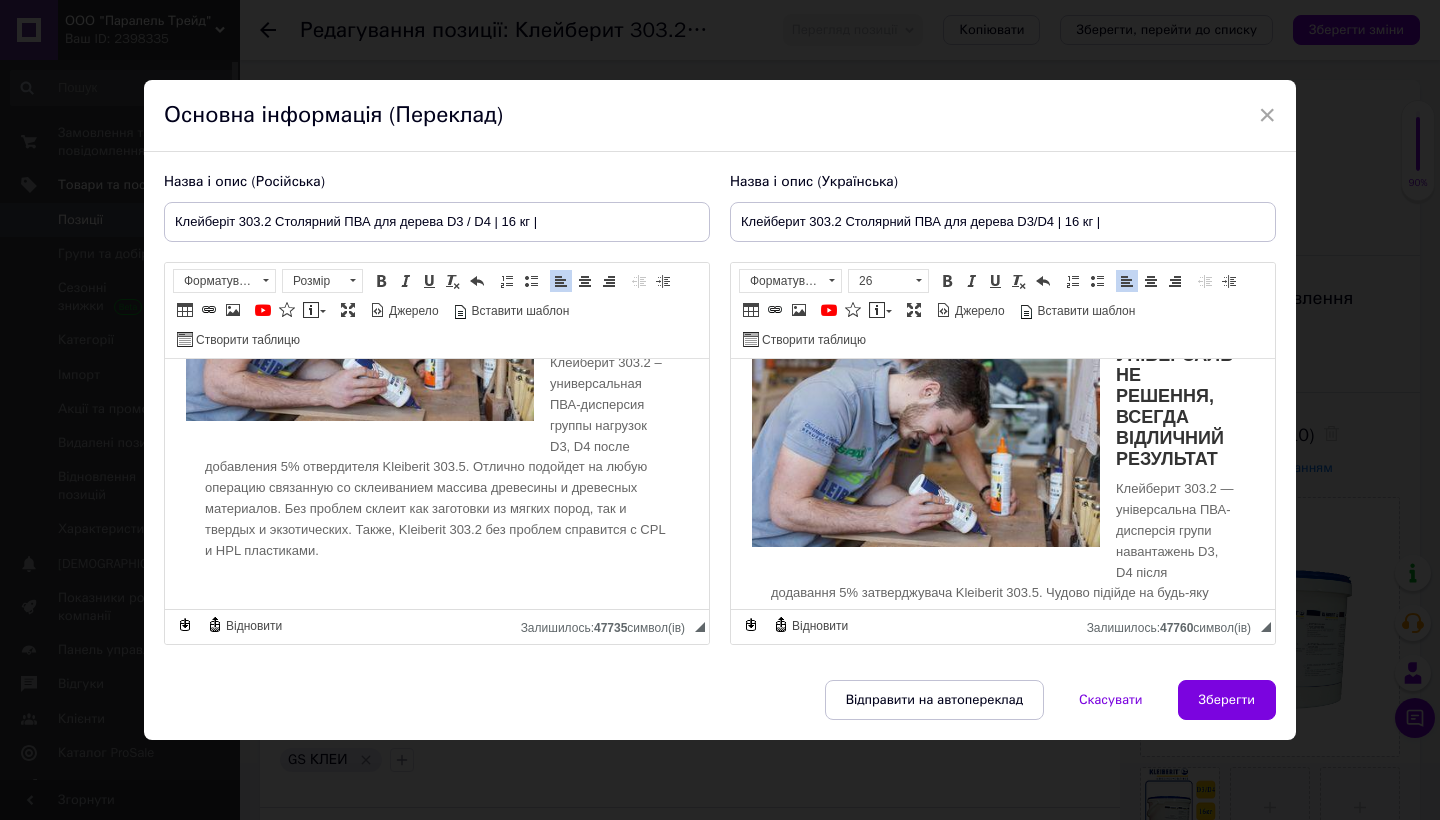 drag, startPoint x: 536, startPoint y: 439, endPoint x: 636, endPoint y: 445, distance: 100.17984 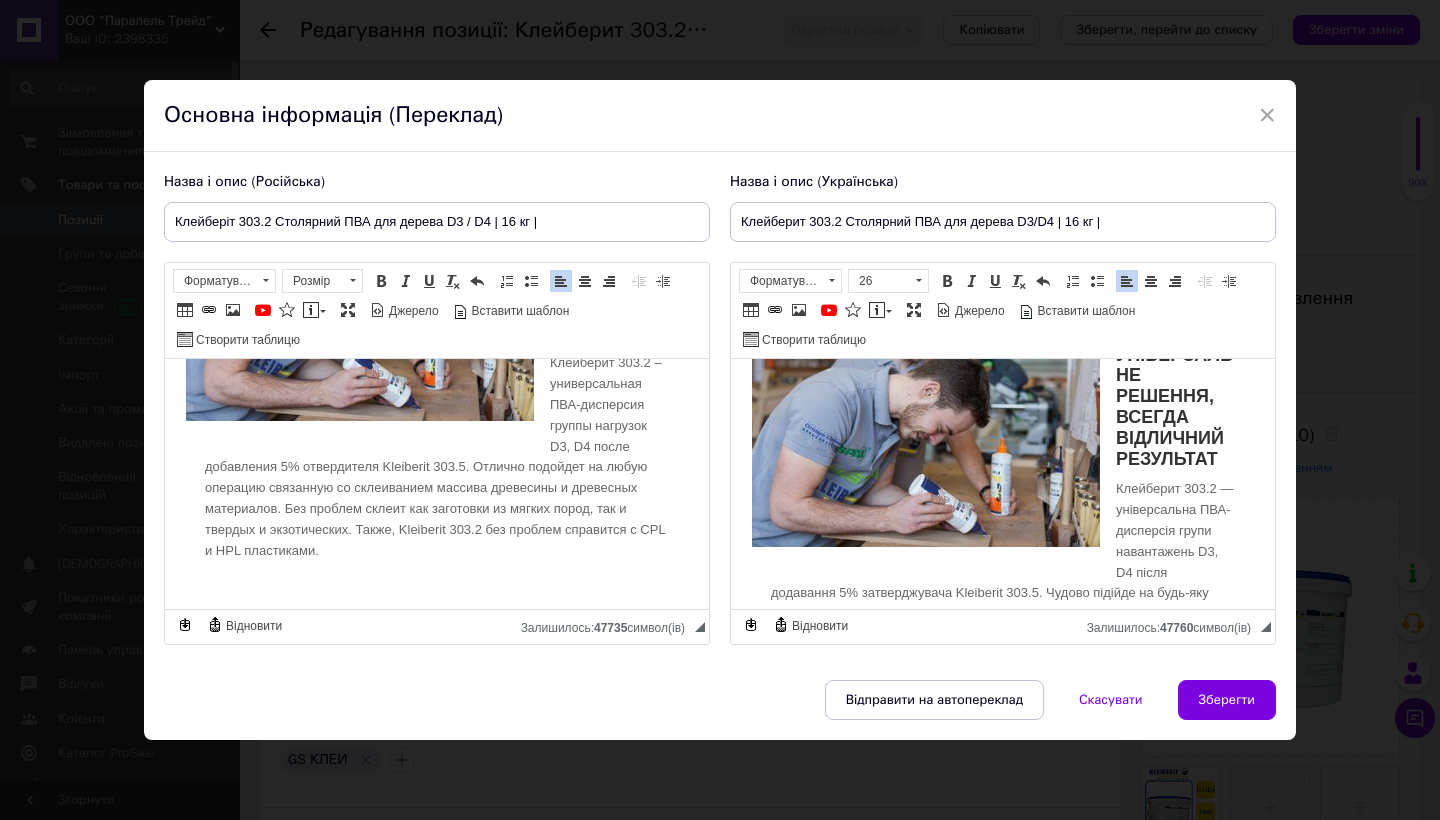 click on "УНІВЕРСАЛЬНЕ РІШЕННЯ, ЗАВЖДИ ОТЛИЧНЫЙ РЕЗУЛЬТАТ" at bounding box center [437, 280] 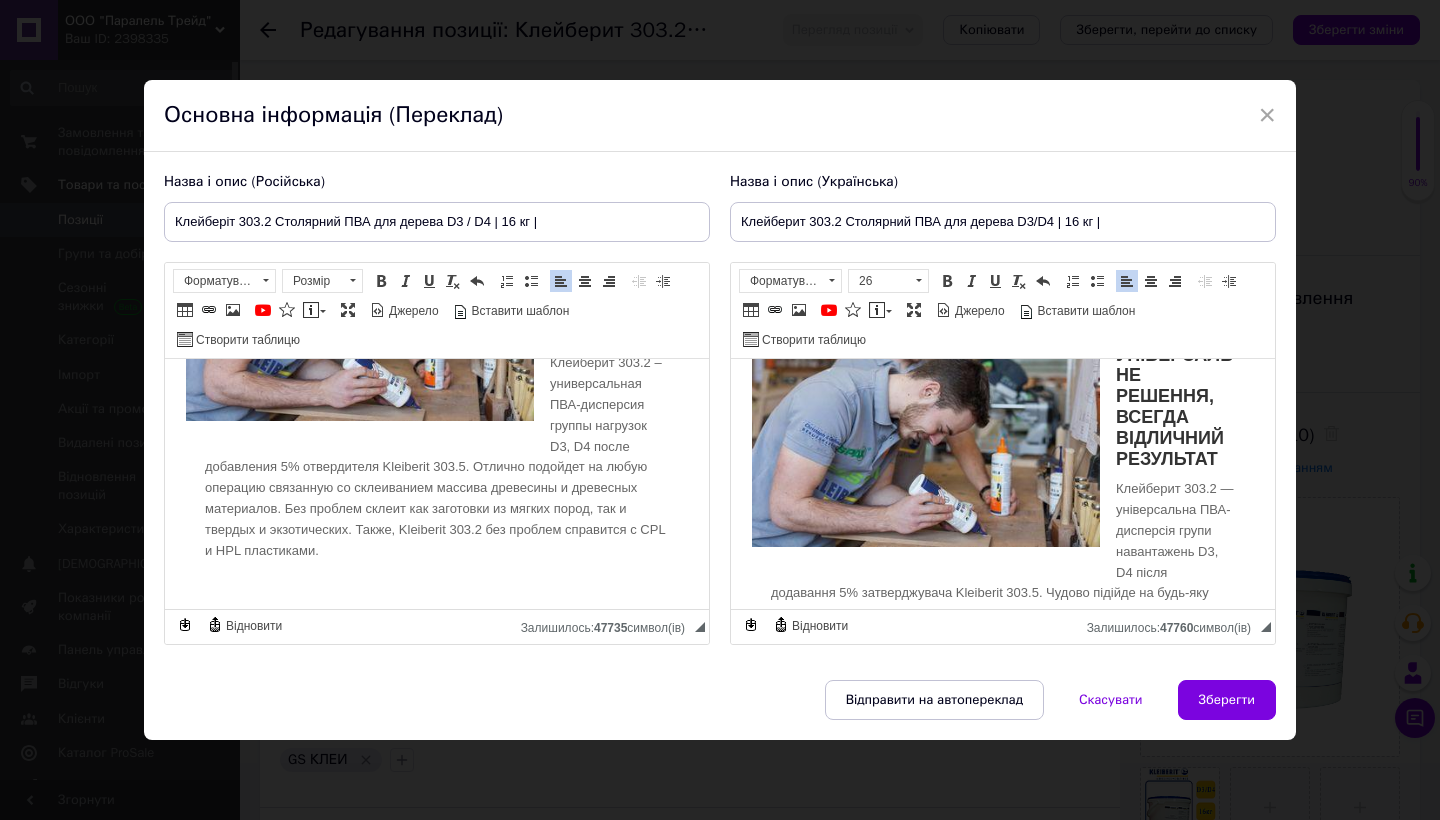 checkbox on "true" 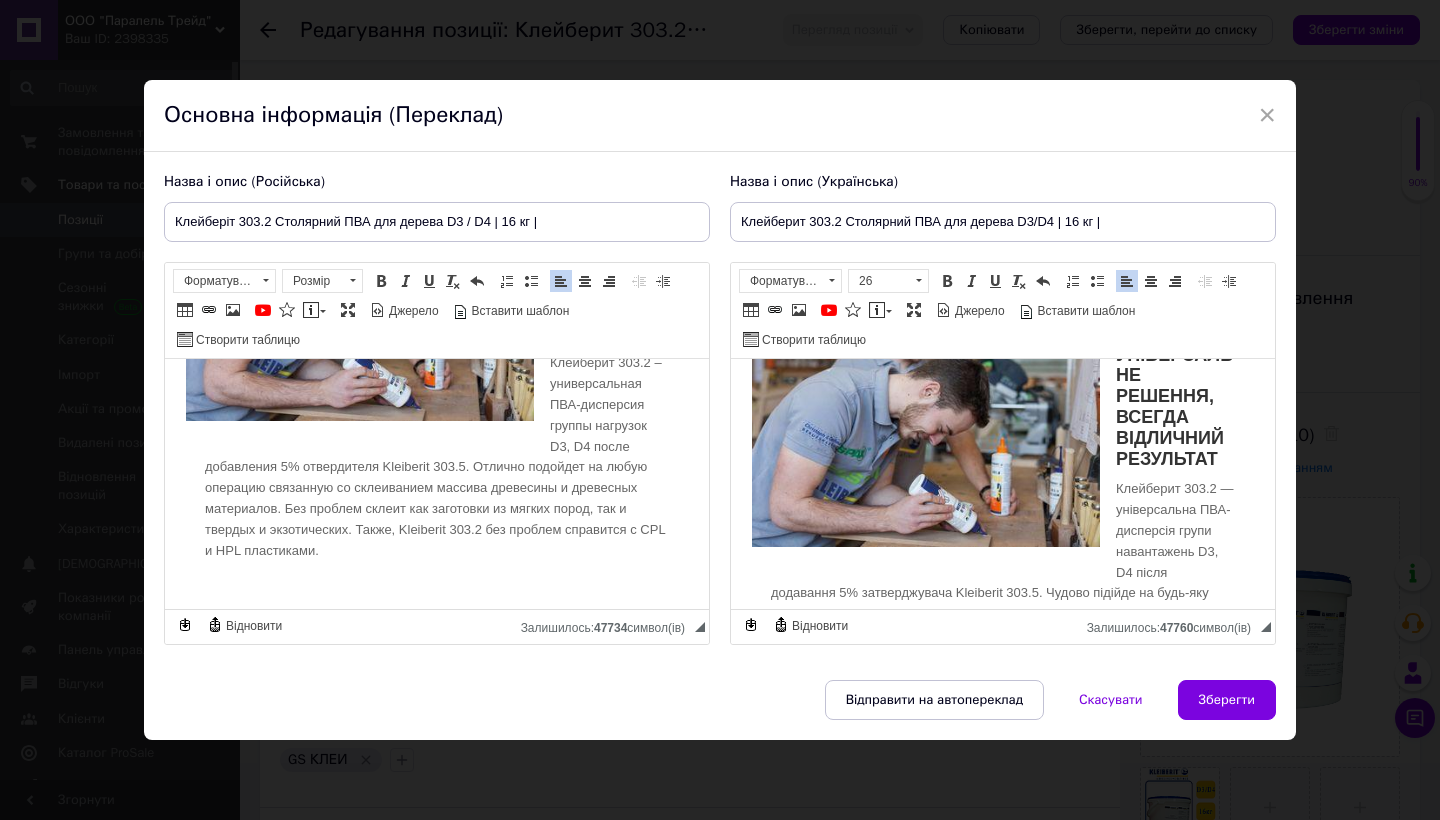 click on "УНІВЕРСАЛЬНЕ РІШЕННЯ, ЗАВЖДИ НАЙКРАЩИЙ РЕЗУЛЬТАТ" at bounding box center (437, 280) 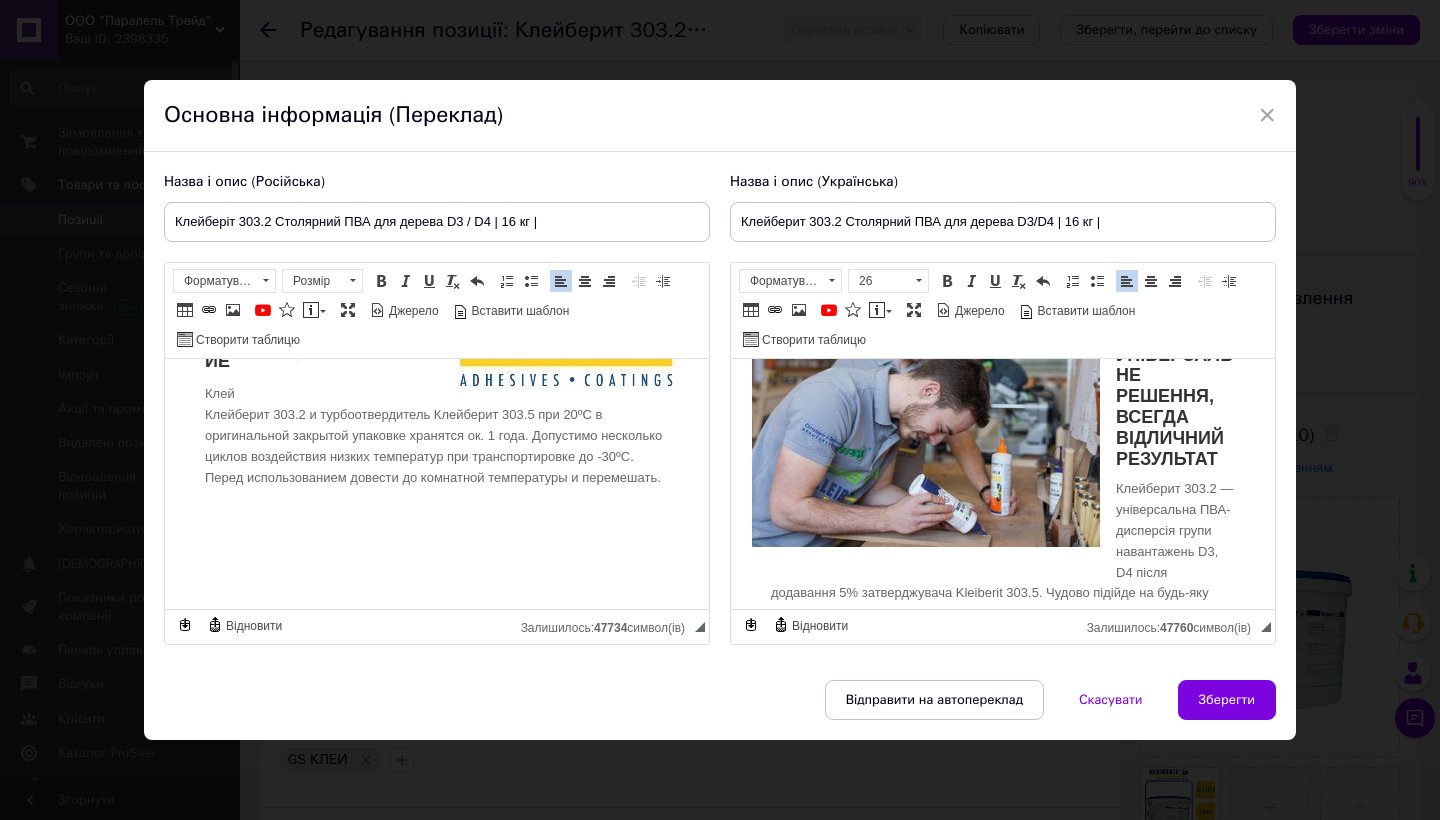 scroll, scrollTop: 2878, scrollLeft: 0, axis: vertical 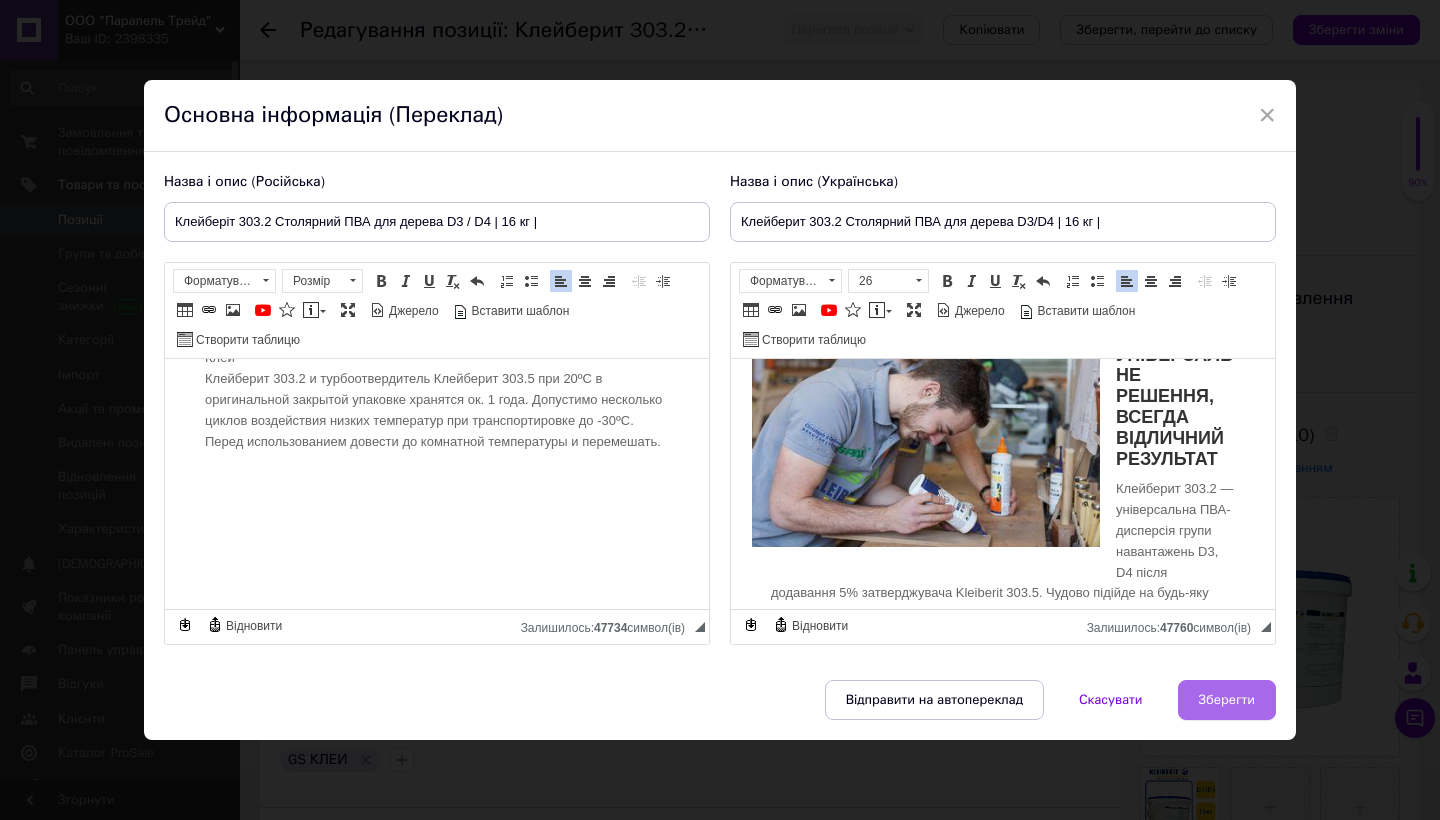 click on "Зберегти" at bounding box center (1227, 700) 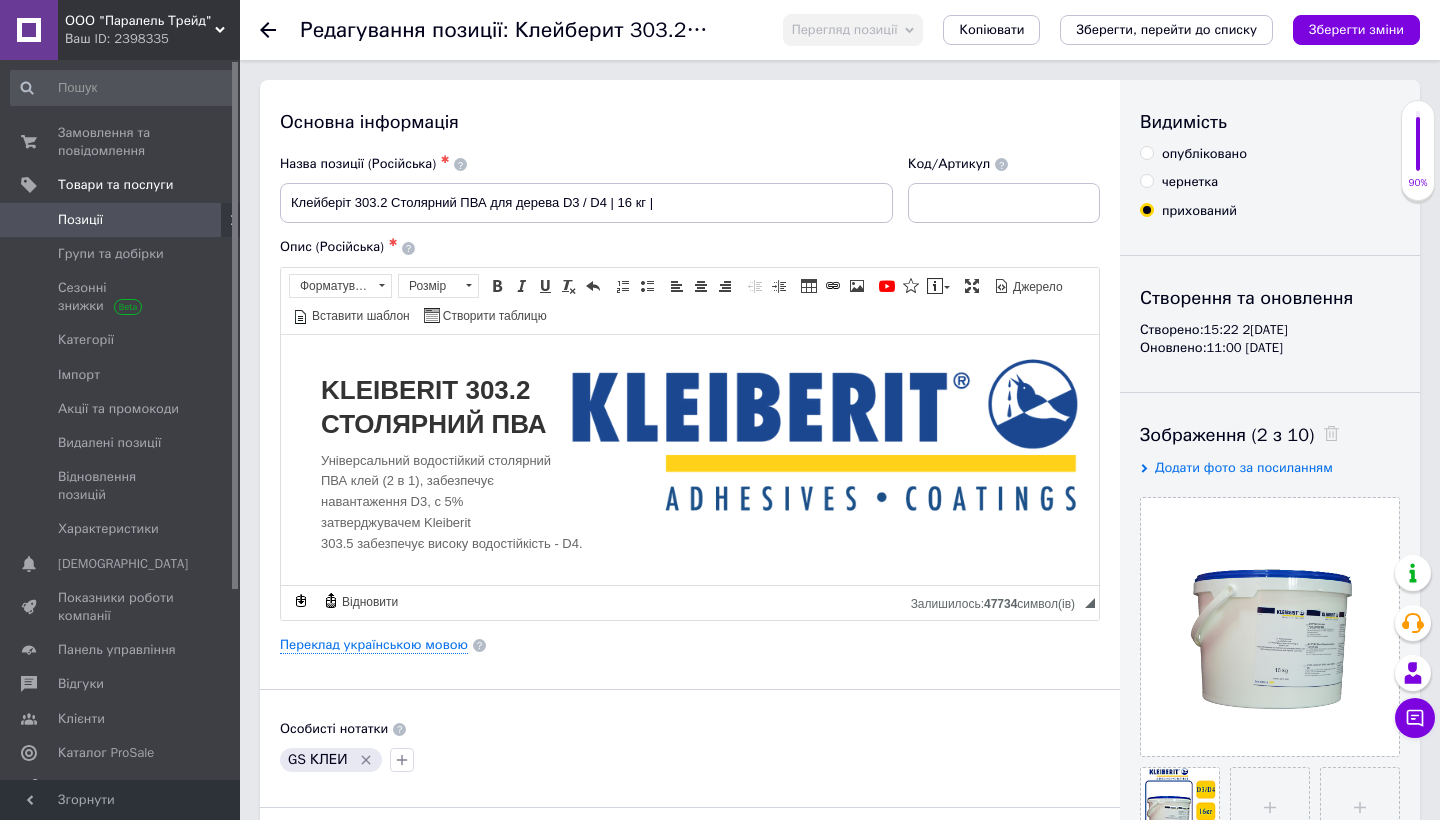checkbox on "true" 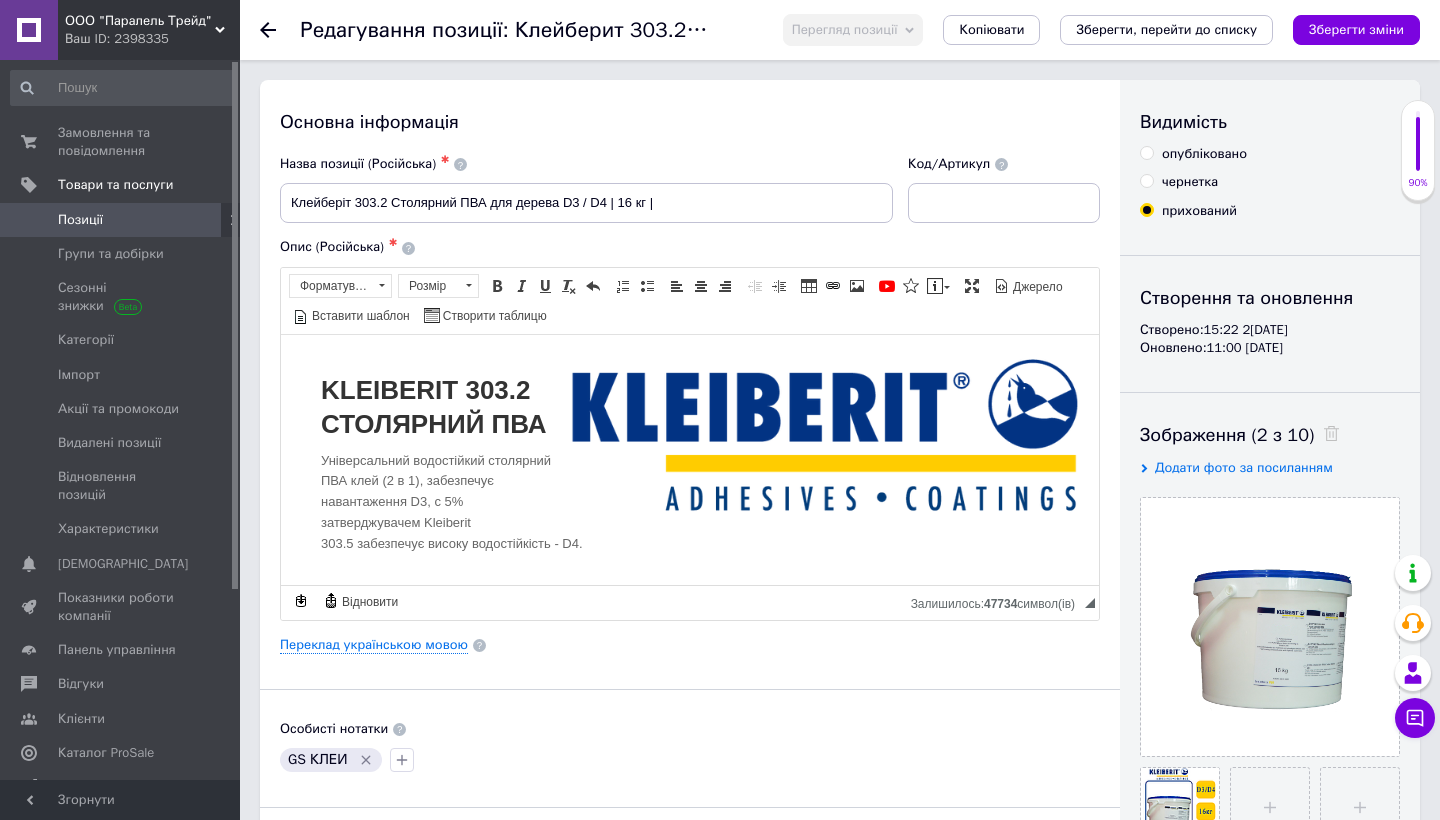 click on "опубліковано" at bounding box center [1146, 152] 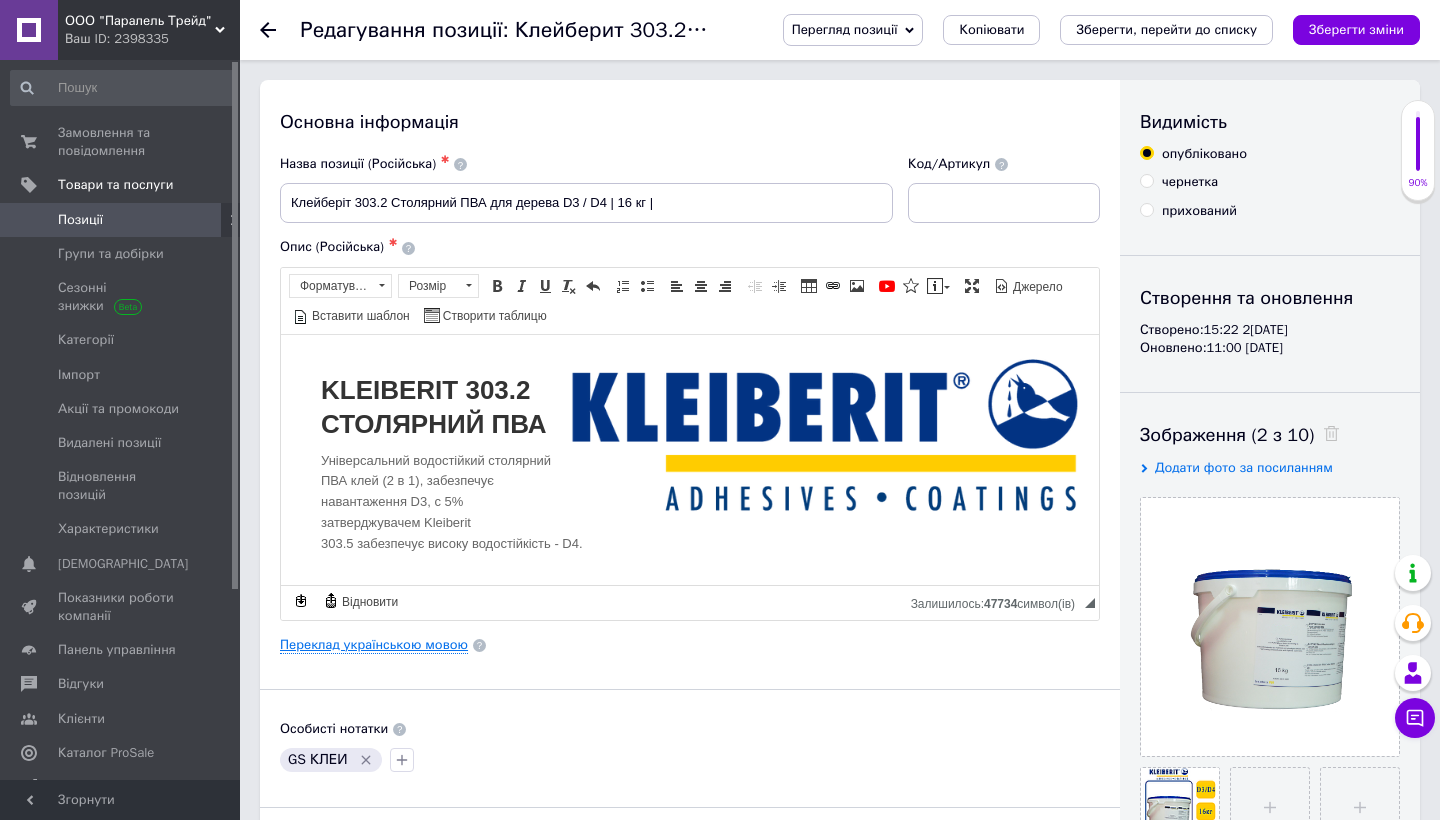 click on "Переклад українською мовою" at bounding box center [374, 645] 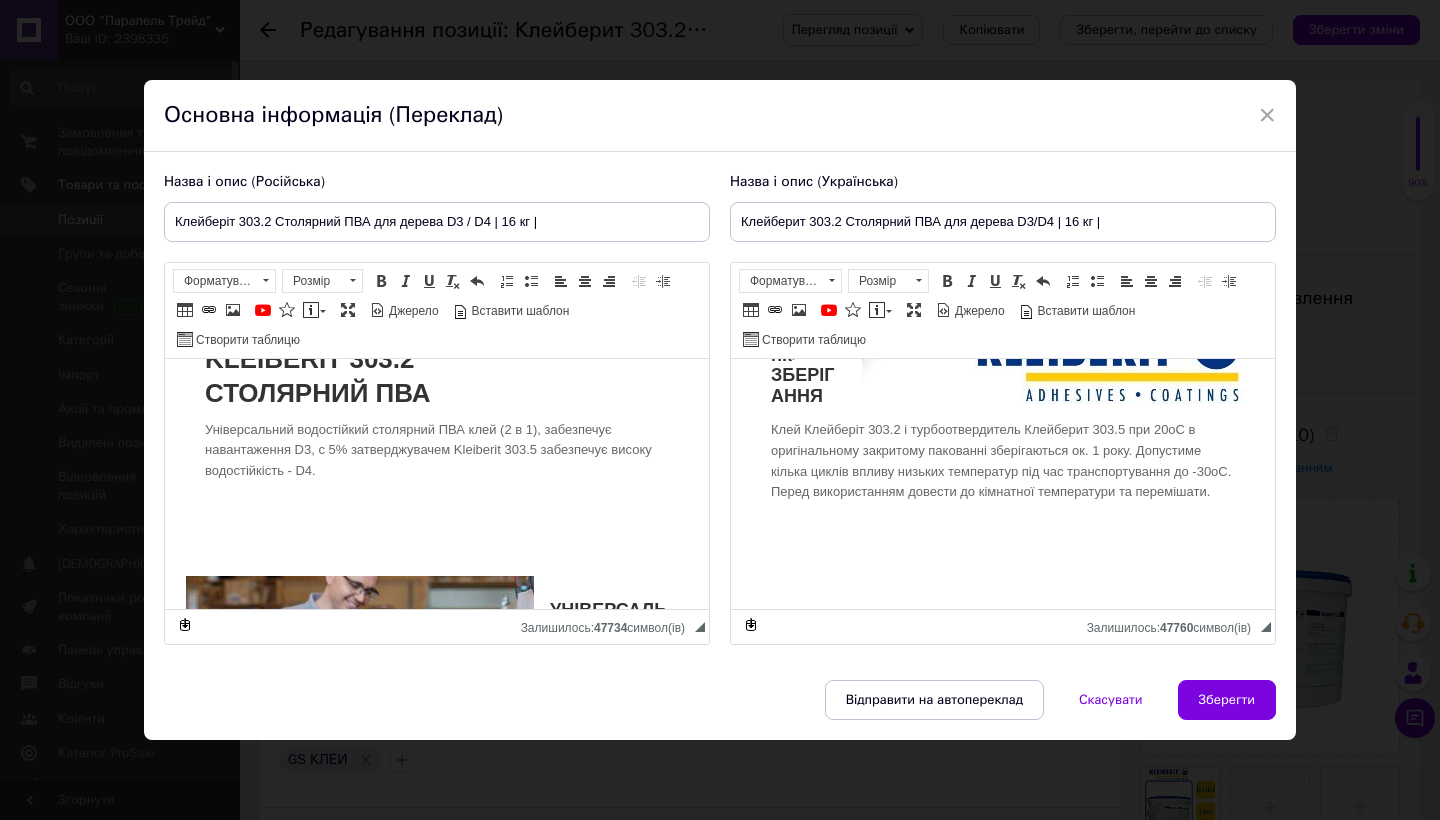 scroll, scrollTop: 2942, scrollLeft: 0, axis: vertical 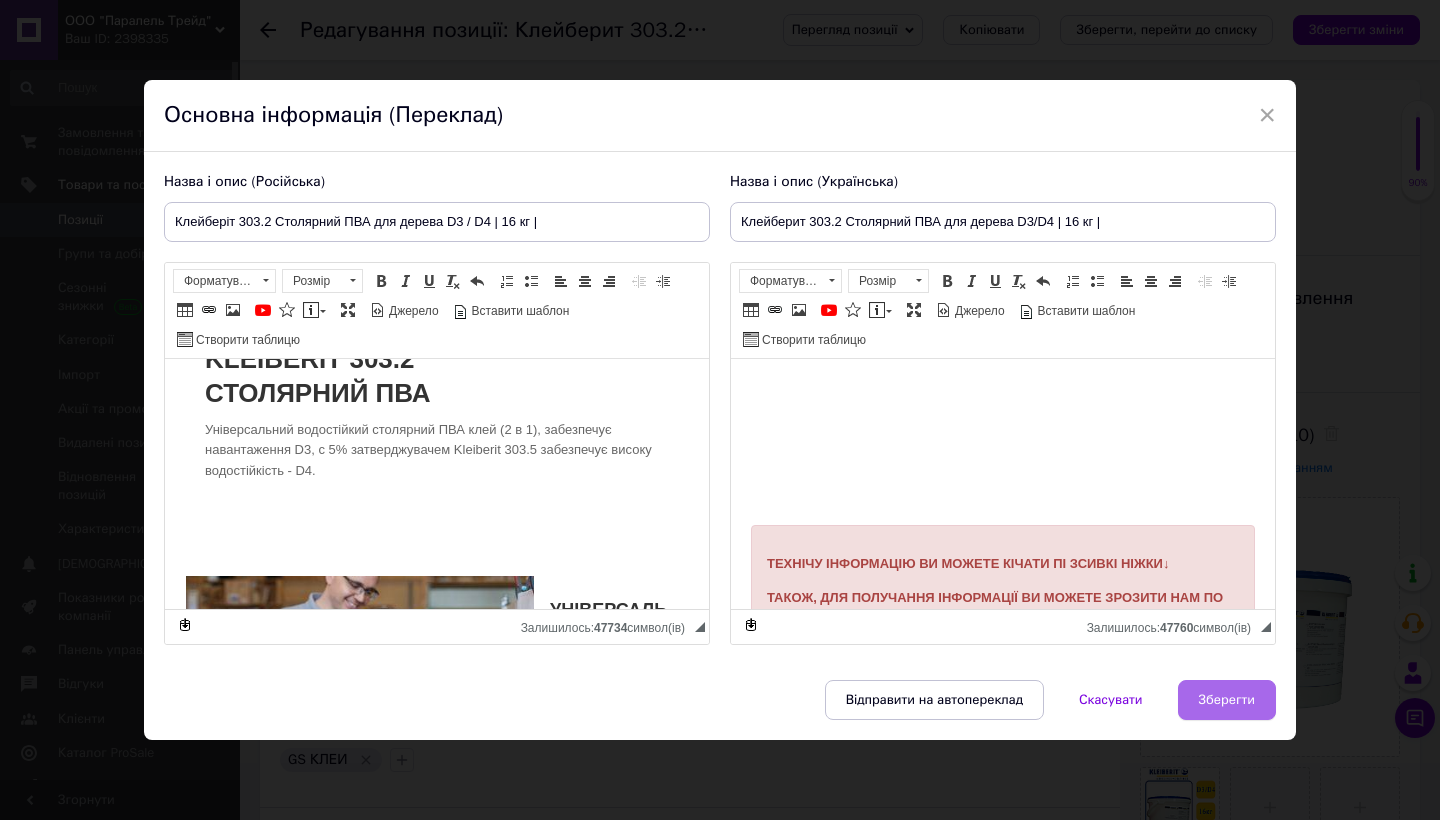 click on "Зберегти" at bounding box center [1227, 700] 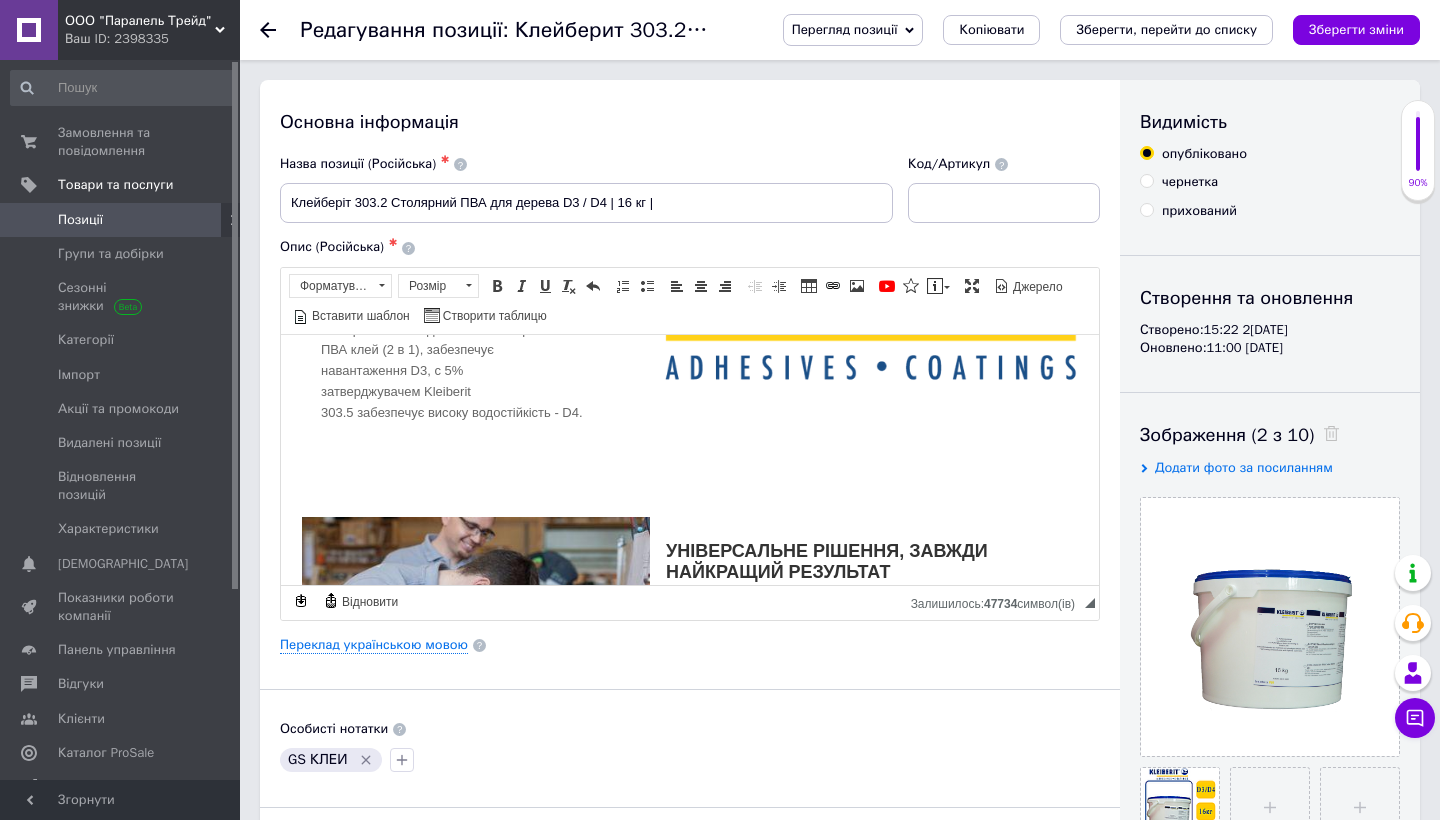 scroll, scrollTop: 0, scrollLeft: 0, axis: both 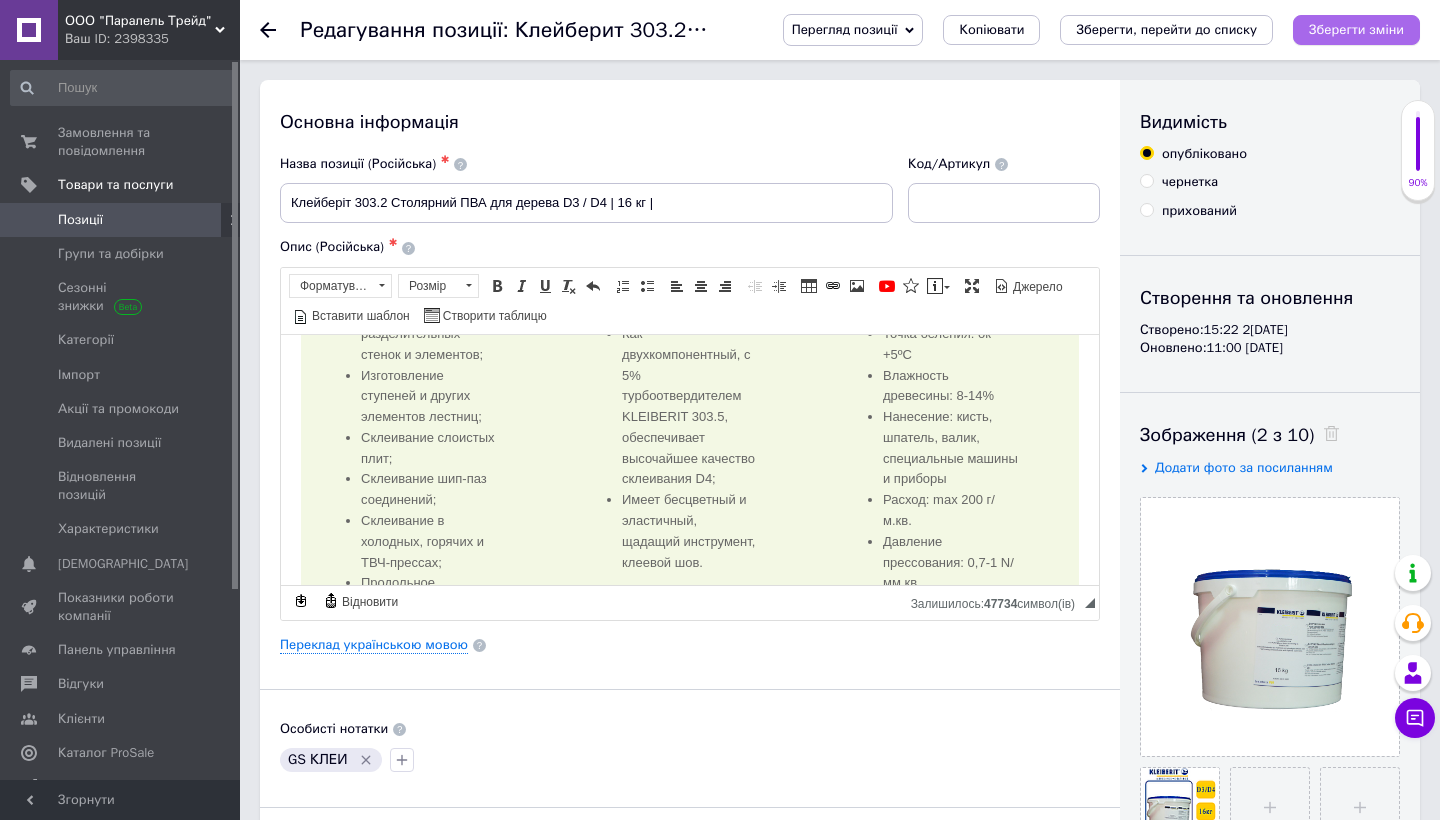 click on "Зберегти зміни" at bounding box center [1356, 29] 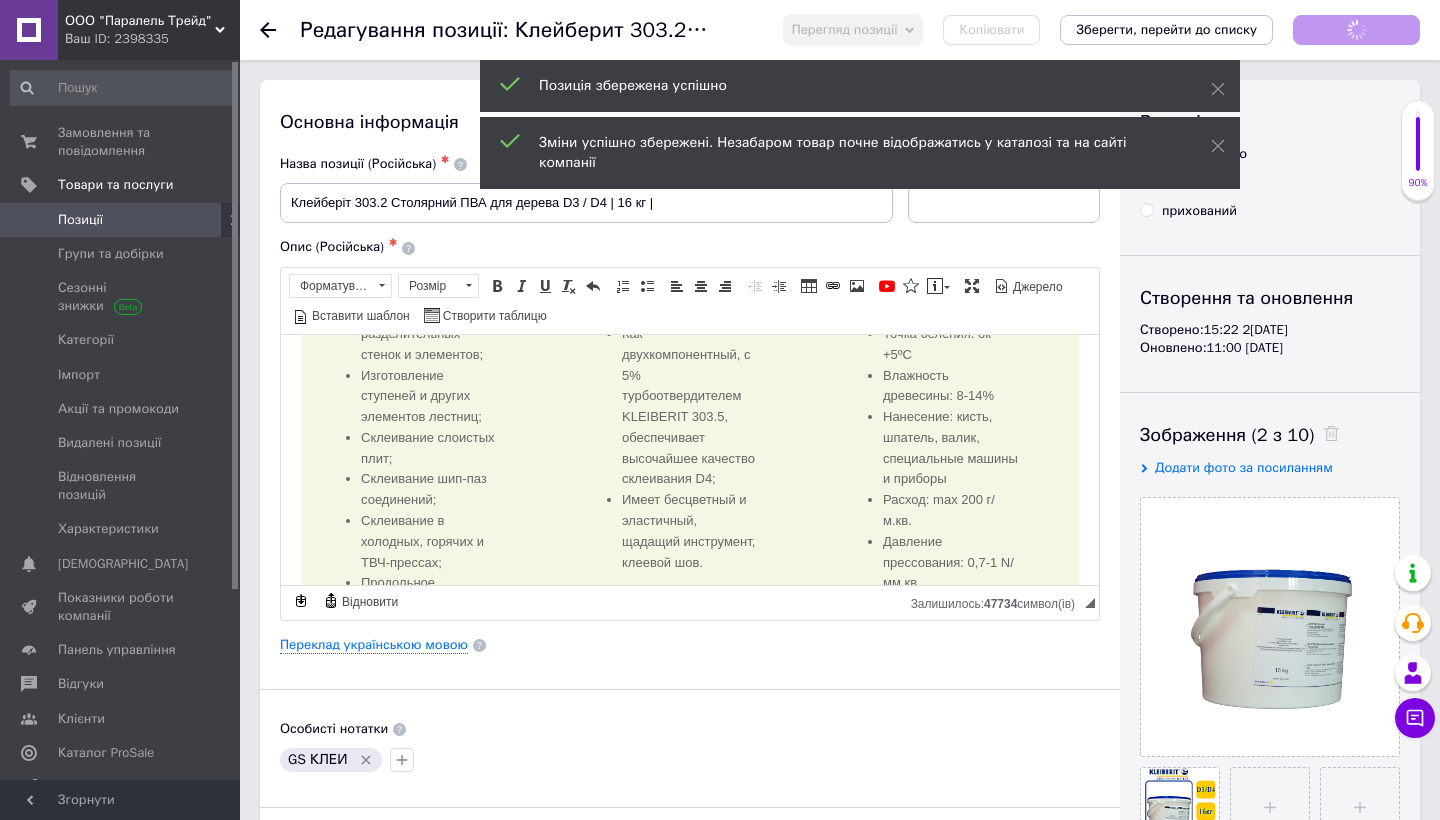 checkbox on "true" 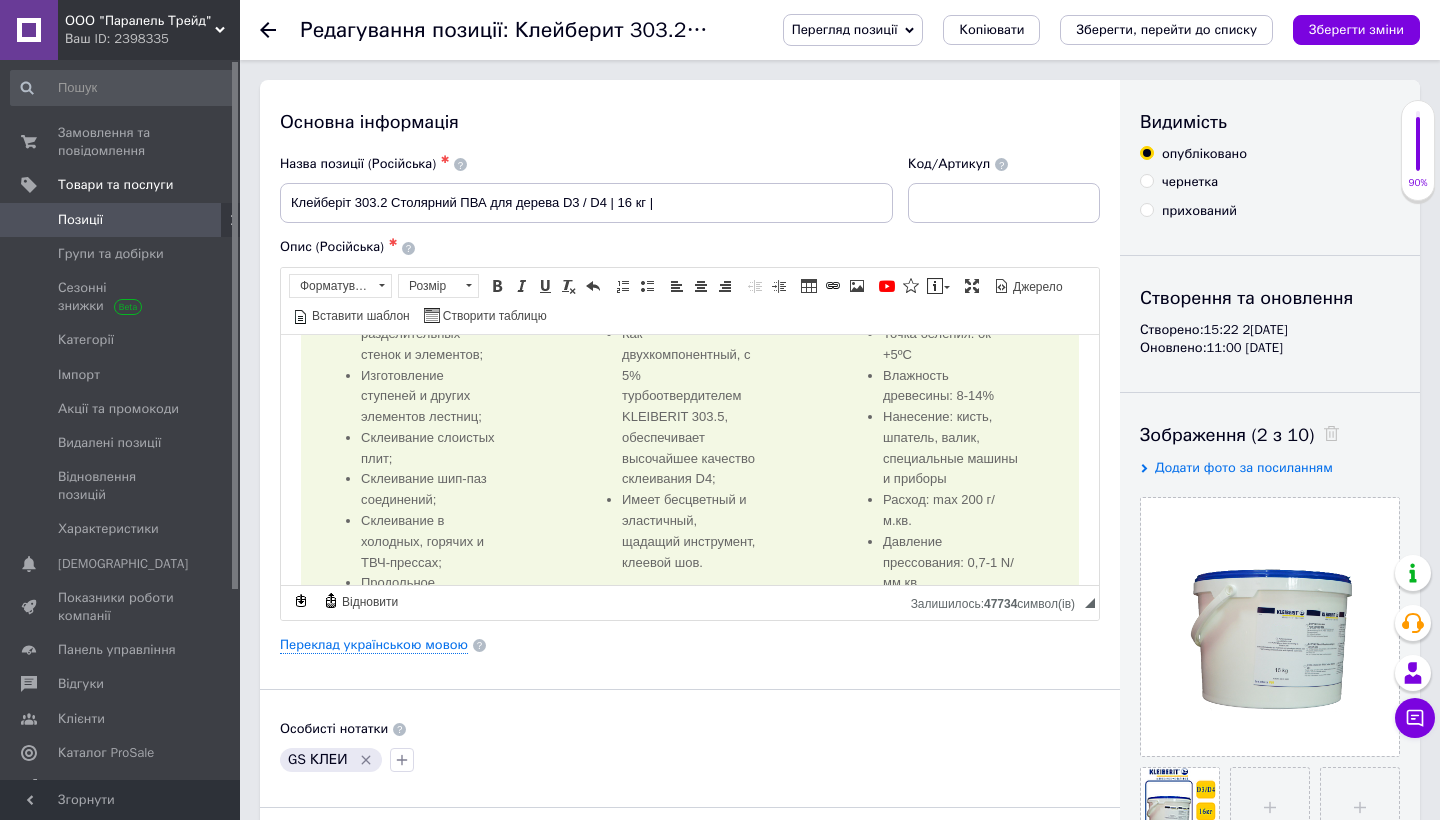 click 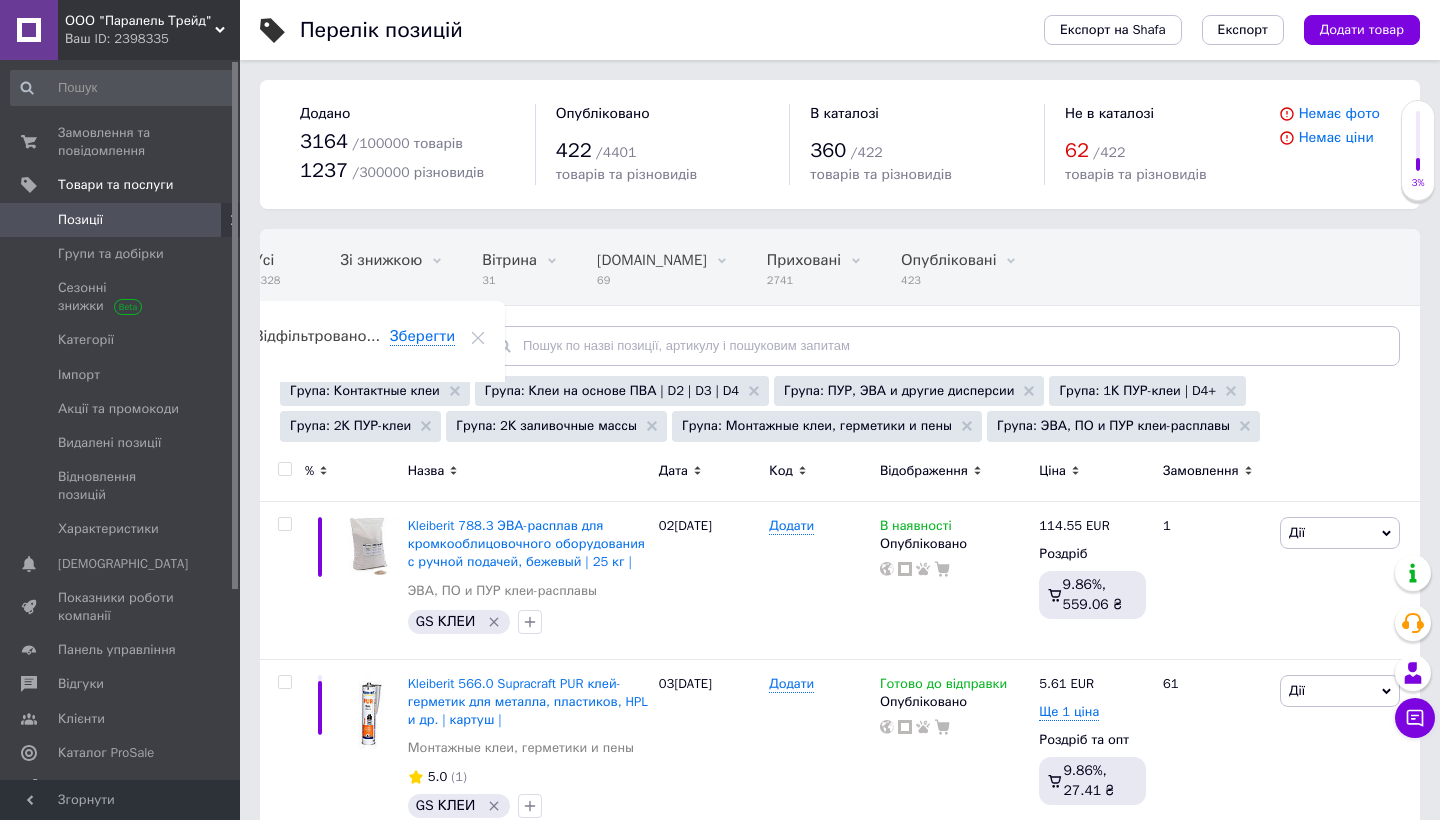 scroll, scrollTop: 0, scrollLeft: 33, axis: horizontal 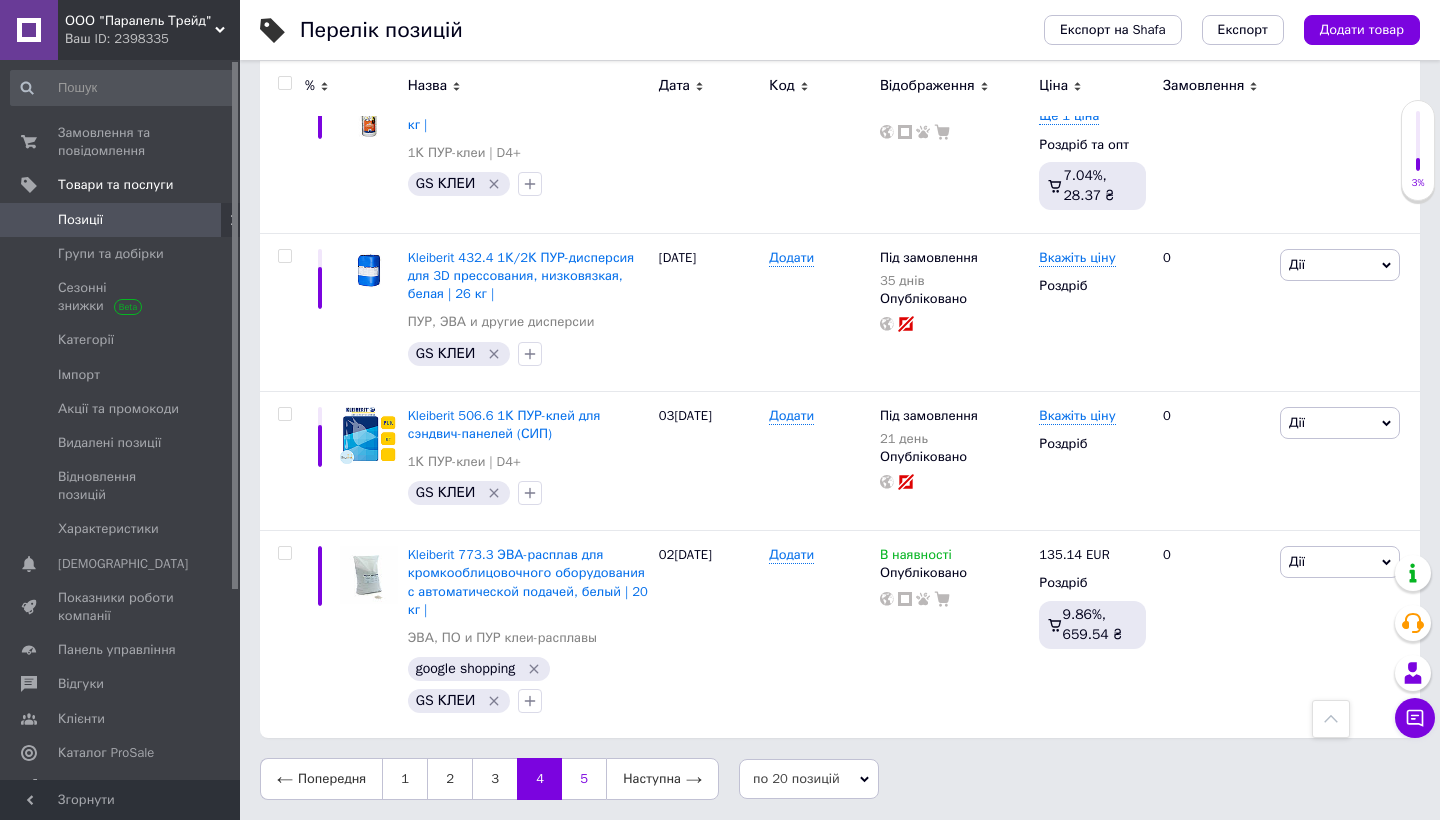 click on "5" at bounding box center (584, 779) 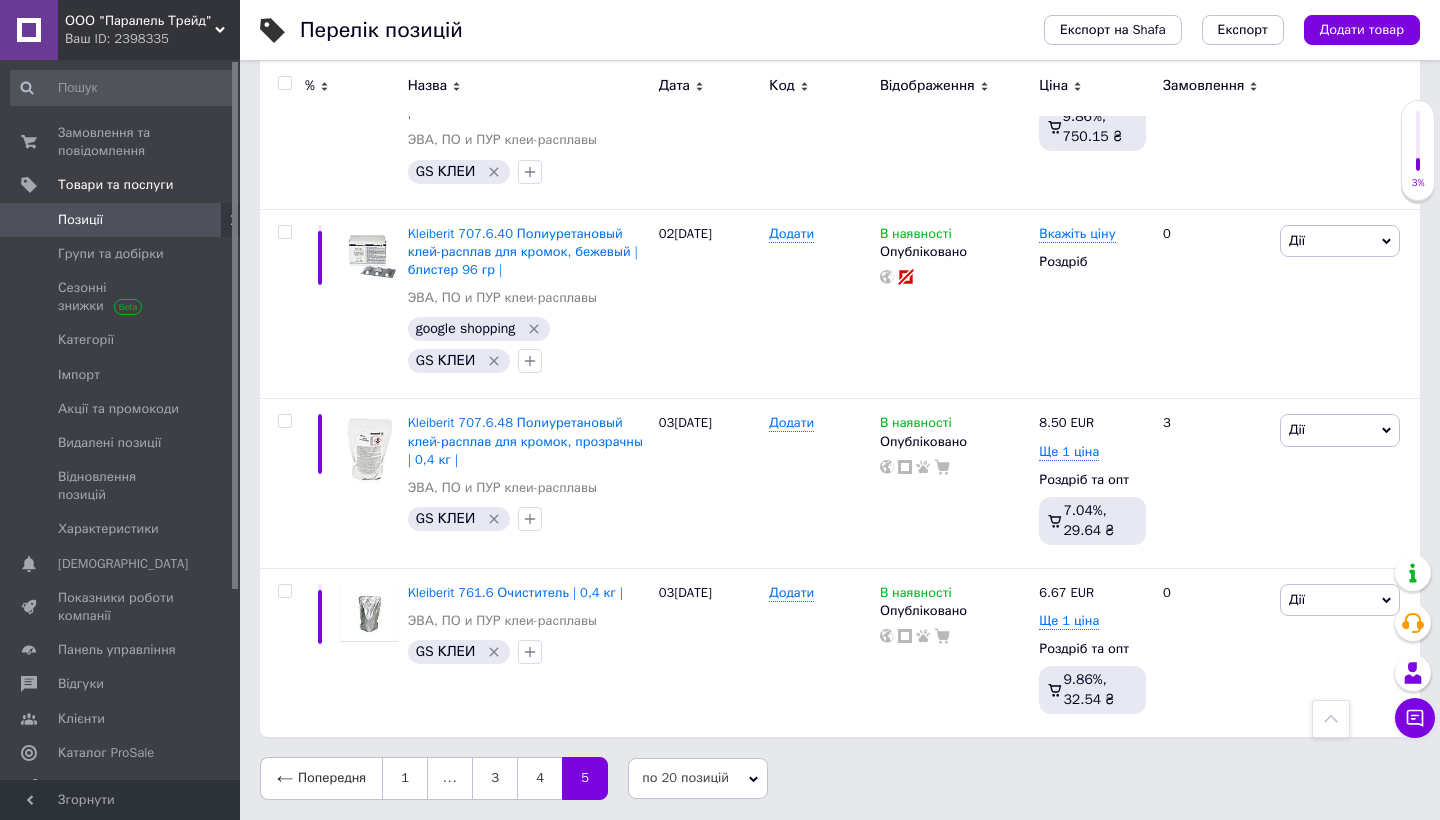 scroll, scrollTop: 2615, scrollLeft: 0, axis: vertical 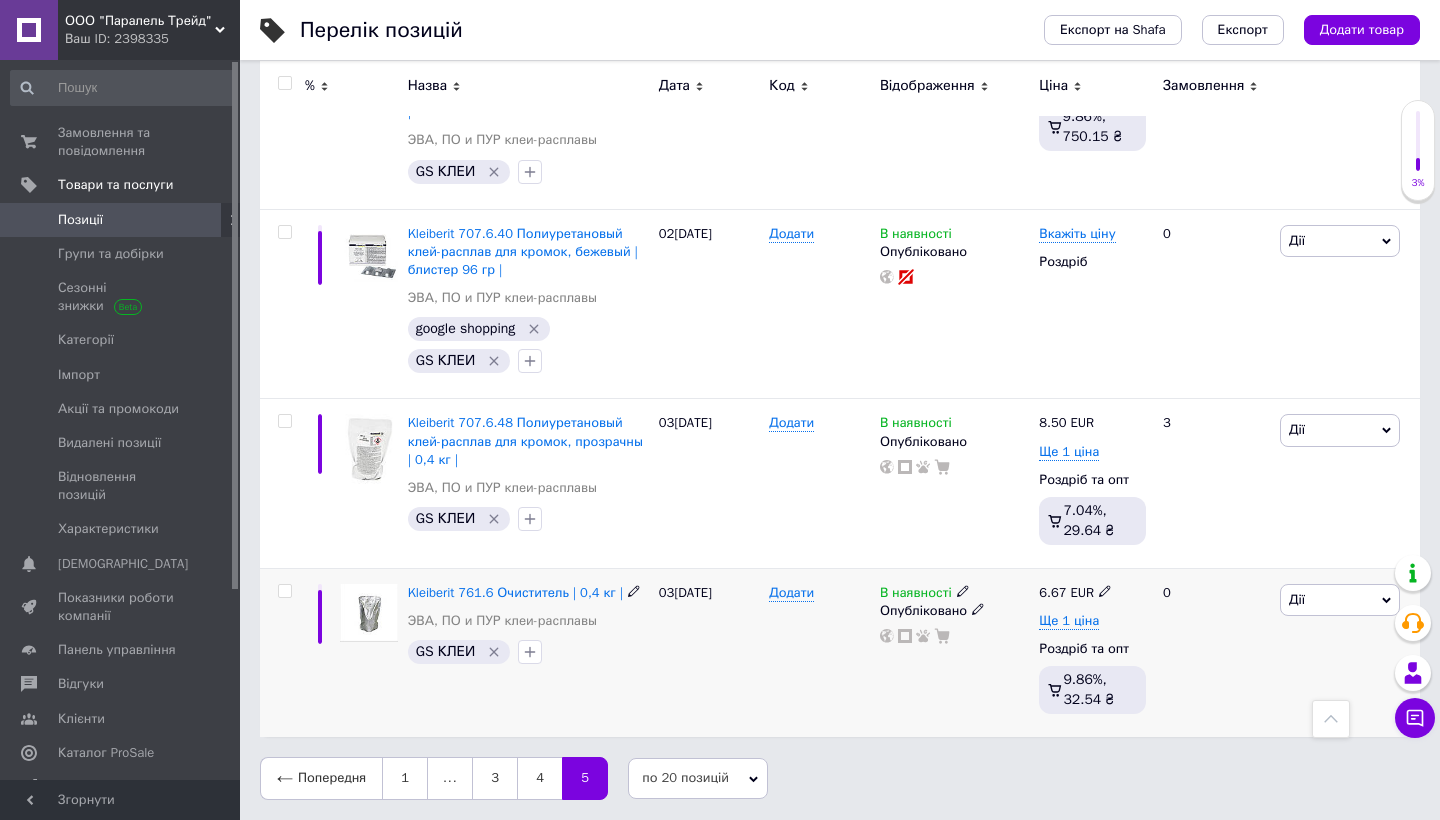 click 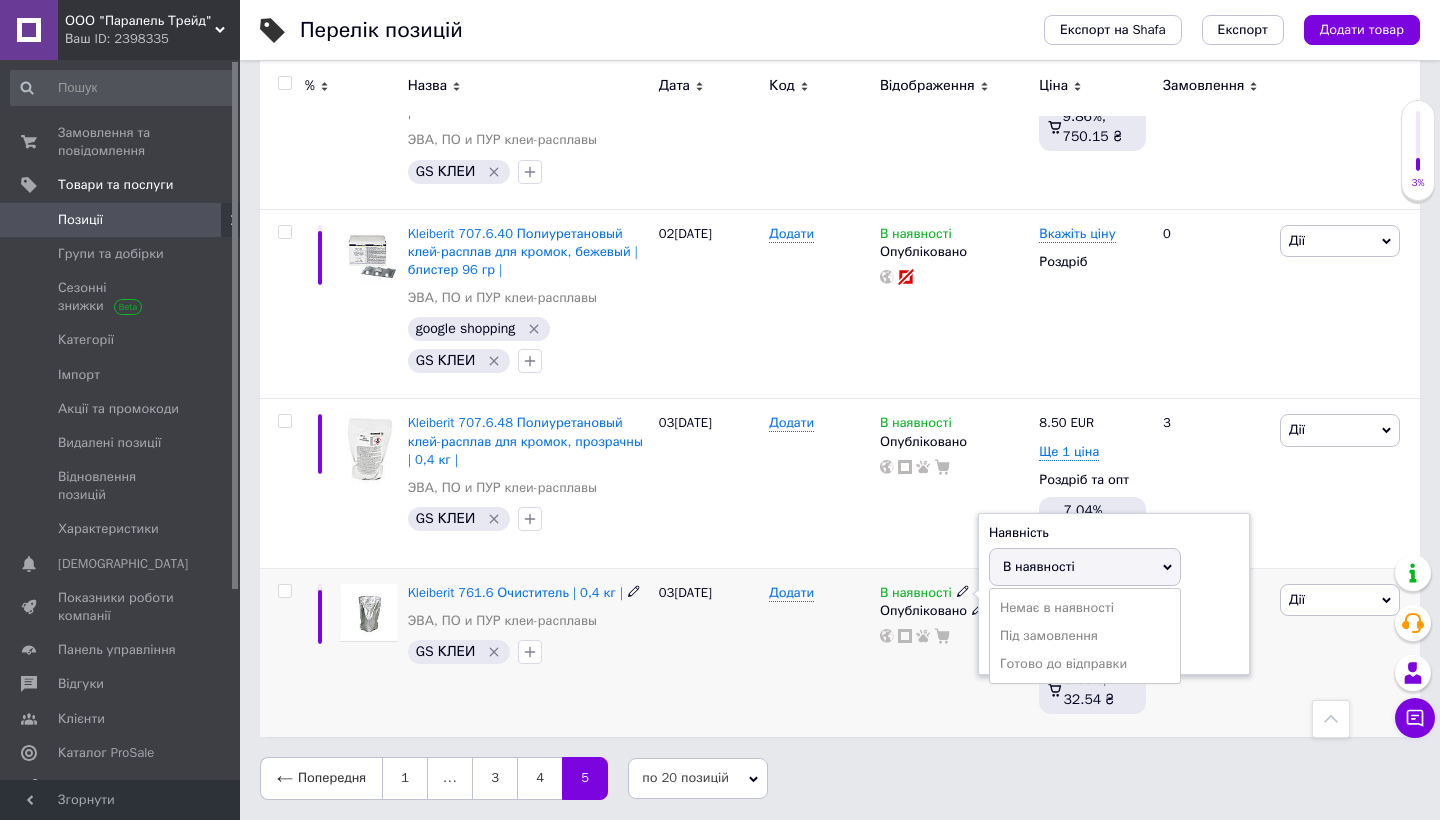 click on "Готово до відправки" at bounding box center (1085, 664) 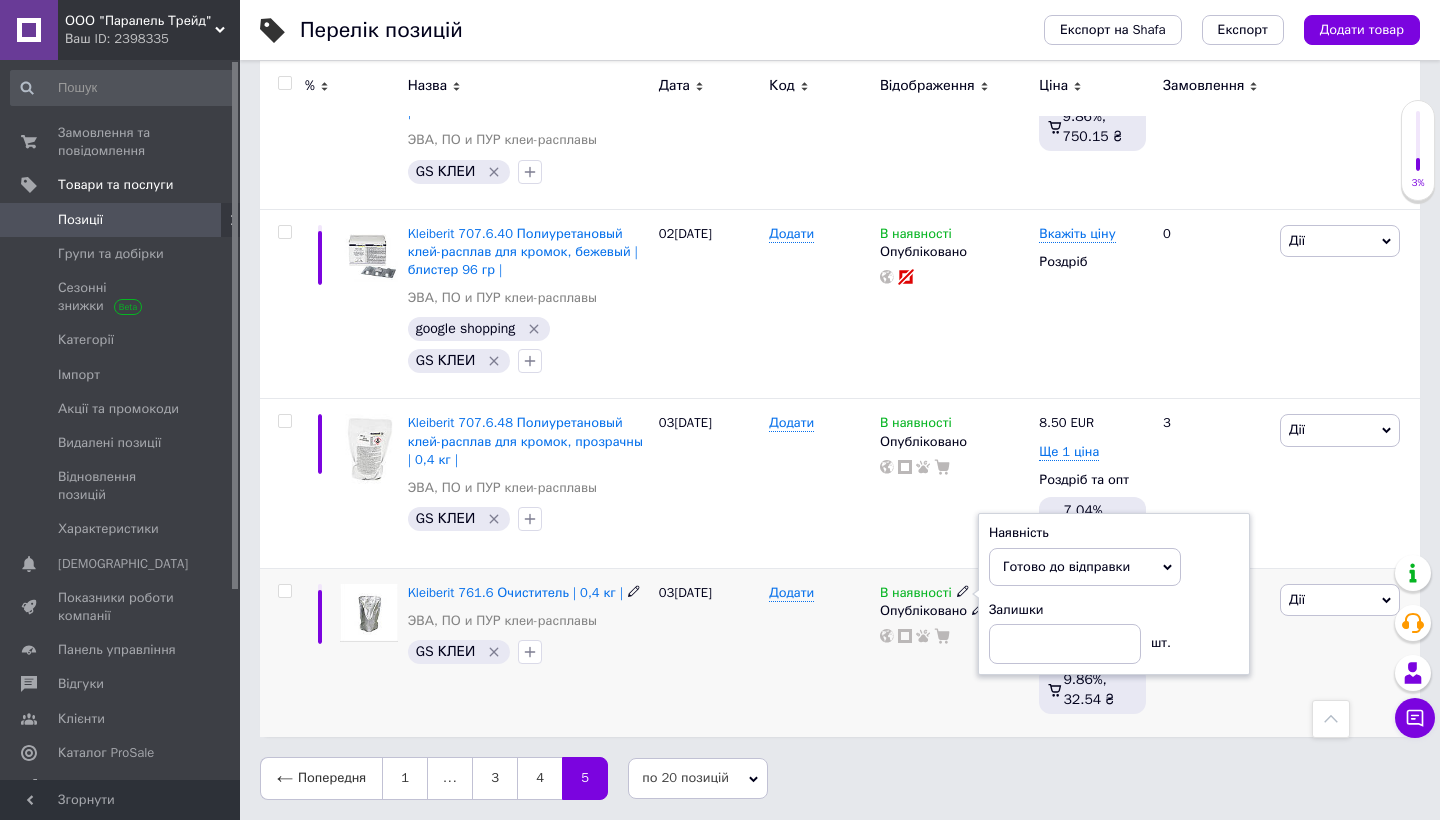 click on "Додати" at bounding box center [819, 652] 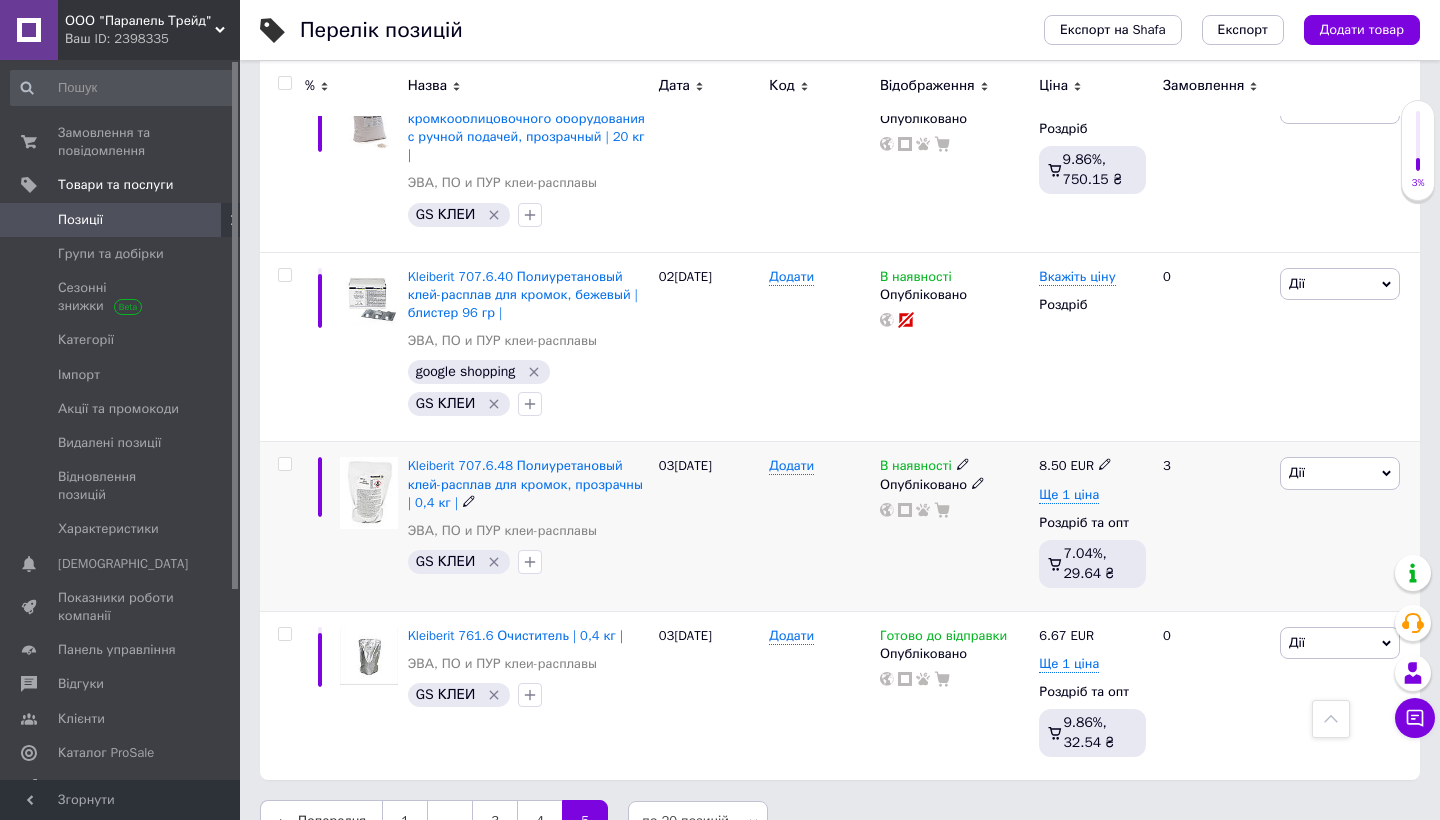 scroll, scrollTop: 2525, scrollLeft: 0, axis: vertical 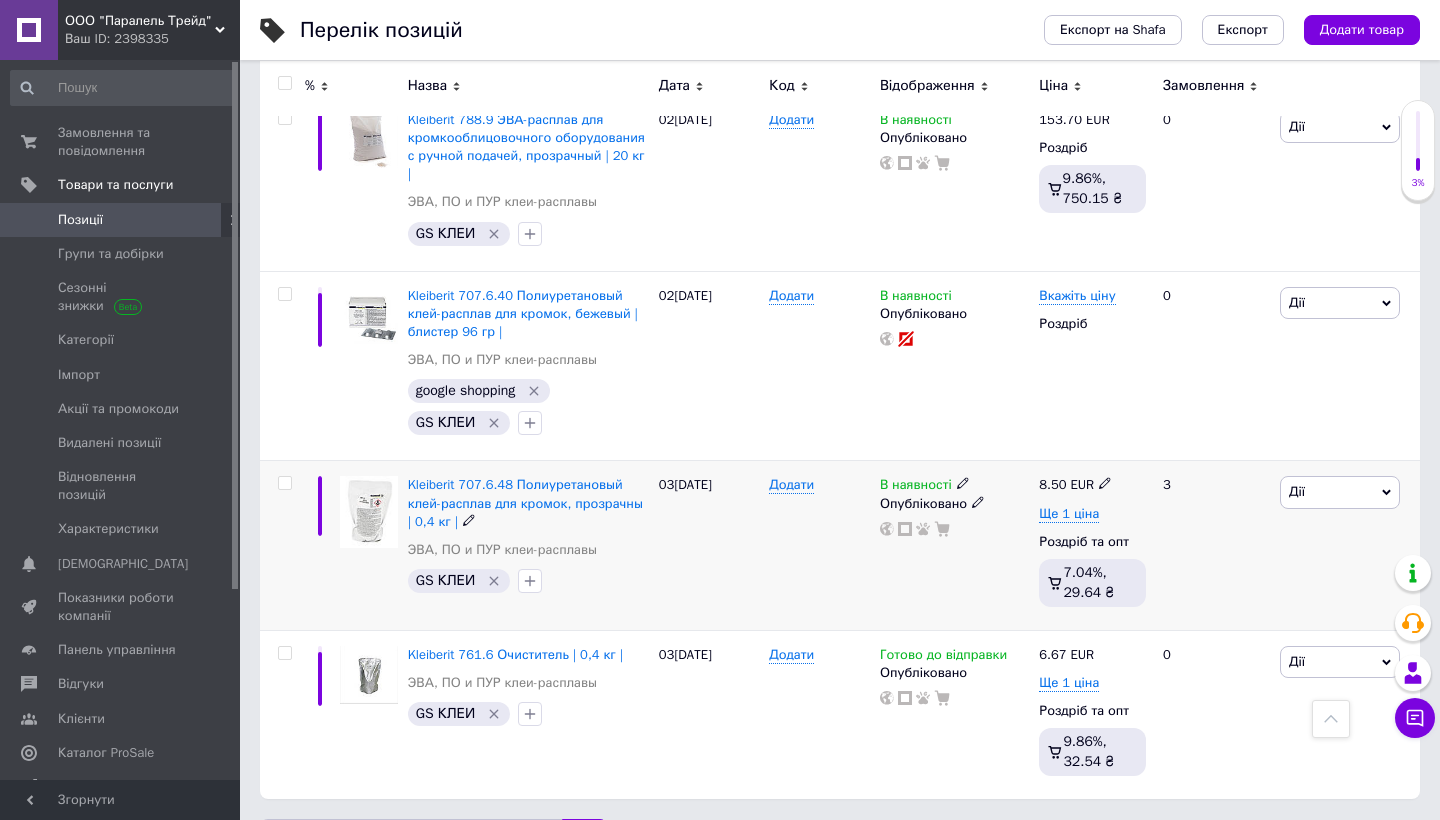 click 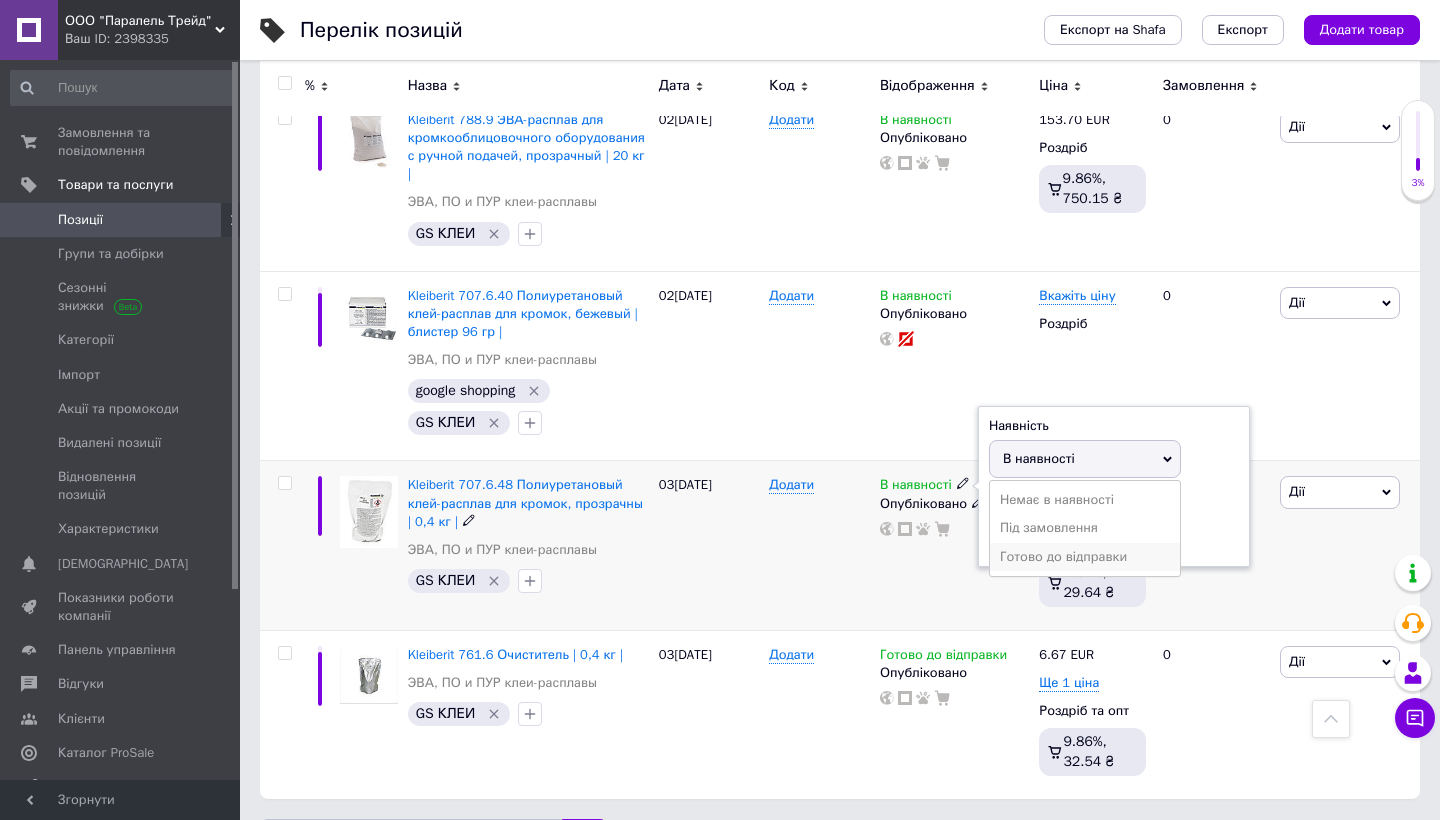 click on "Готово до відправки" at bounding box center [1085, 557] 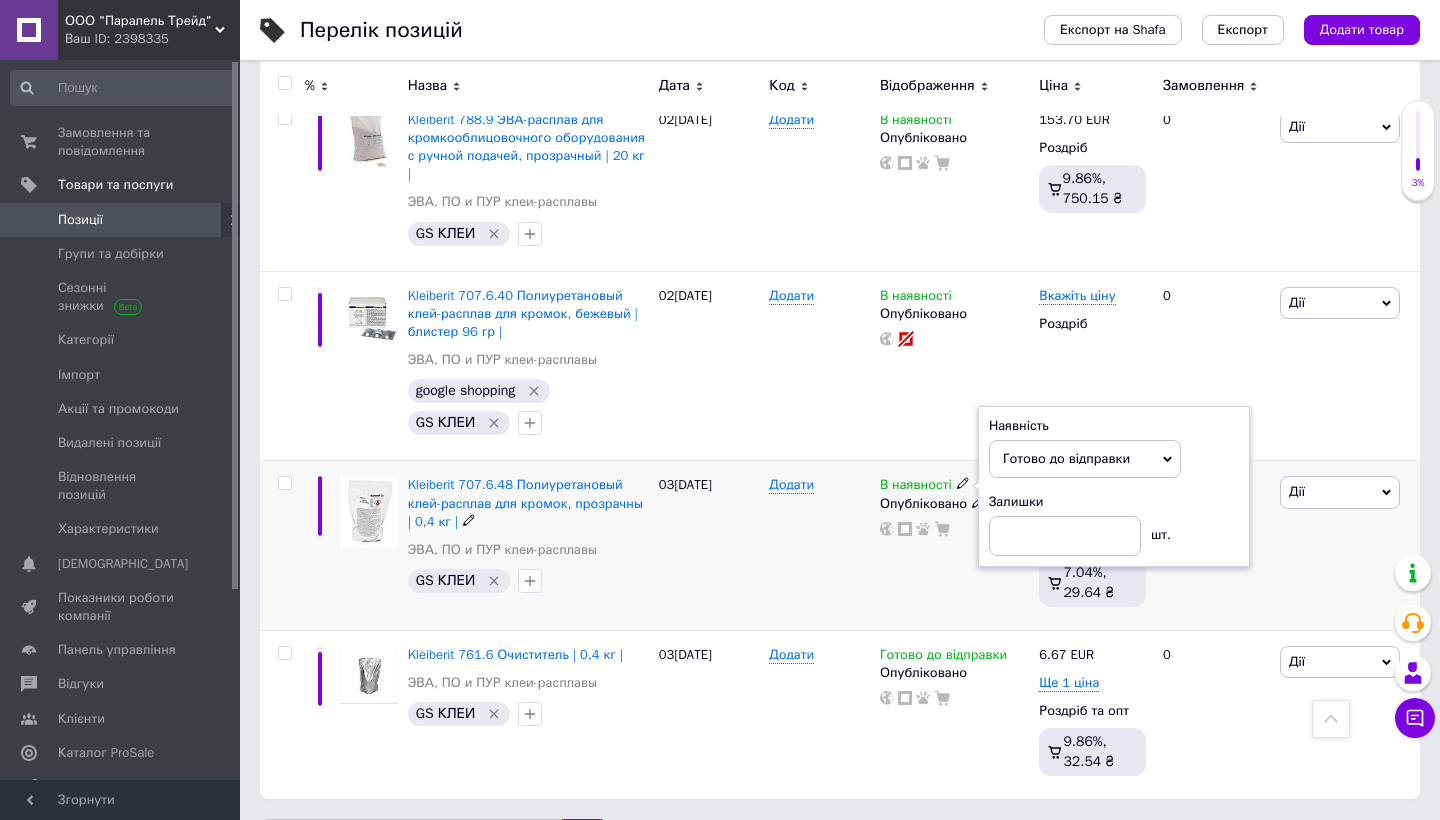 click on "В наявності Наявність [PERSON_NAME] до відправки В наявності Немає в наявності Під замовлення Залишки шт. Опубліковано" at bounding box center [954, 546] 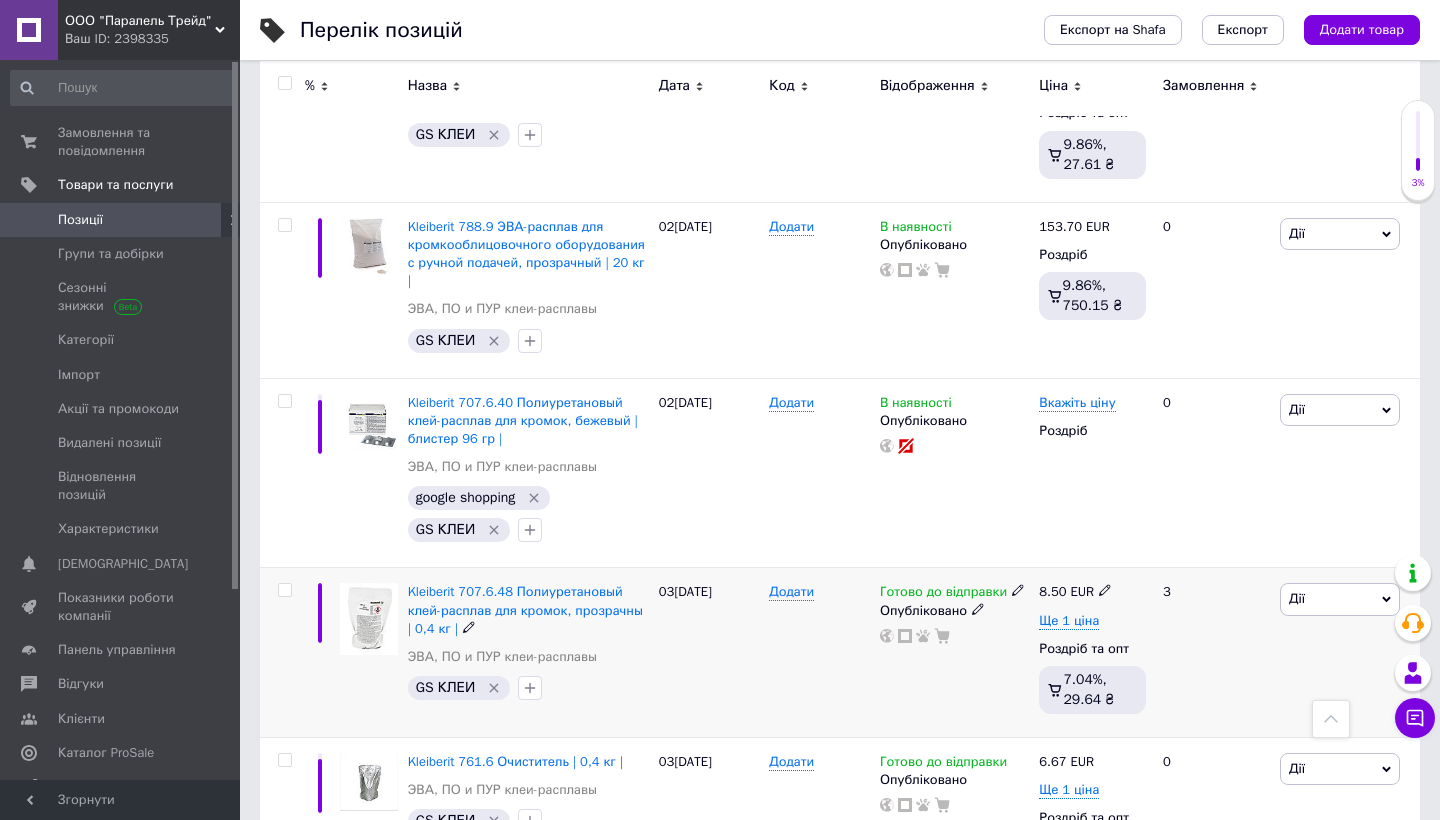 scroll, scrollTop: 2417, scrollLeft: 0, axis: vertical 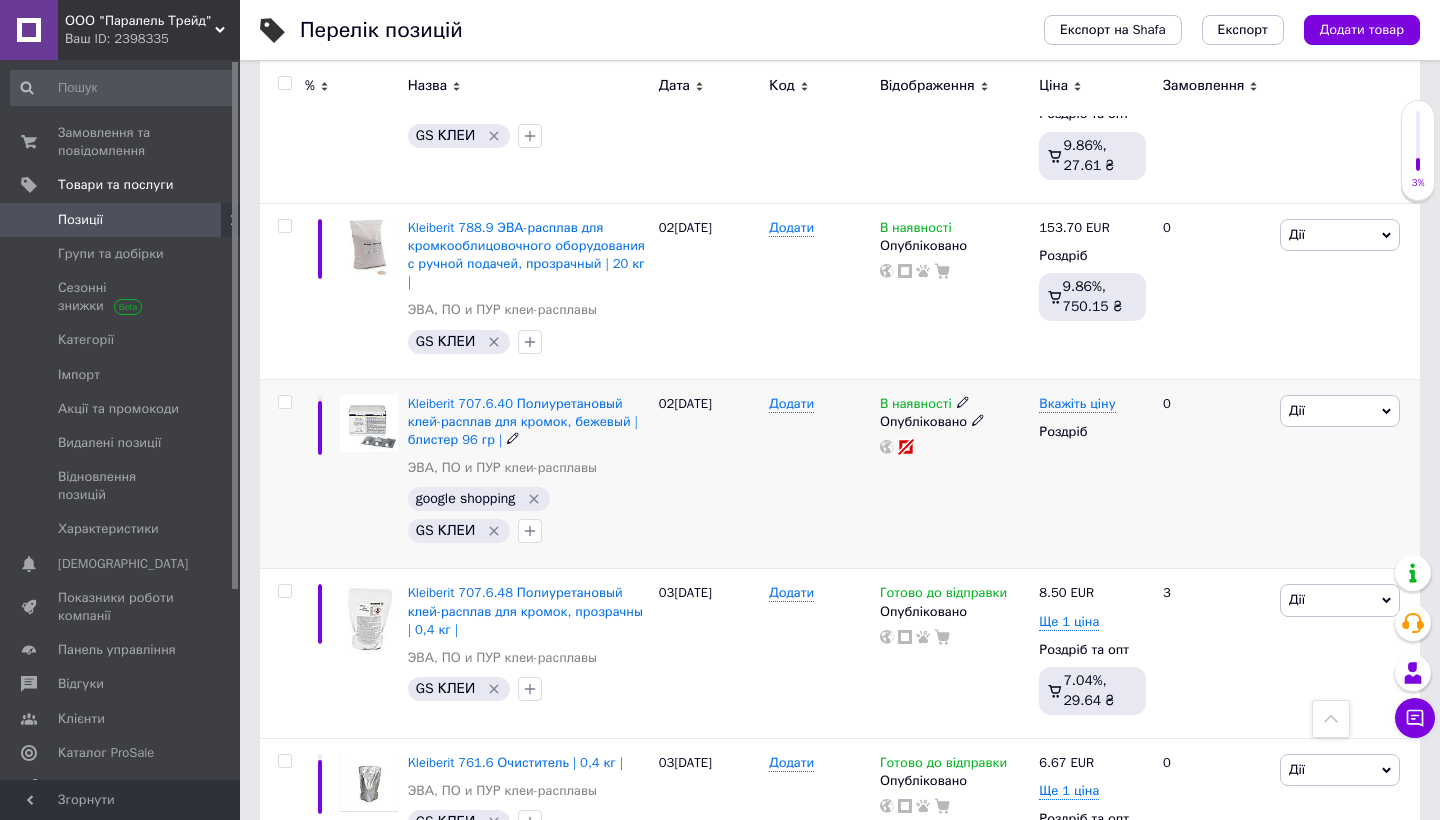click 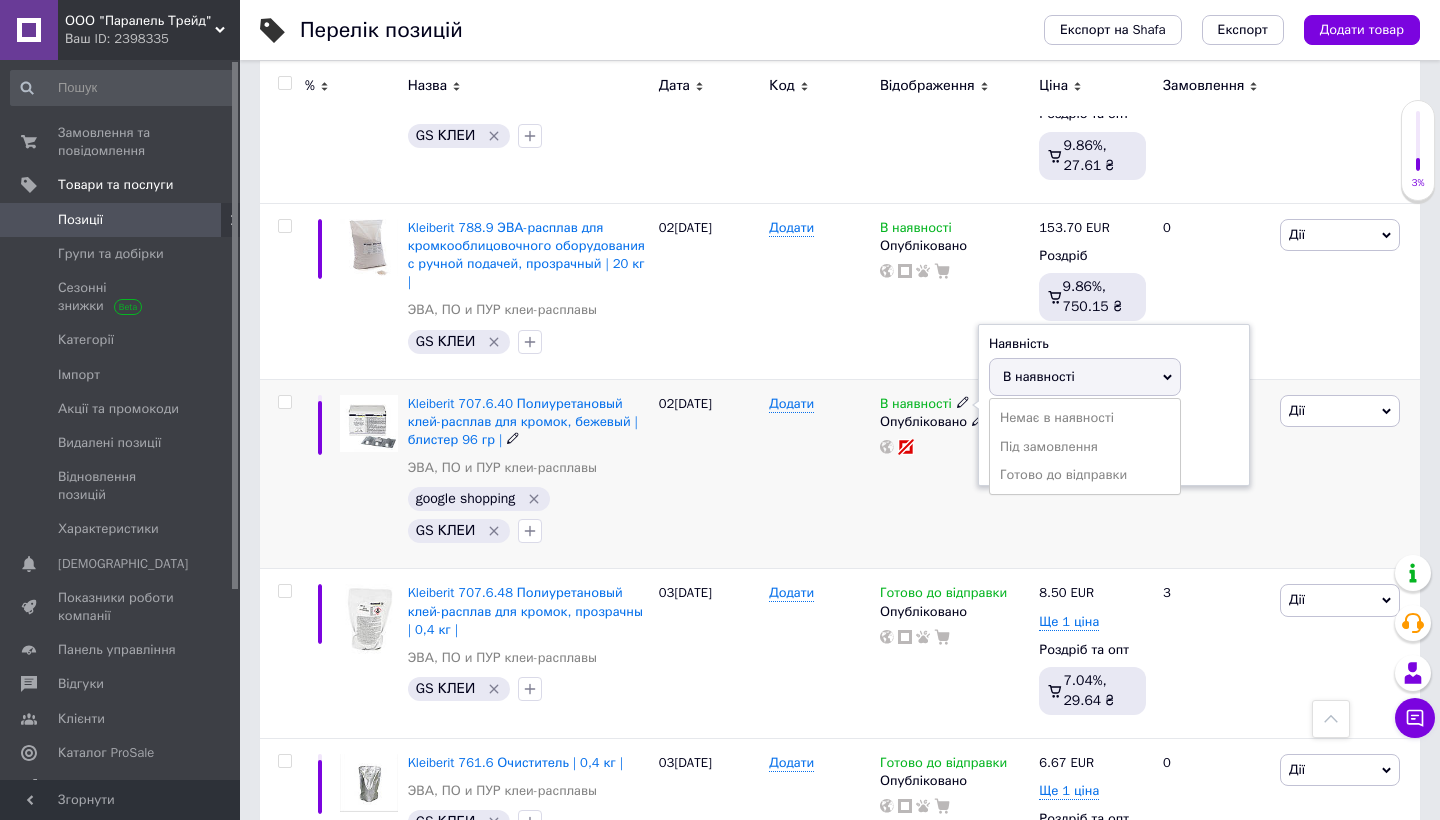 click on "Під замовлення" at bounding box center (1085, 447) 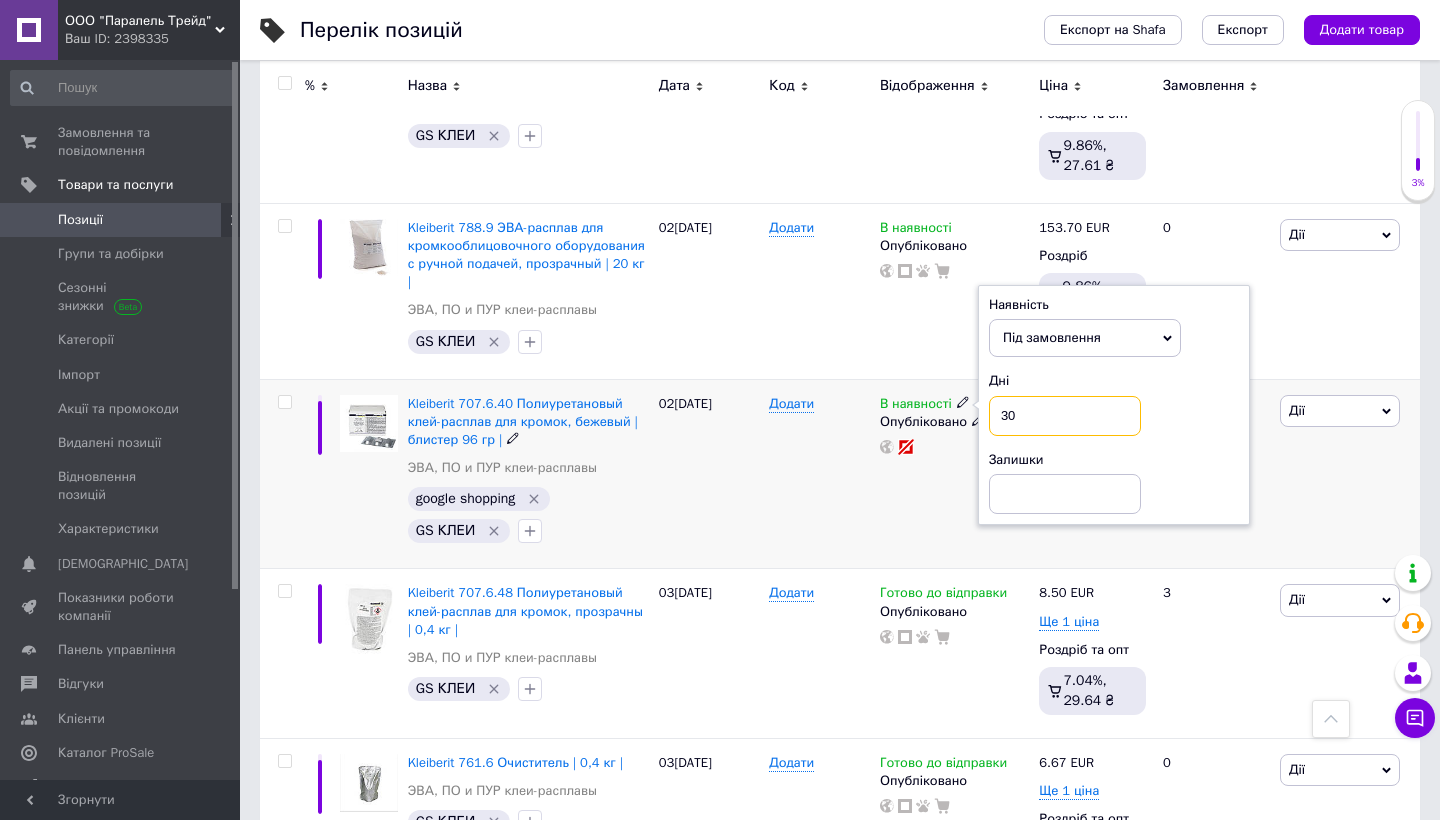 drag, startPoint x: 1014, startPoint y: 440, endPoint x: 981, endPoint y: 436, distance: 33.24154 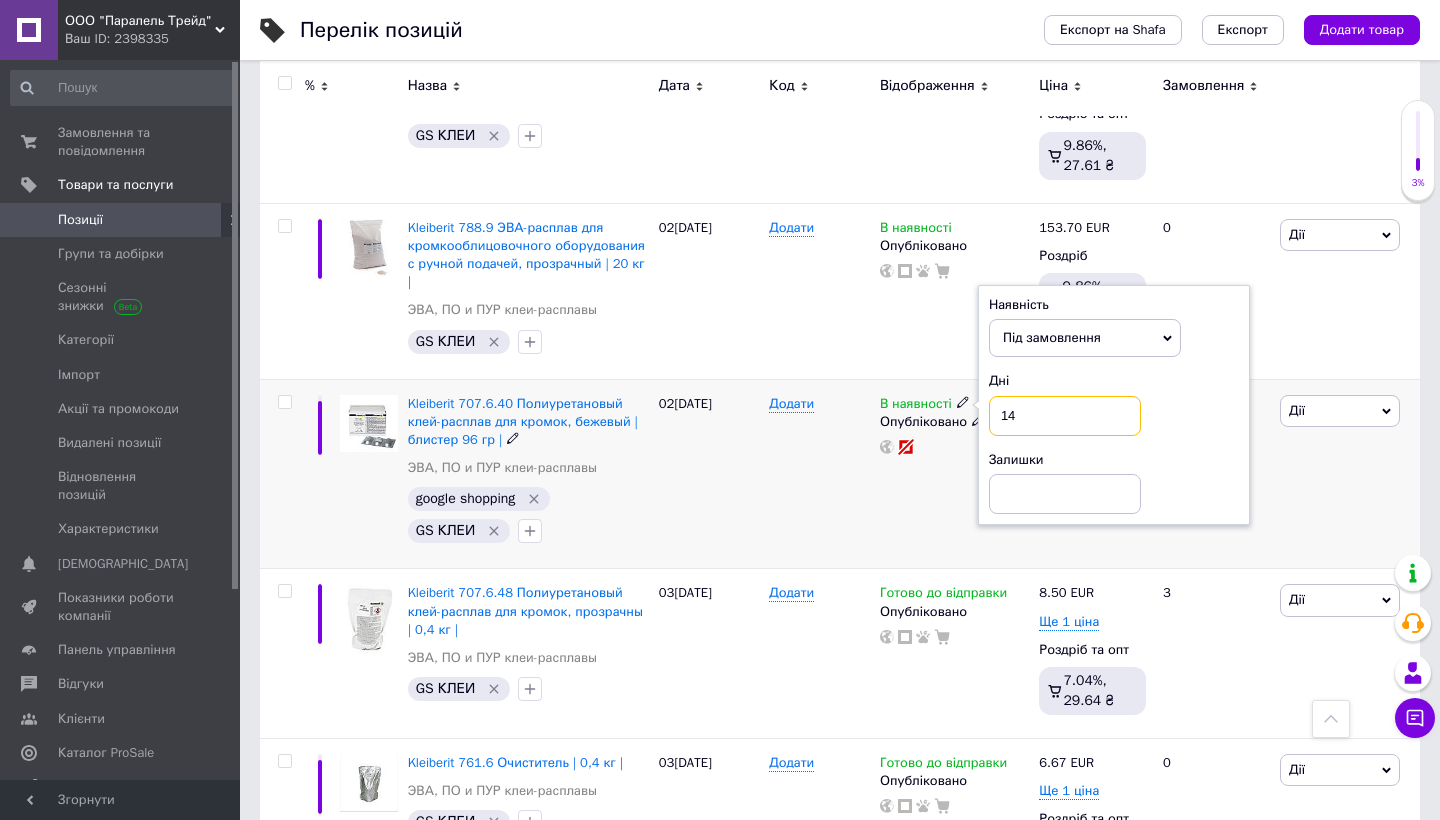 type on "14" 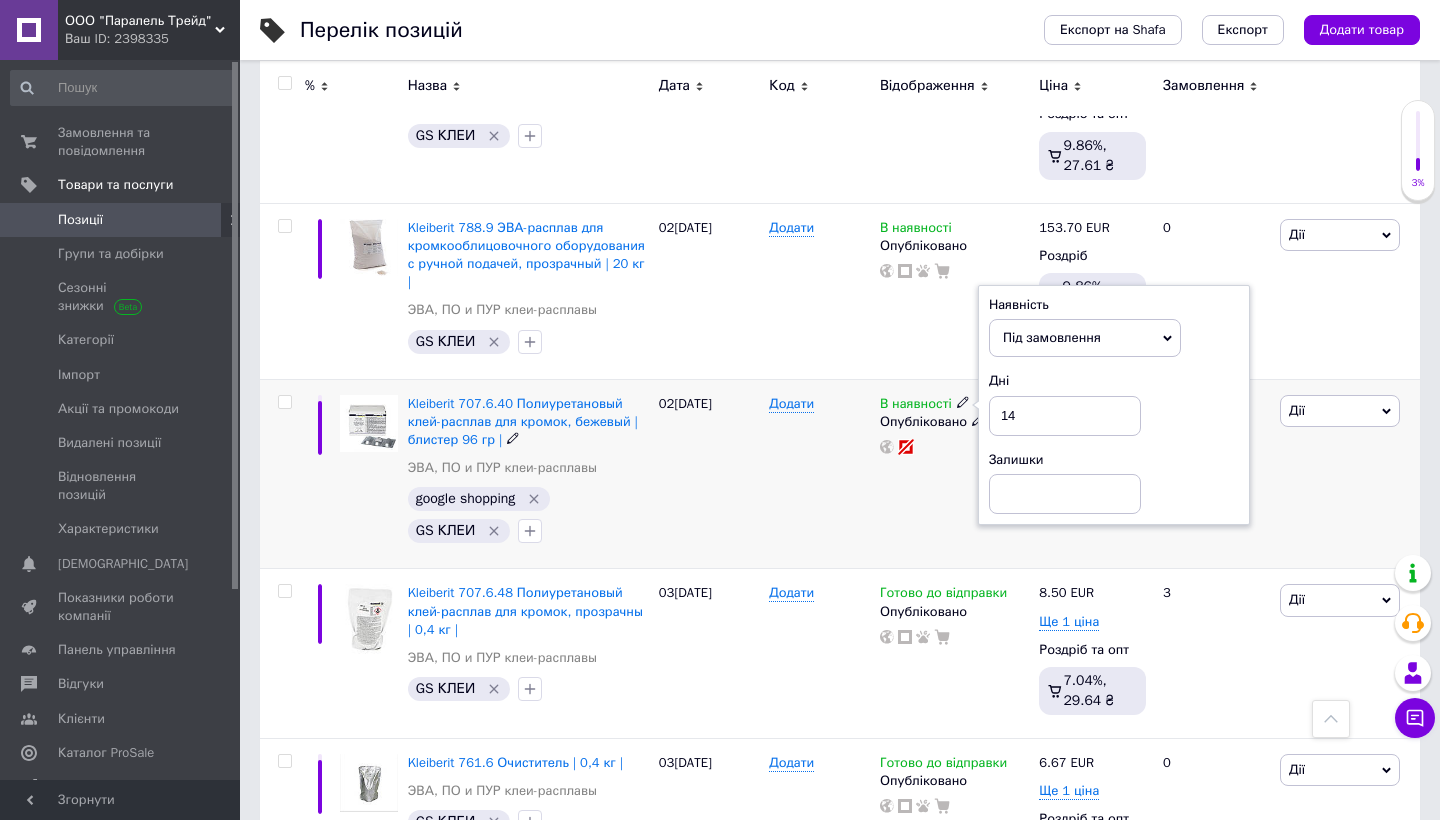 click on "Додати" at bounding box center [819, 474] 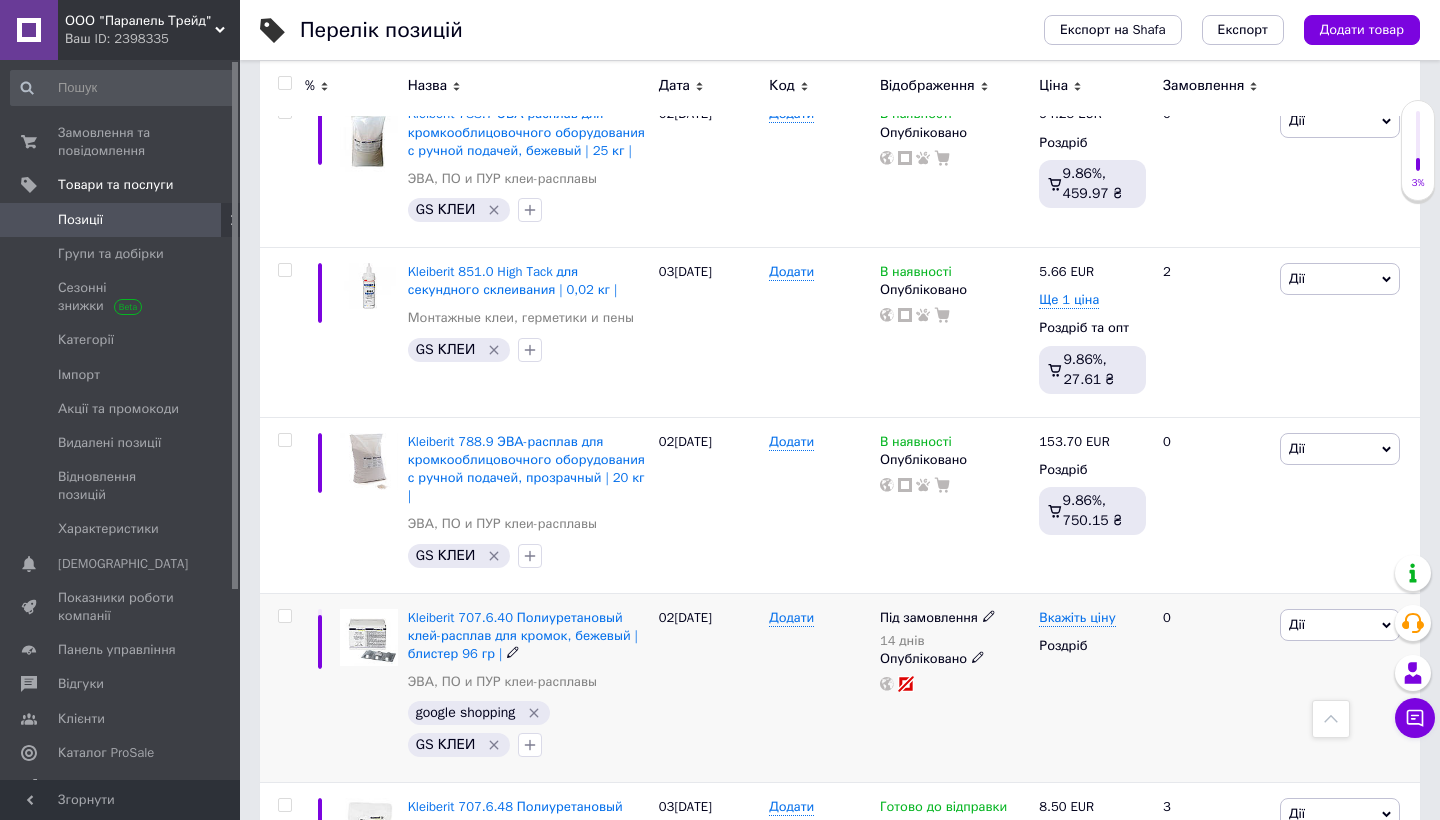 scroll, scrollTop: 2201, scrollLeft: 0, axis: vertical 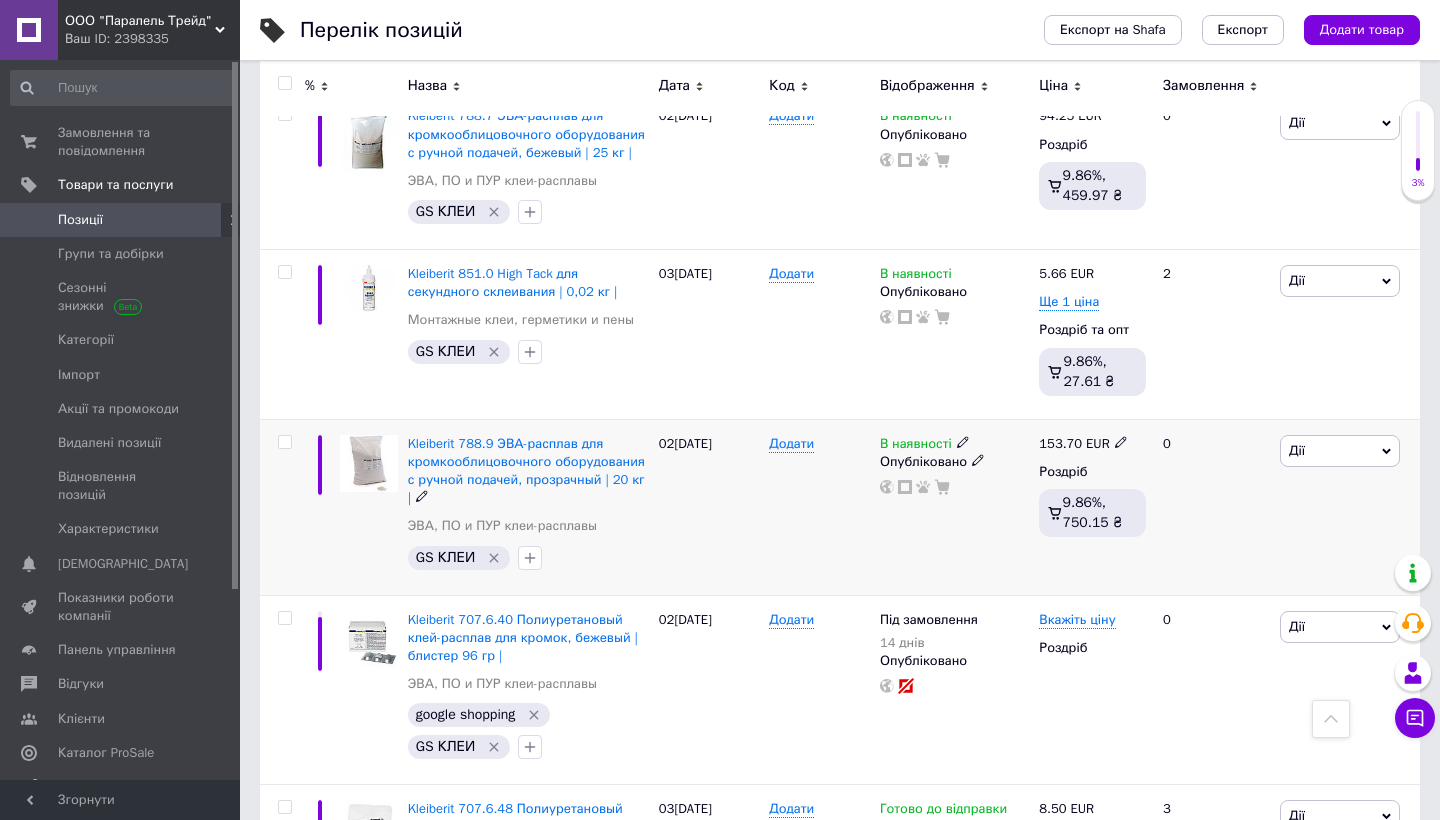 click 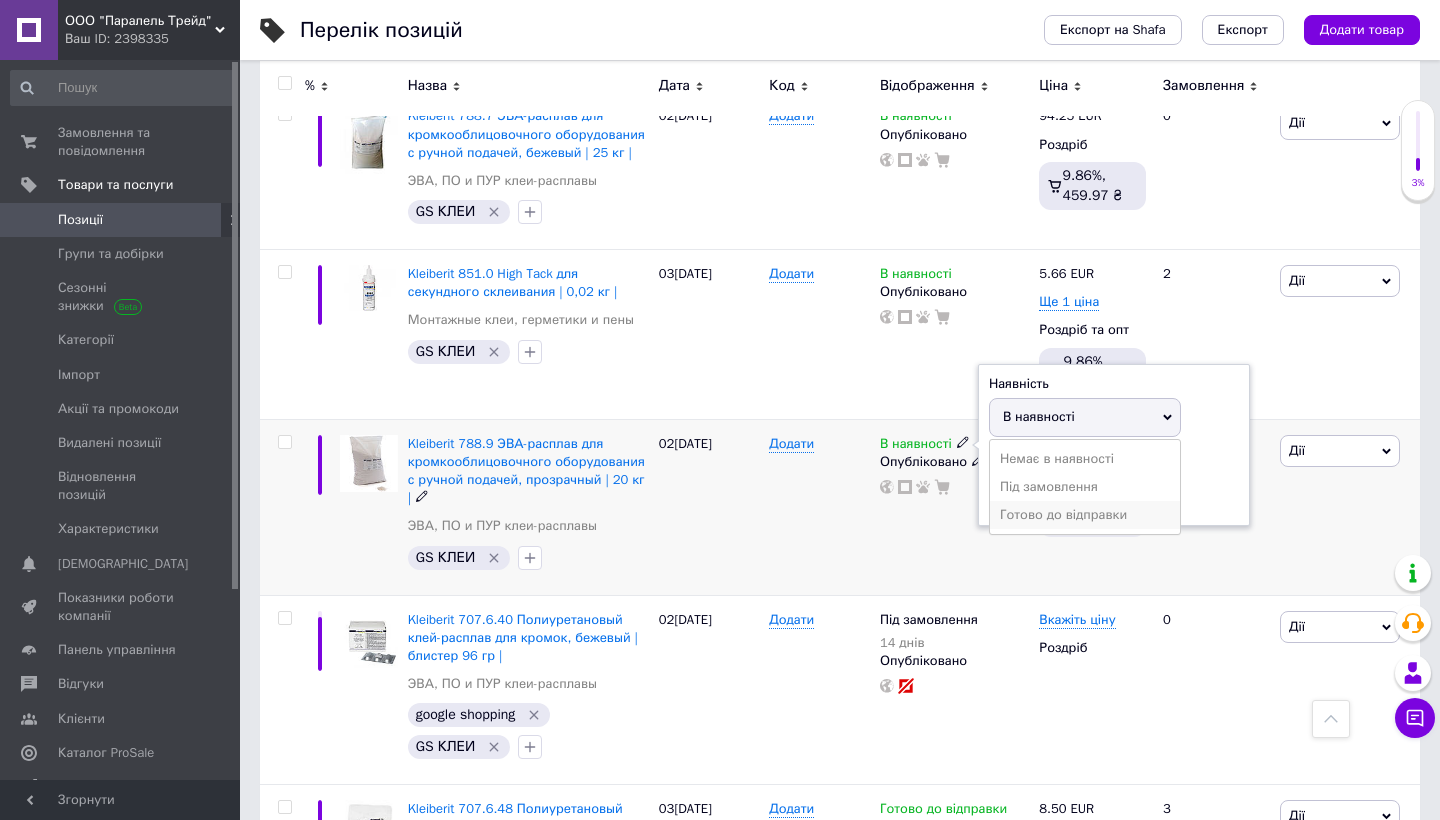 click on "Готово до відправки" at bounding box center (1085, 515) 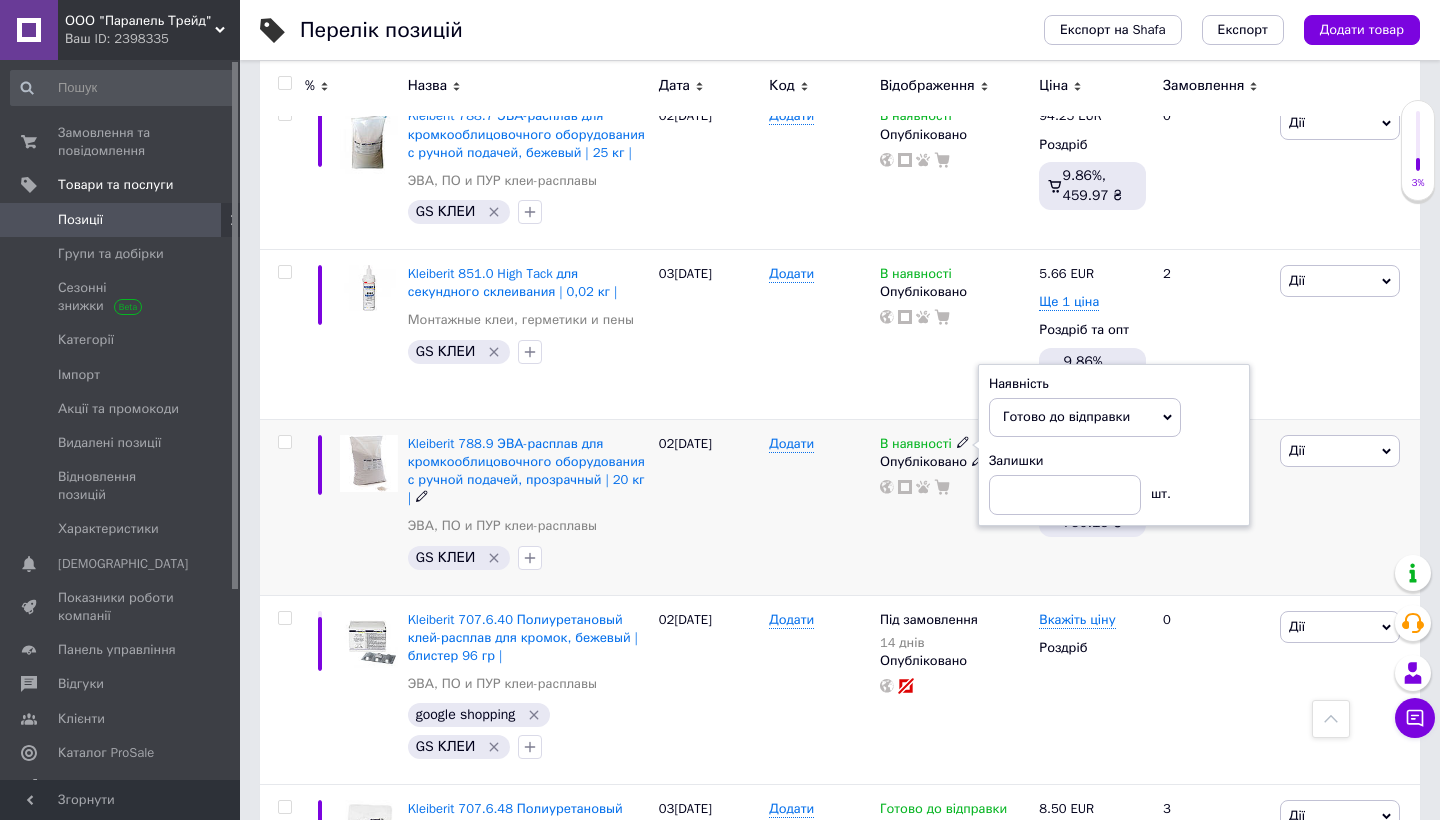 click on "Додати" at bounding box center [819, 507] 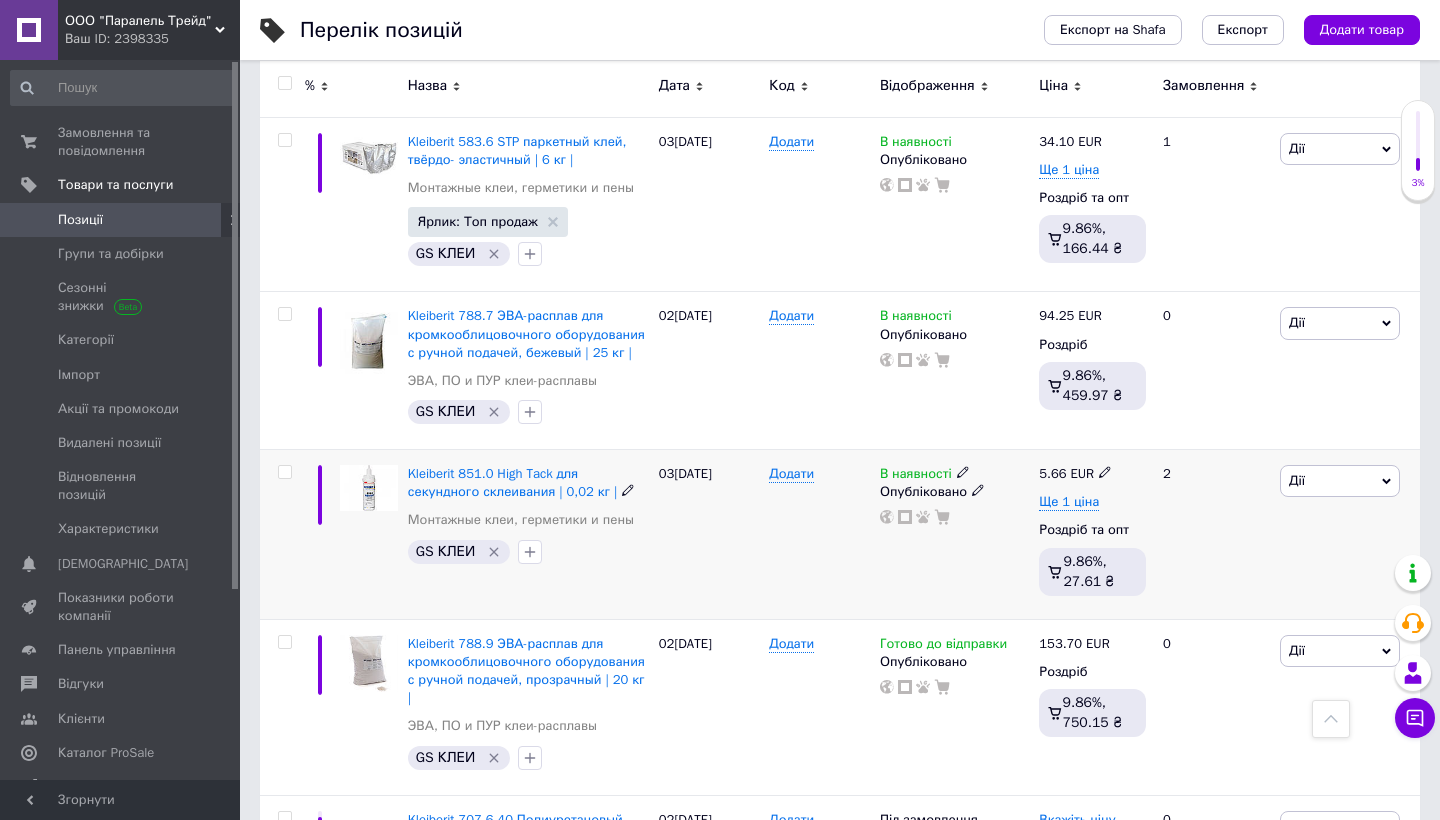 scroll, scrollTop: 1924, scrollLeft: 0, axis: vertical 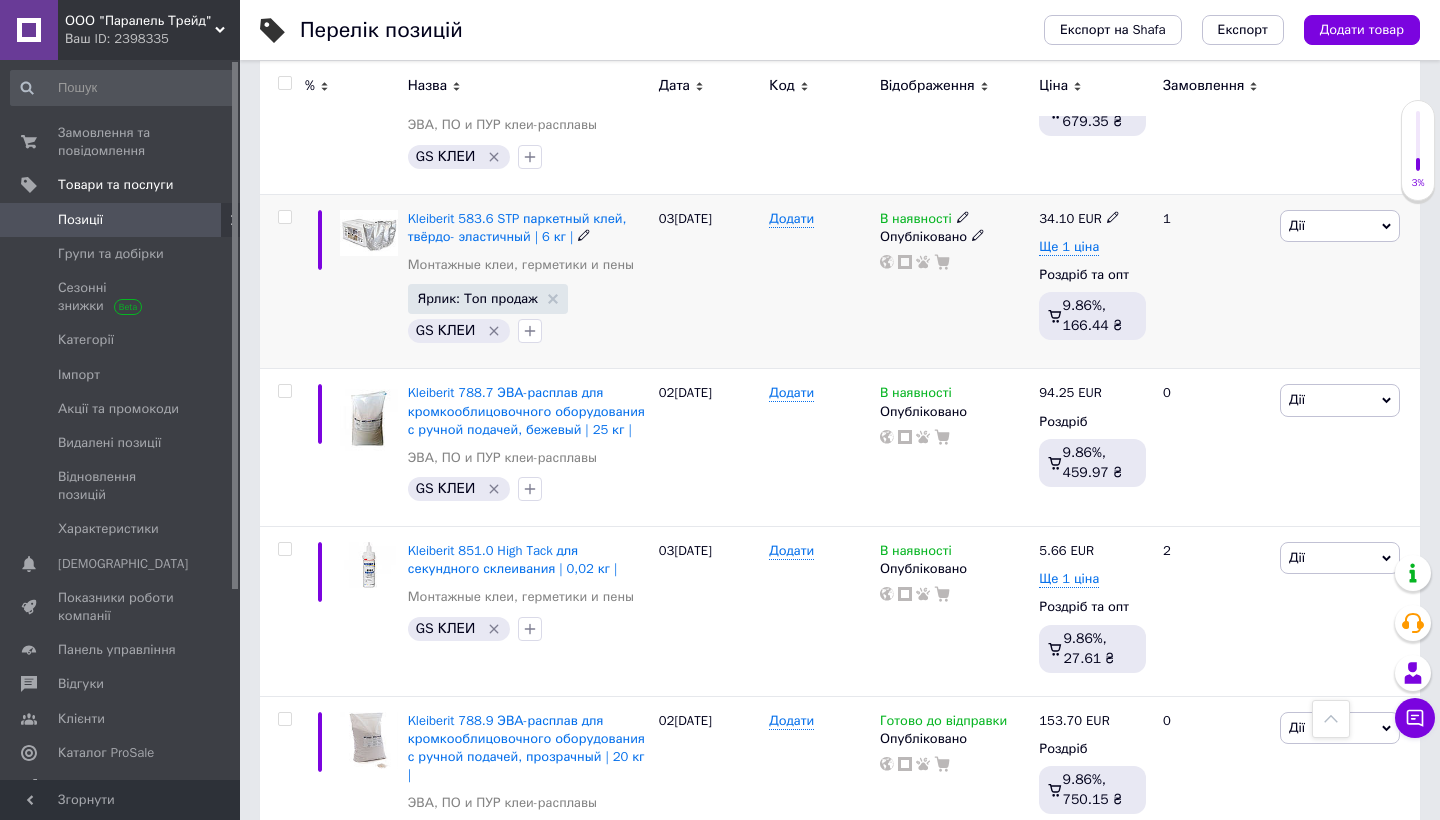 click 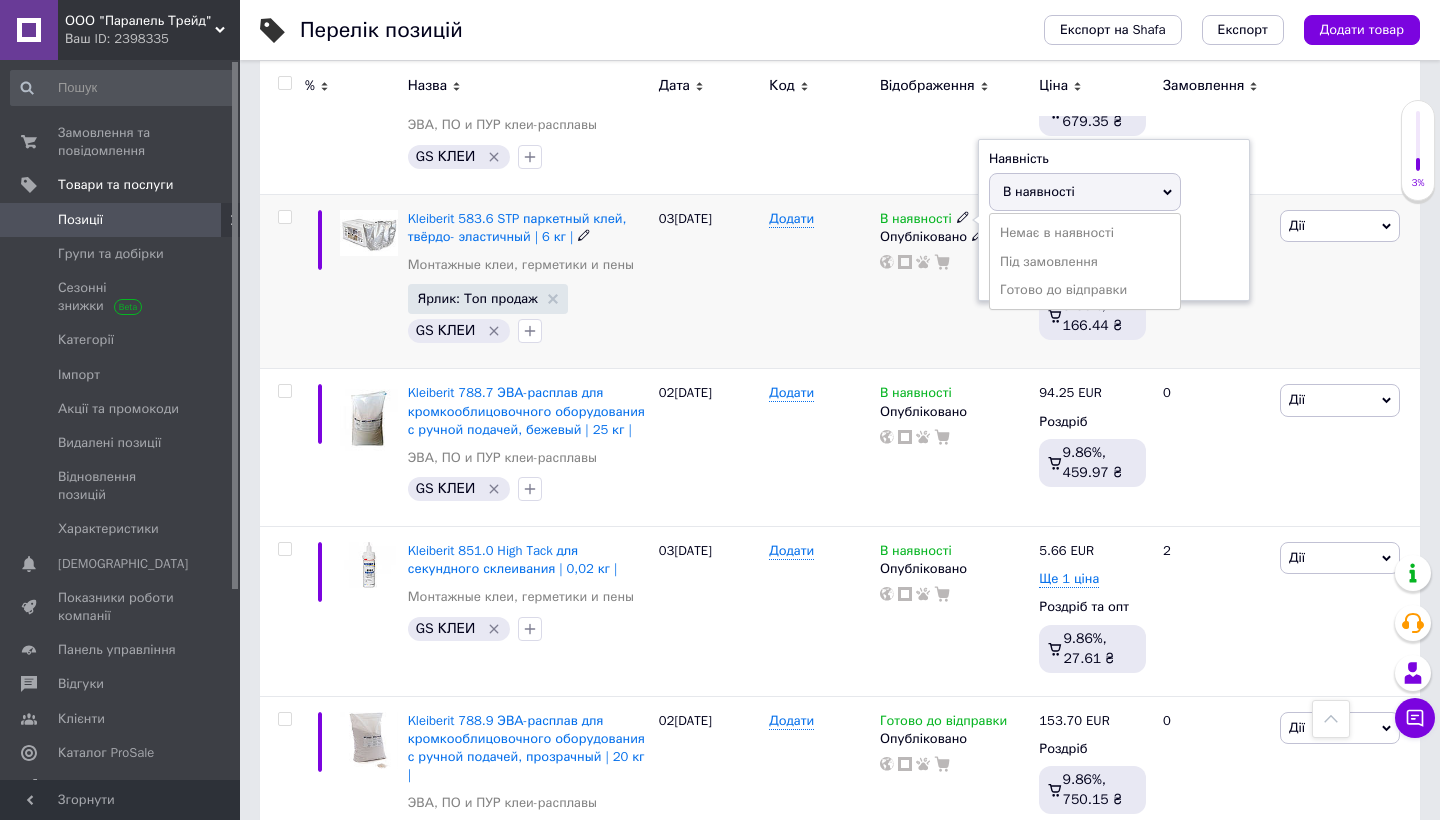 click on "Готово до відправки" at bounding box center (1085, 290) 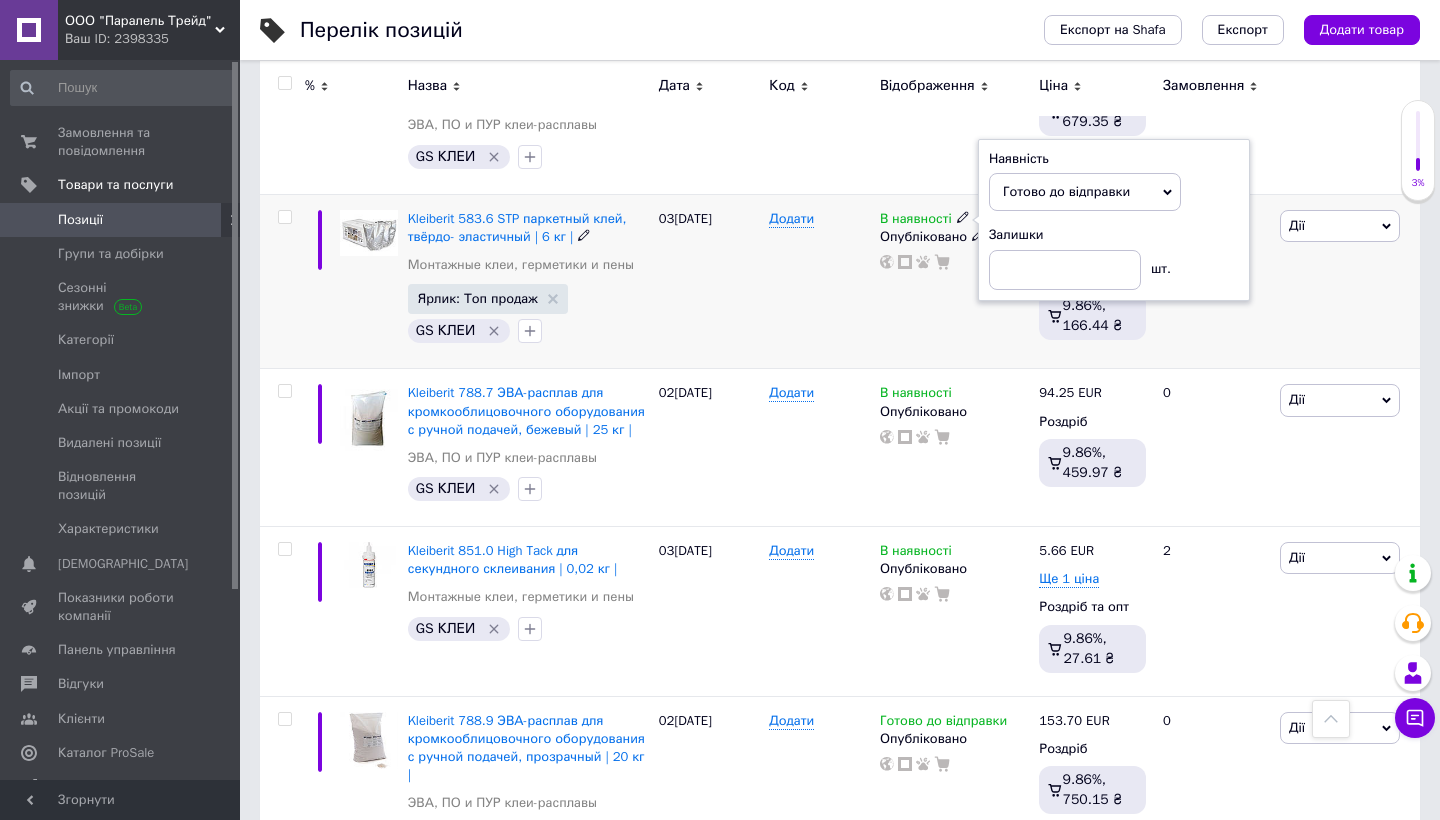click on "В наявності Наявність [PERSON_NAME] до відправки В наявності Немає в наявності Під замовлення Залишки шт. Опубліковано" at bounding box center (954, 281) 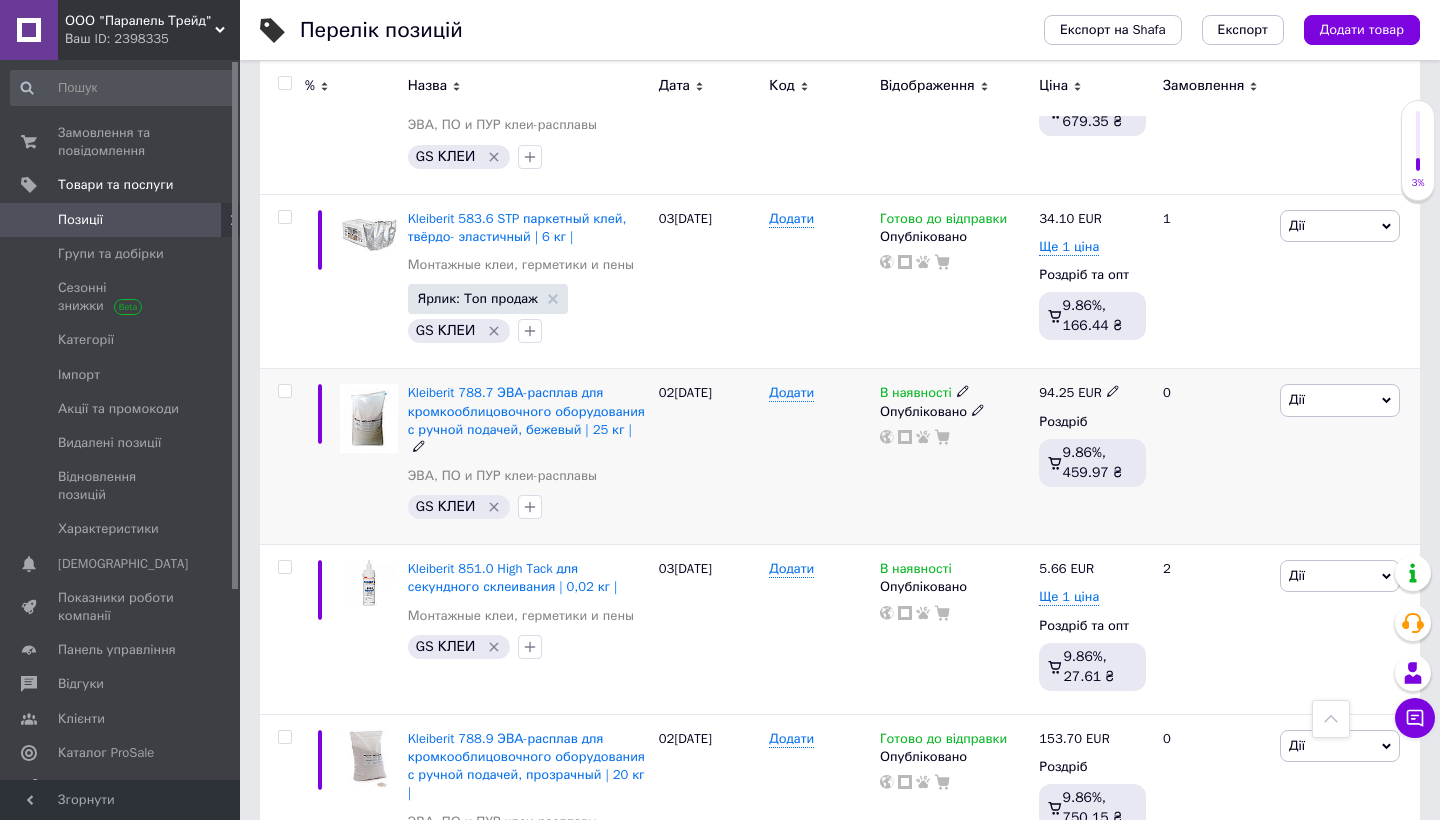 click 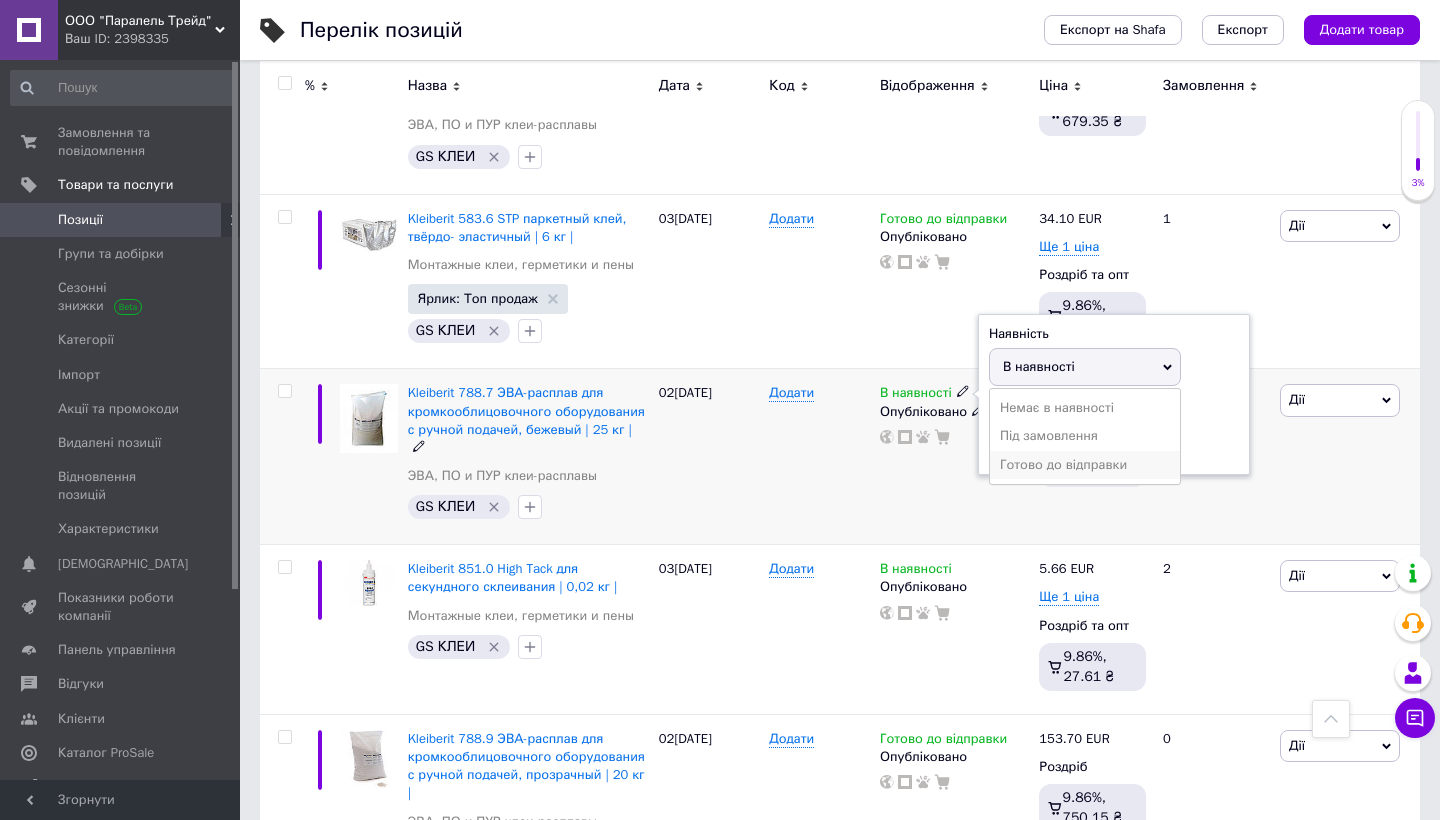 click on "Готово до відправки" at bounding box center [1085, 465] 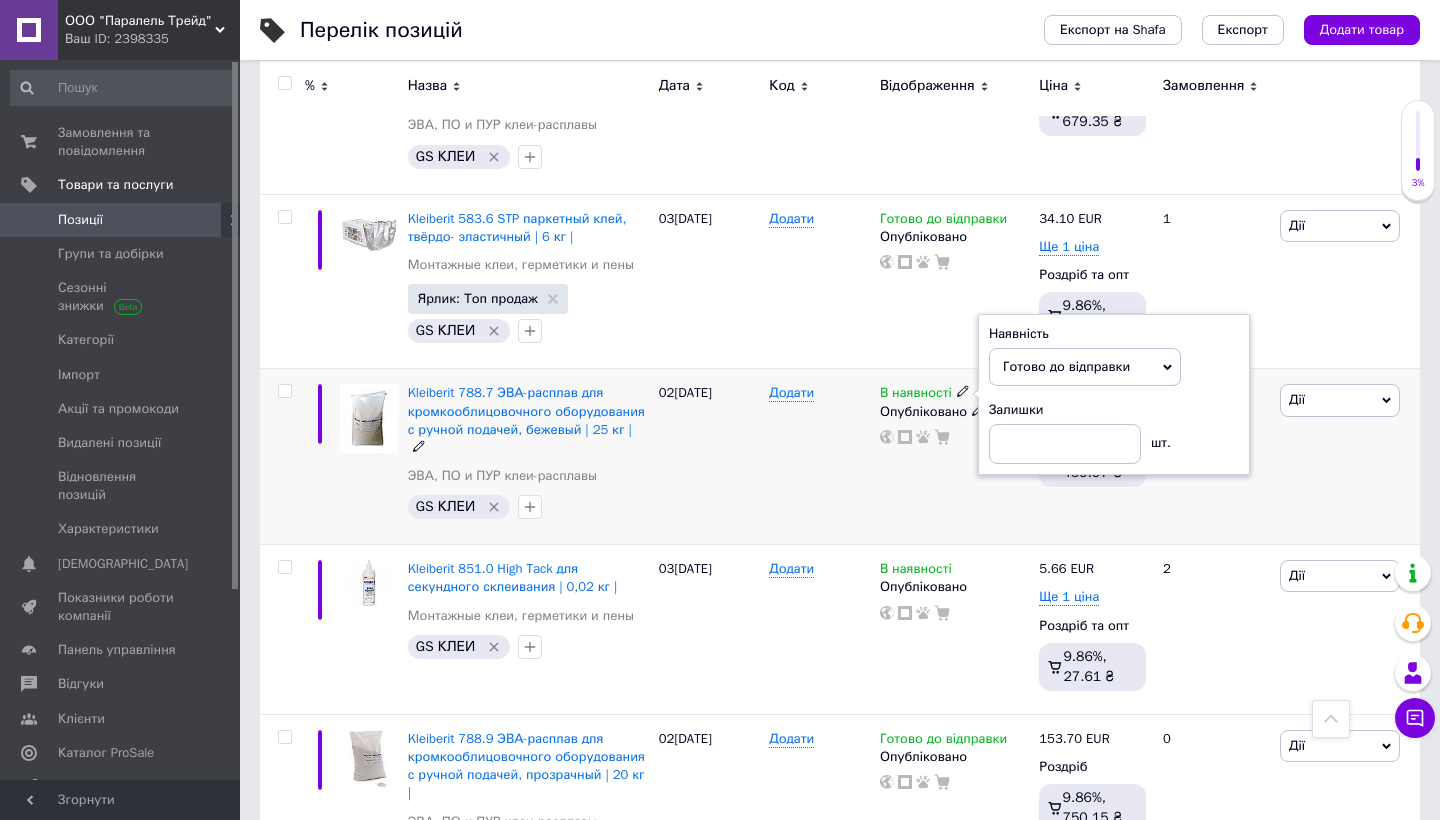 click on "Додати" at bounding box center (819, 457) 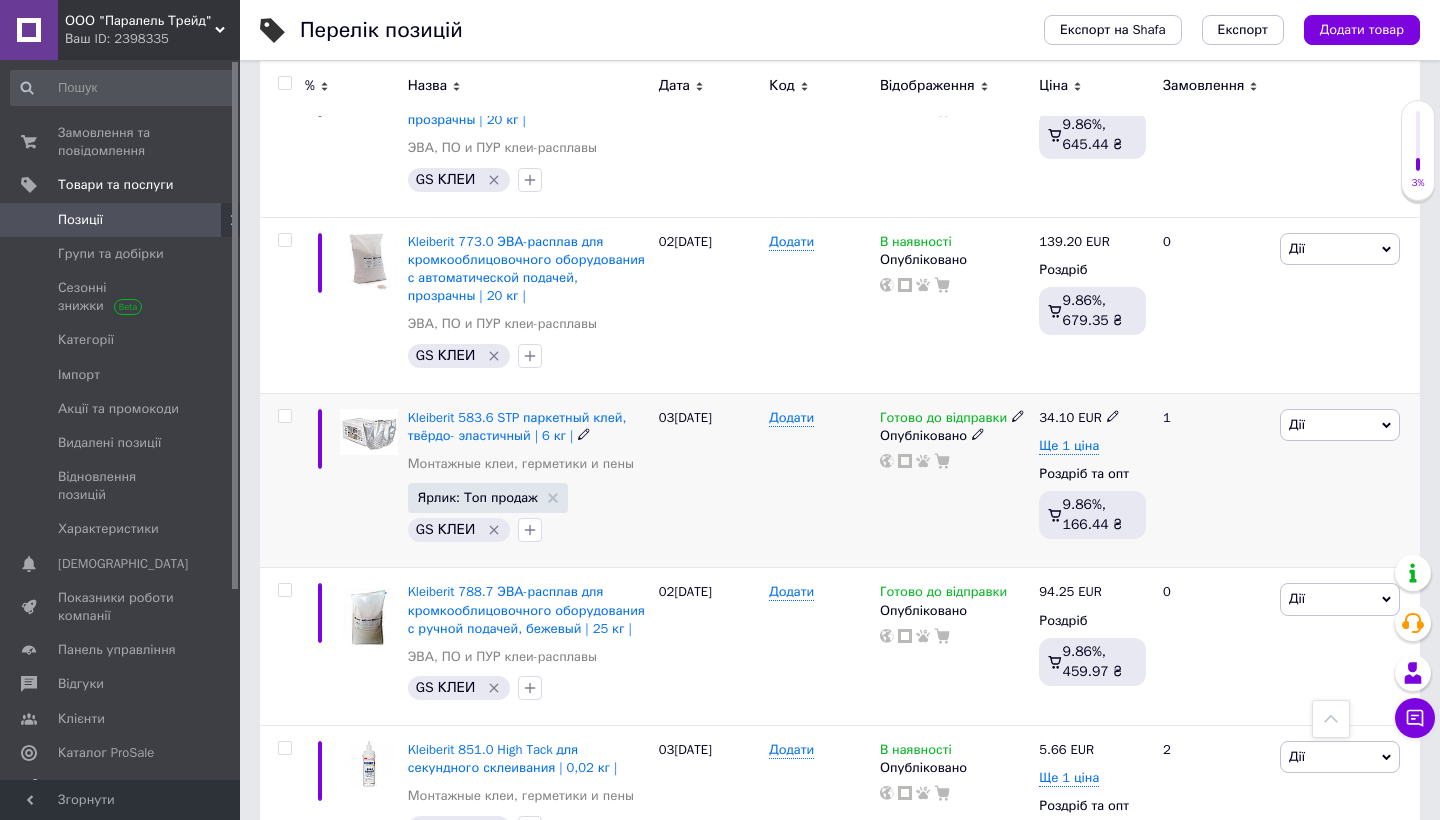 scroll, scrollTop: 1709, scrollLeft: 0, axis: vertical 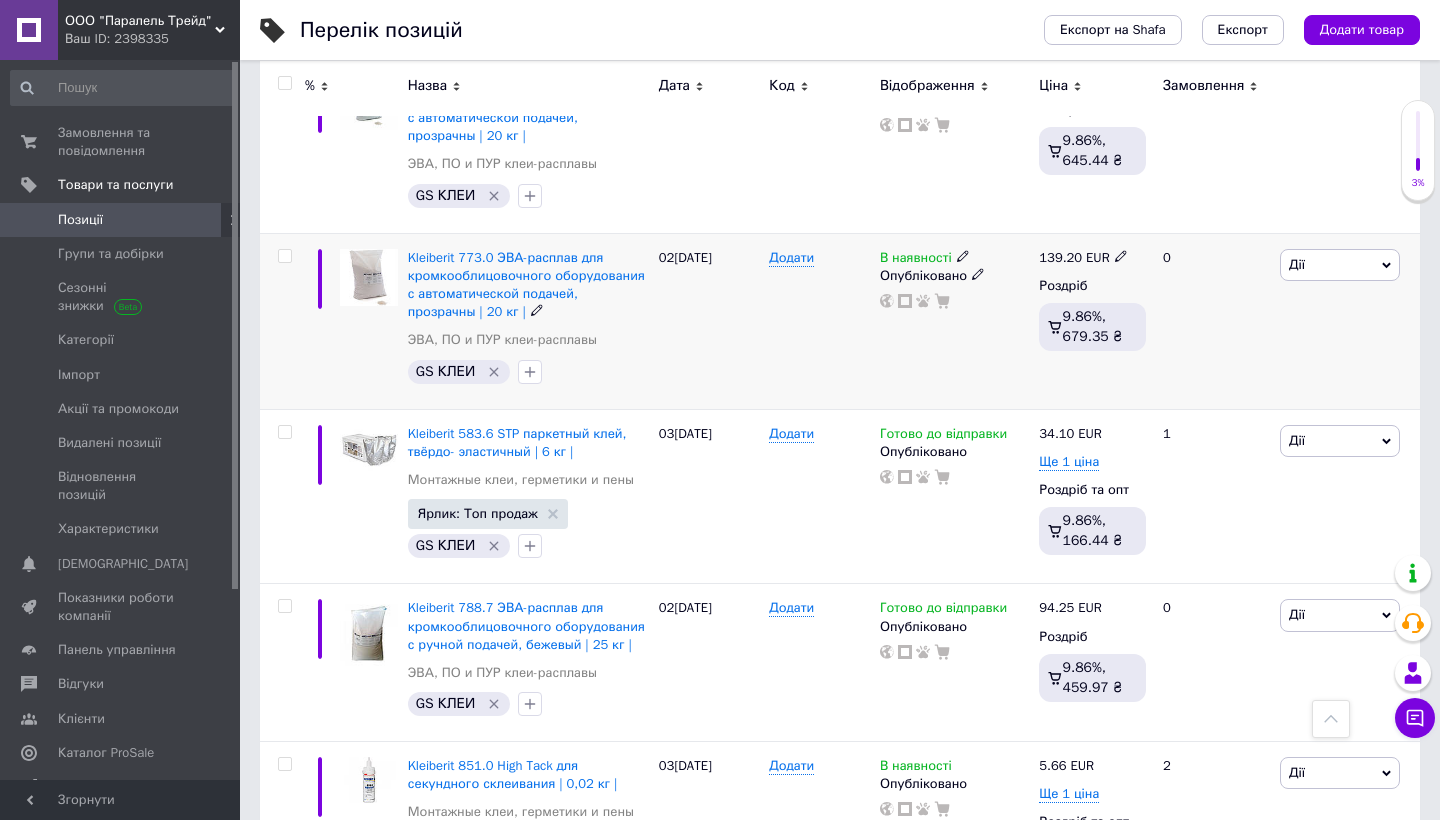 click 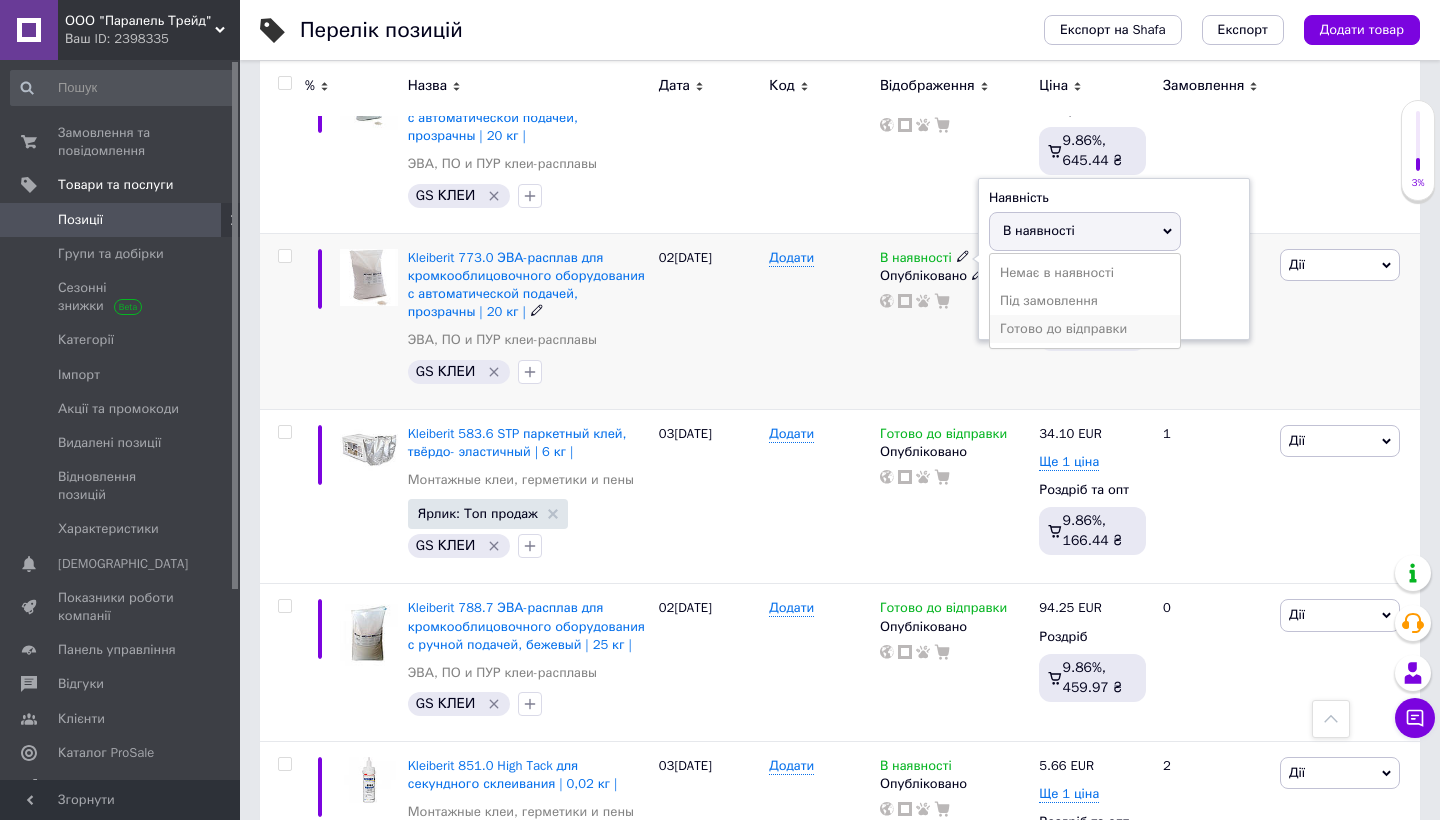 click on "Готово до відправки" at bounding box center [1085, 329] 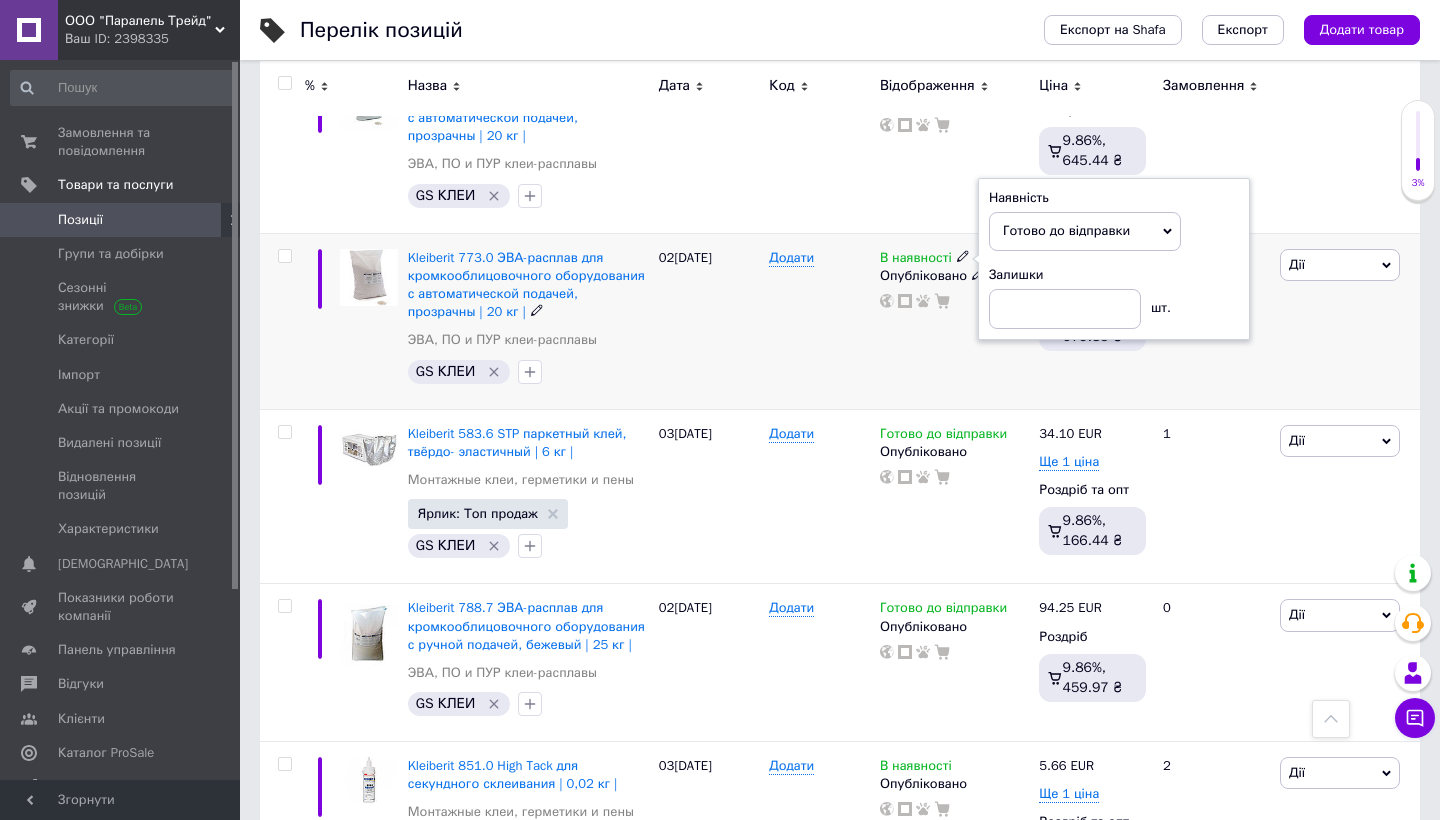 click on "В наявності Наявність [PERSON_NAME] до відправки В наявності Немає в наявності Під замовлення Залишки шт. Опубліковано" at bounding box center (954, 321) 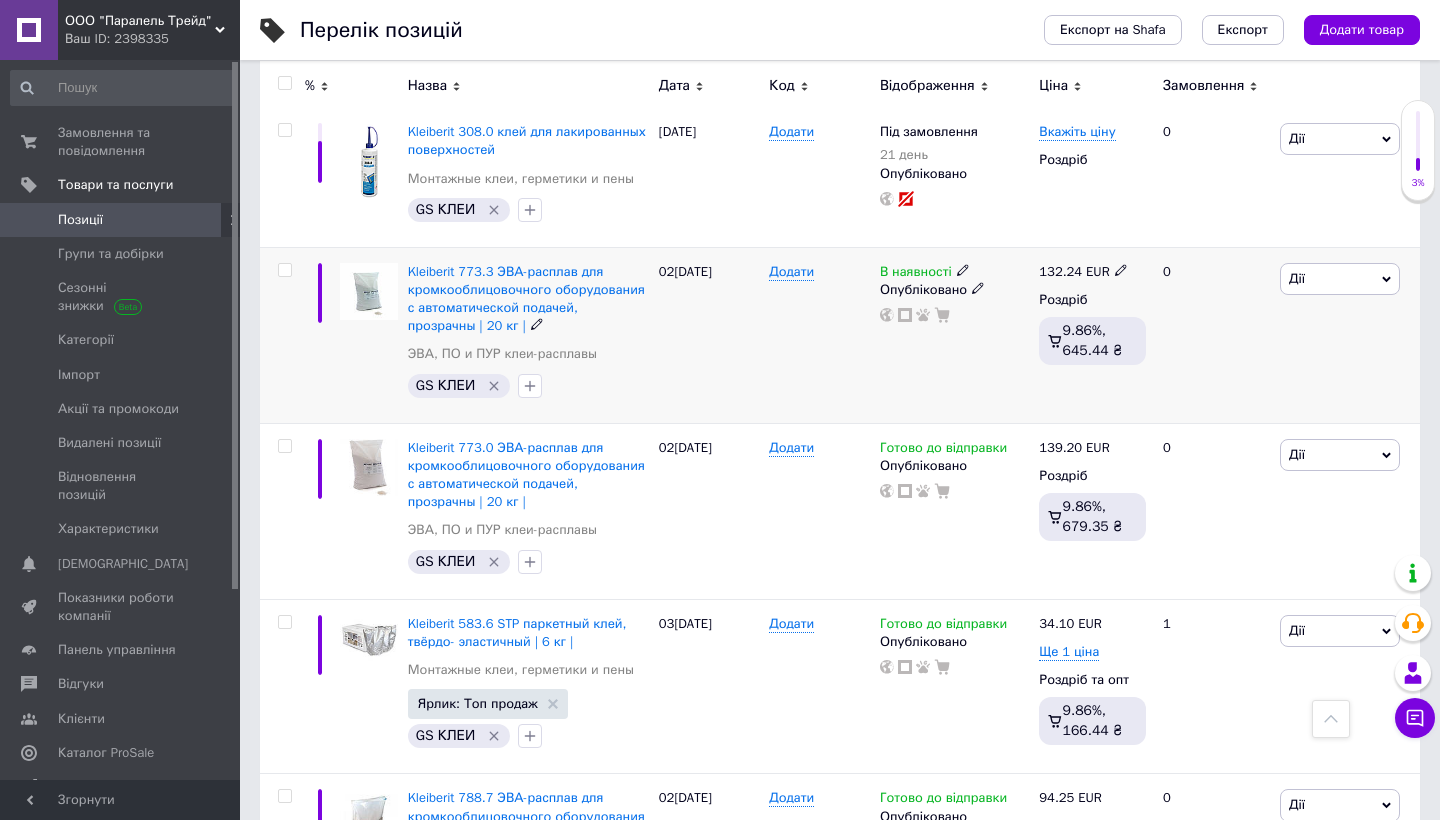 scroll, scrollTop: 1518, scrollLeft: 0, axis: vertical 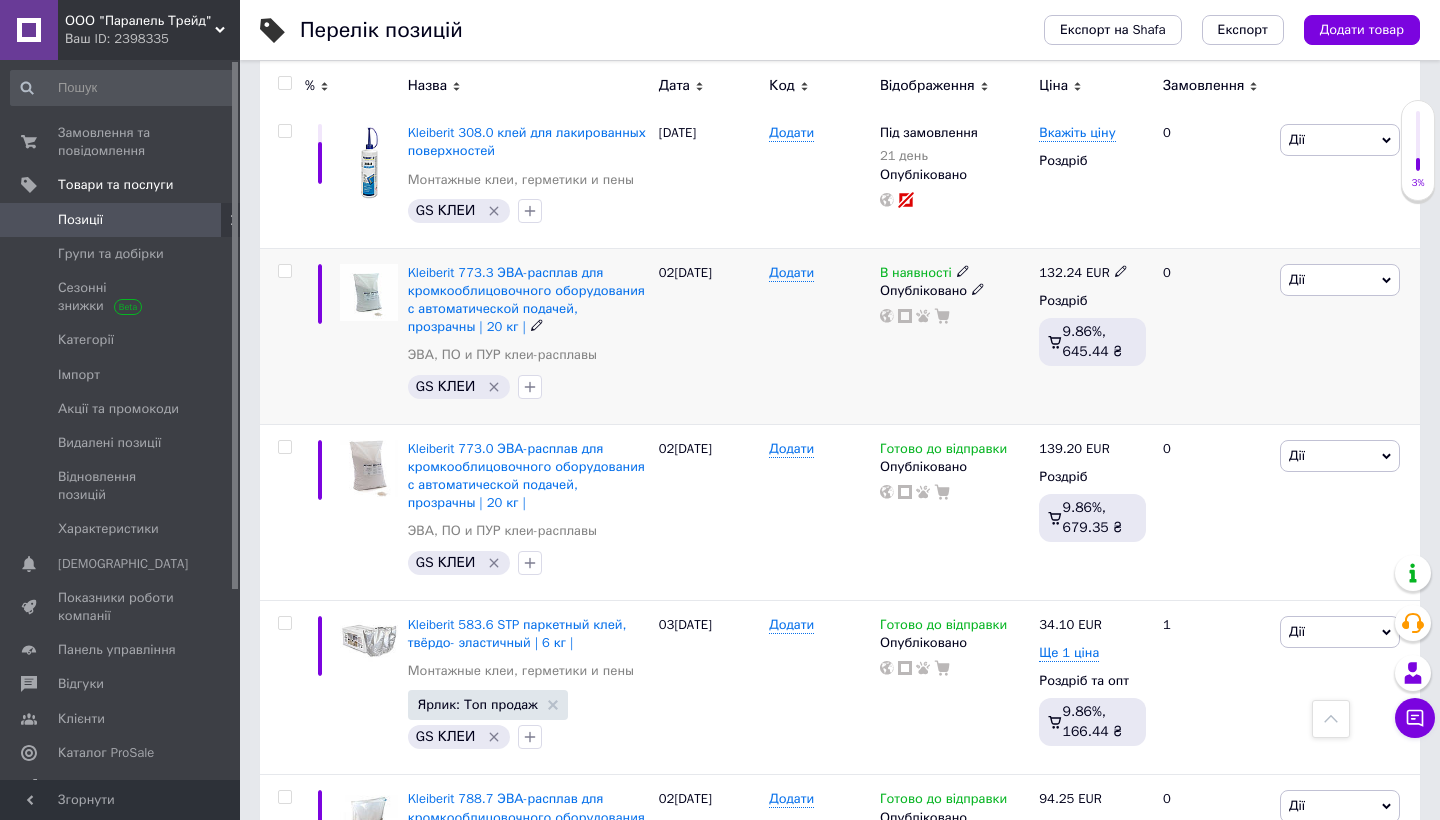 click 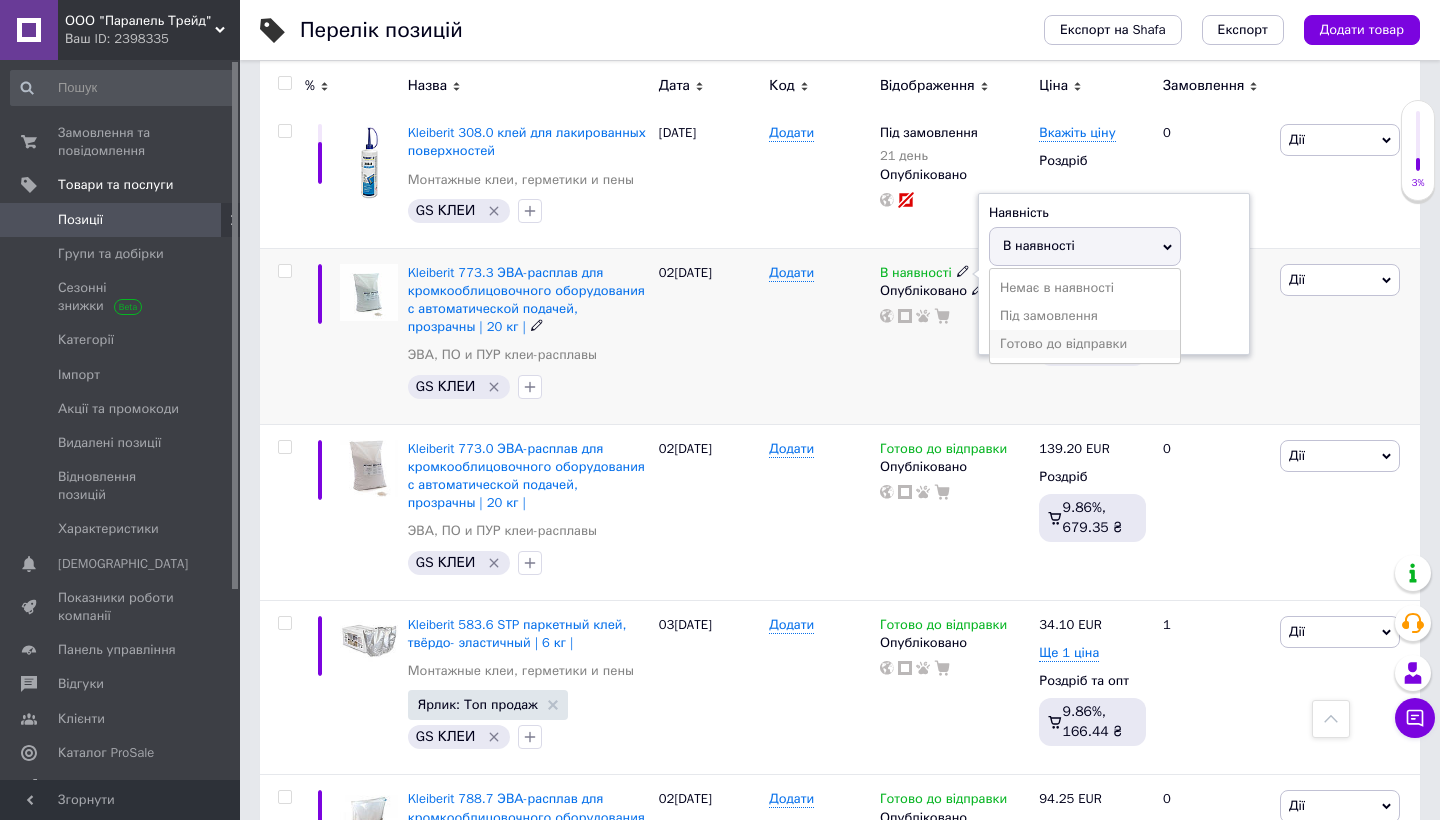click on "Готово до відправки" at bounding box center (1085, 344) 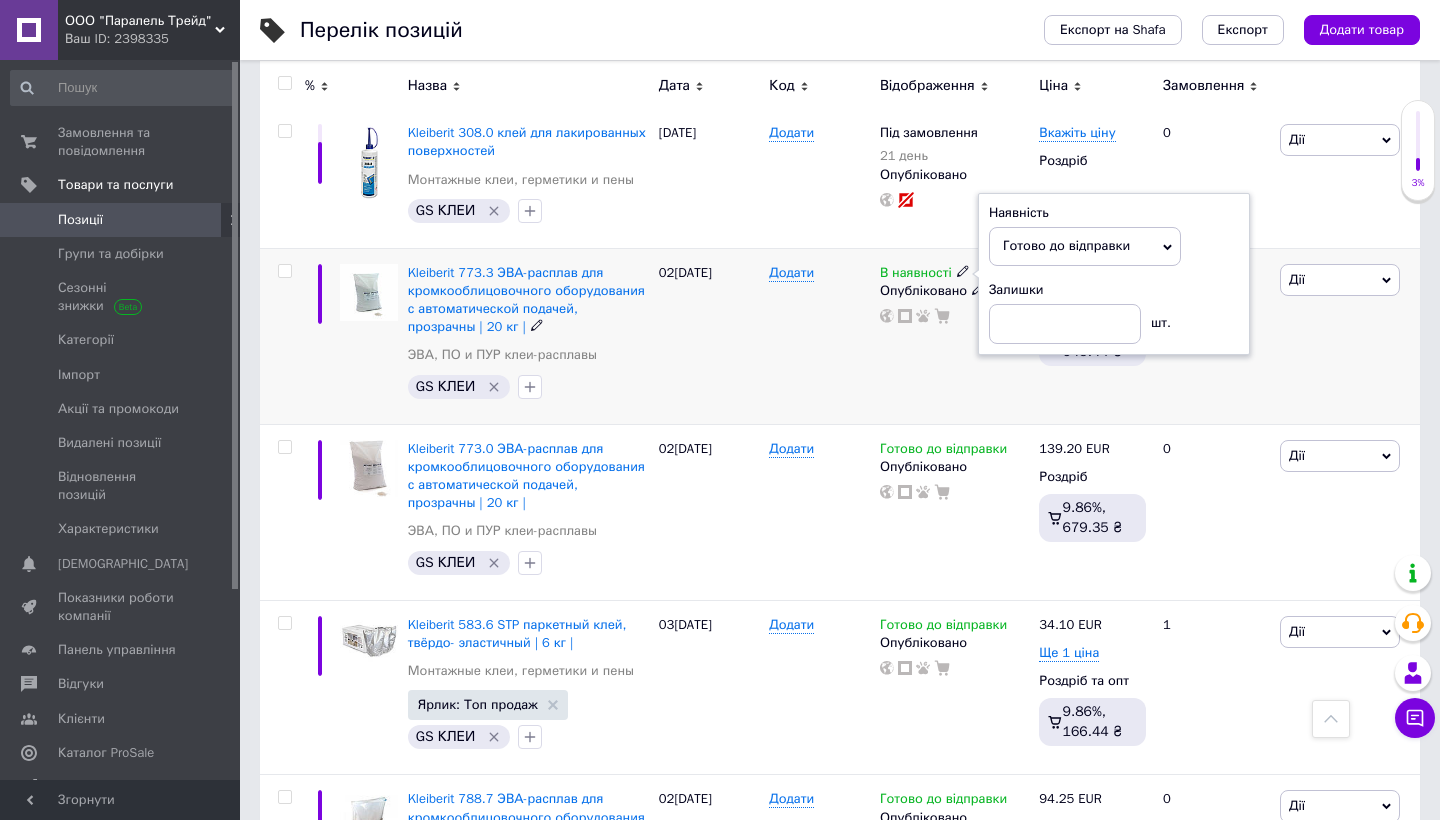 click on "Додати" at bounding box center (819, 336) 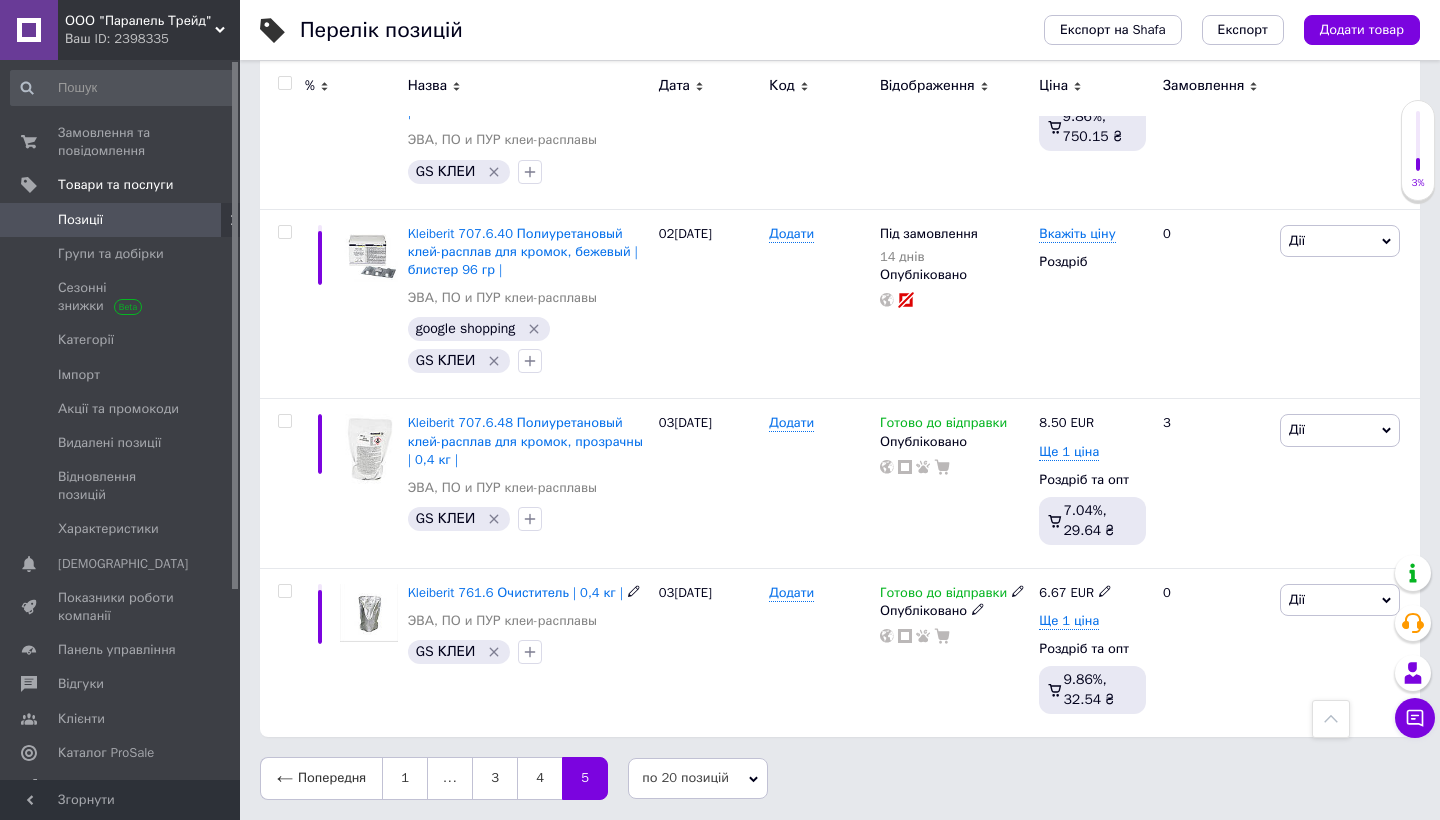 scroll, scrollTop: 2615, scrollLeft: 0, axis: vertical 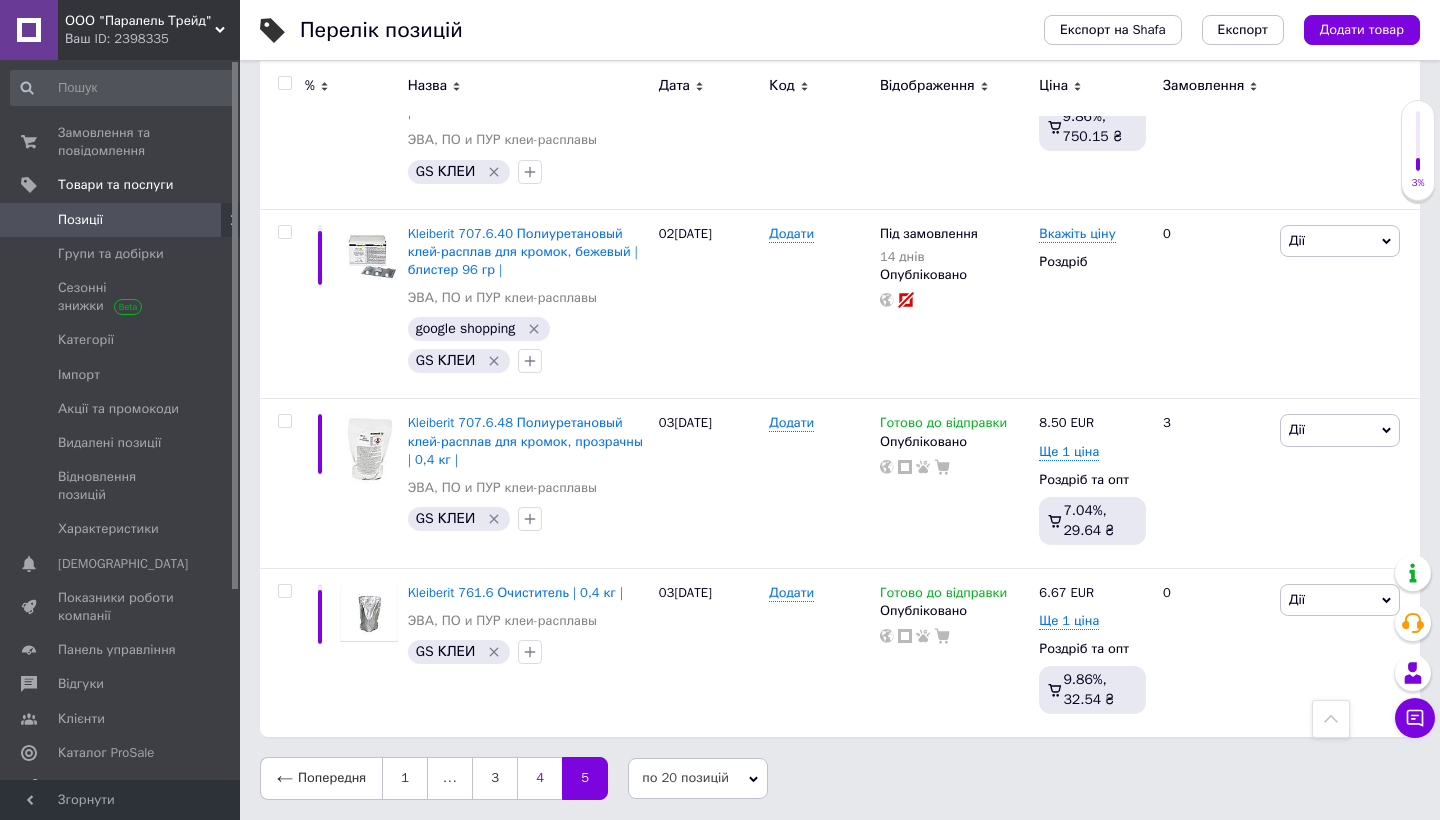 click on "4" at bounding box center (539, 778) 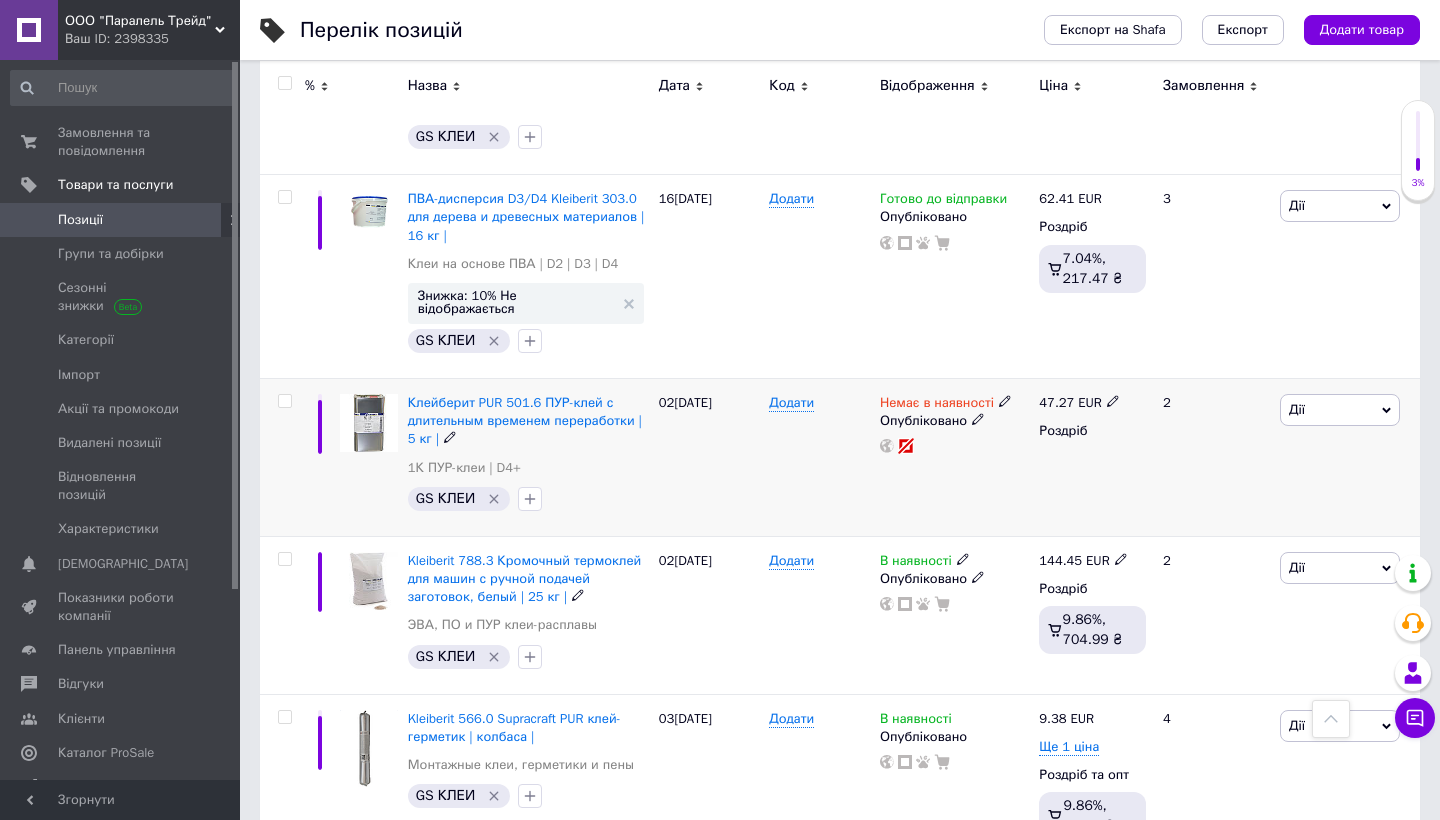 scroll, scrollTop: 1346, scrollLeft: 0, axis: vertical 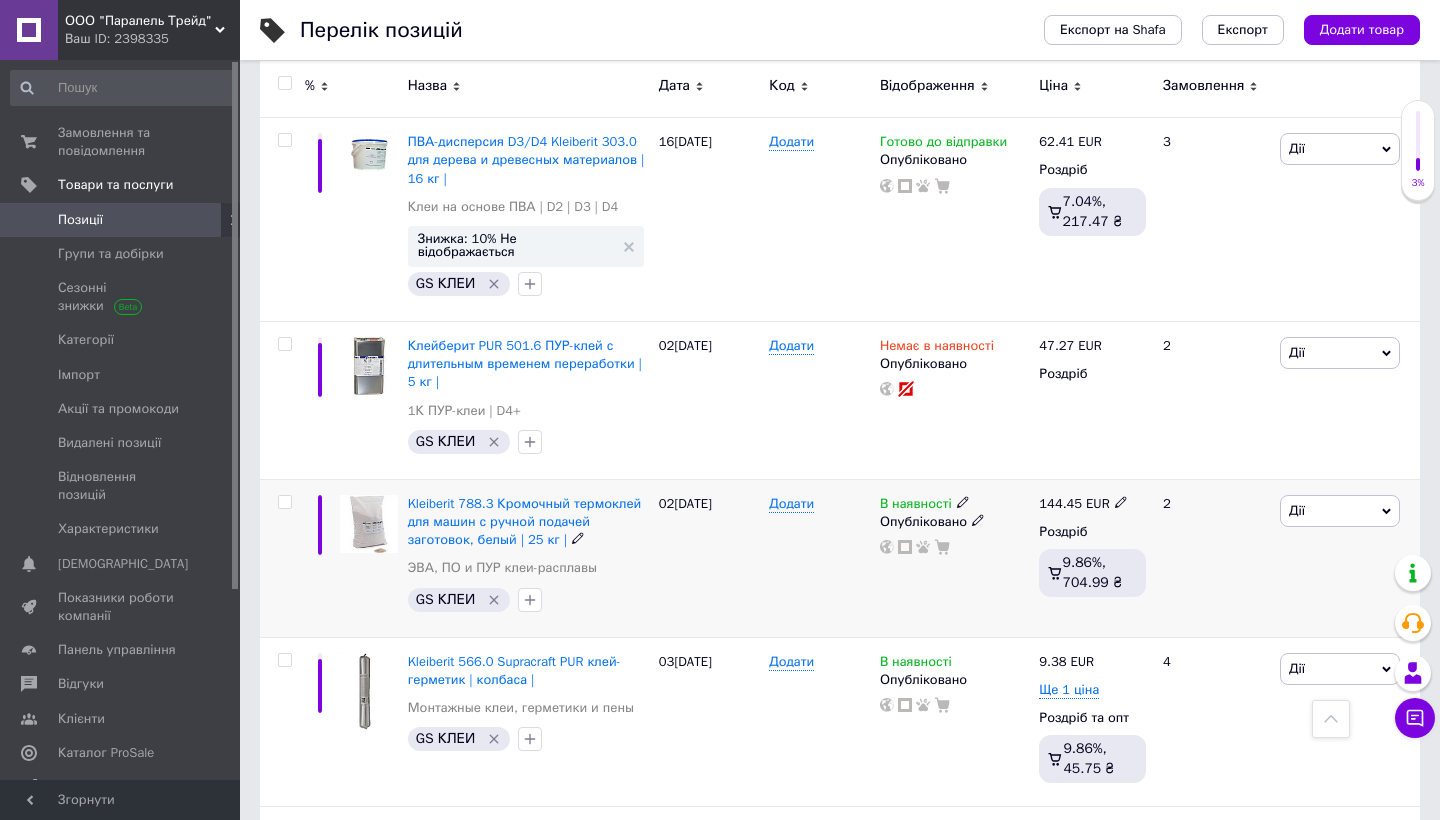 click 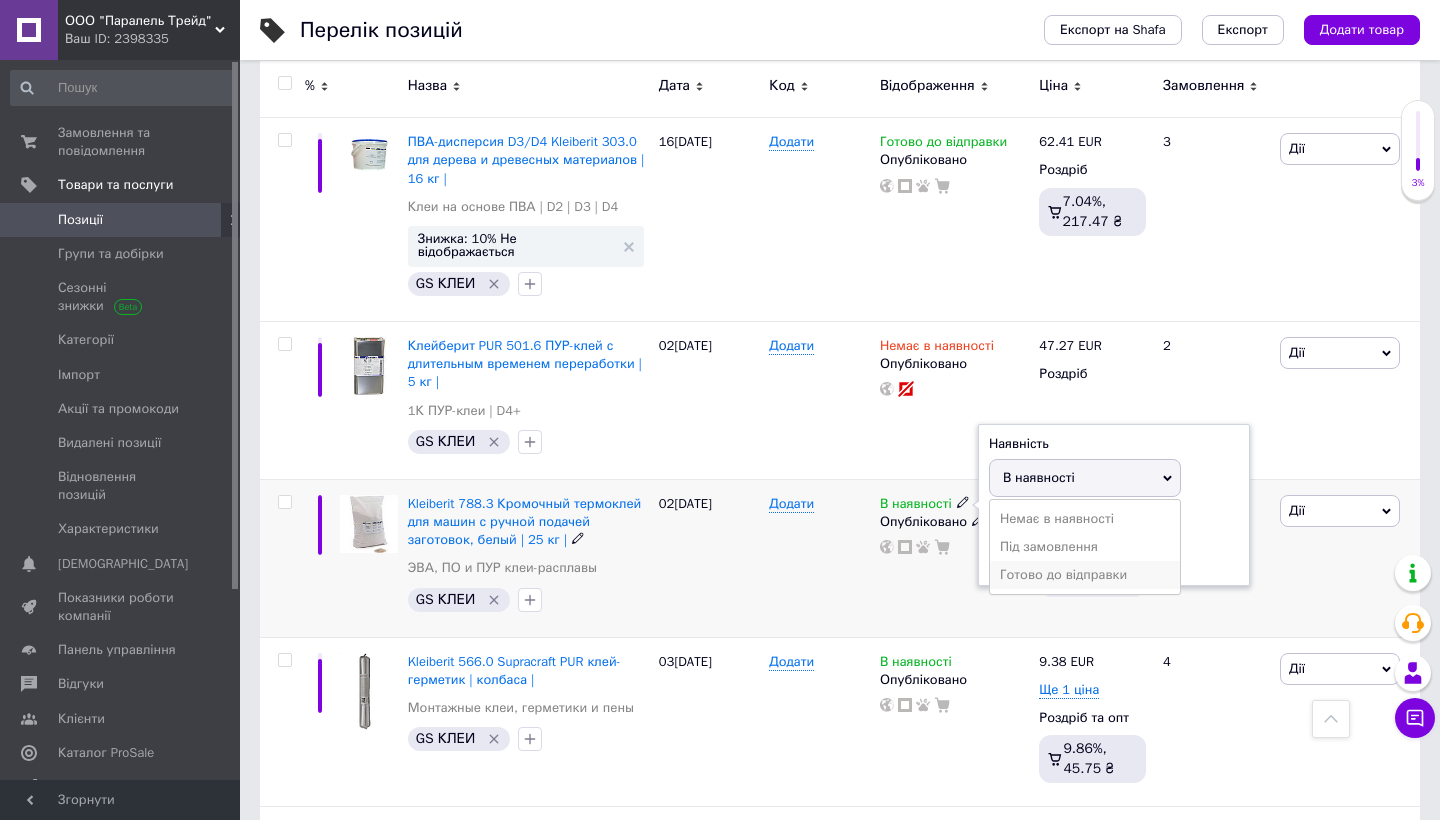 click on "Готово до відправки" at bounding box center (1085, 575) 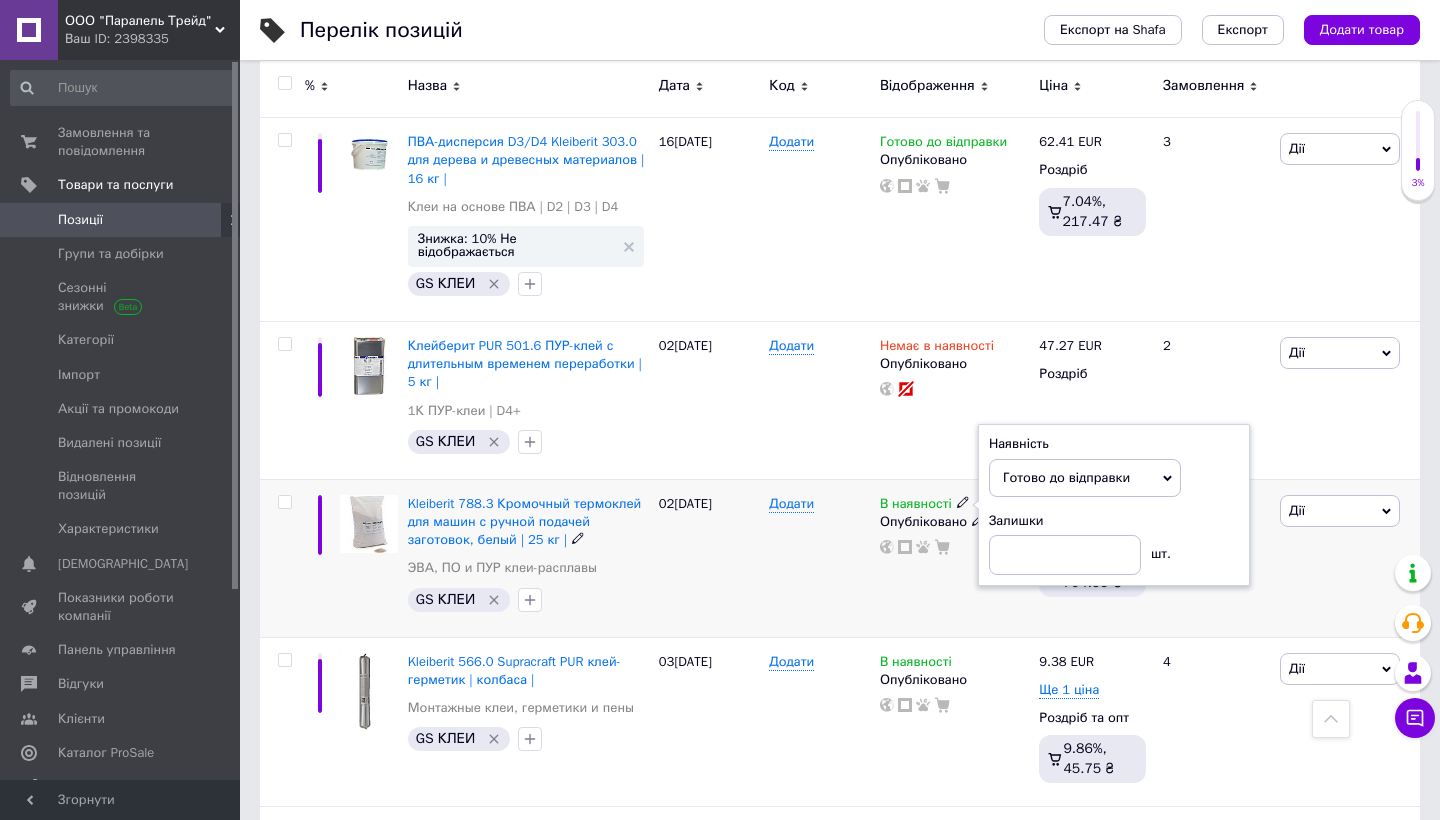 click on "Додати" at bounding box center [819, 558] 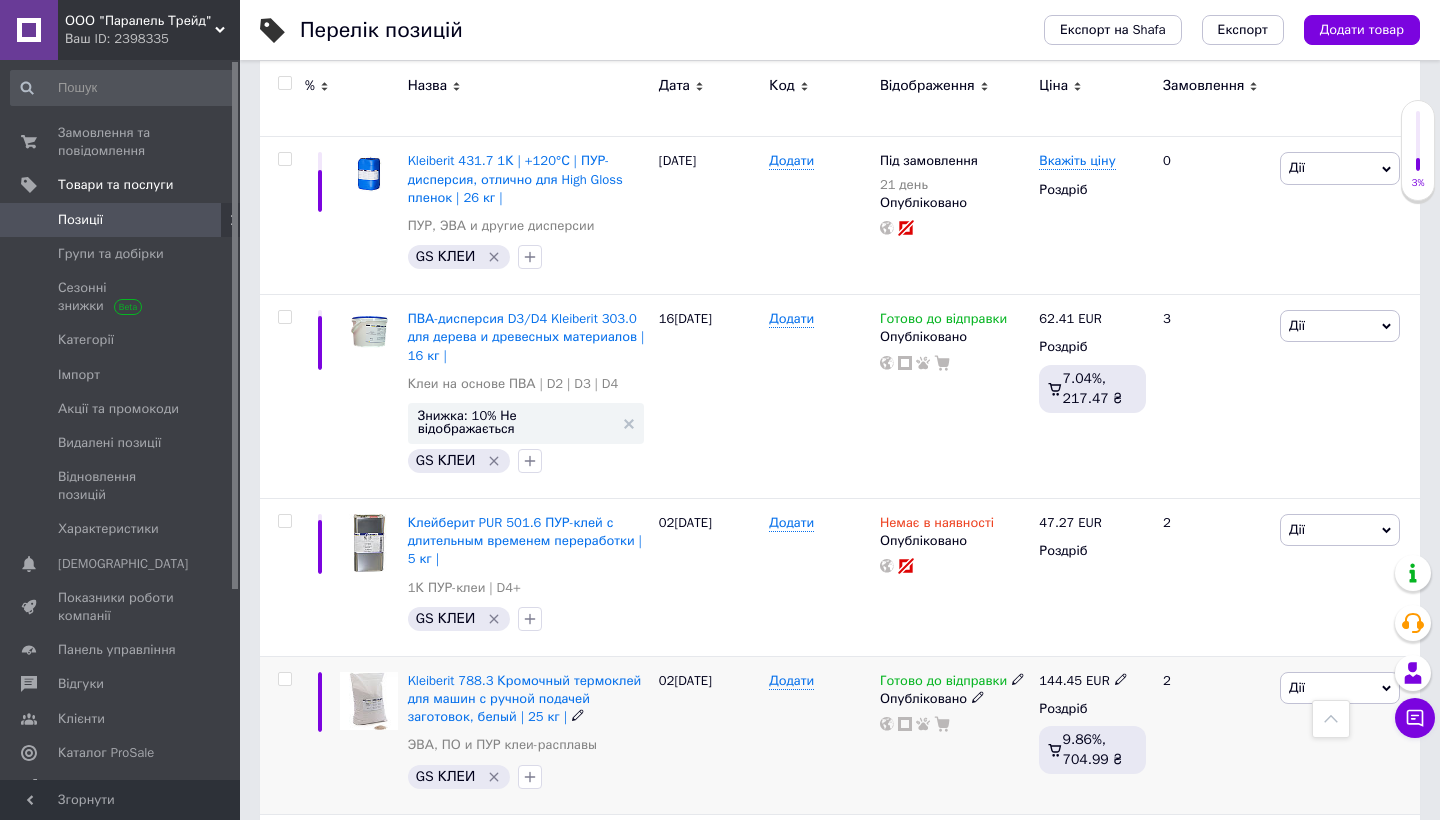 scroll, scrollTop: 1108, scrollLeft: 0, axis: vertical 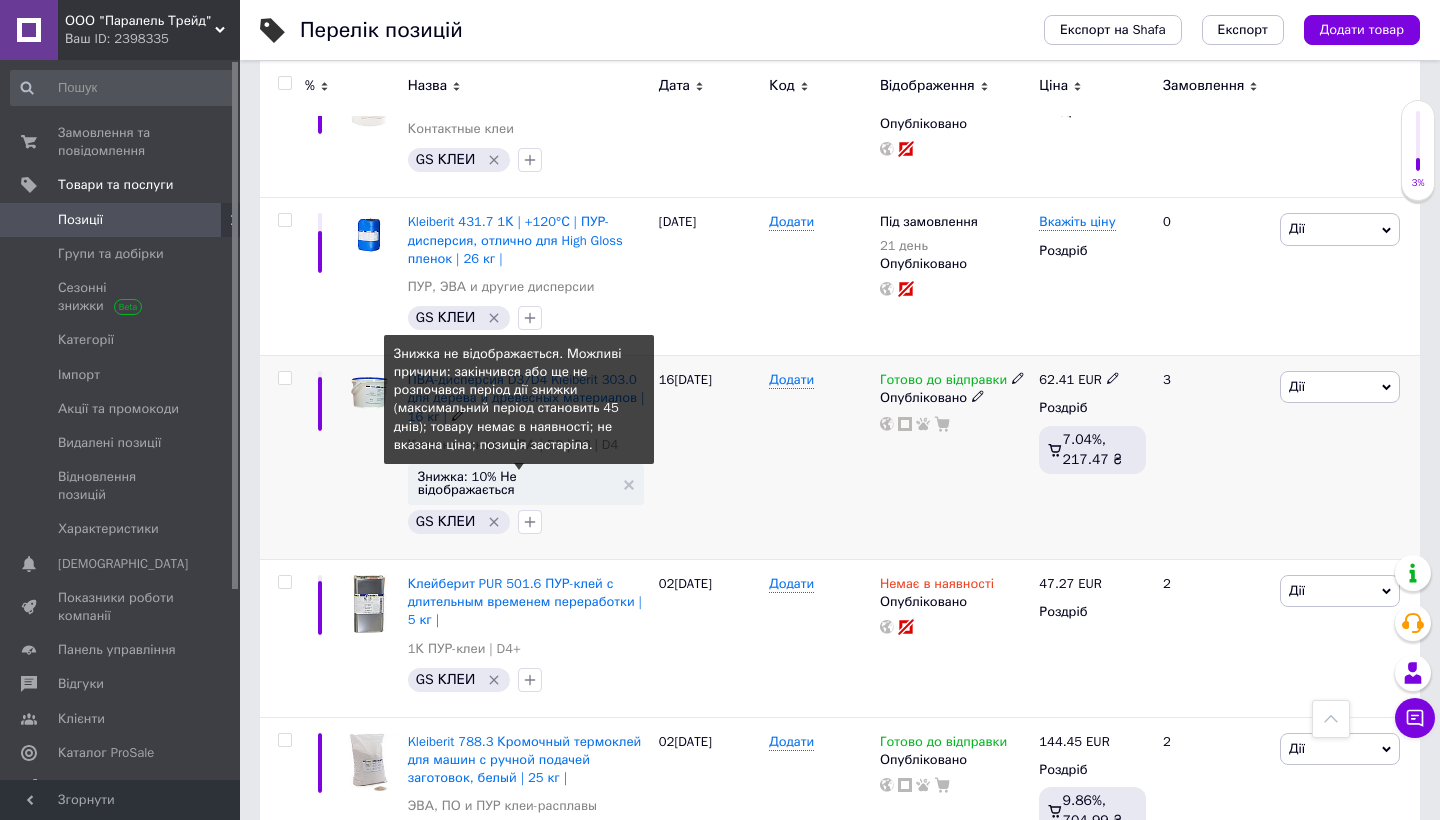 click on "Знижка: 10% Не відображається" at bounding box center (516, 483) 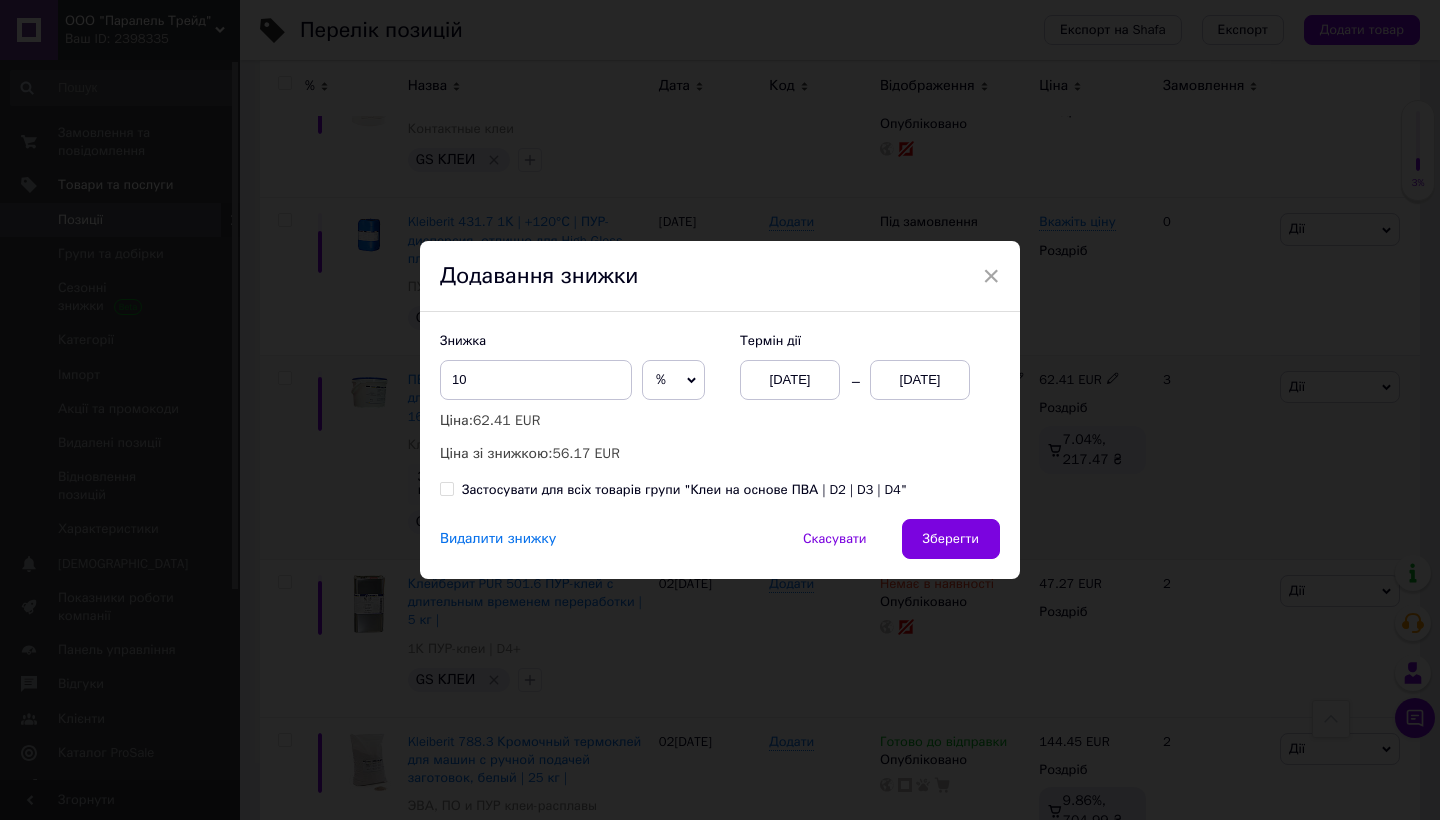 click on "Видалити знижку" at bounding box center [498, 539] 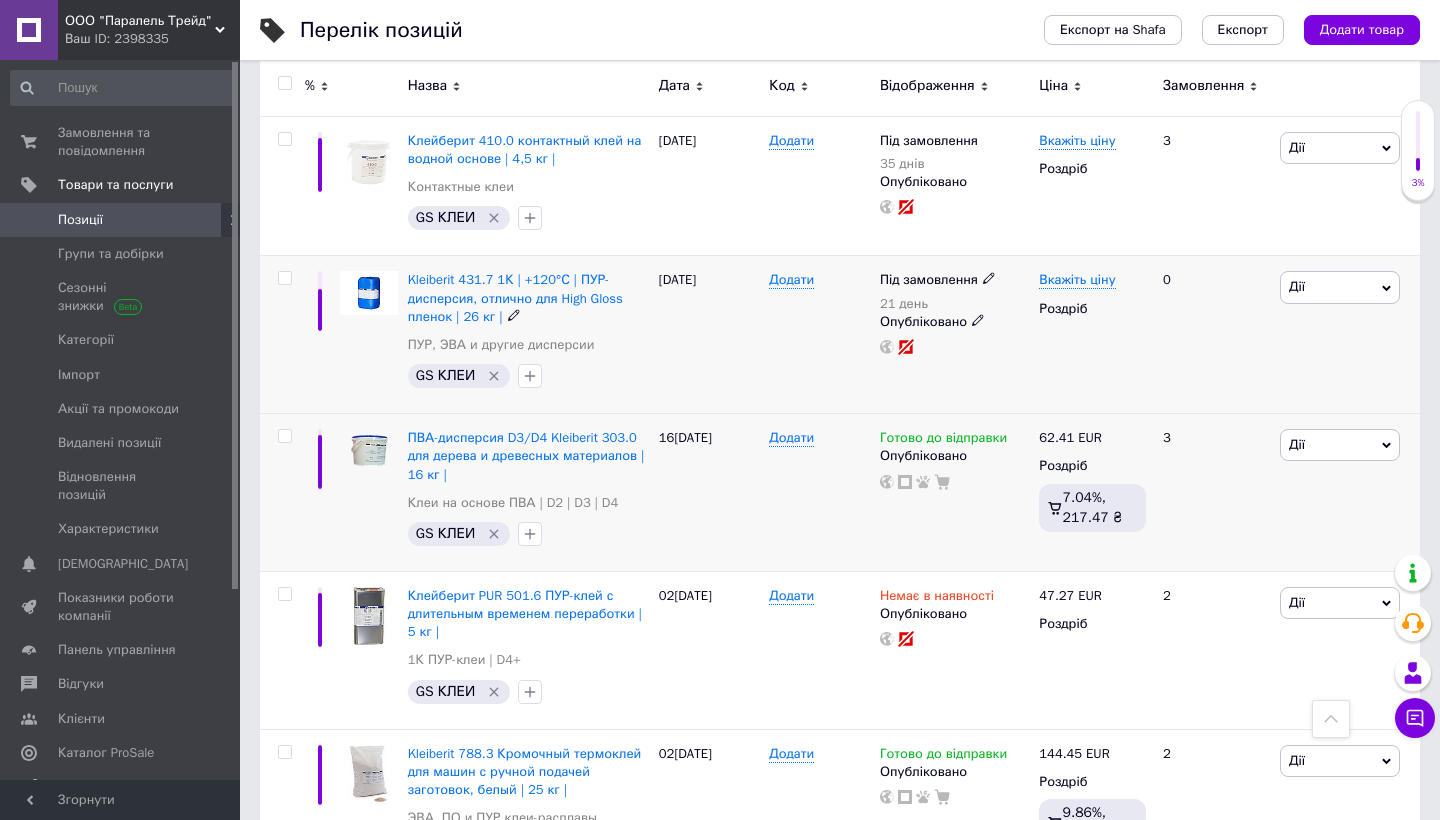 scroll, scrollTop: 957, scrollLeft: 0, axis: vertical 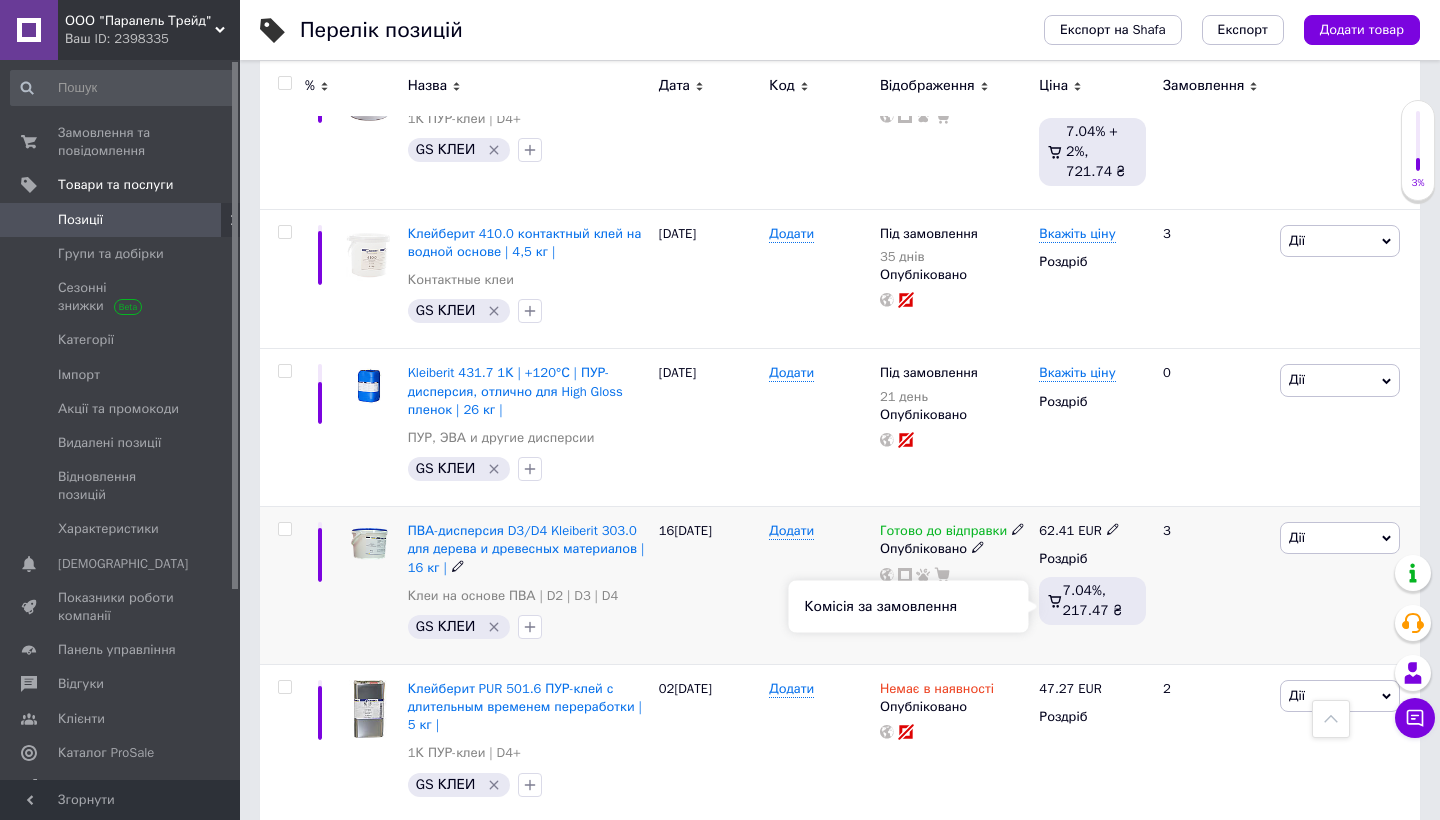 click on "7.04%, 217.47 ₴" at bounding box center (1100, 601) 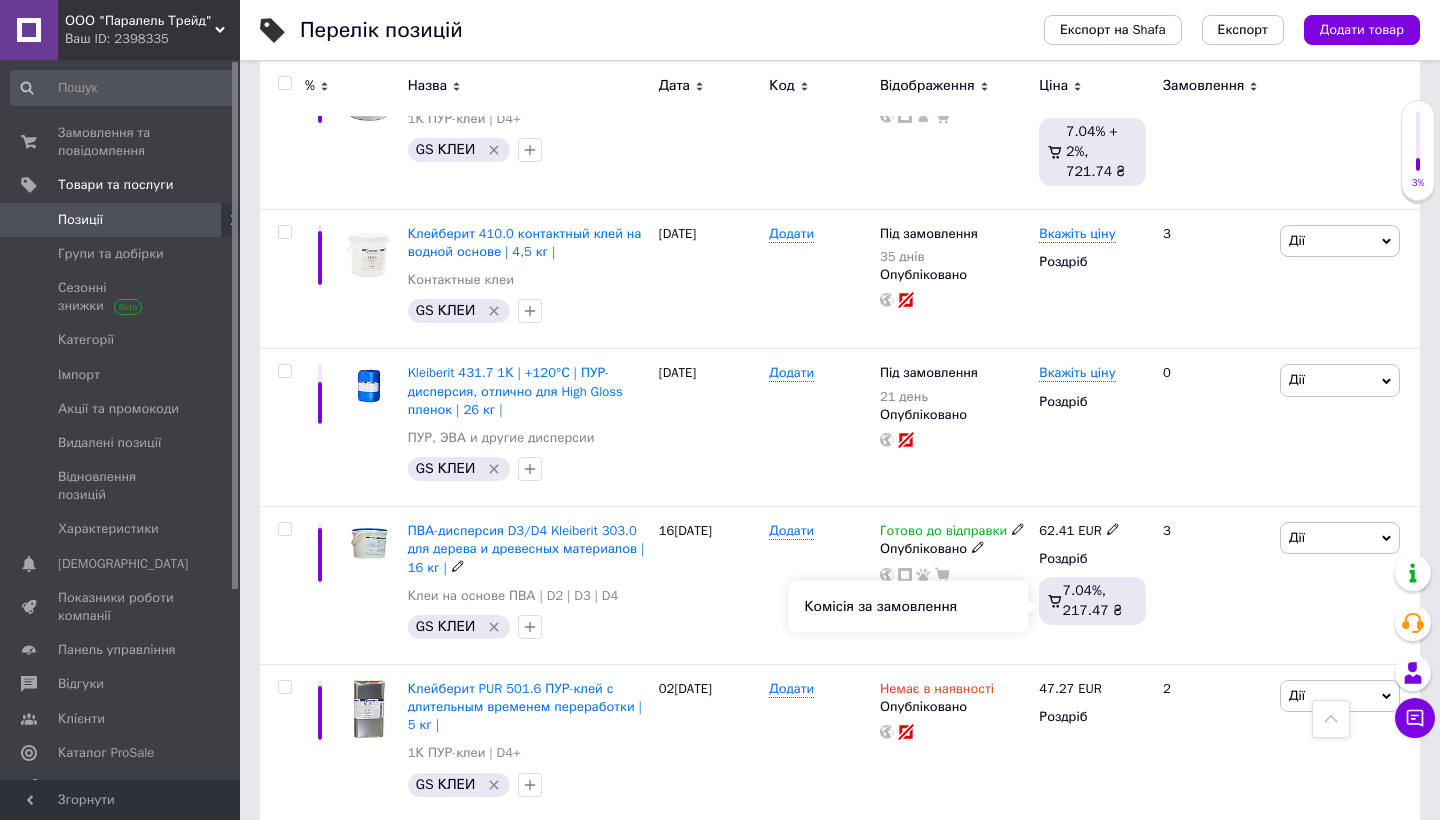 click on "Комісія за замовлення" at bounding box center (909, 607) 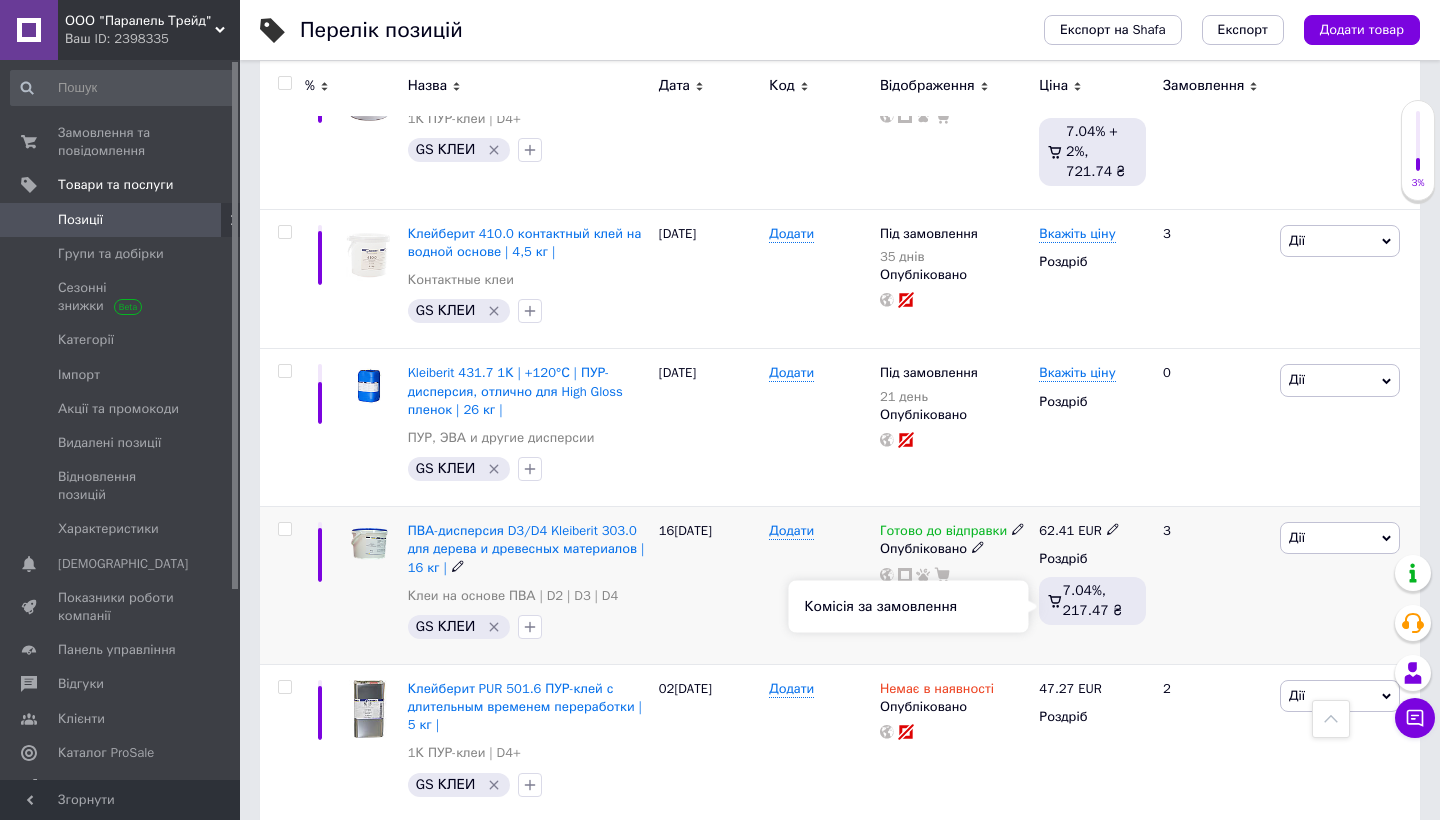 click on "7.04%, 217.47 ₴" at bounding box center (1092, 600) 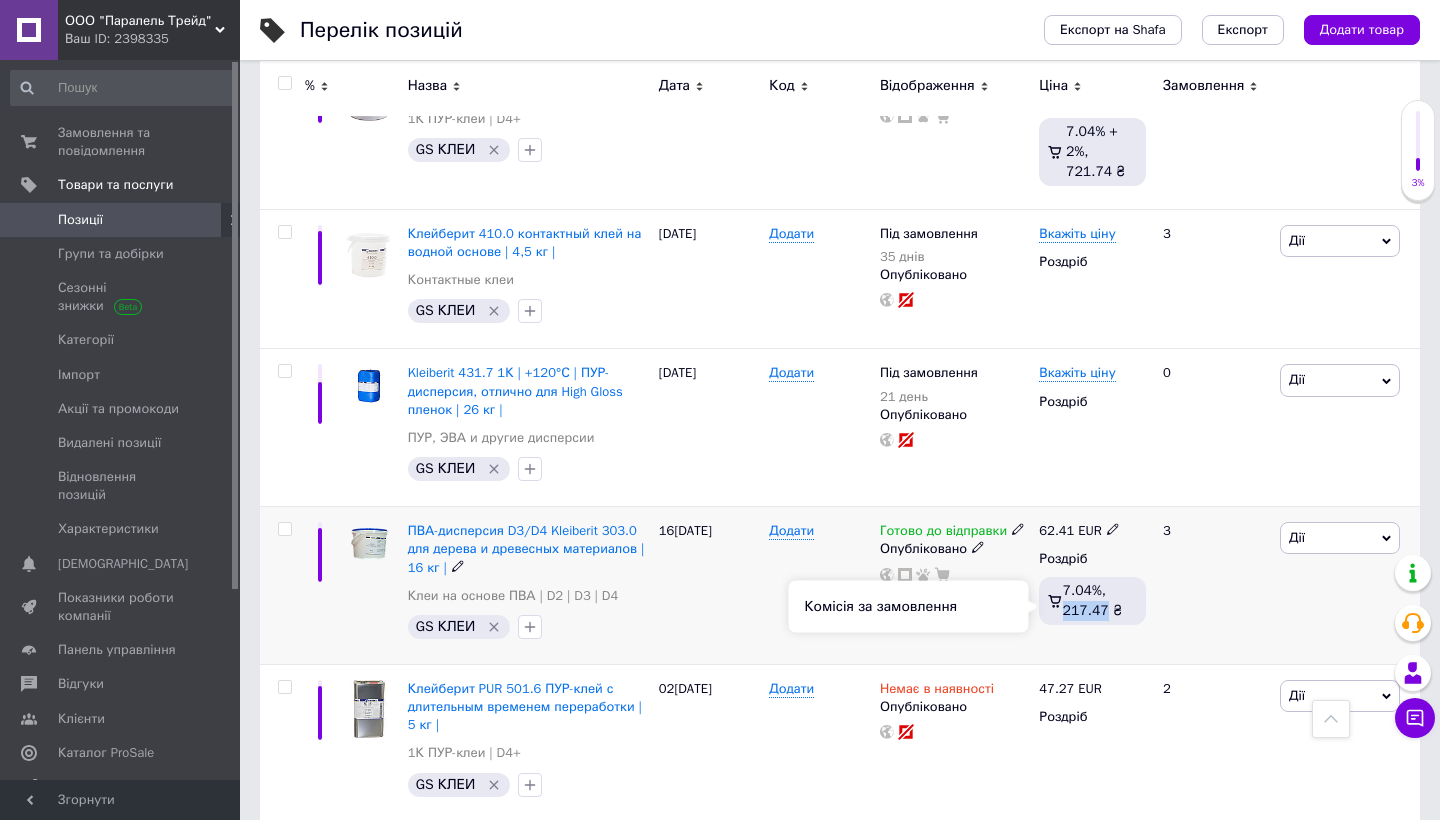 click on "7.04%, 217.47 ₴" at bounding box center [1092, 600] 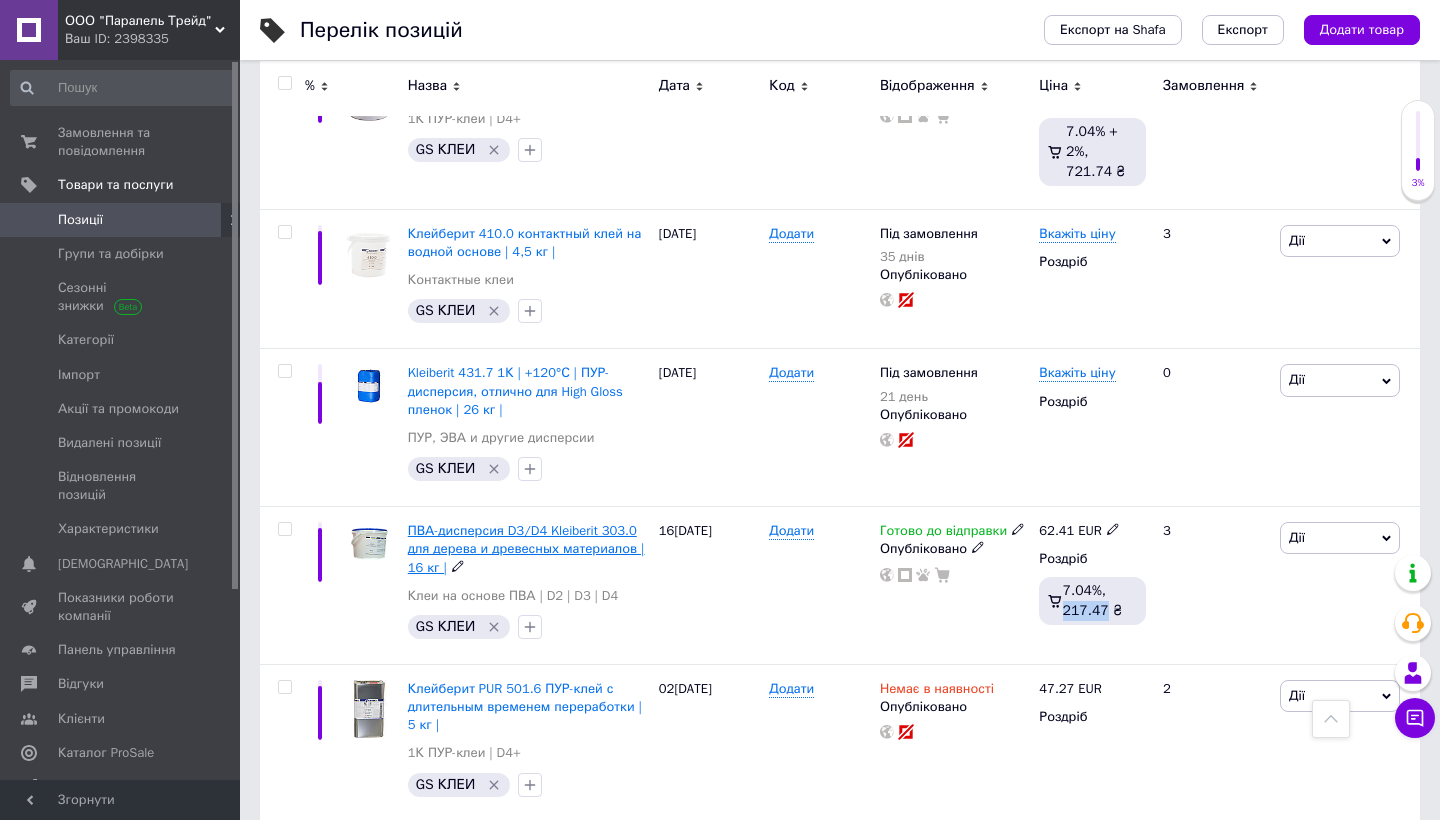 click on "ПВА-дисперсия D3/D4 Kleiberit 303.0 для дерева и древесных материалов | 16 кг |" at bounding box center (526, 548) 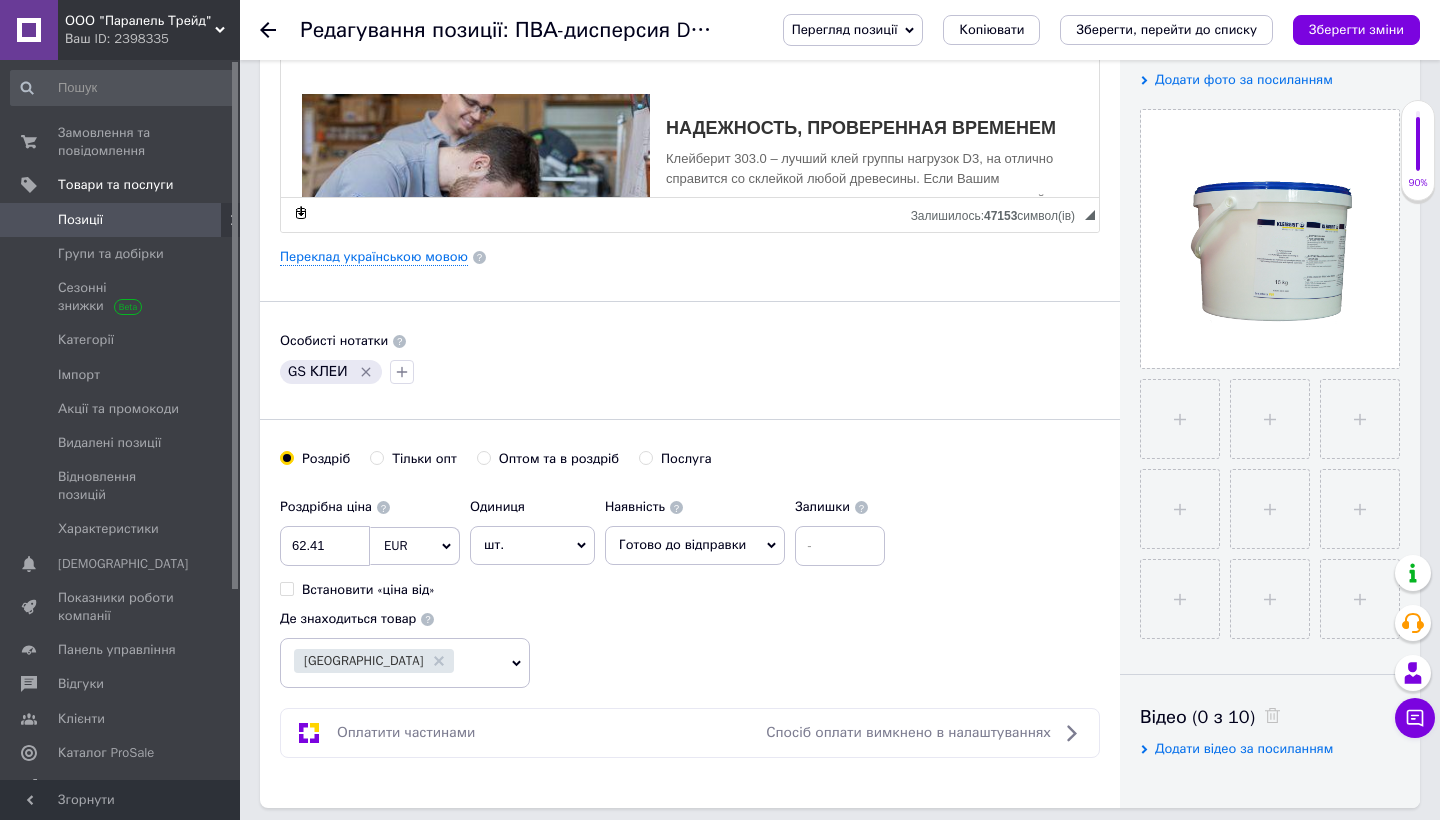 scroll, scrollTop: 395, scrollLeft: 0, axis: vertical 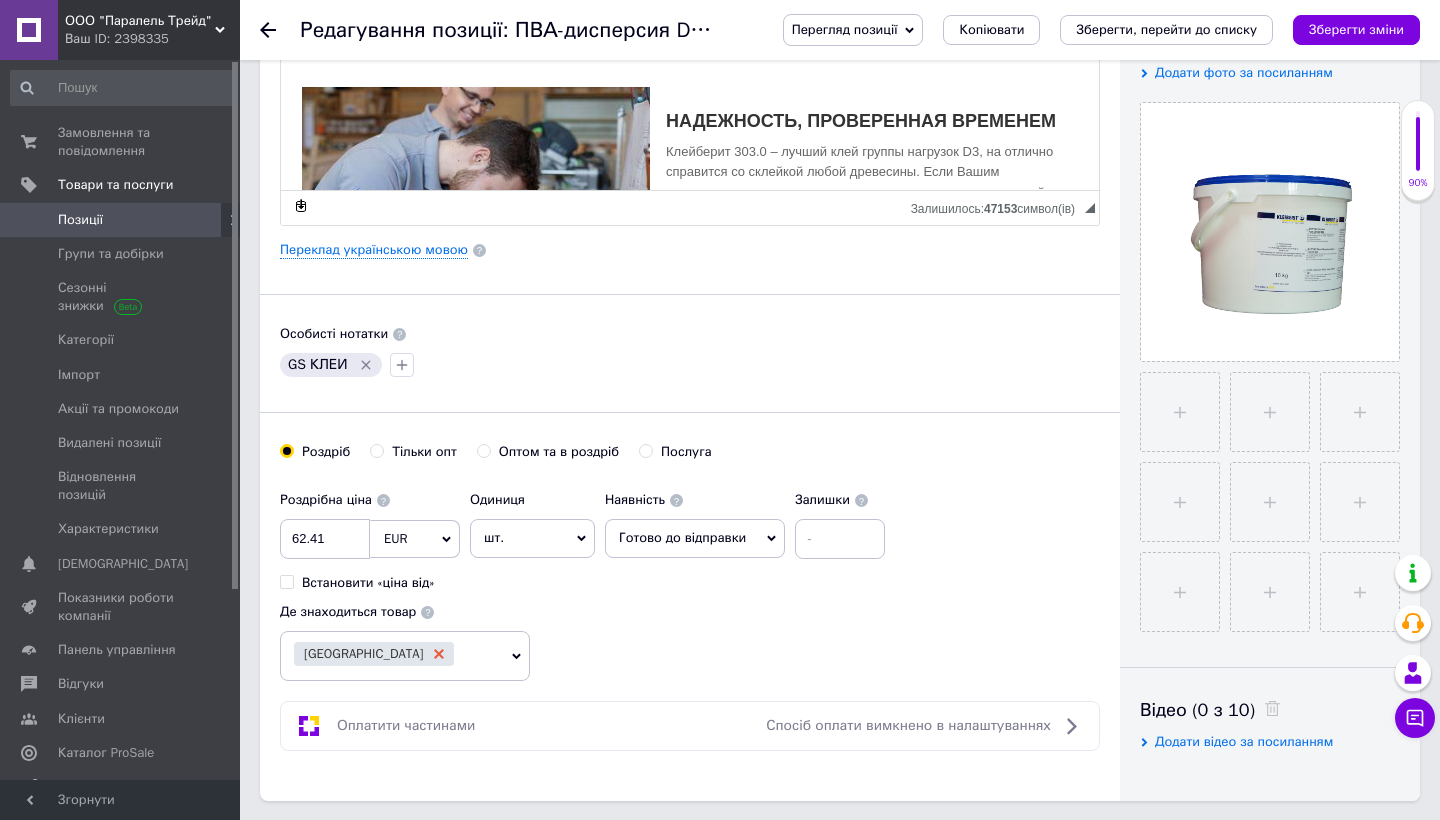click 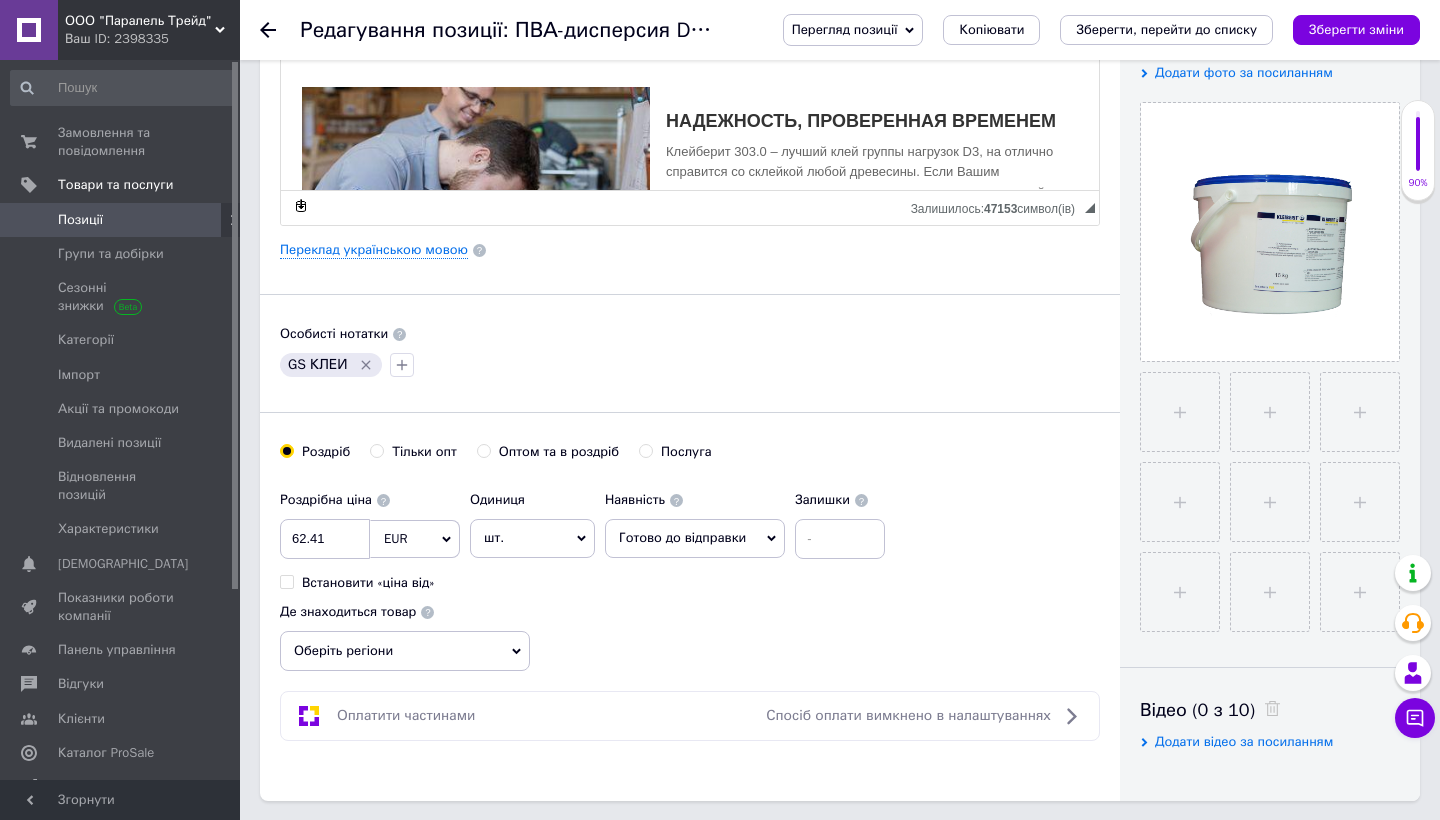 click 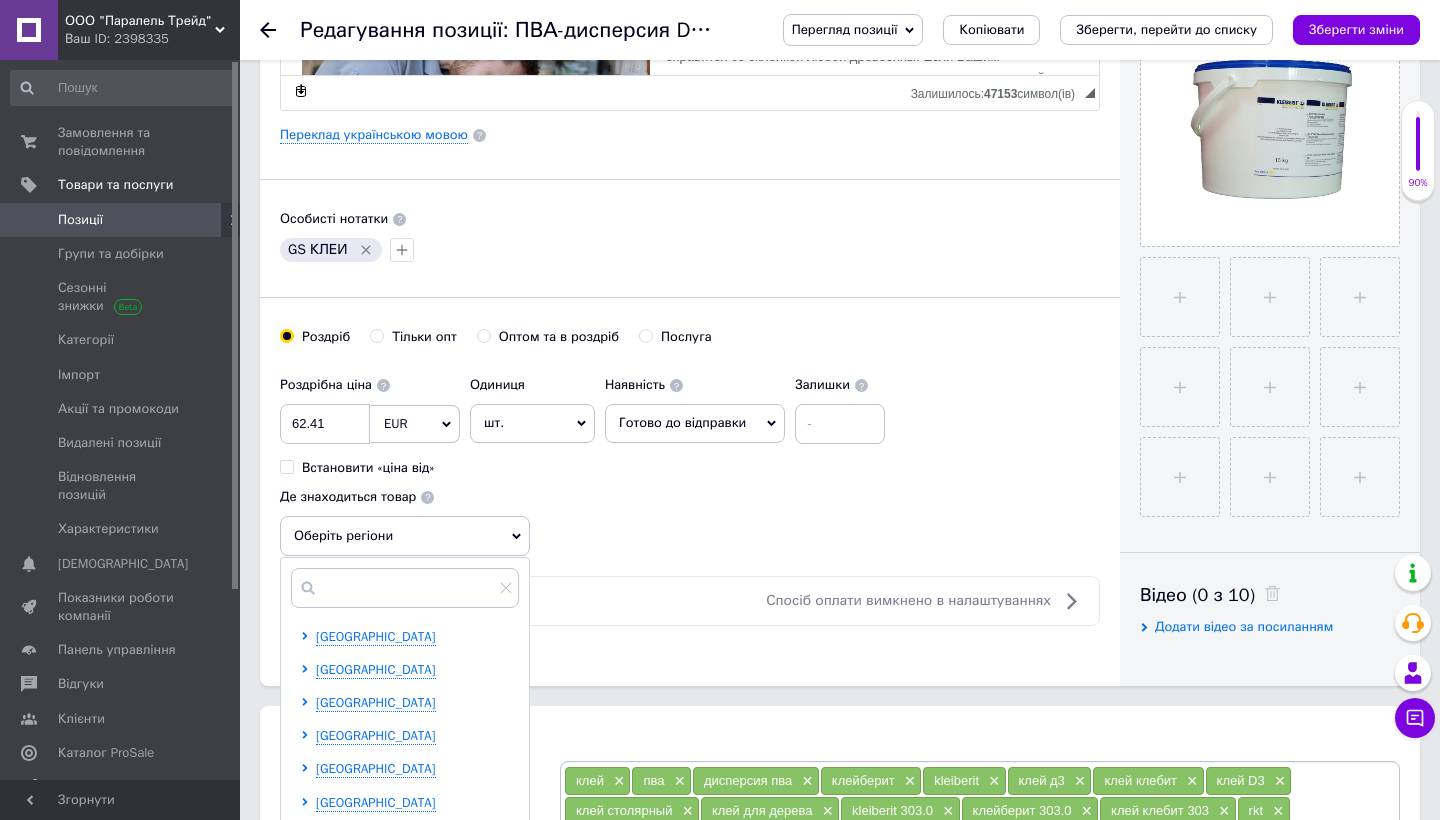 scroll, scrollTop: 521, scrollLeft: 0, axis: vertical 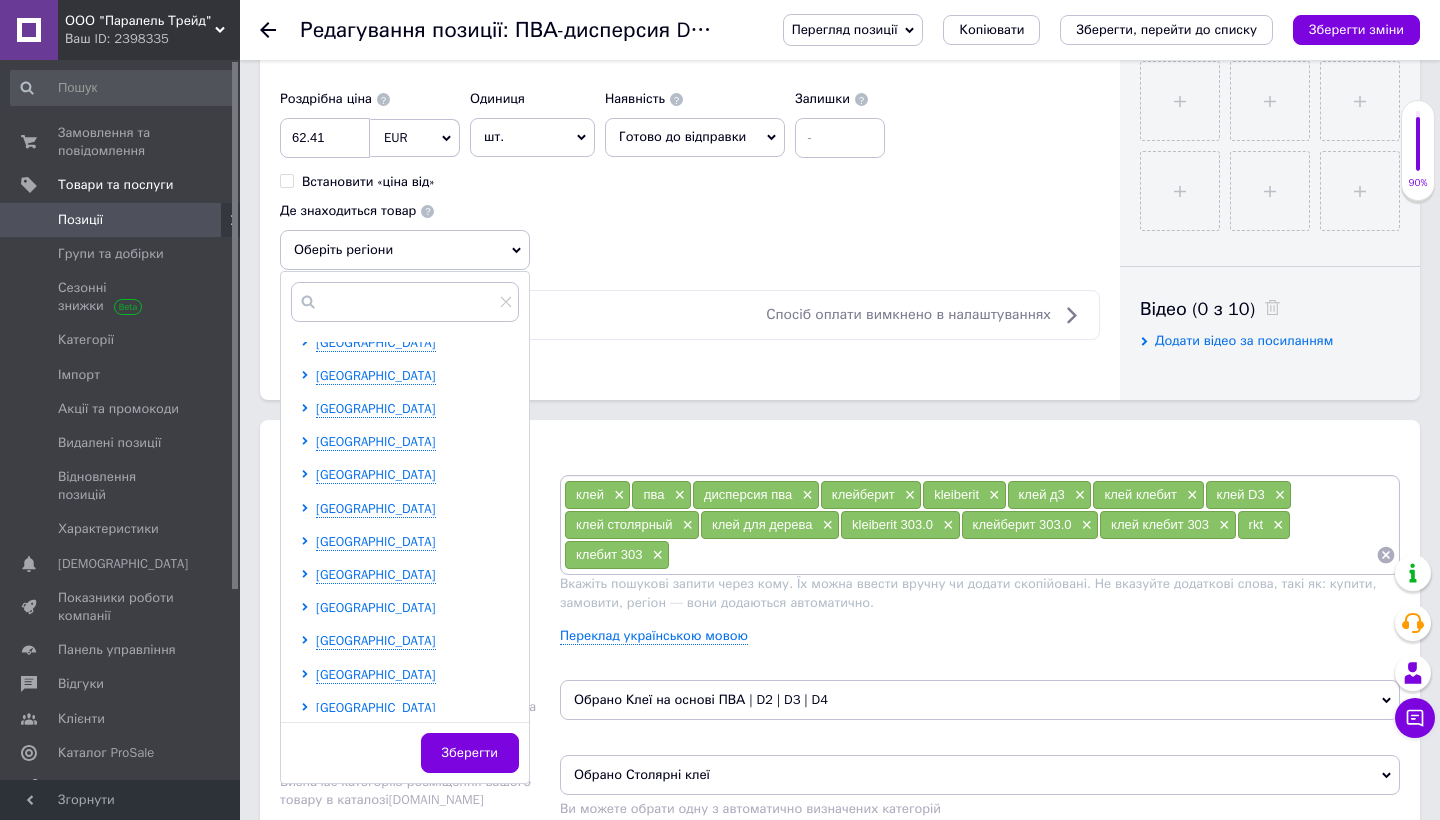 click on "[GEOGRAPHIC_DATA]" at bounding box center (376, 607) 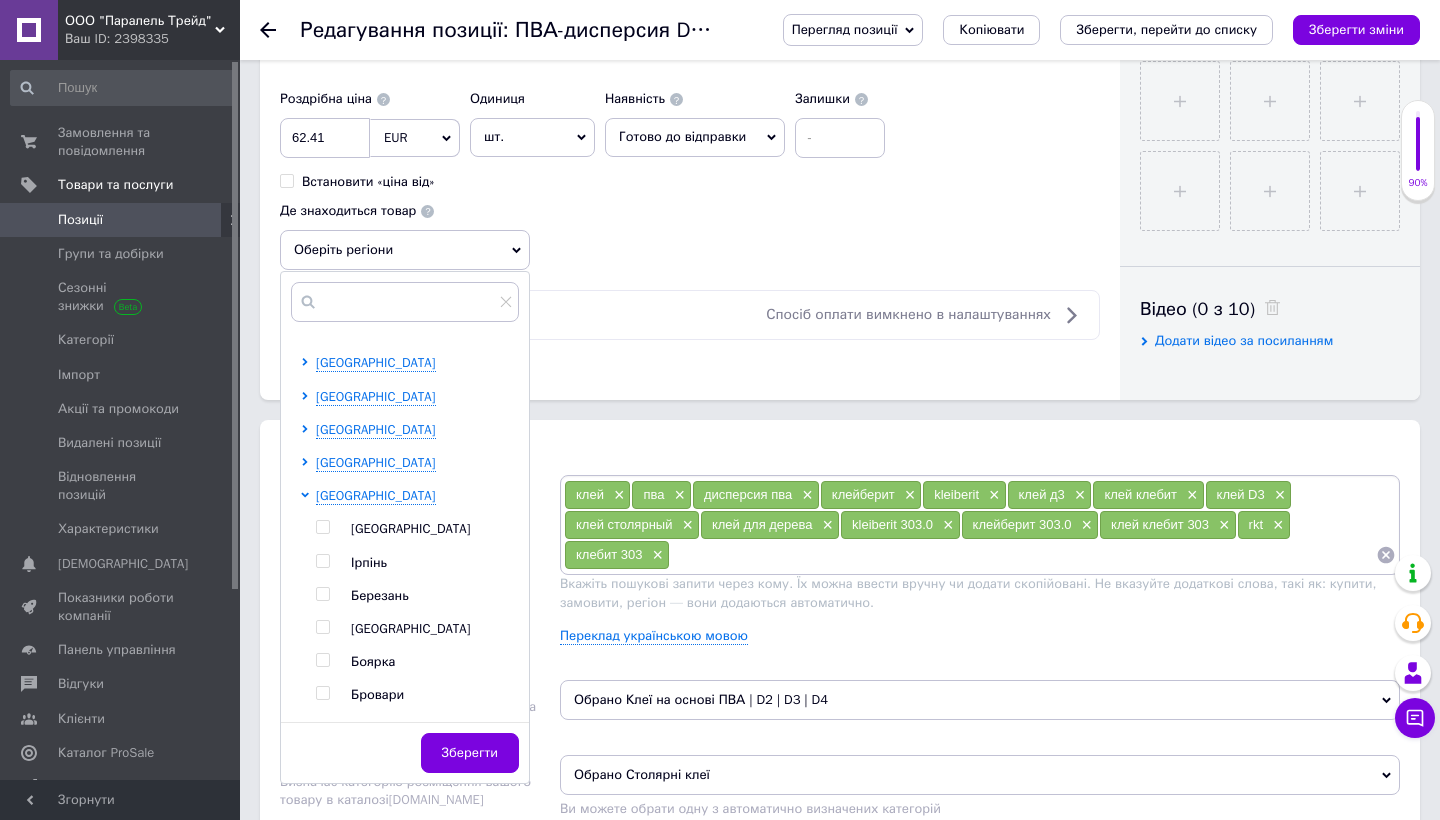 scroll, scrollTop: 216, scrollLeft: 0, axis: vertical 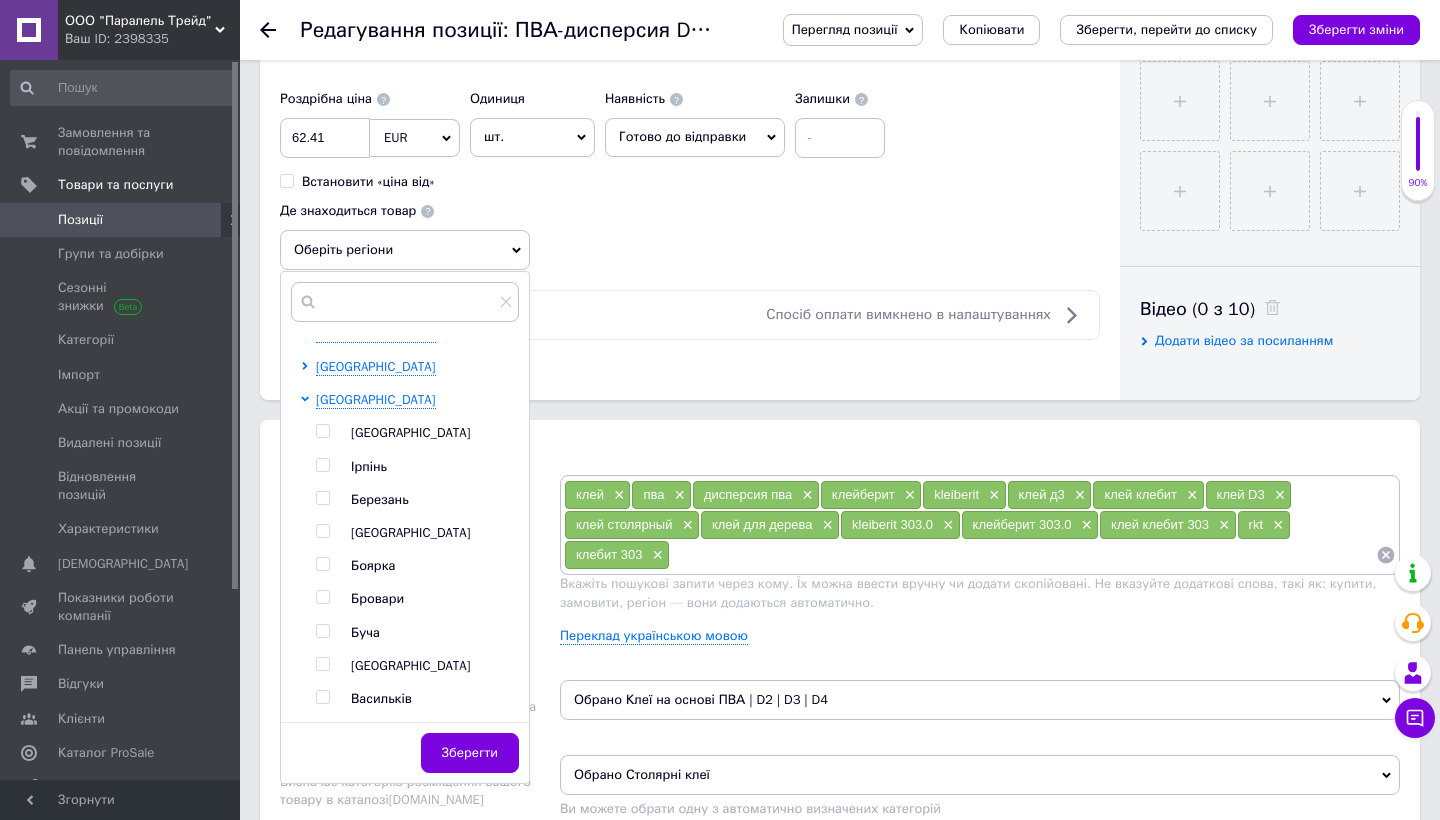 click at bounding box center [322, 631] 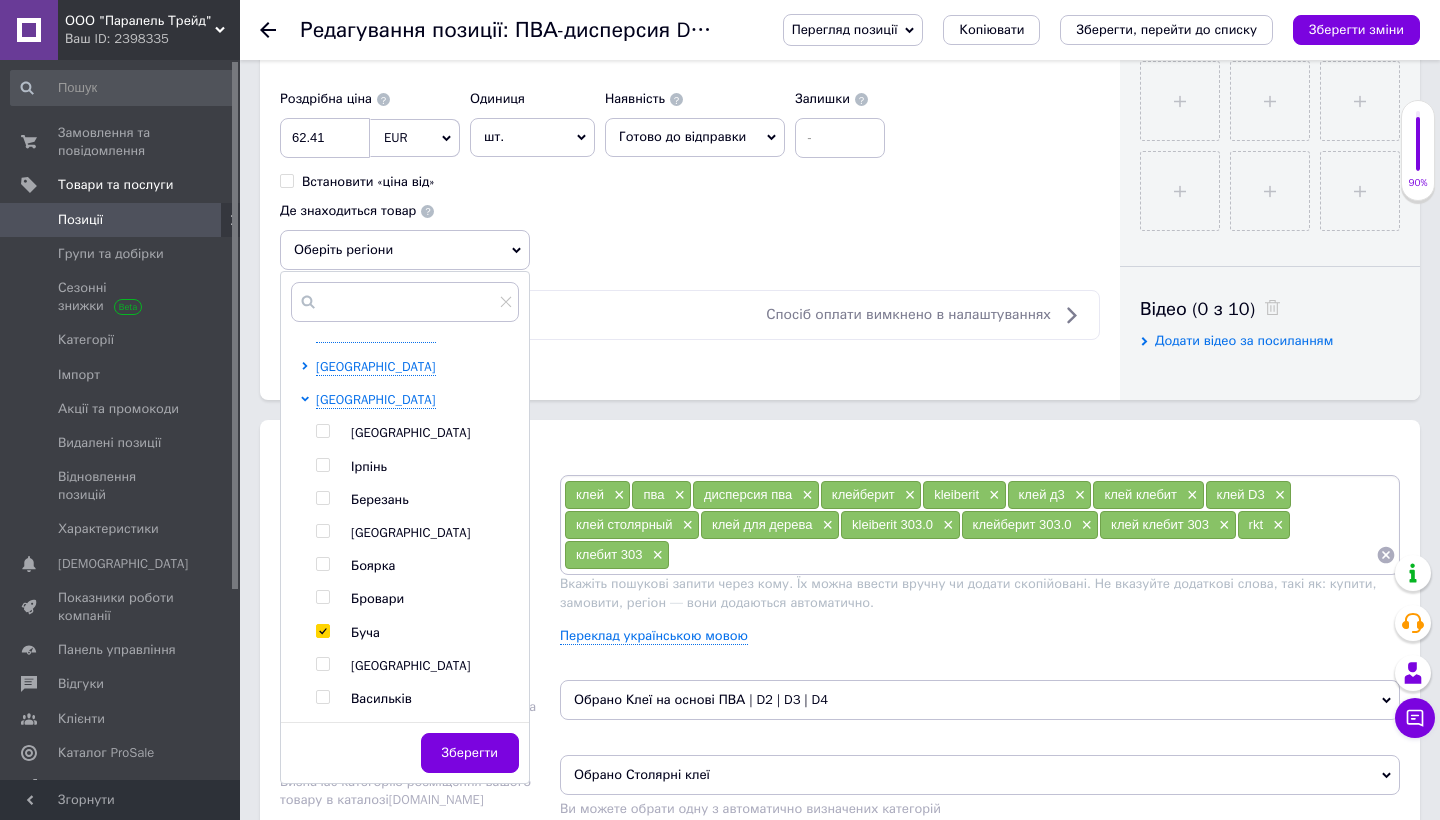 checkbox on "true" 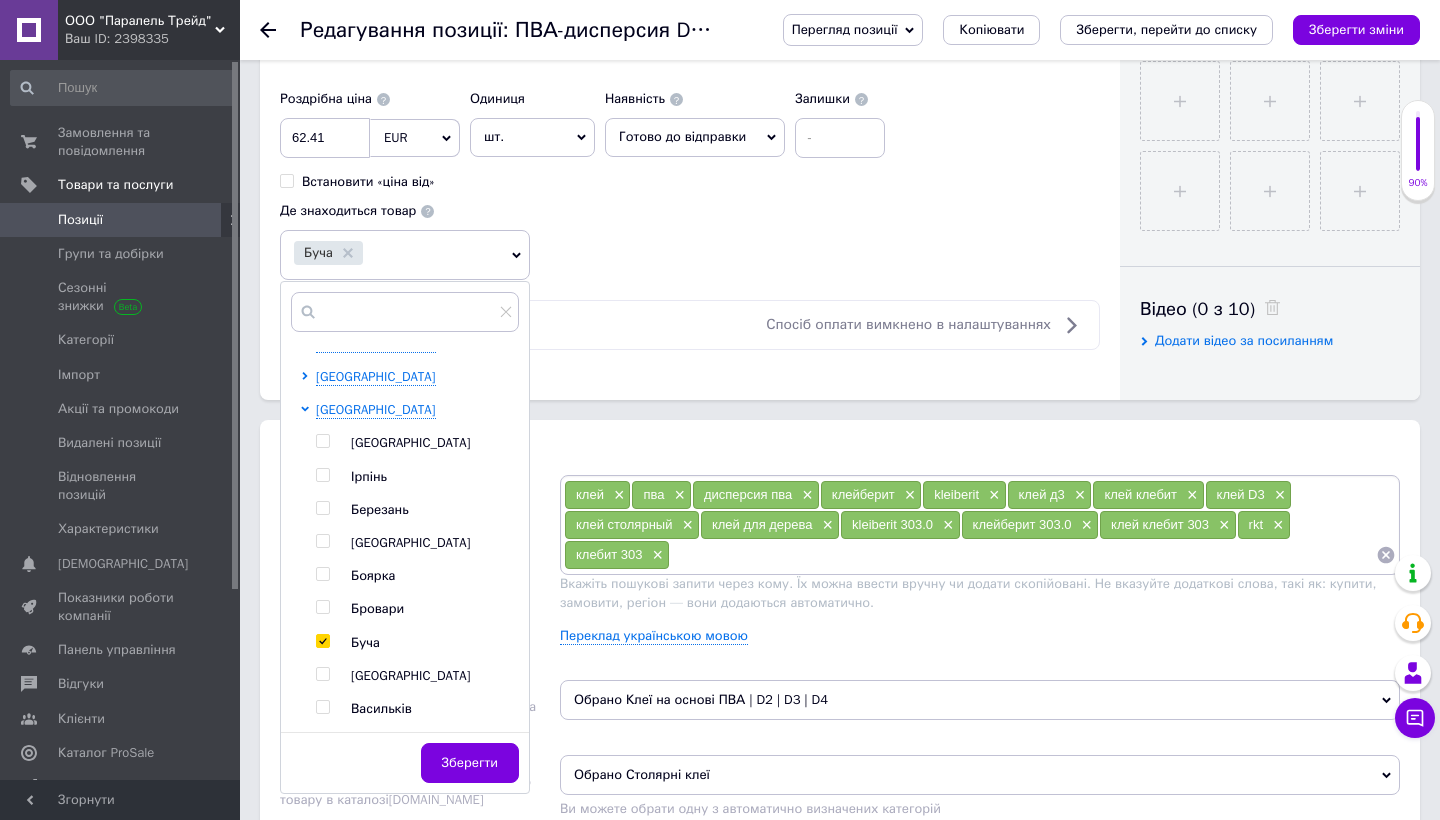 click at bounding box center [323, 475] 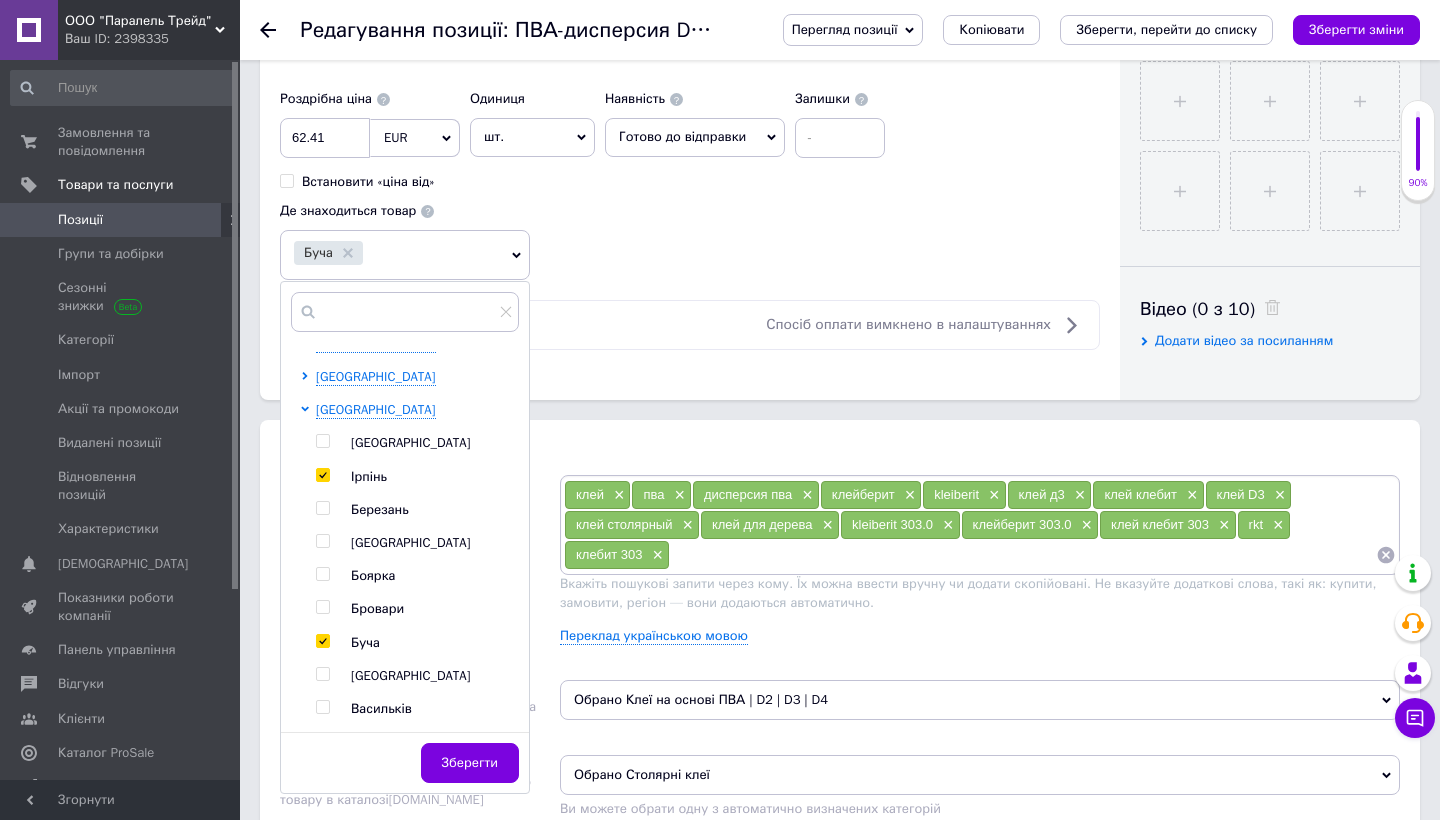 checkbox on "true" 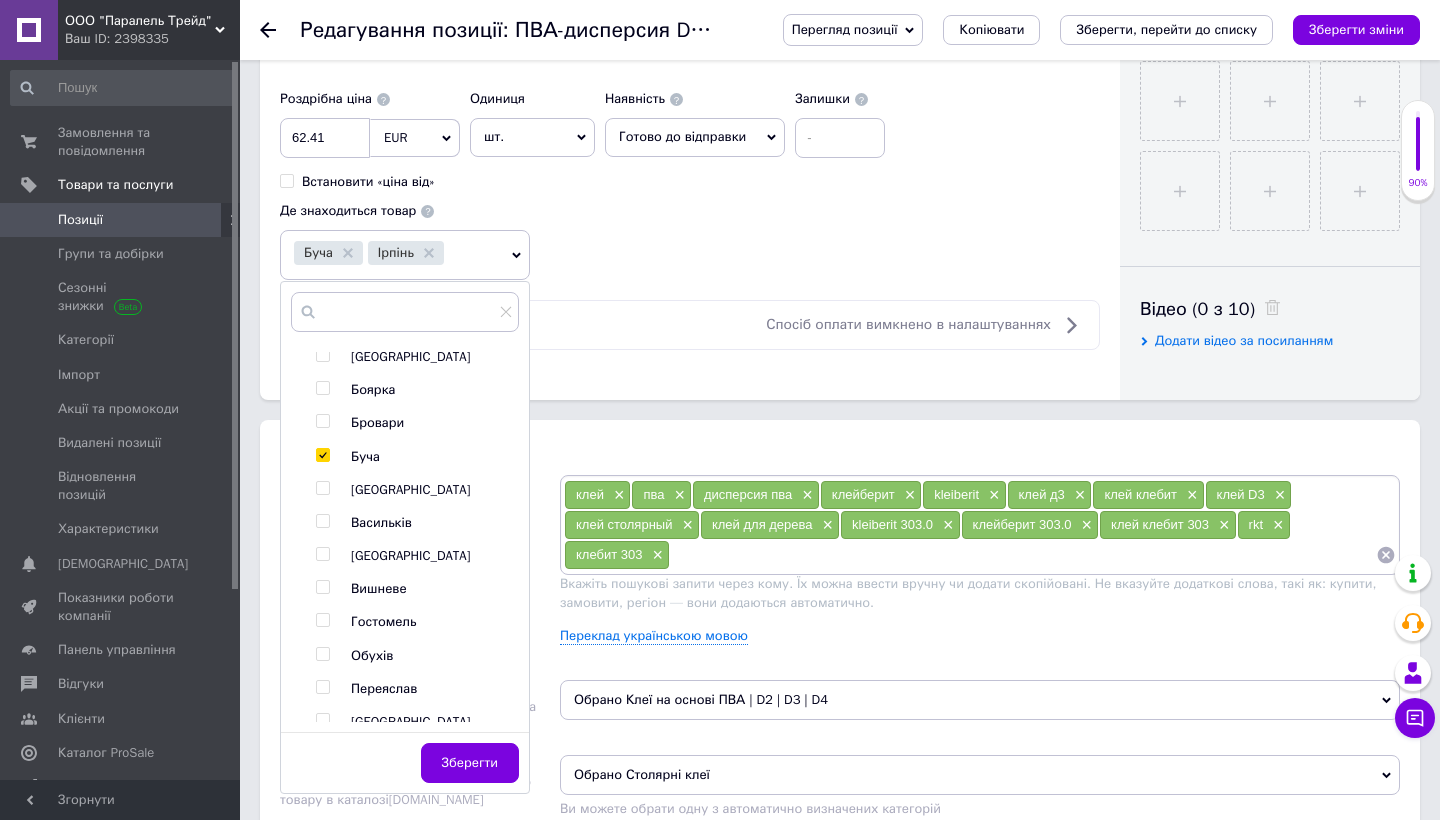 scroll, scrollTop: 408, scrollLeft: 0, axis: vertical 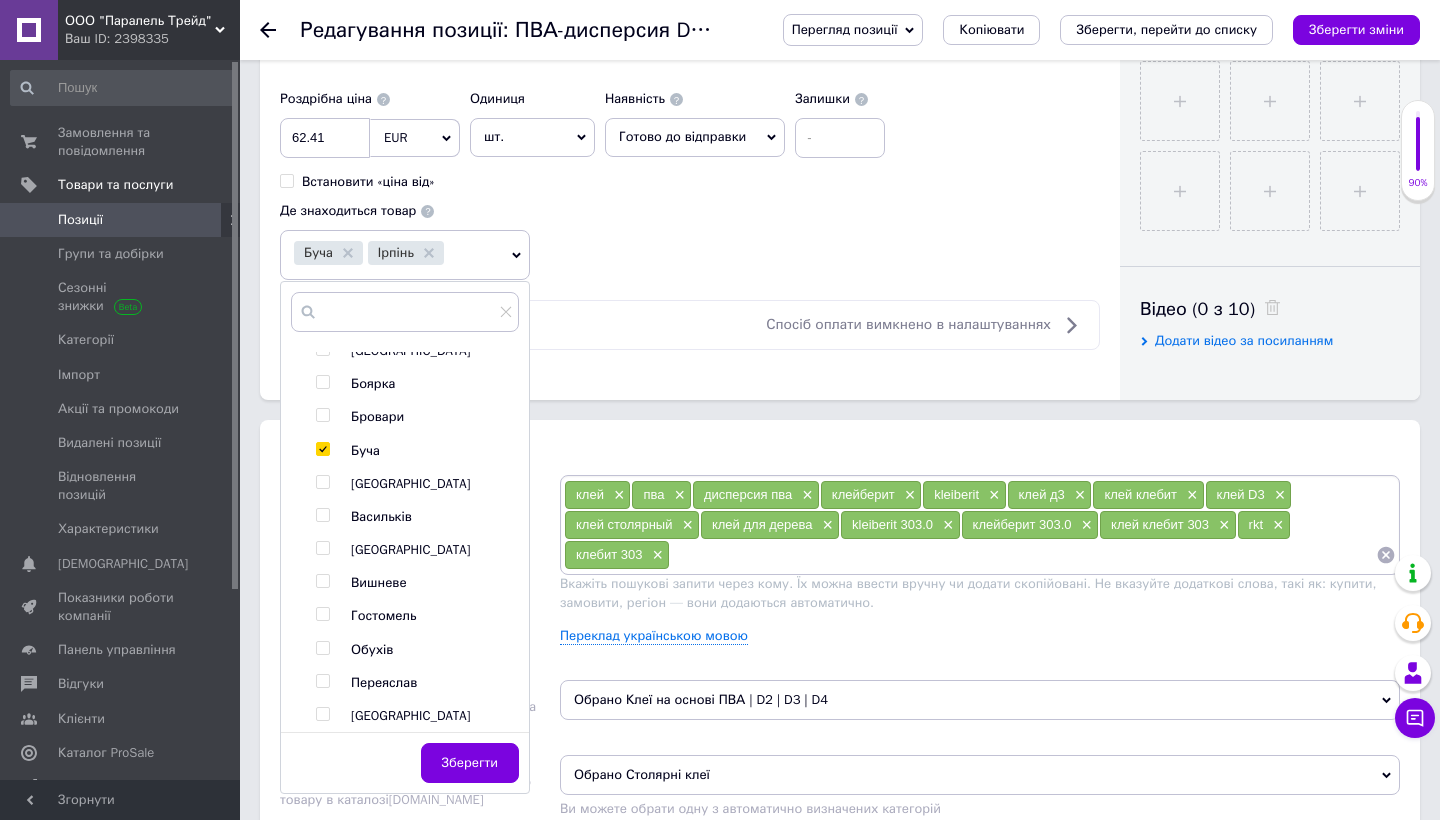 click at bounding box center [322, 614] 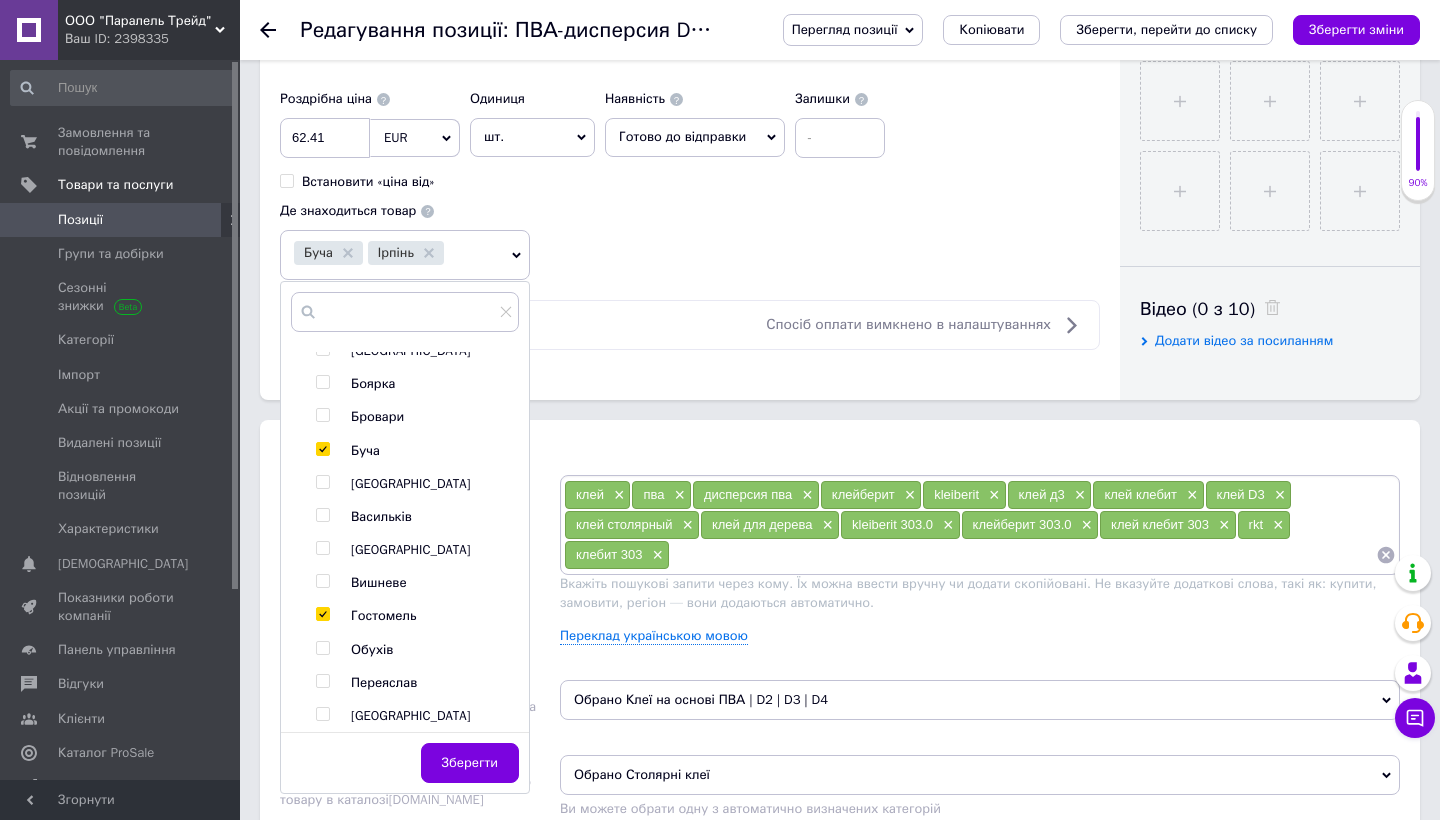 checkbox on "true" 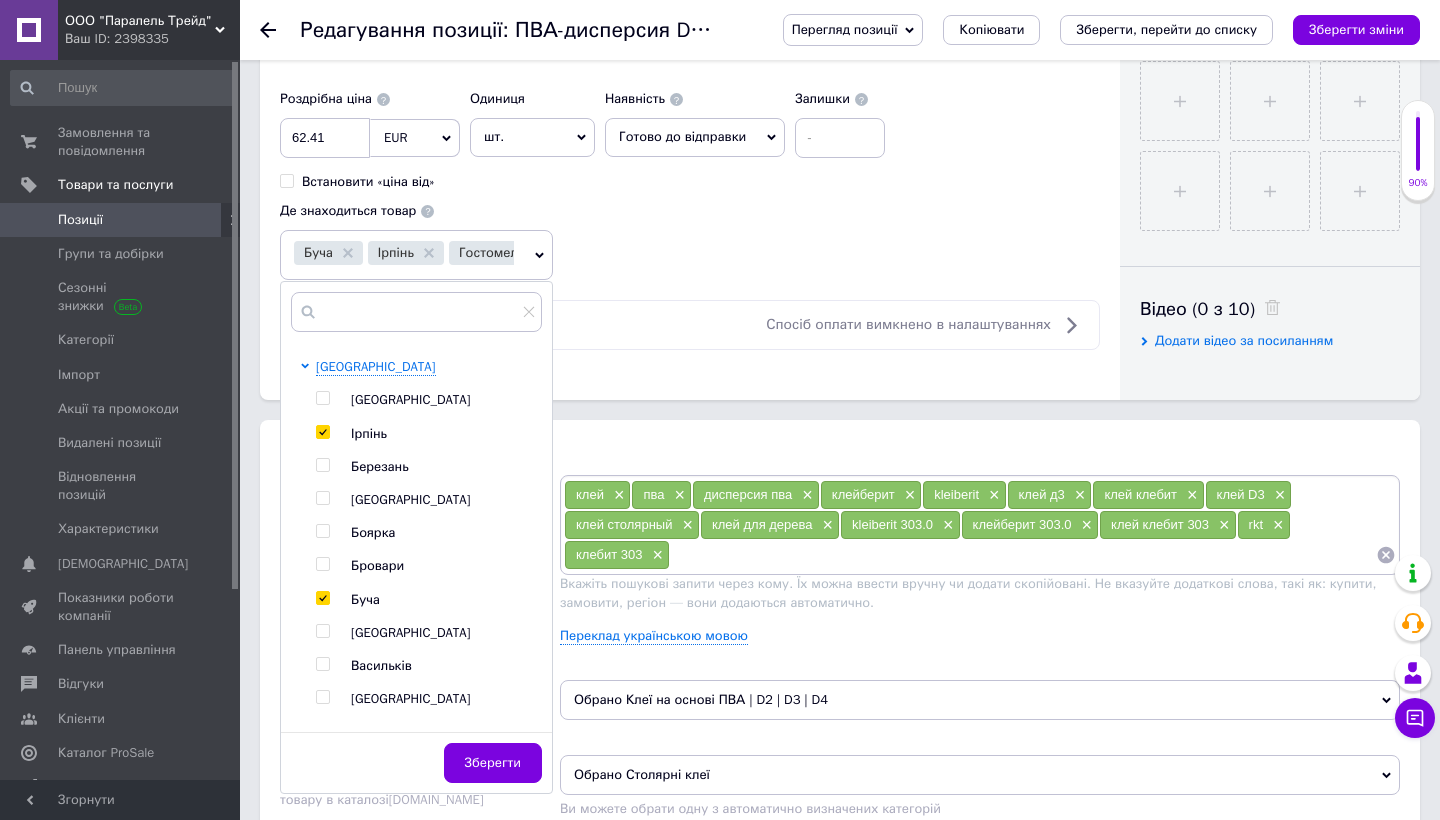 scroll, scrollTop: 72, scrollLeft: 0, axis: vertical 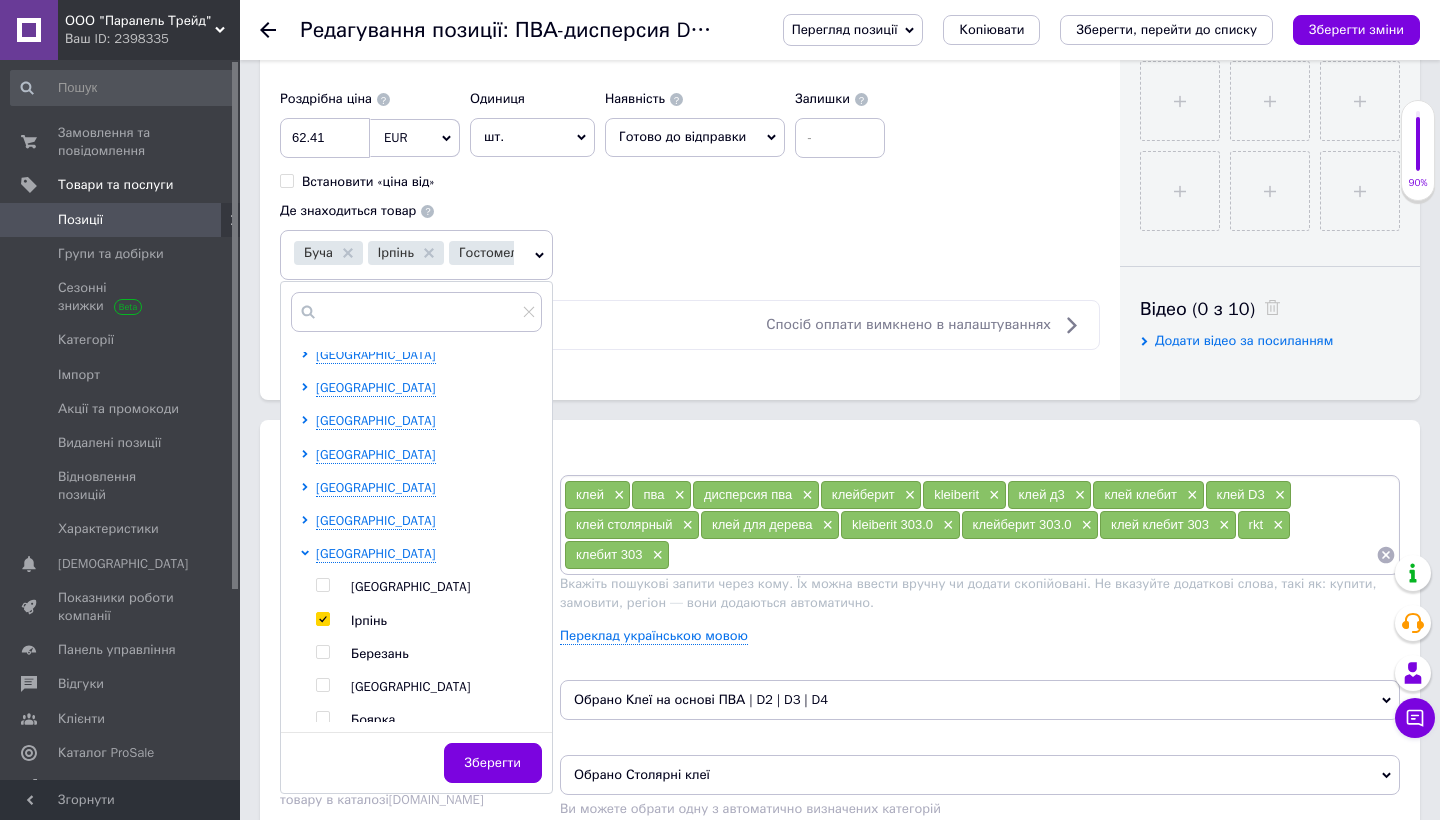 click at bounding box center (323, 585) 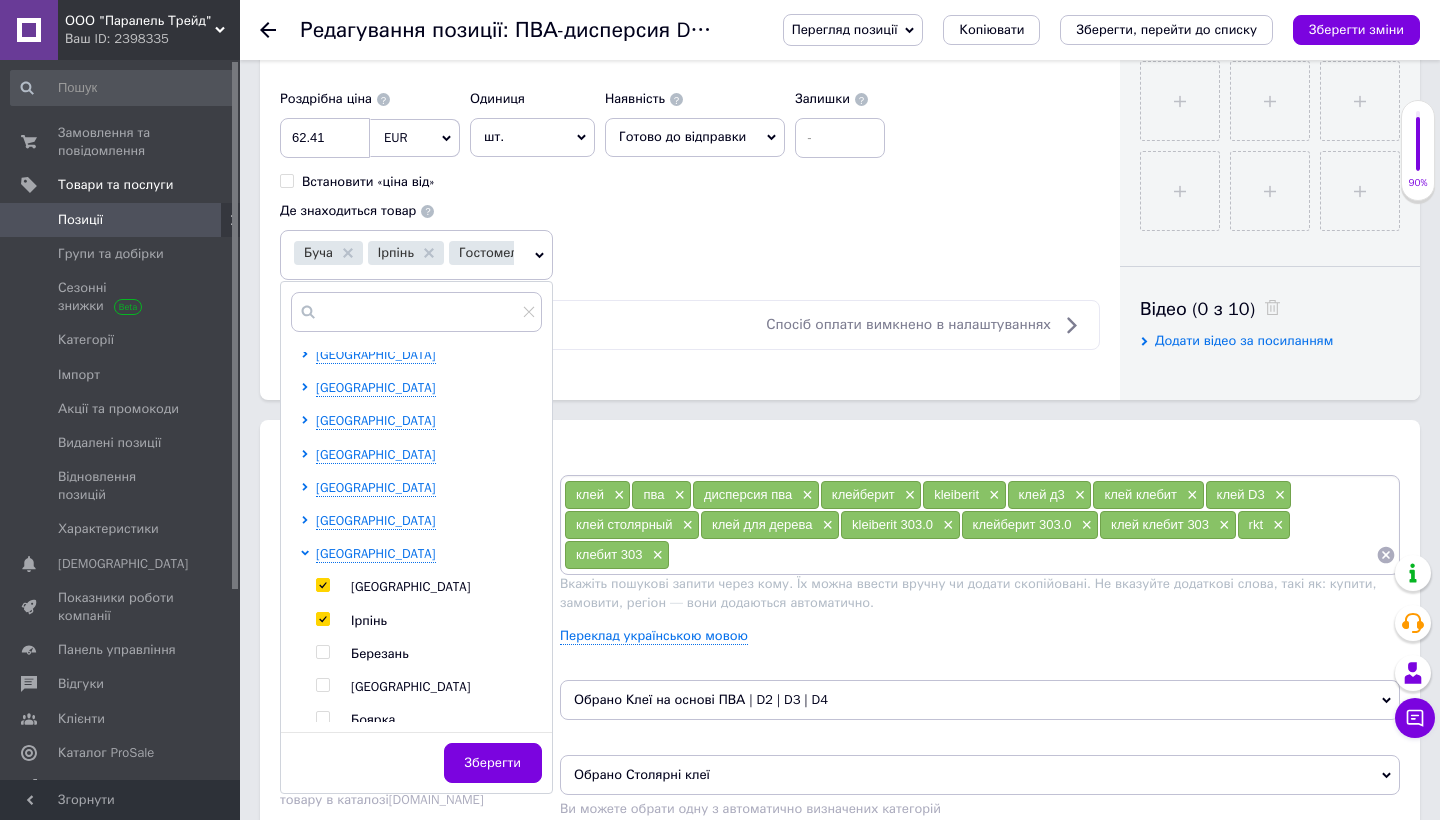 checkbox on "true" 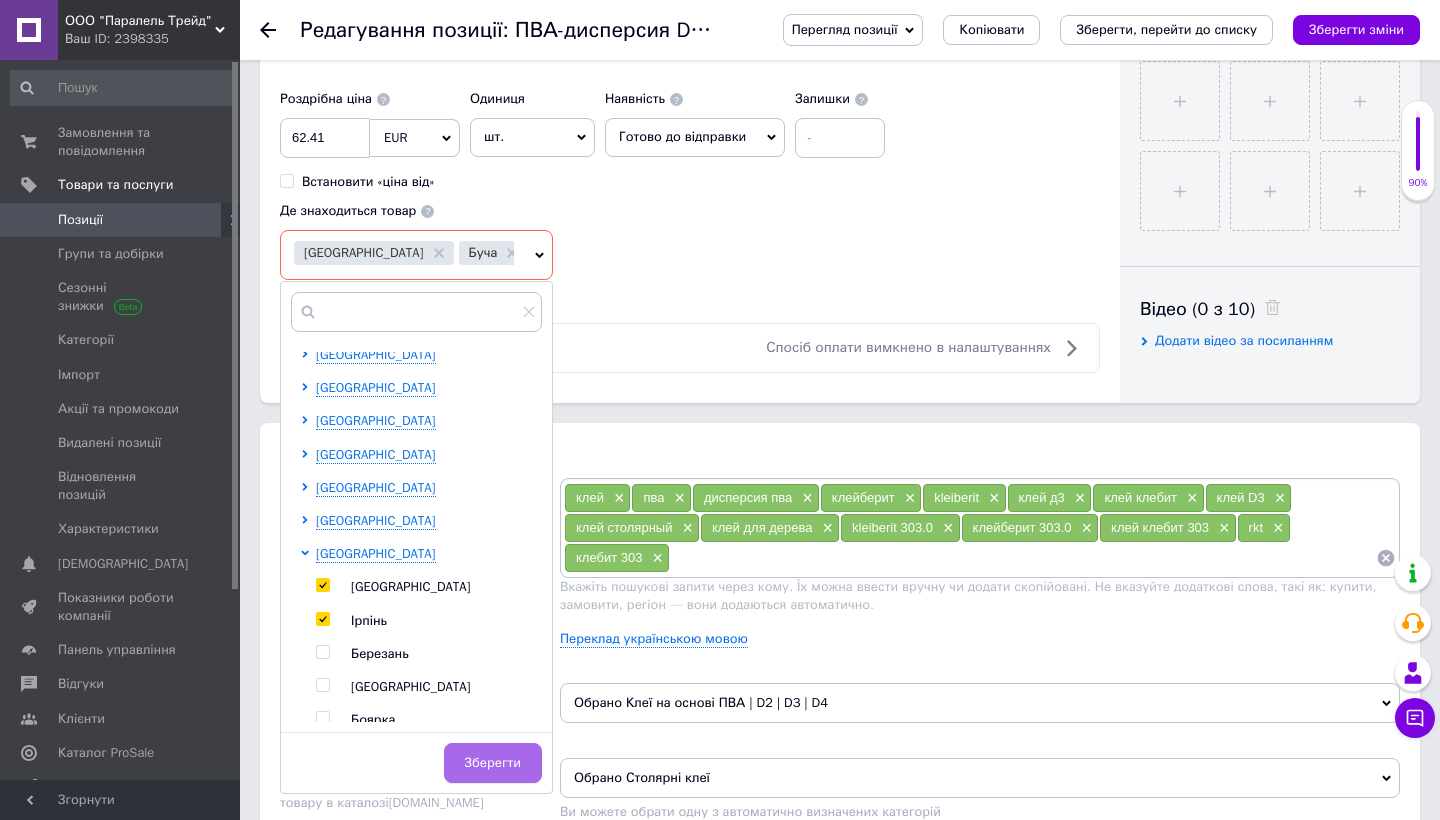 click on "Зберегти" at bounding box center (493, 763) 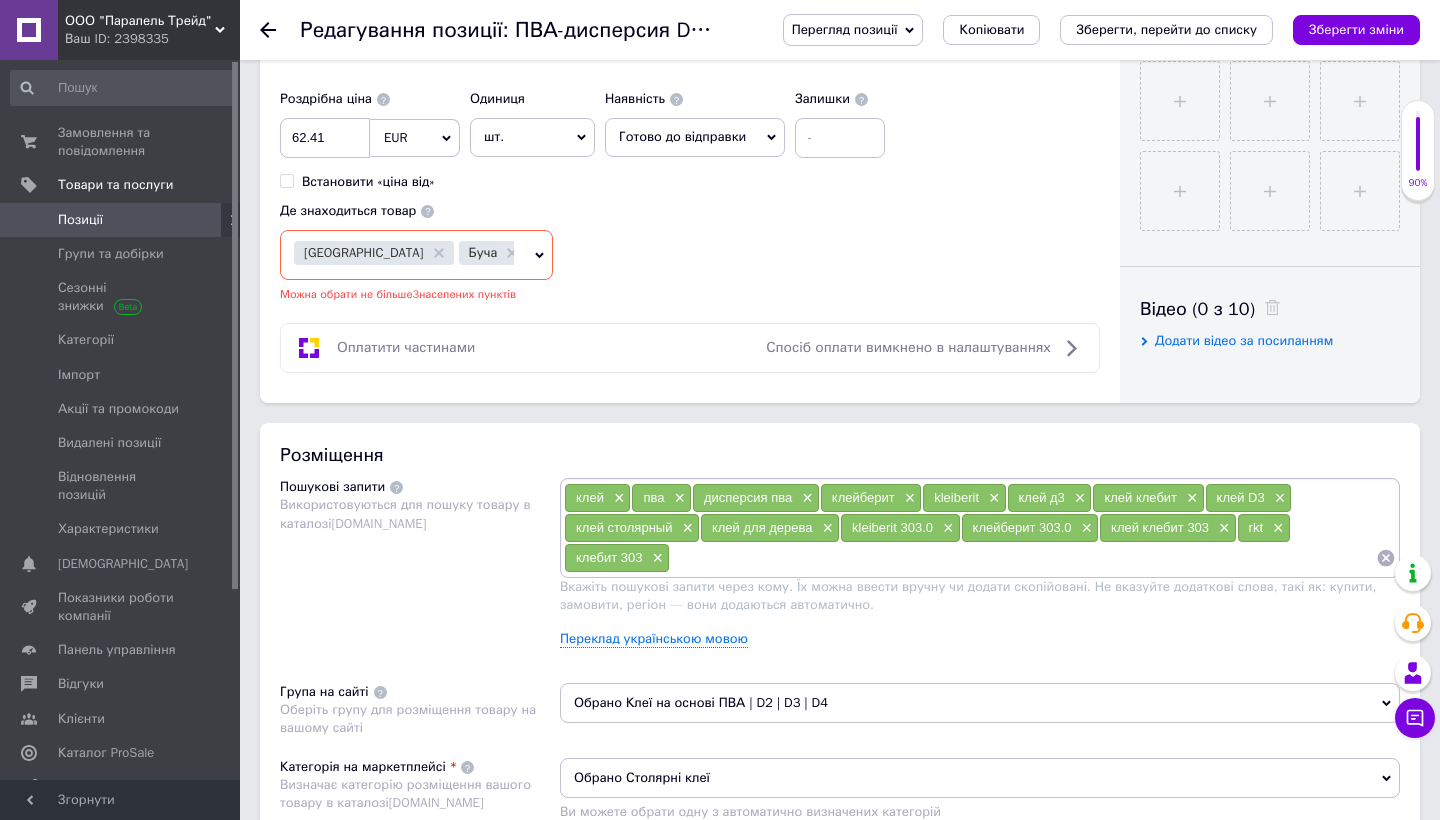click 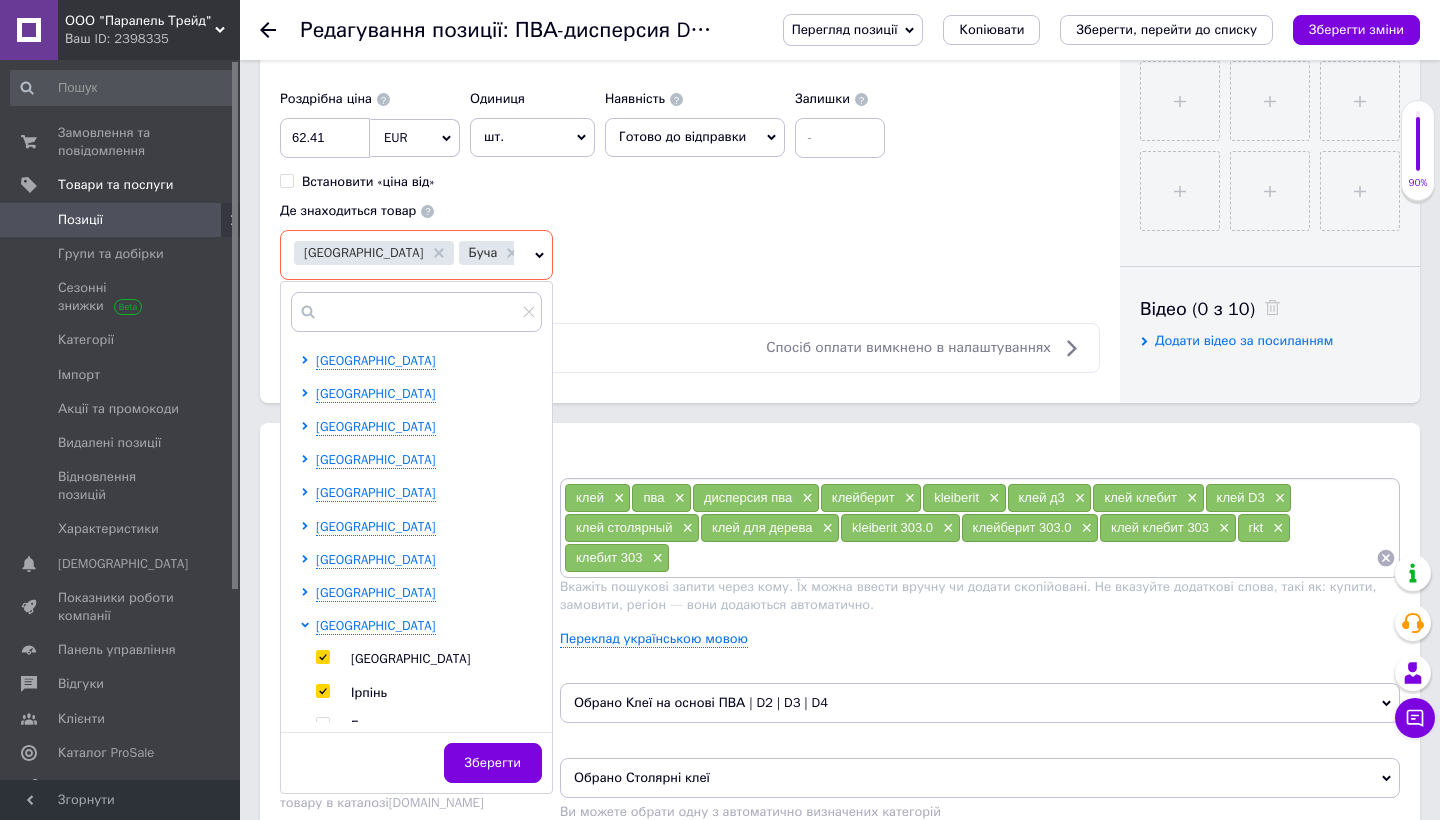 click 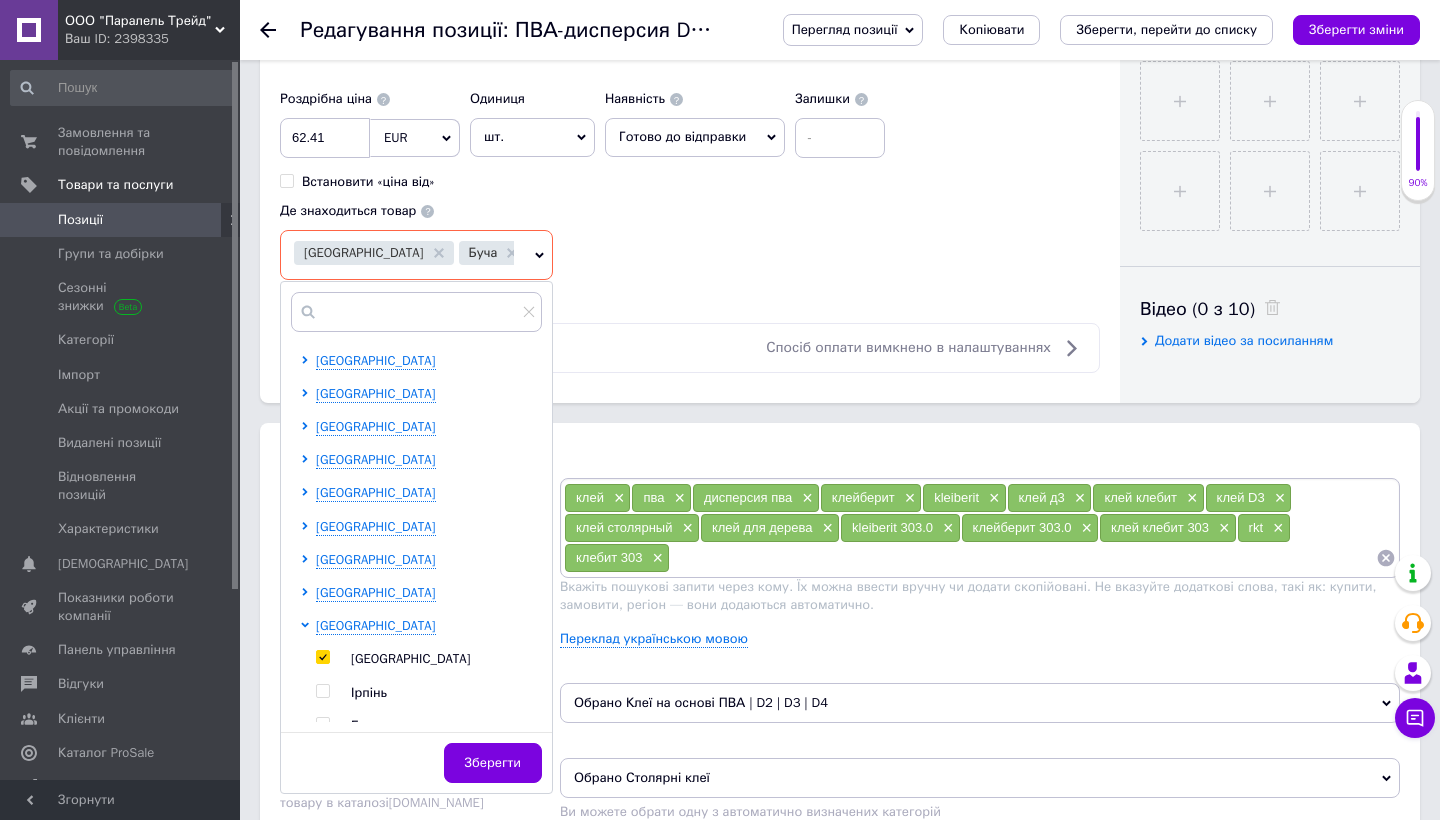 checkbox on "true" 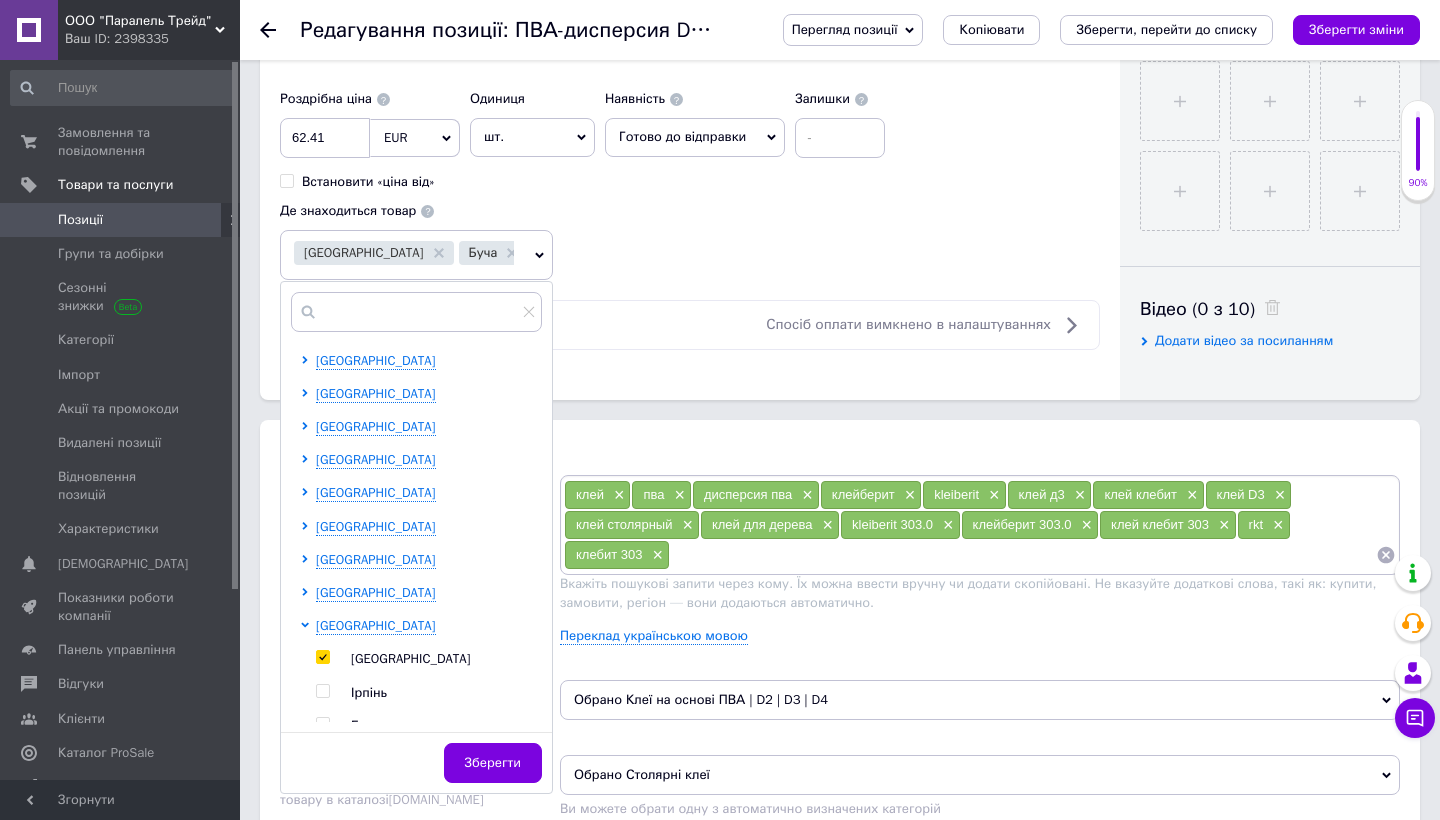 click at bounding box center (322, 691) 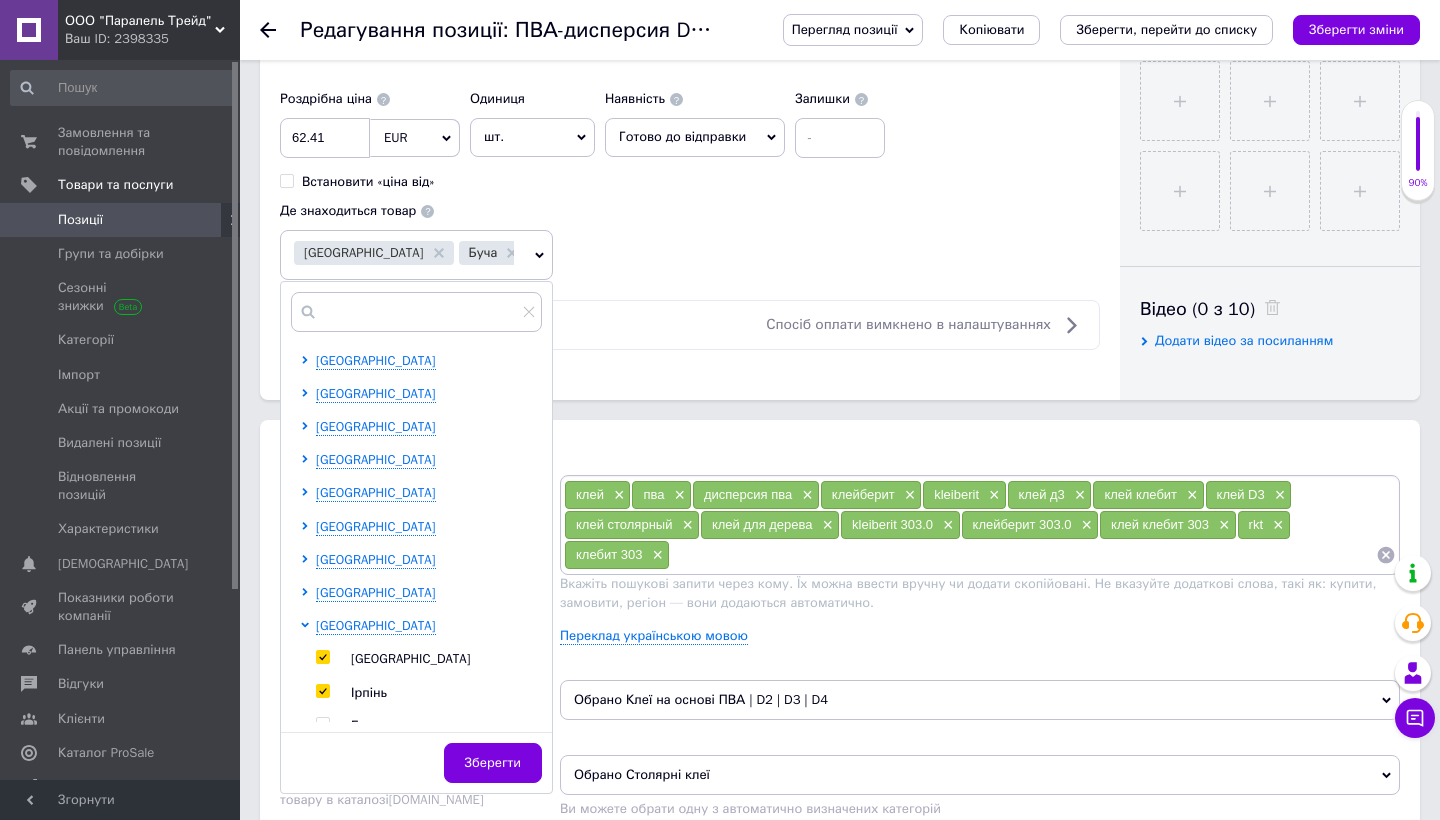checkbox on "true" 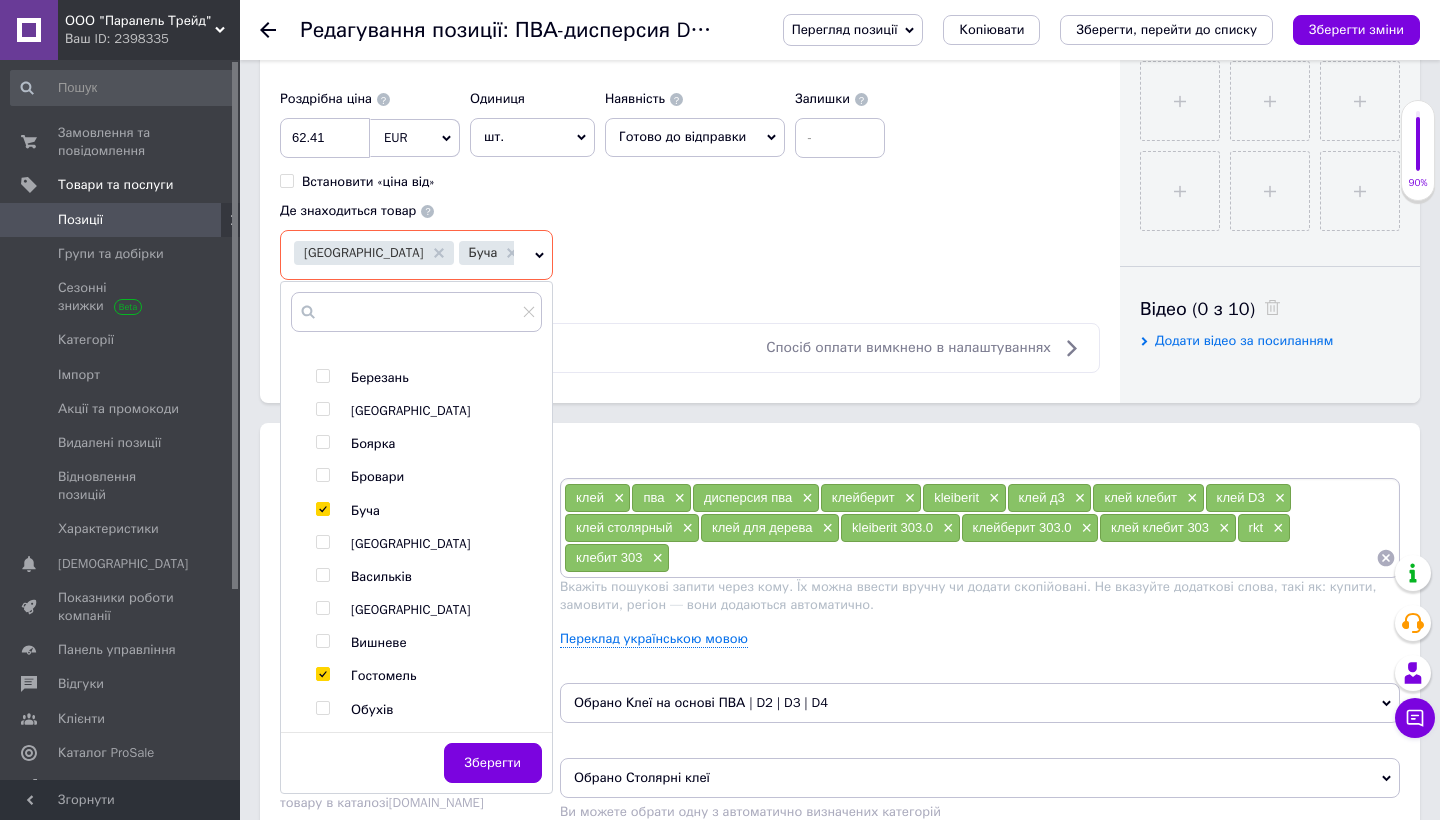 scroll, scrollTop: 354, scrollLeft: 0, axis: vertical 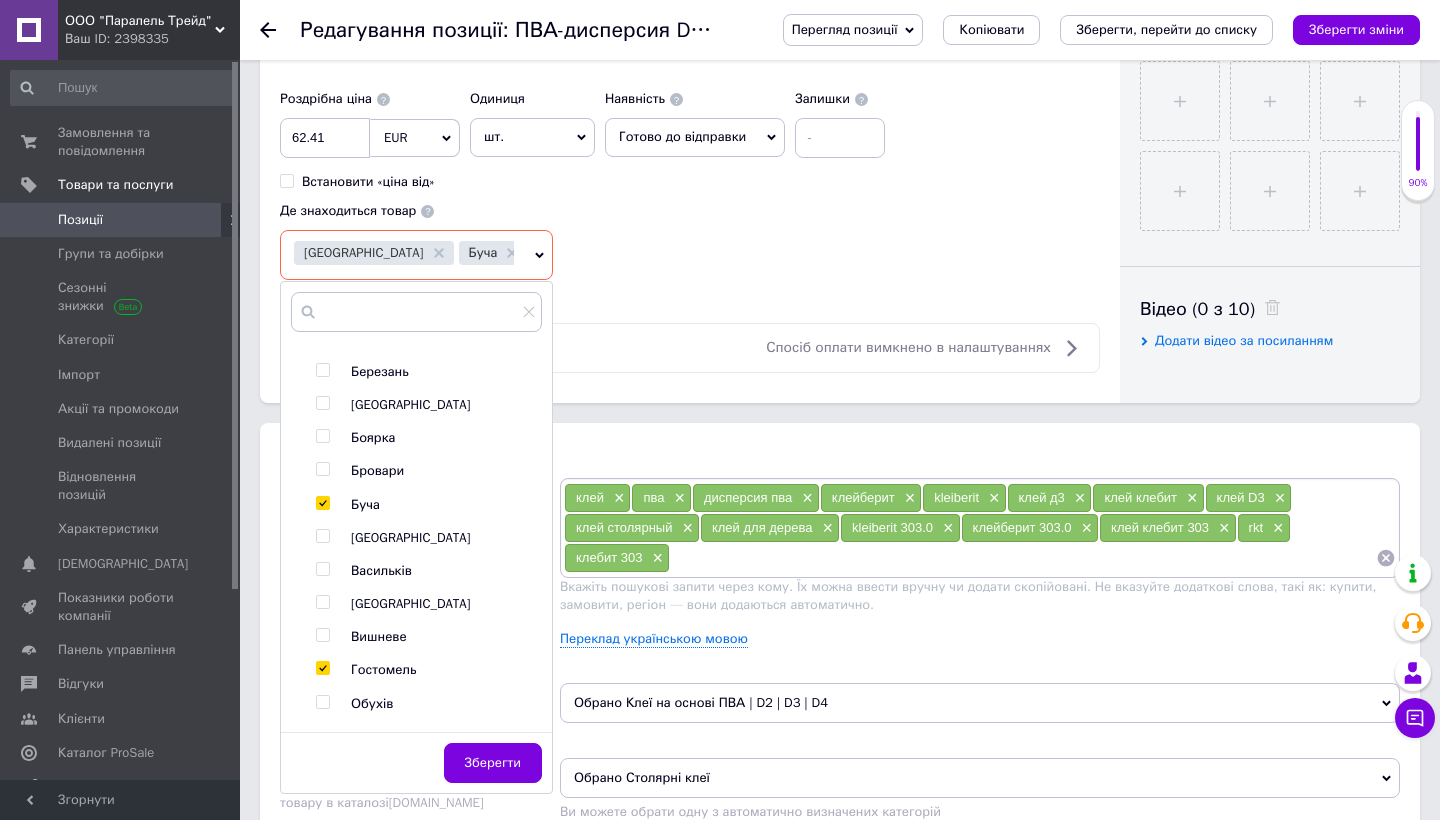 click at bounding box center (322, 668) 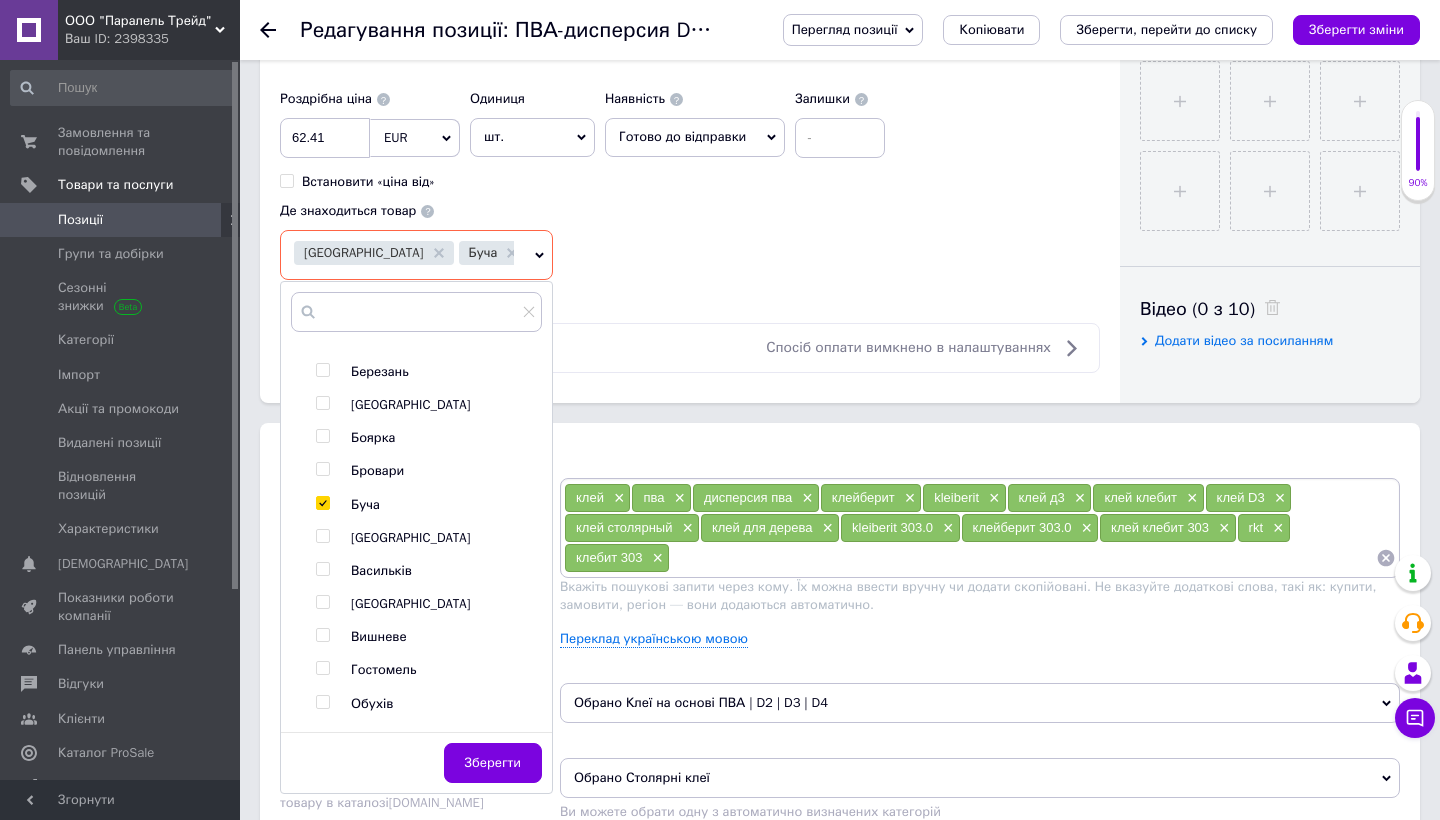 checkbox on "false" 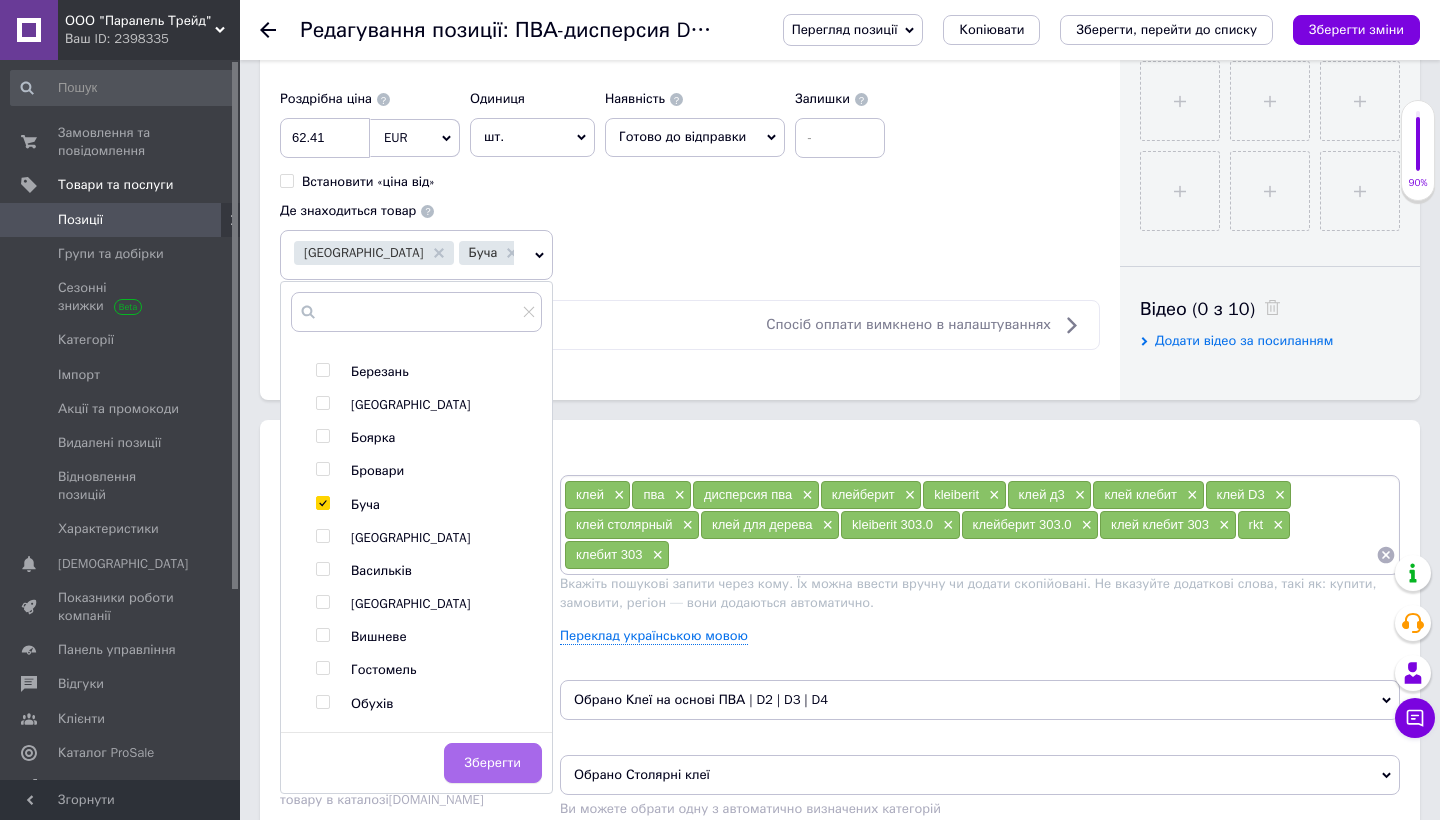 click on "Зберегти" at bounding box center [493, 763] 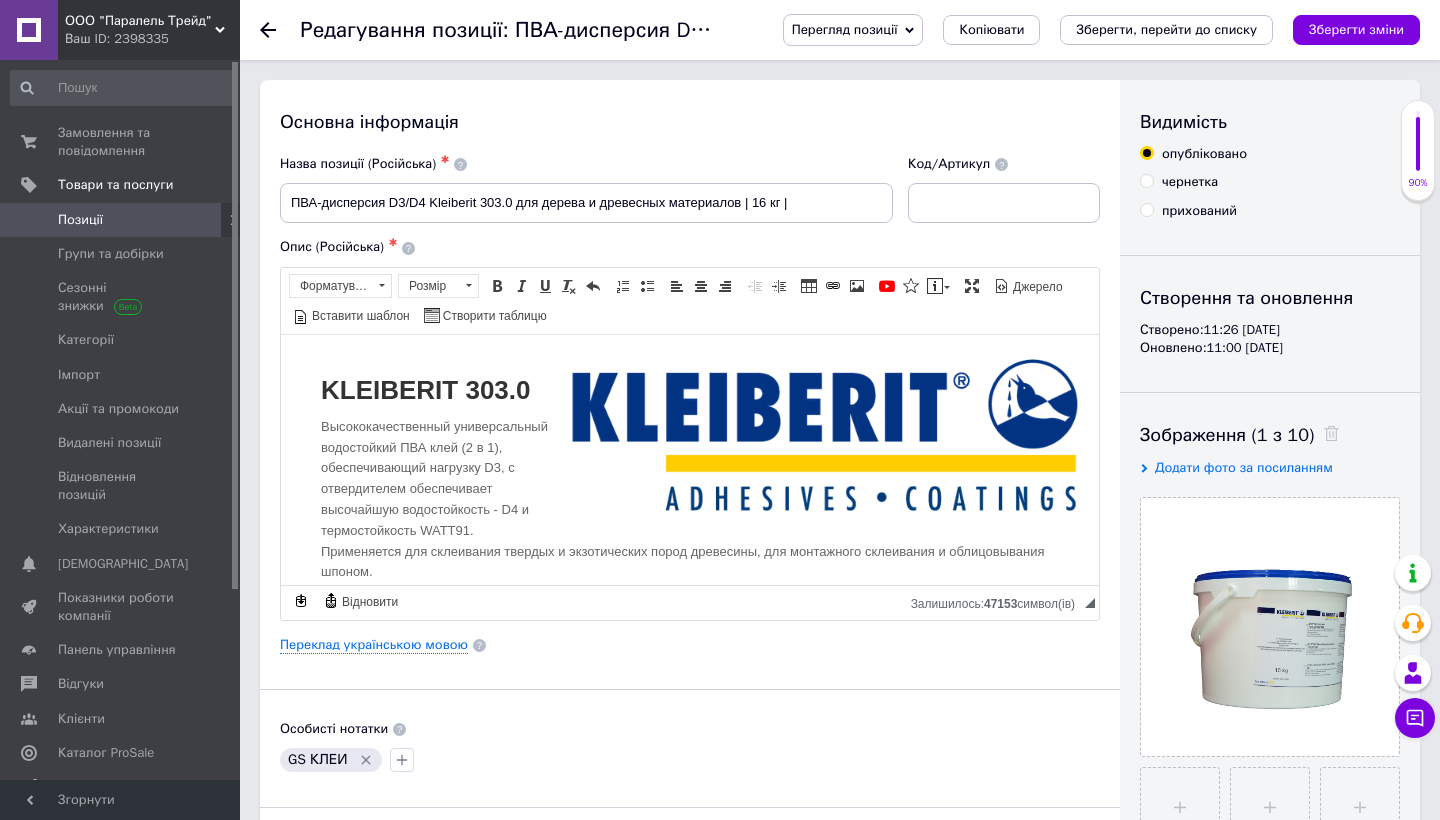 scroll, scrollTop: 0, scrollLeft: 0, axis: both 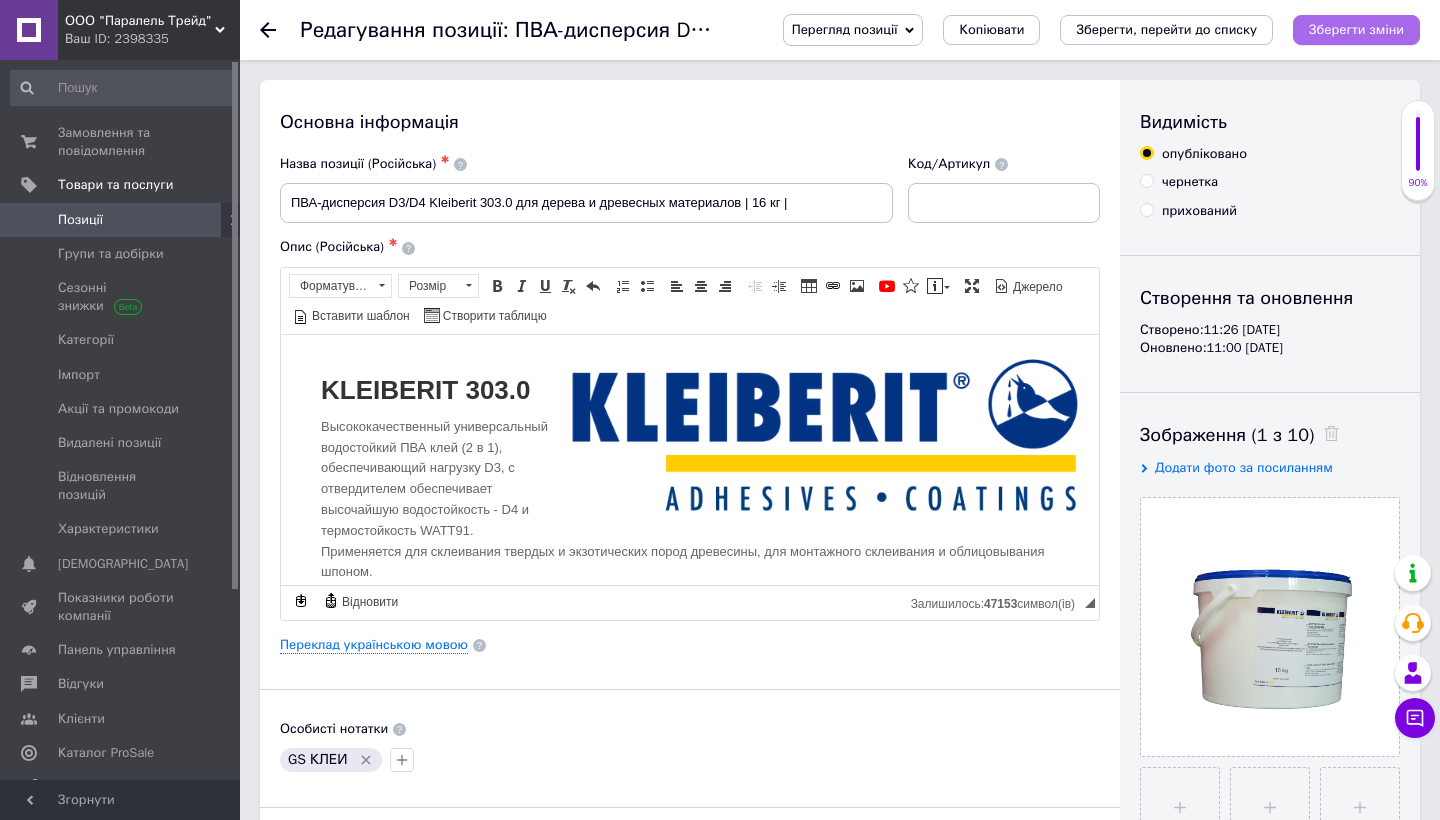 click on "Зберегти зміни" at bounding box center [1356, 29] 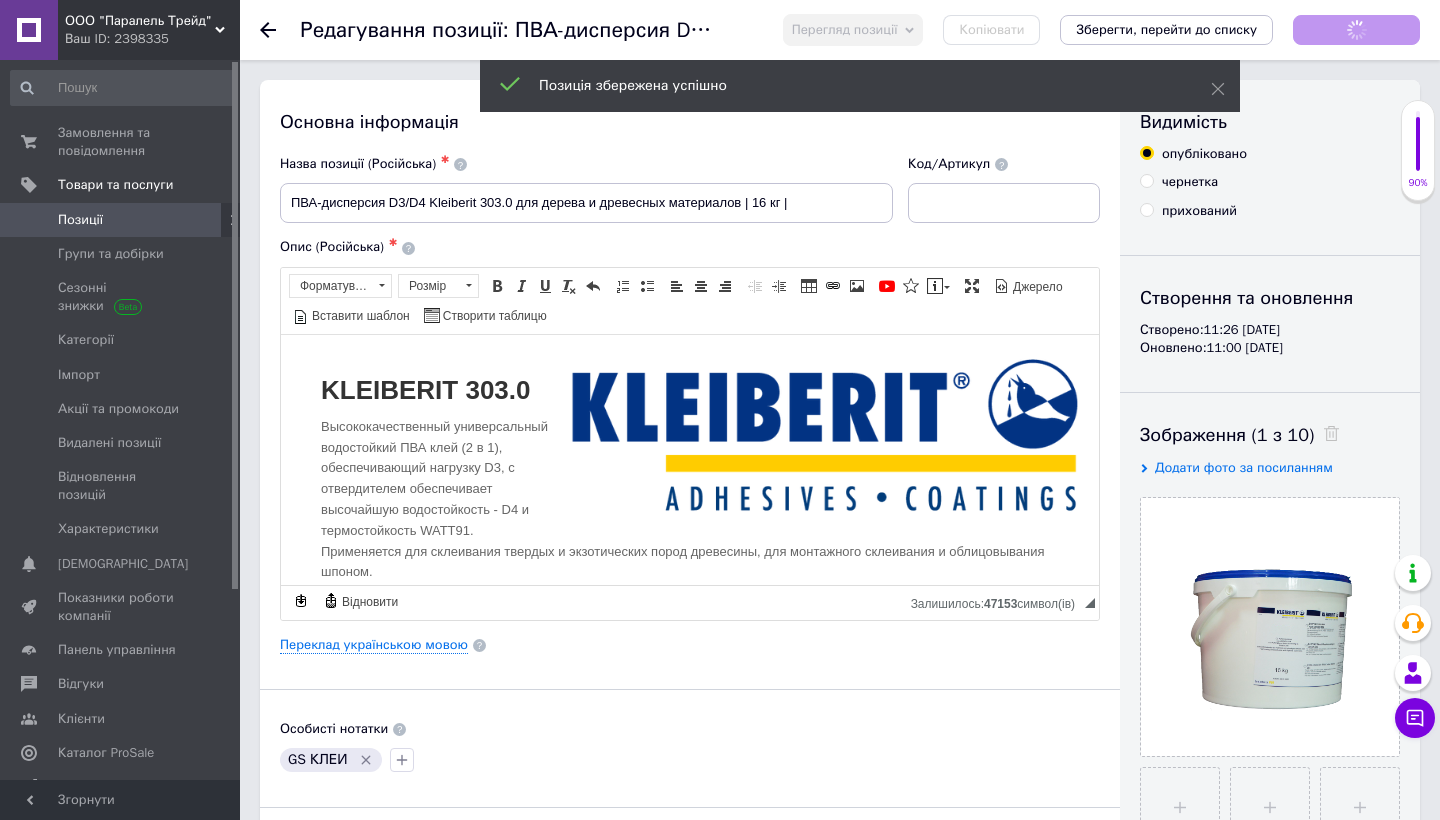 checkbox on "true" 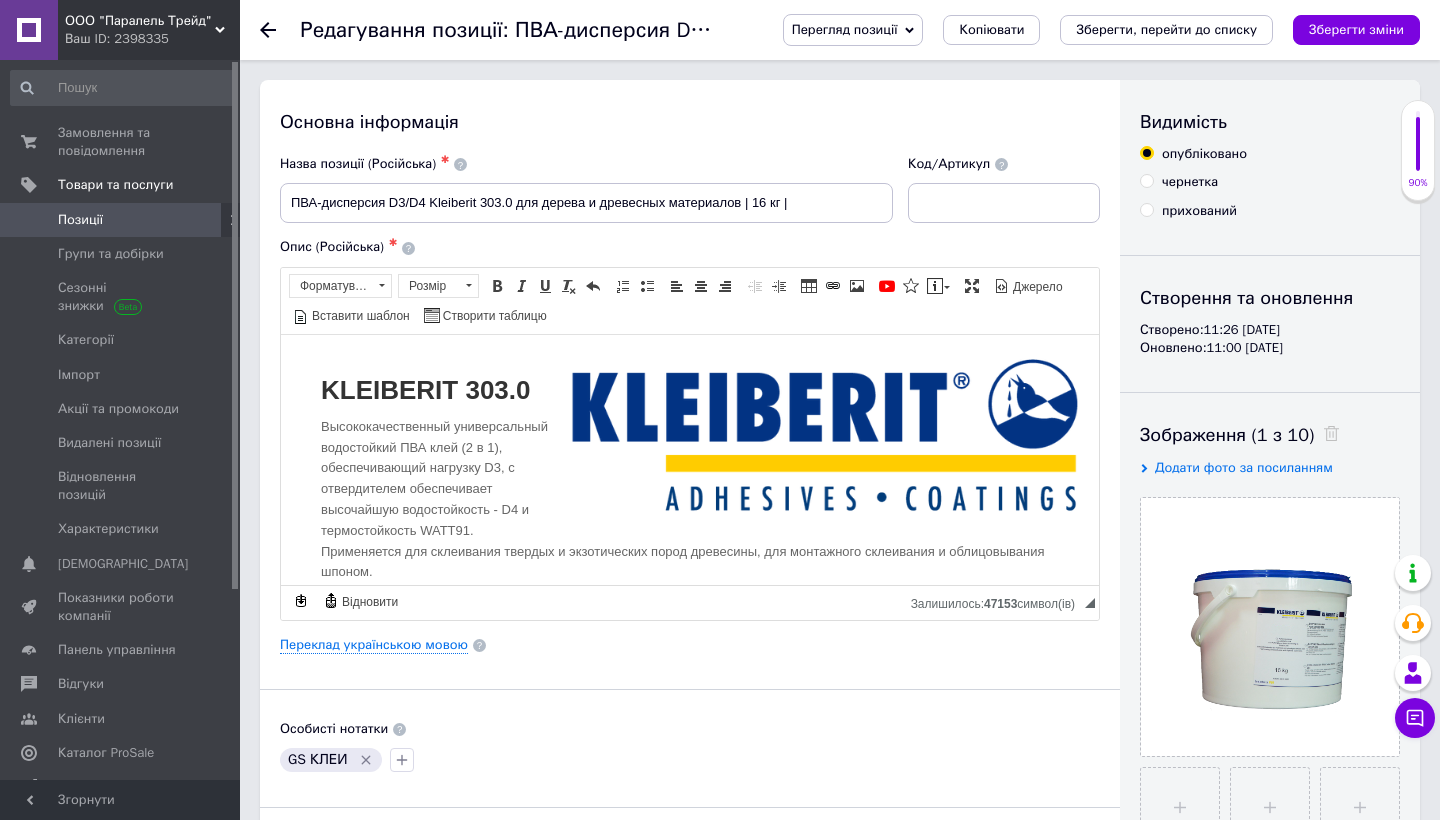 click 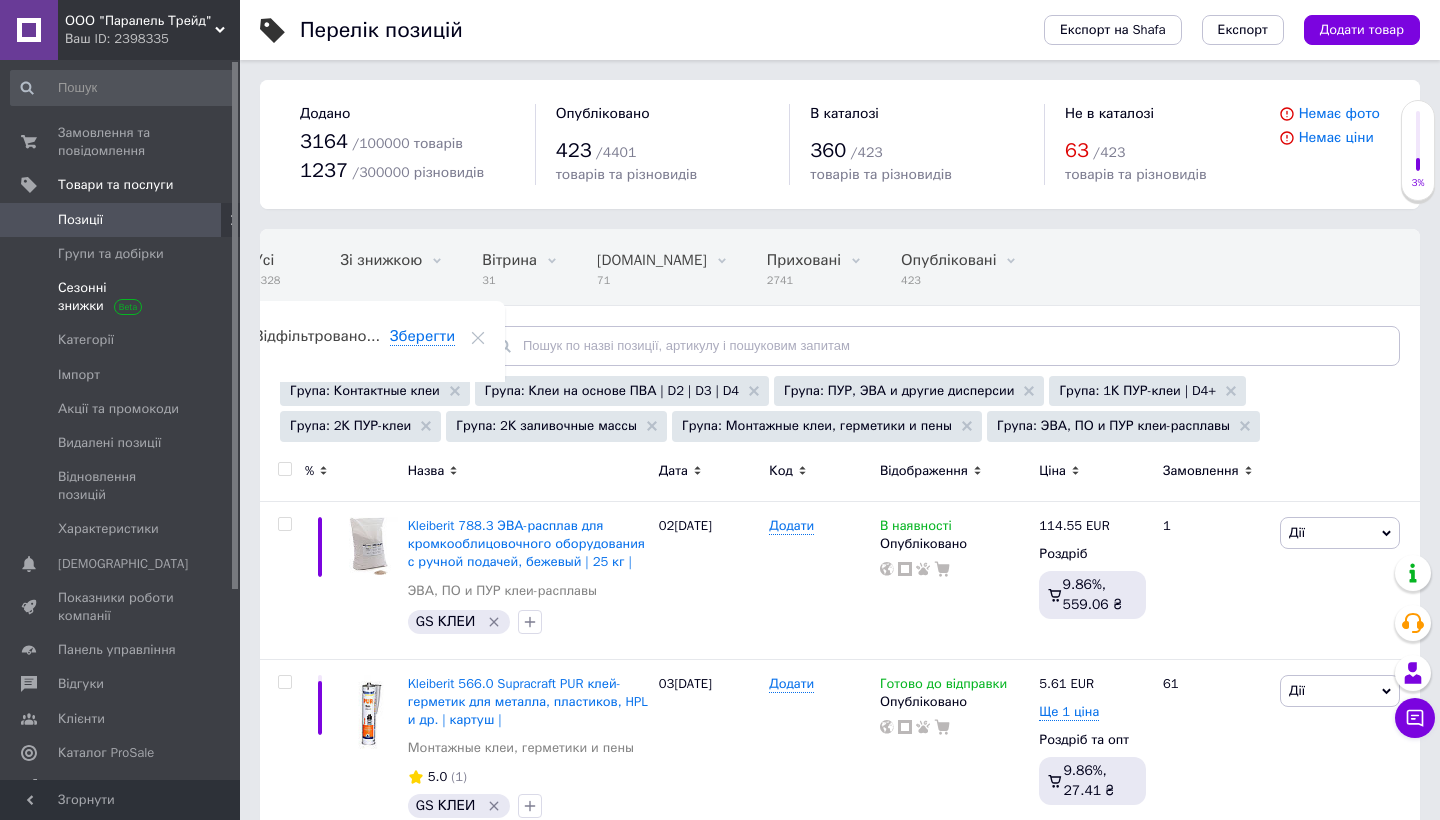 scroll, scrollTop: 0, scrollLeft: 33, axis: horizontal 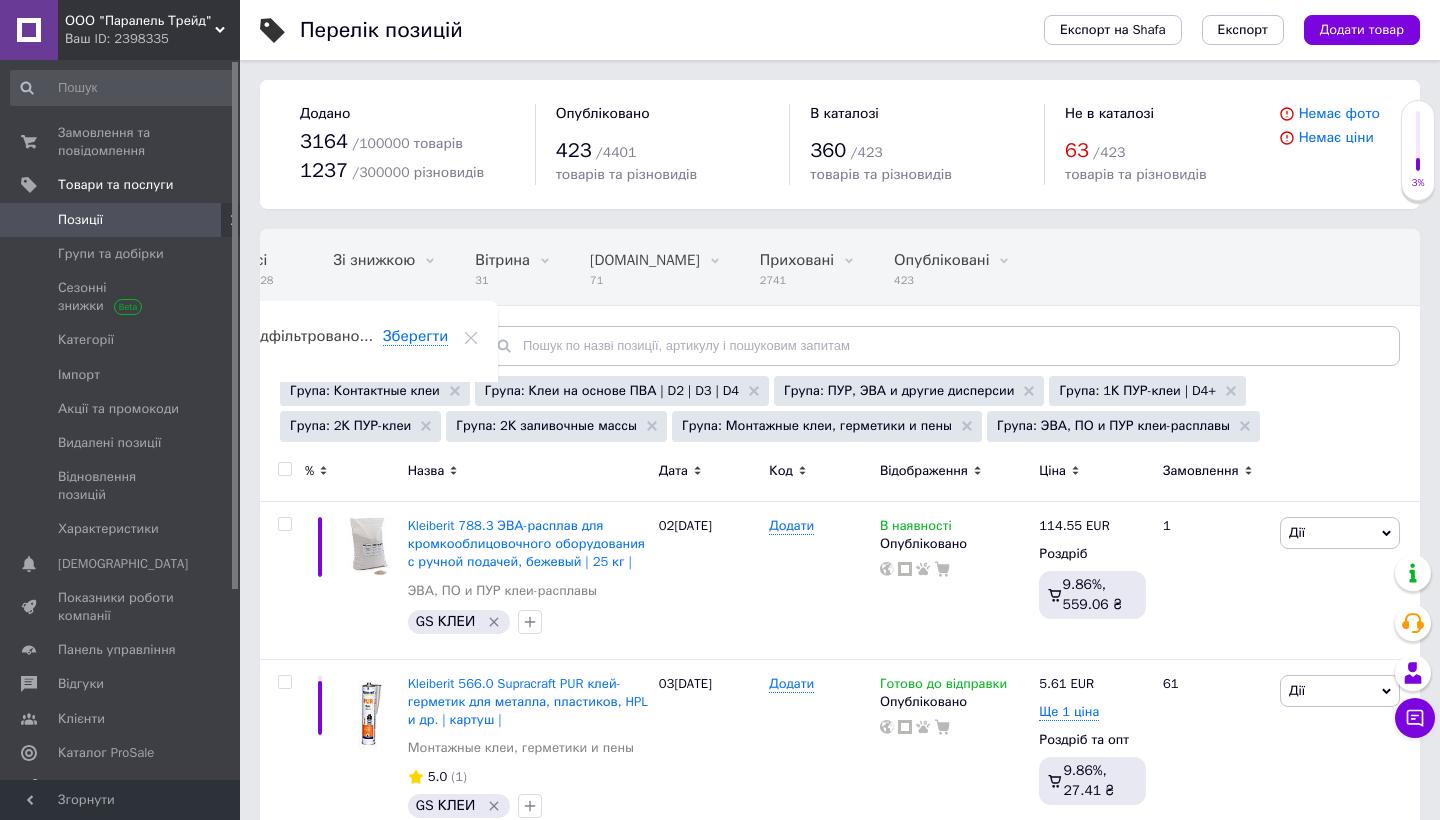 click on "63" at bounding box center (1077, 150) 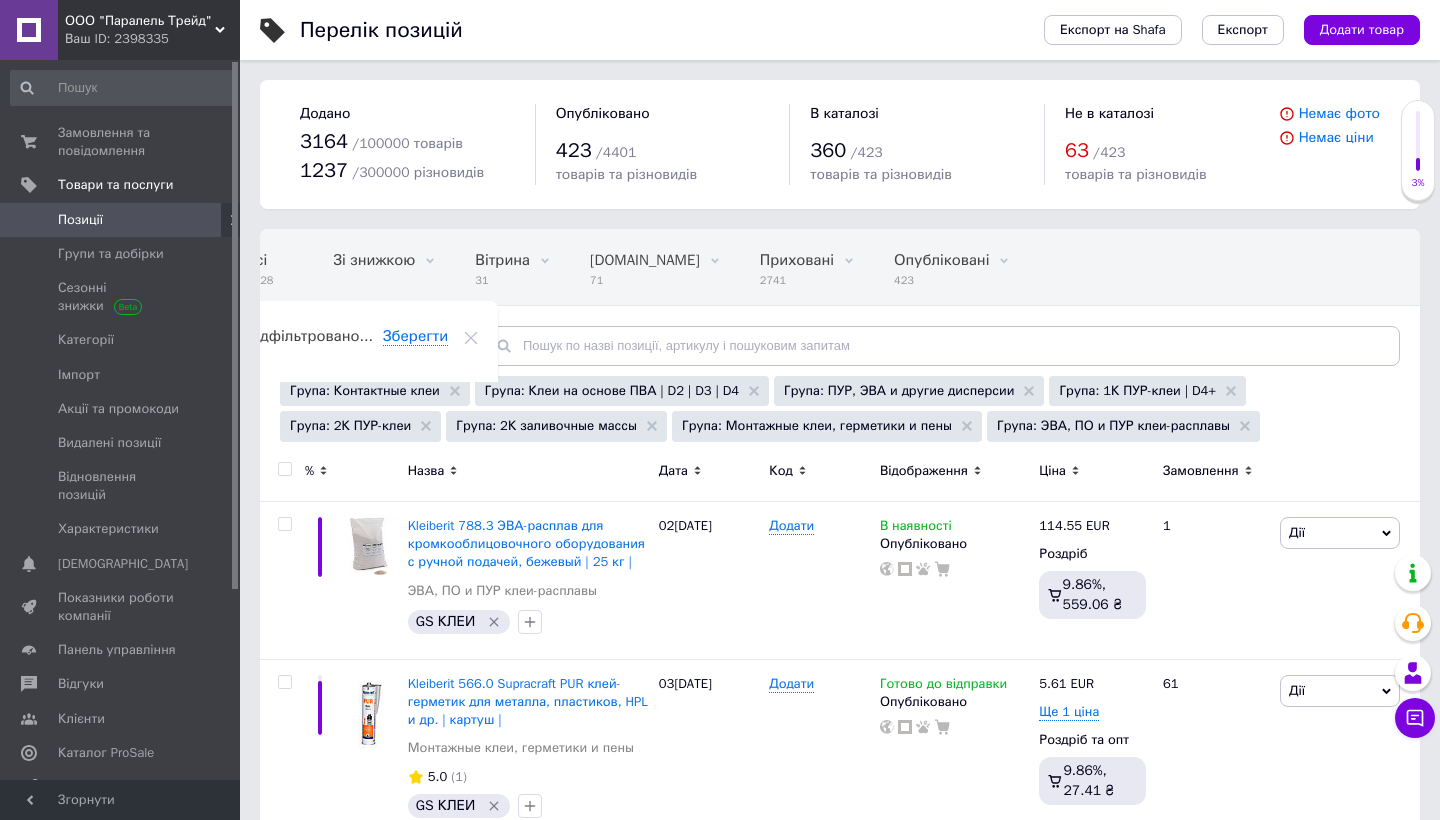 click on "товарів та різновидів" at bounding box center (1136, 174) 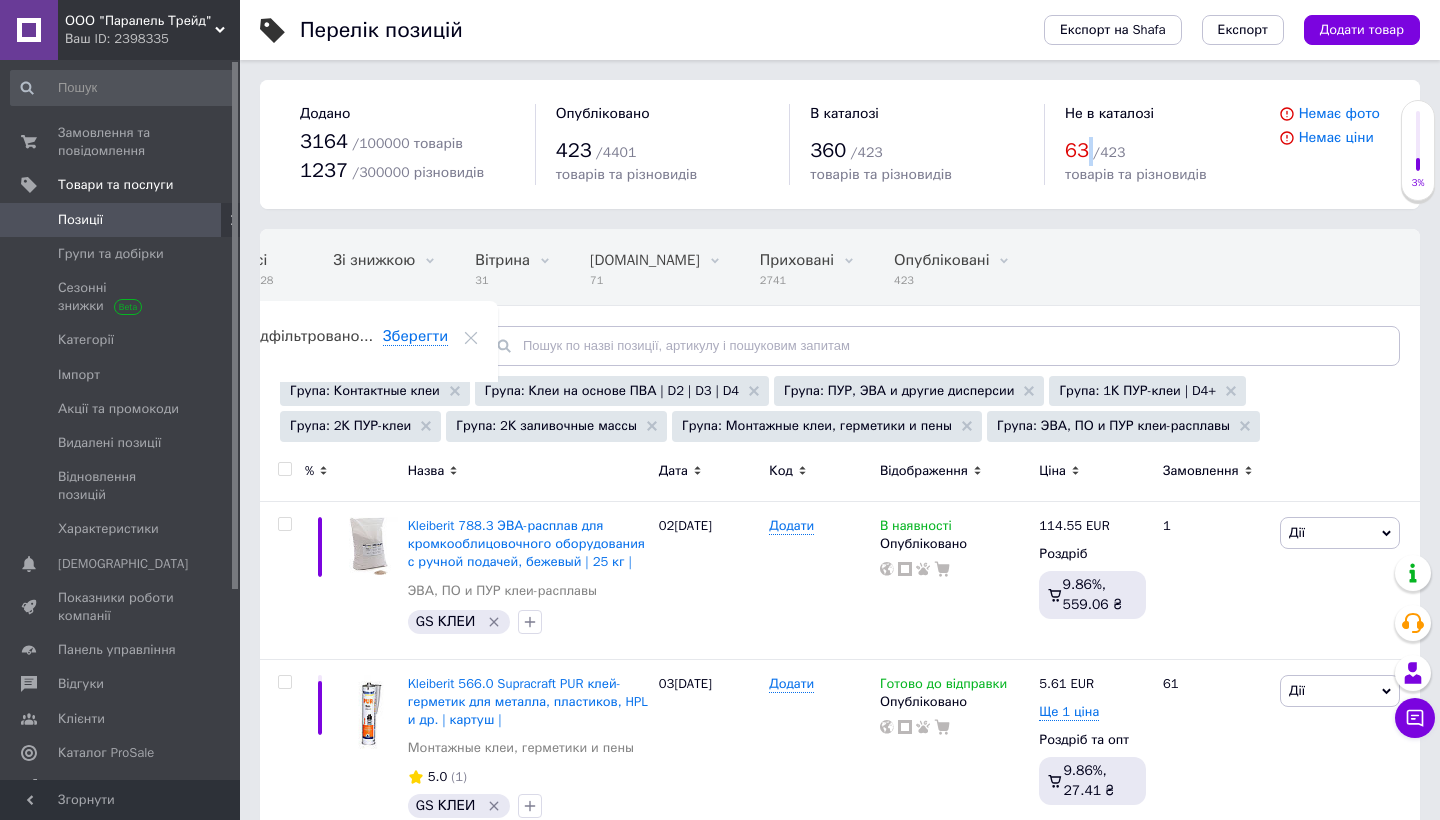 click on "63" at bounding box center [1077, 150] 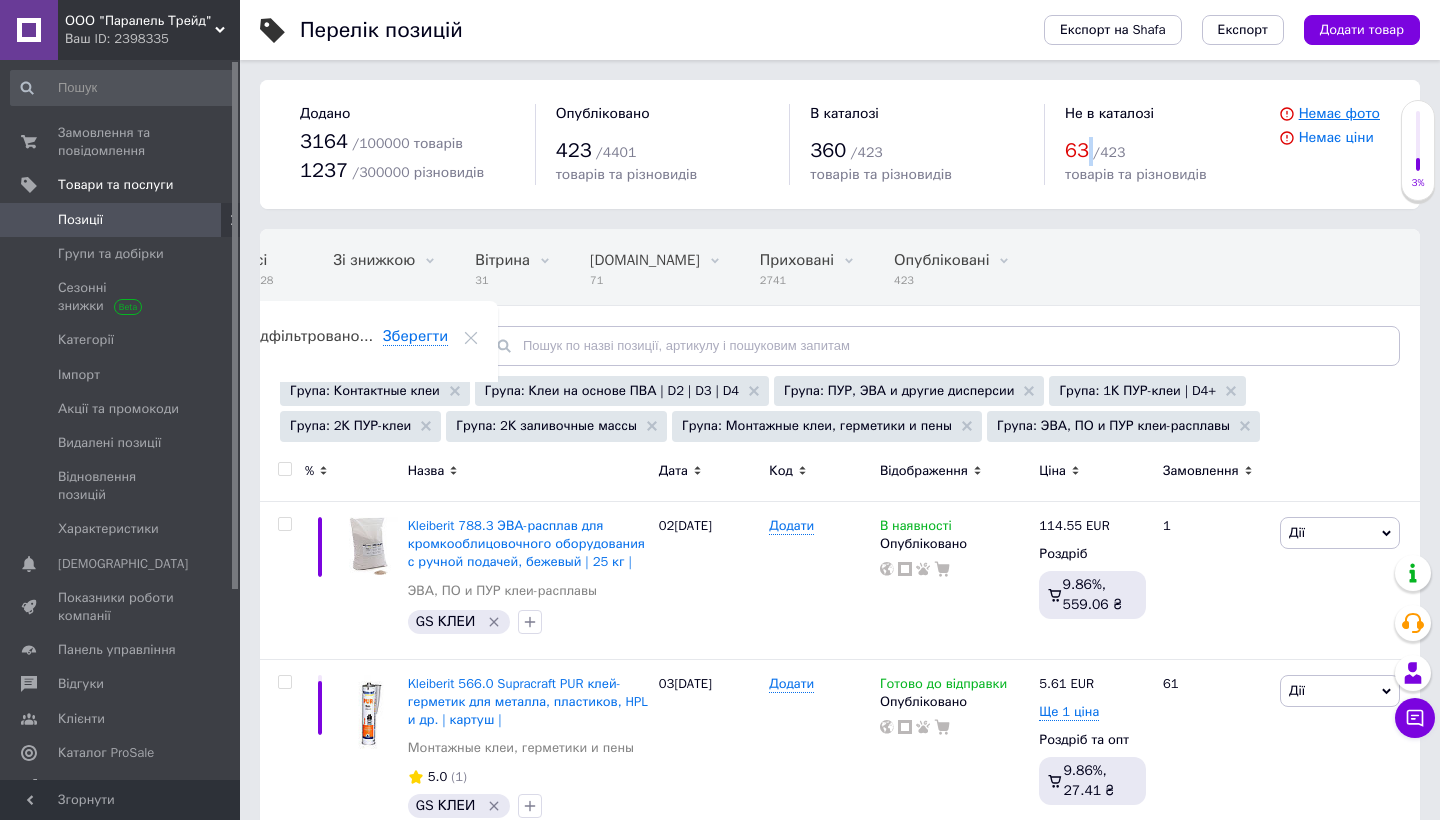 click on "Немає фото" at bounding box center (1339, 113) 